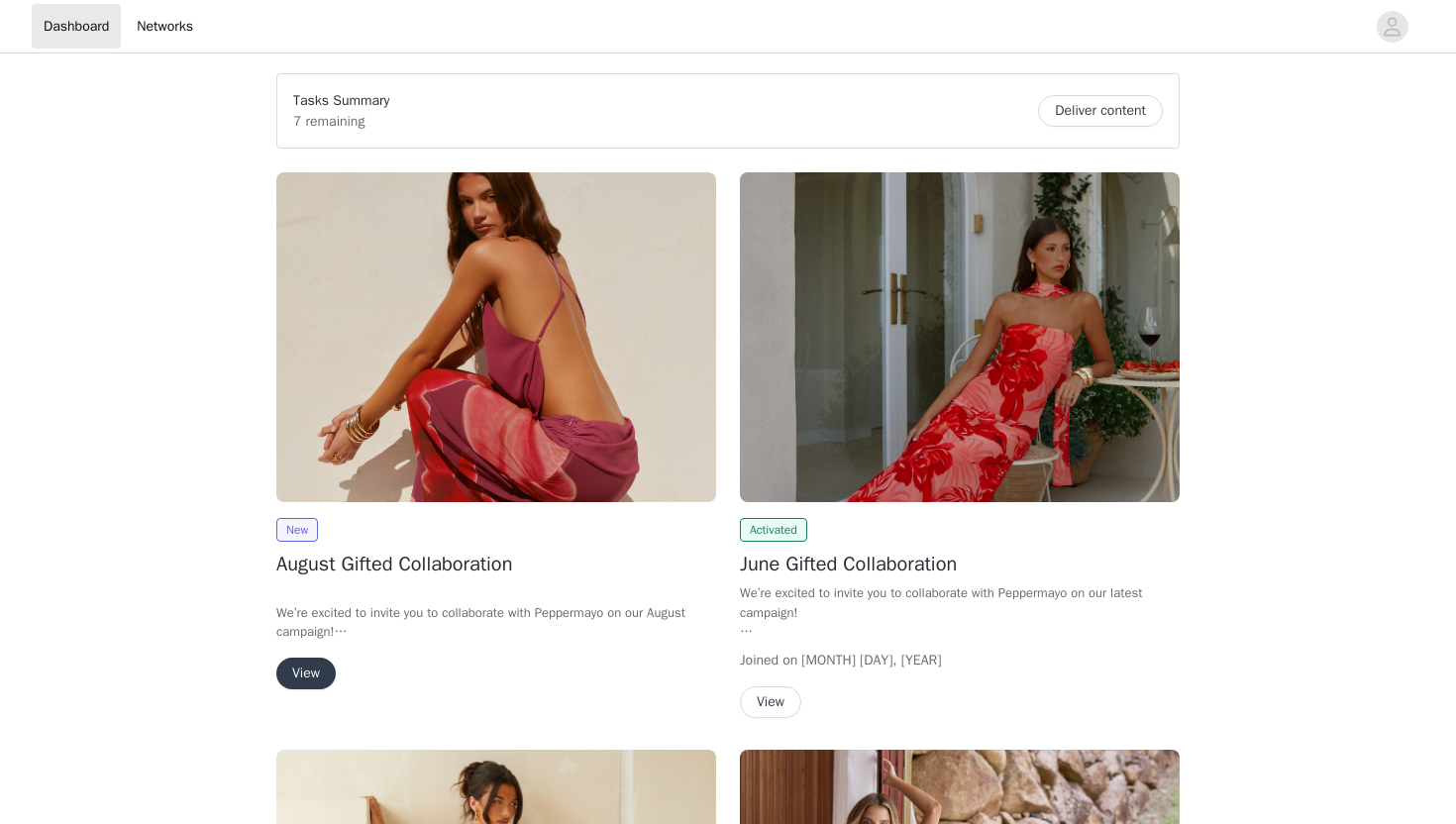 scroll, scrollTop: 0, scrollLeft: 0, axis: both 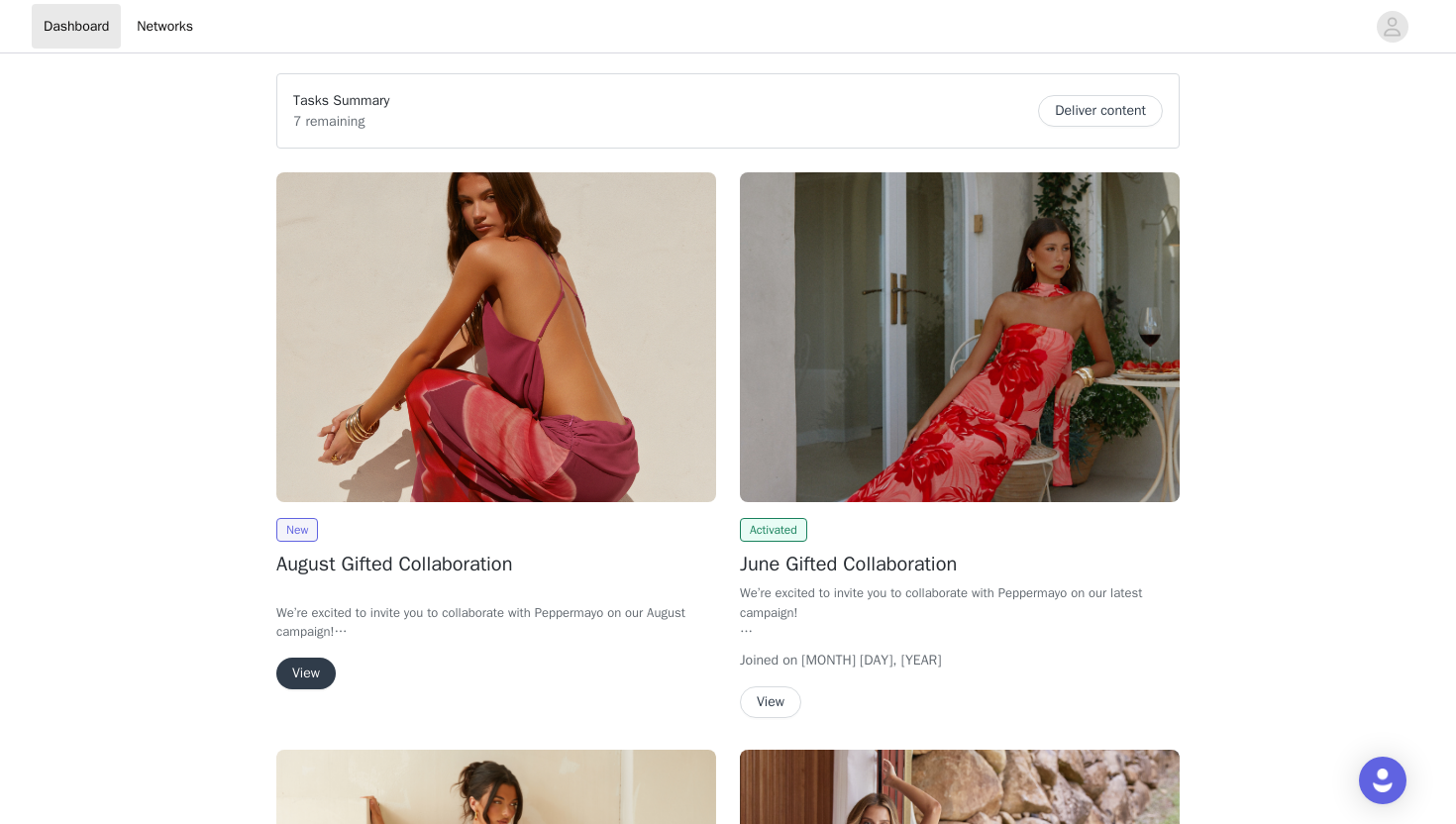 click on "View" at bounding box center [306, 673] 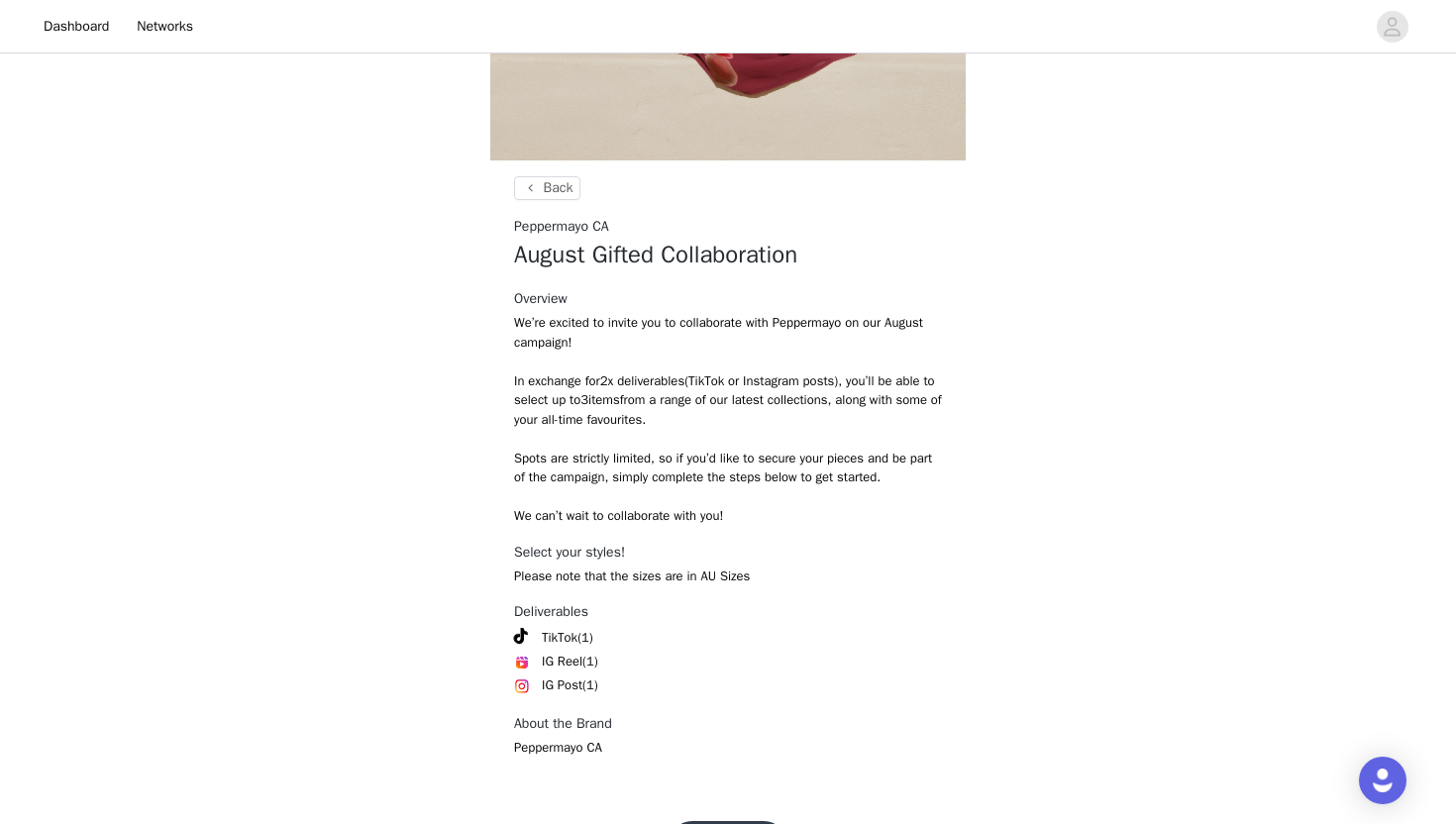 scroll, scrollTop: 677, scrollLeft: 0, axis: vertical 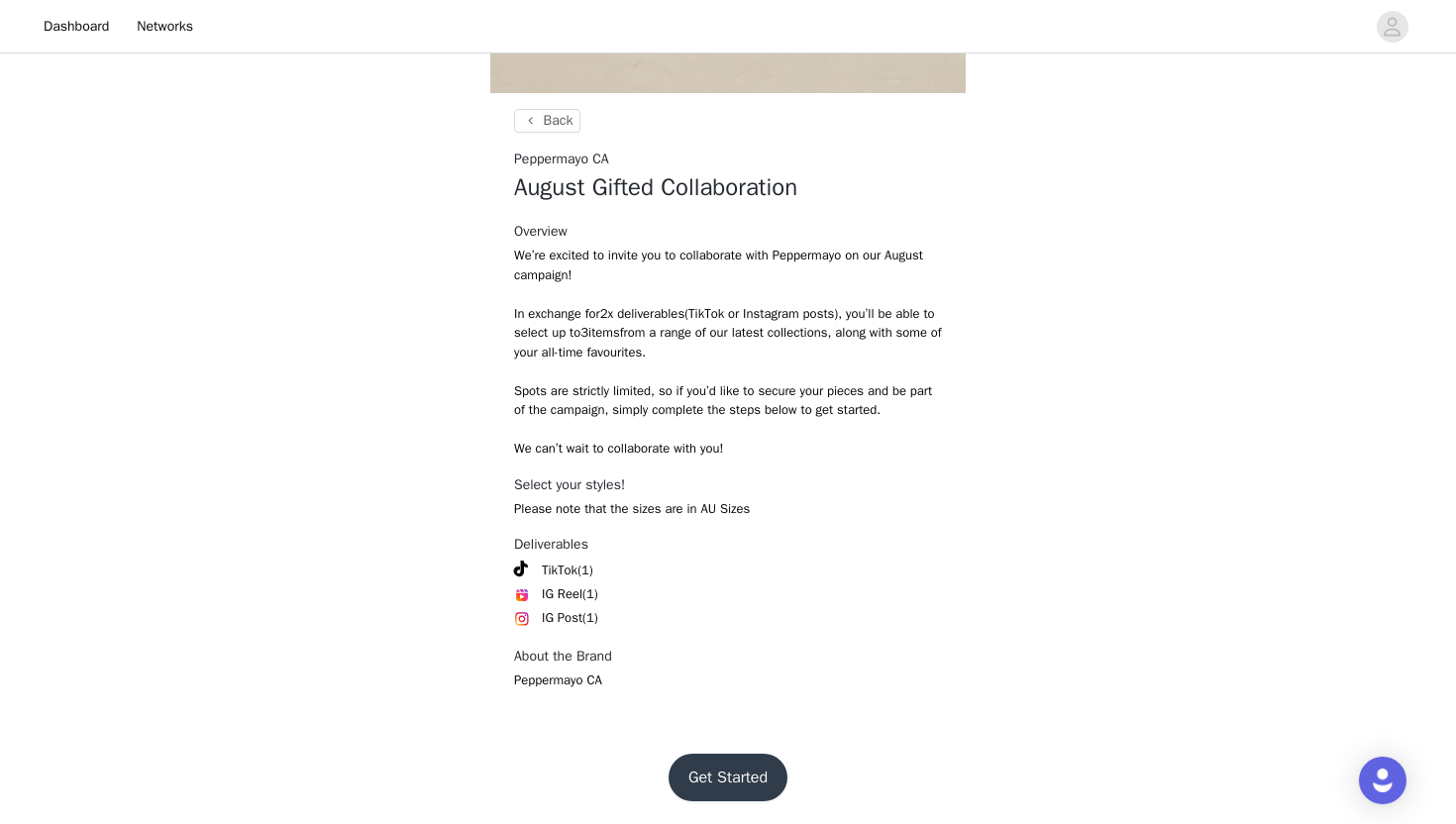 click on "Get Started" at bounding box center [728, 777] 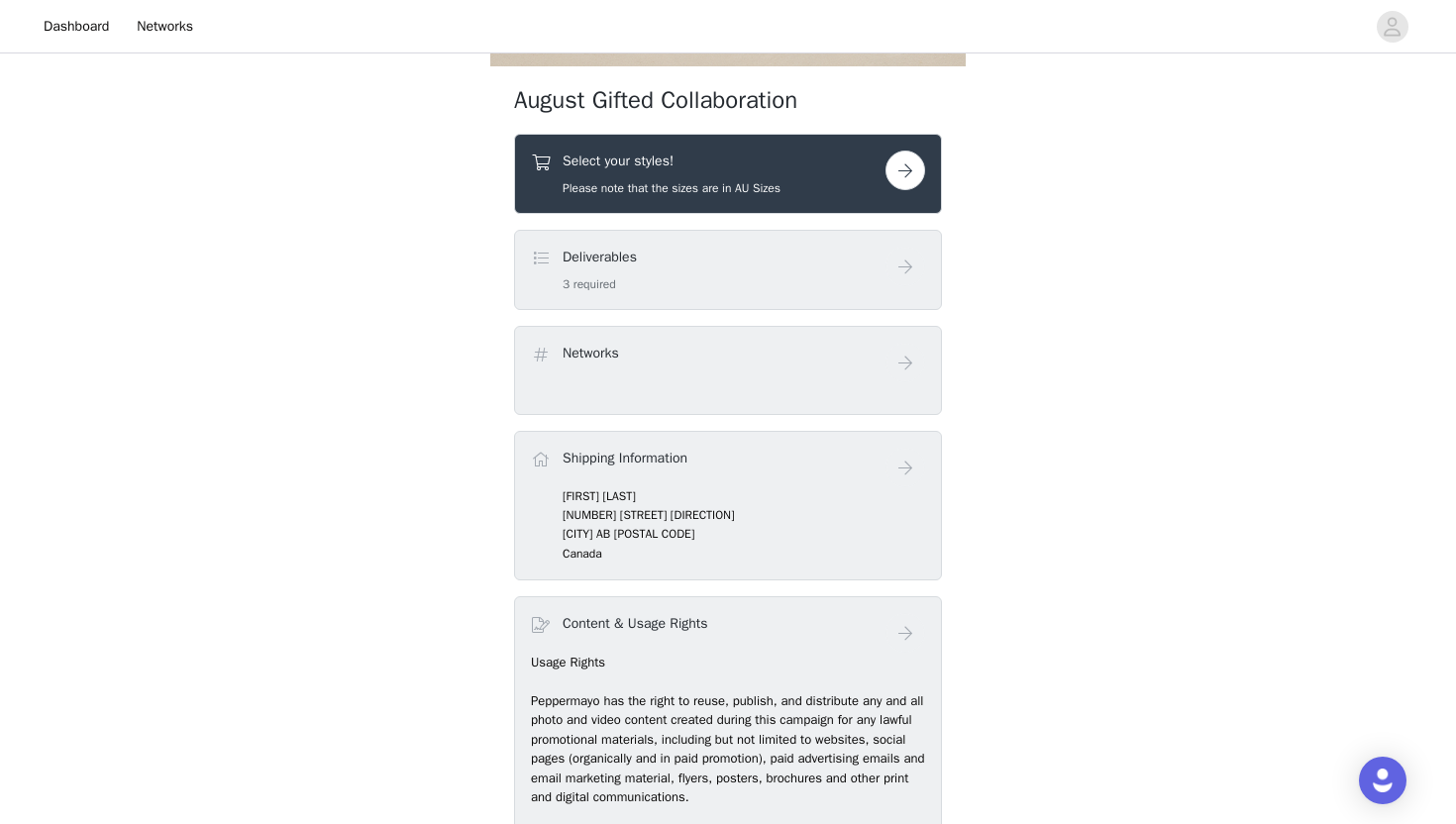 scroll, scrollTop: 603, scrollLeft: 0, axis: vertical 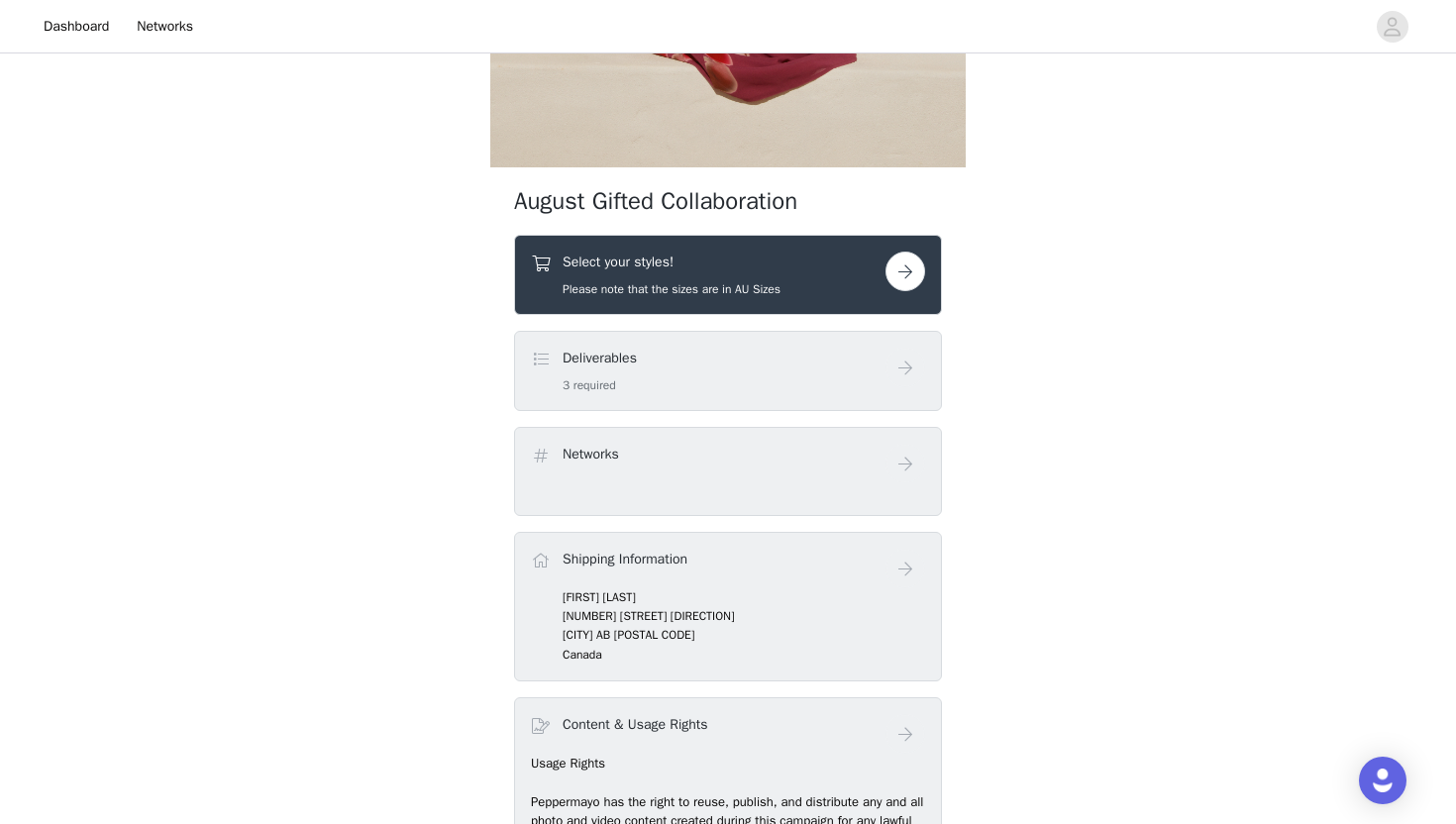 click on "Select your styles!   Please note that the sizes are in AU Sizes" at bounding box center (672, 274) 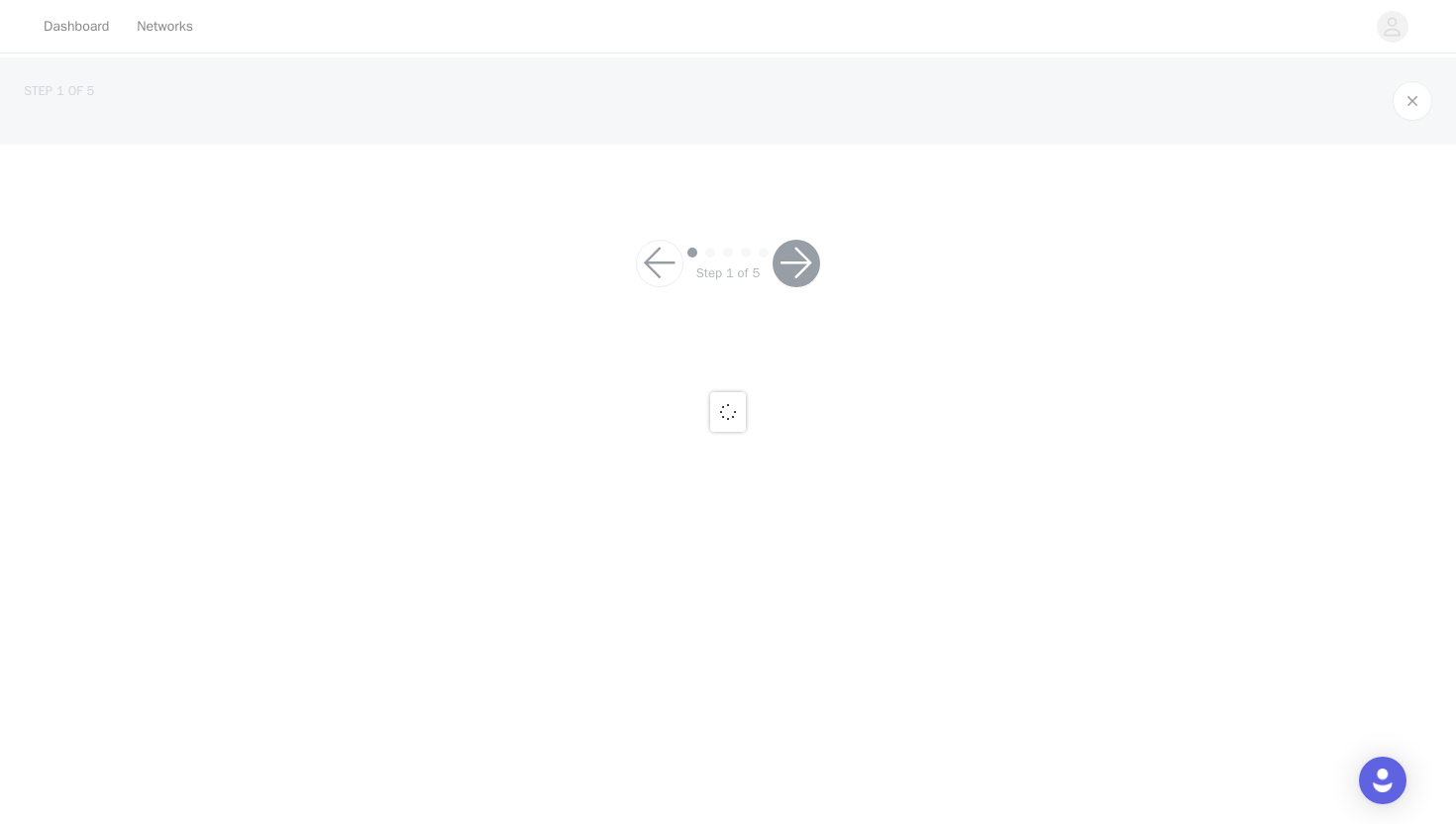 scroll, scrollTop: 0, scrollLeft: 0, axis: both 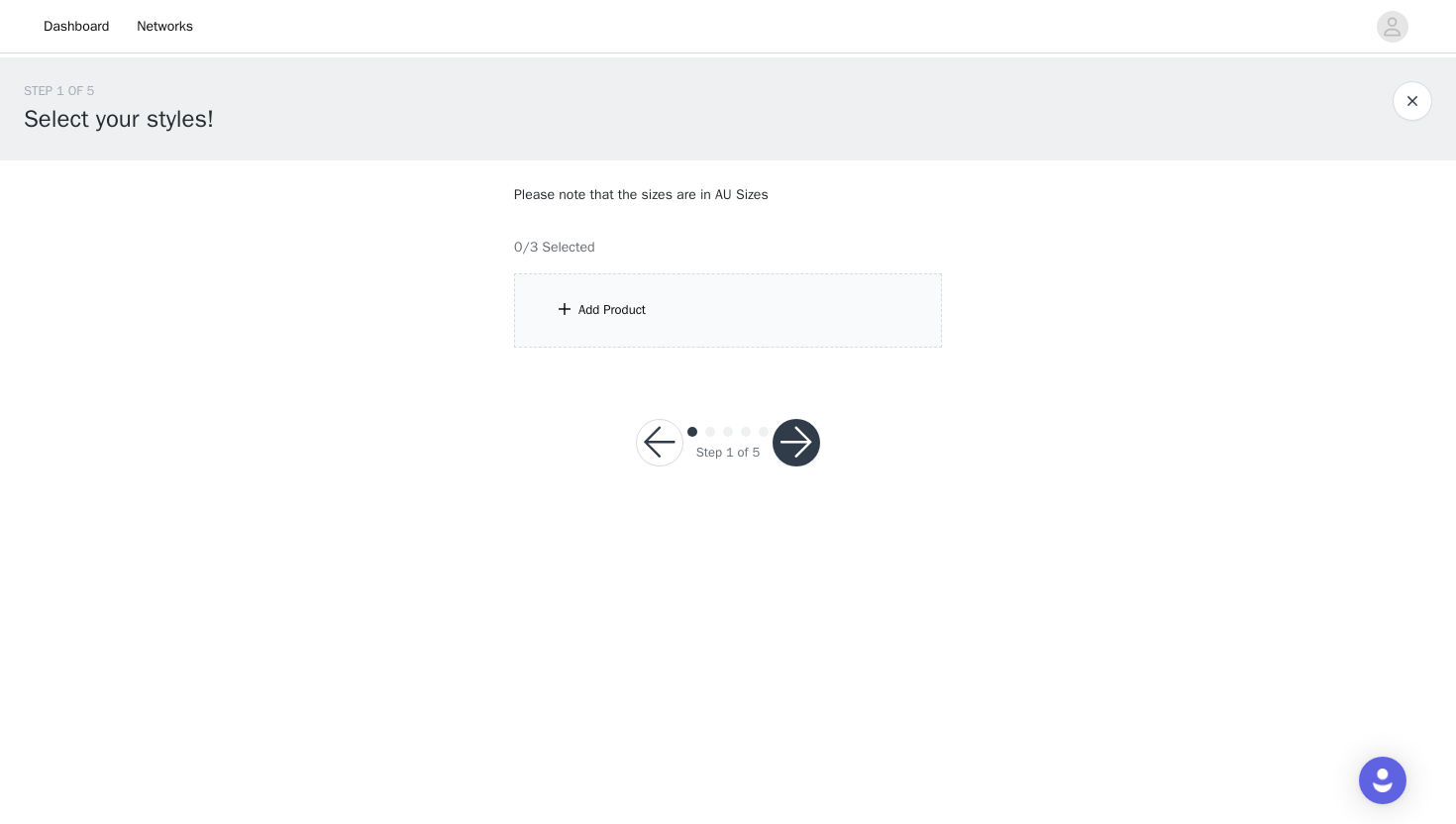 click on "Add Product" at bounding box center (728, 310) 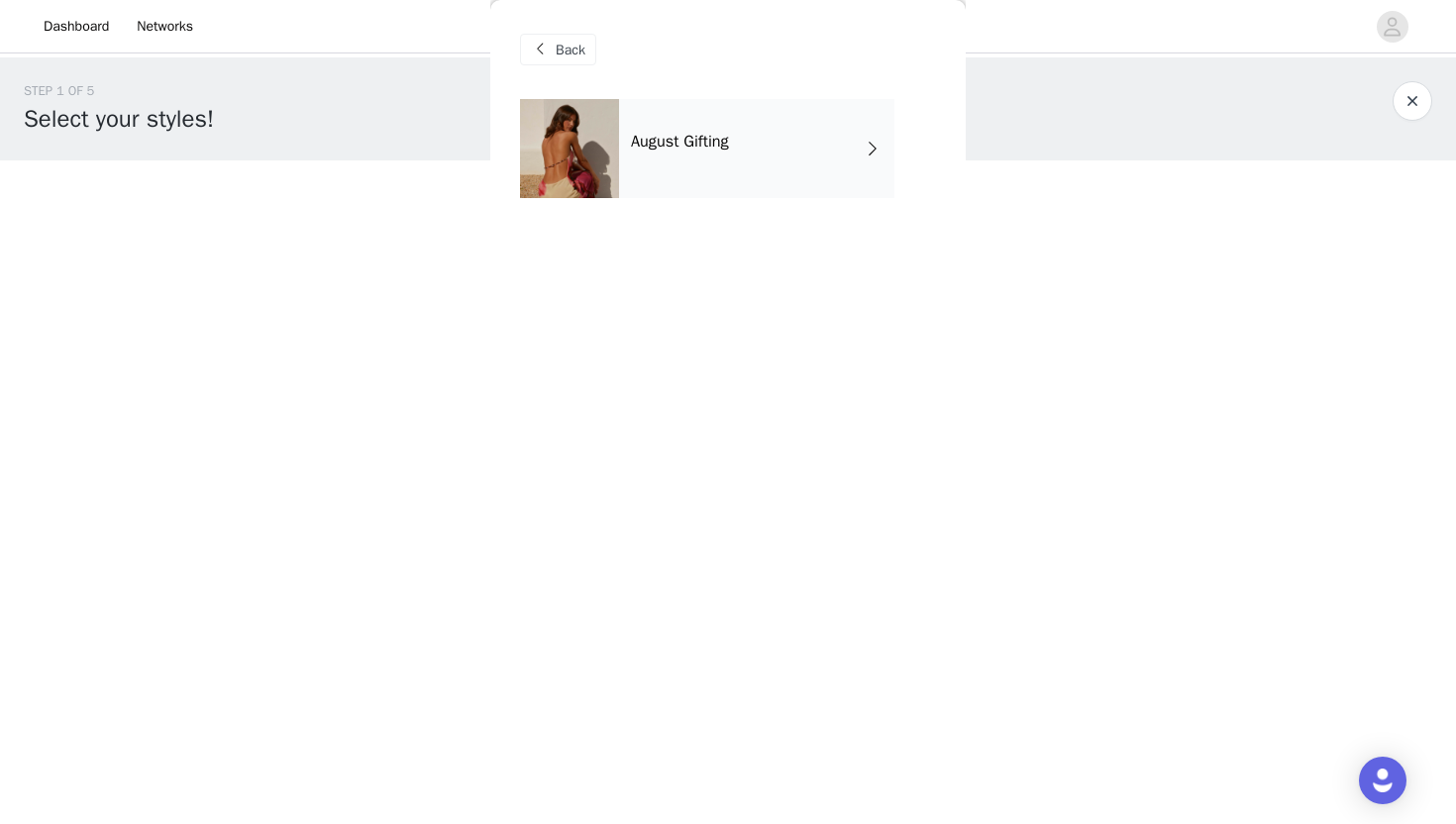 click on "August Gifting" at bounding box center [757, 149] 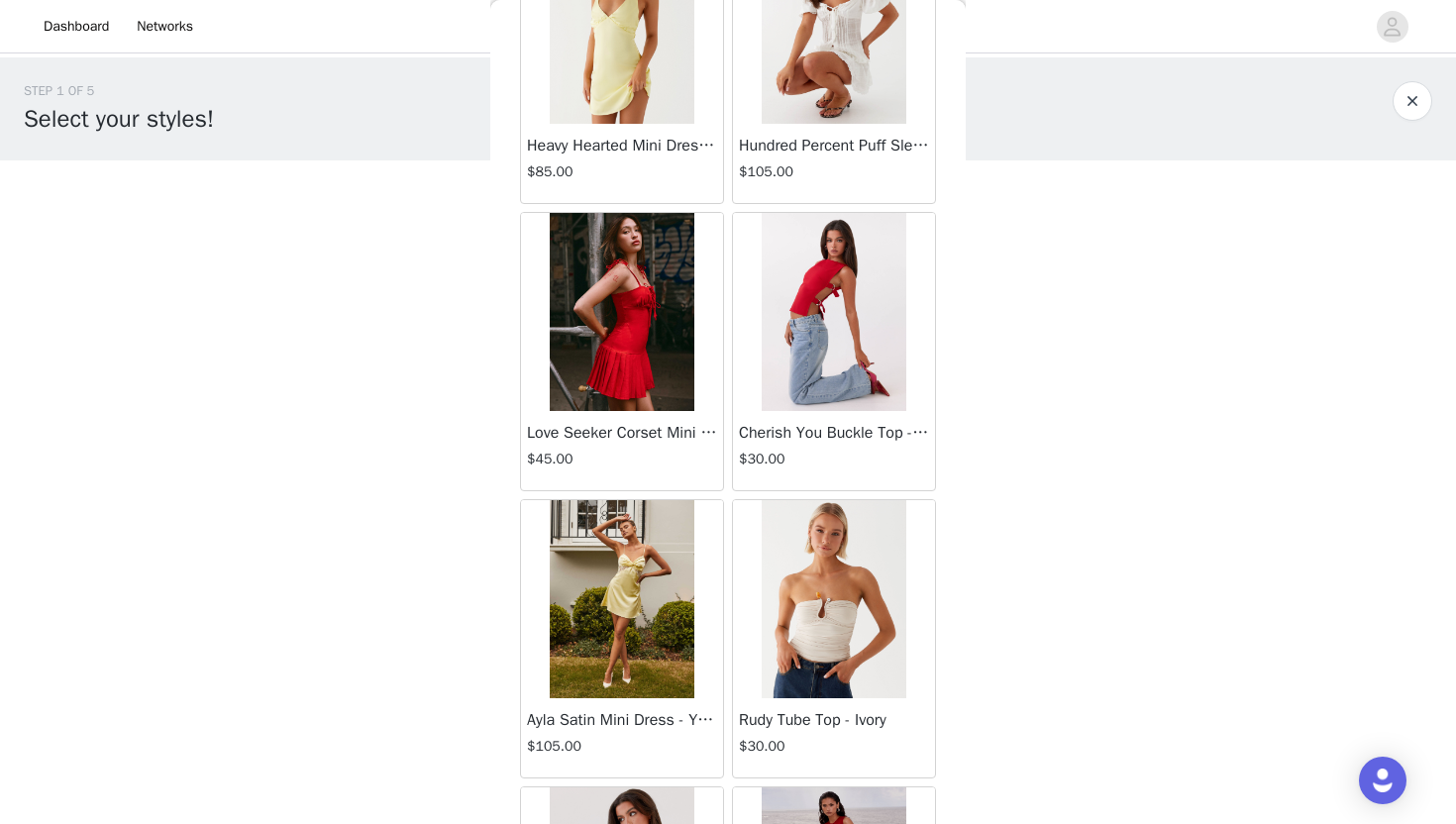 scroll, scrollTop: 94, scrollLeft: 0, axis: vertical 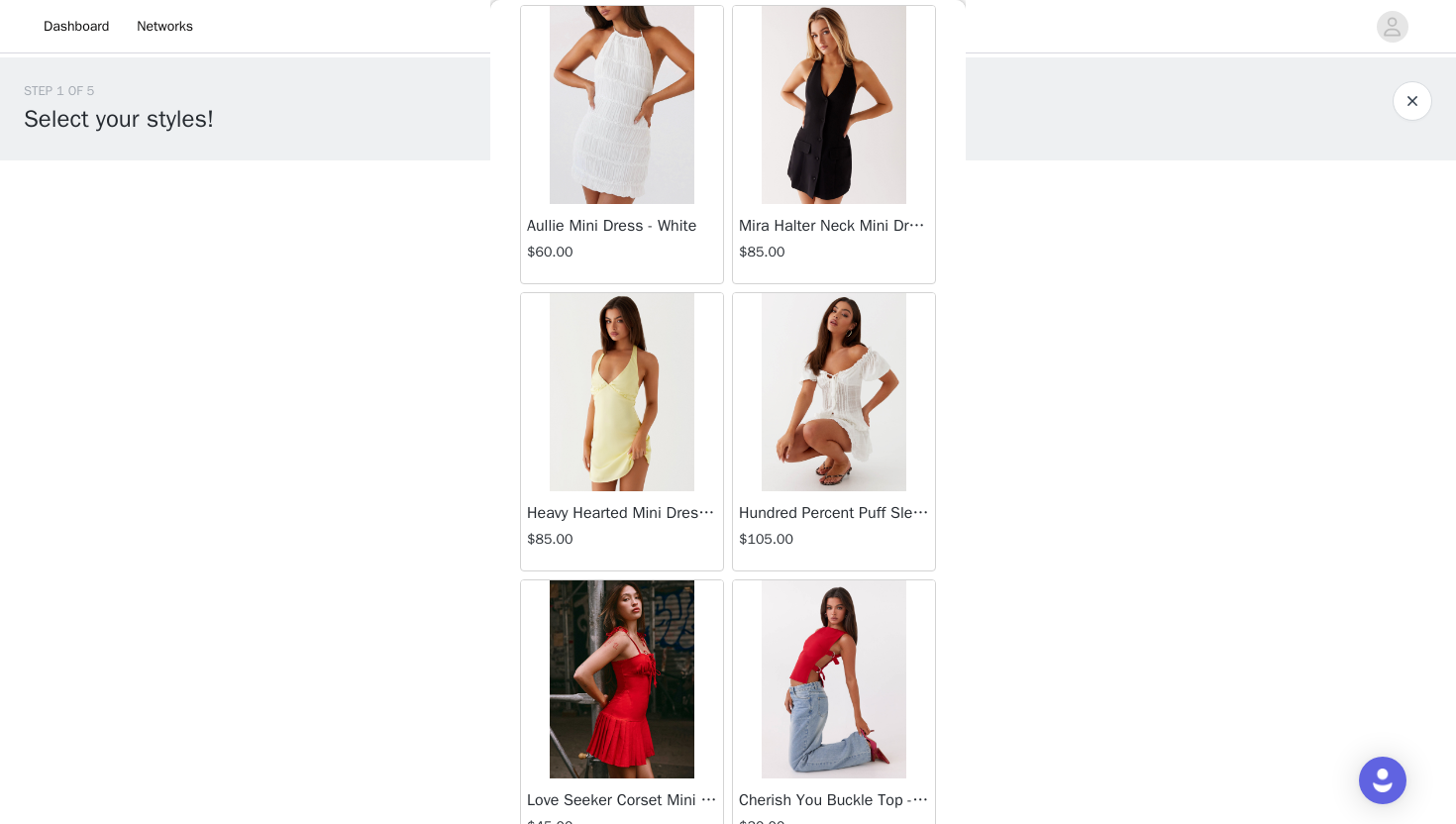 click at bounding box center [833, 392] 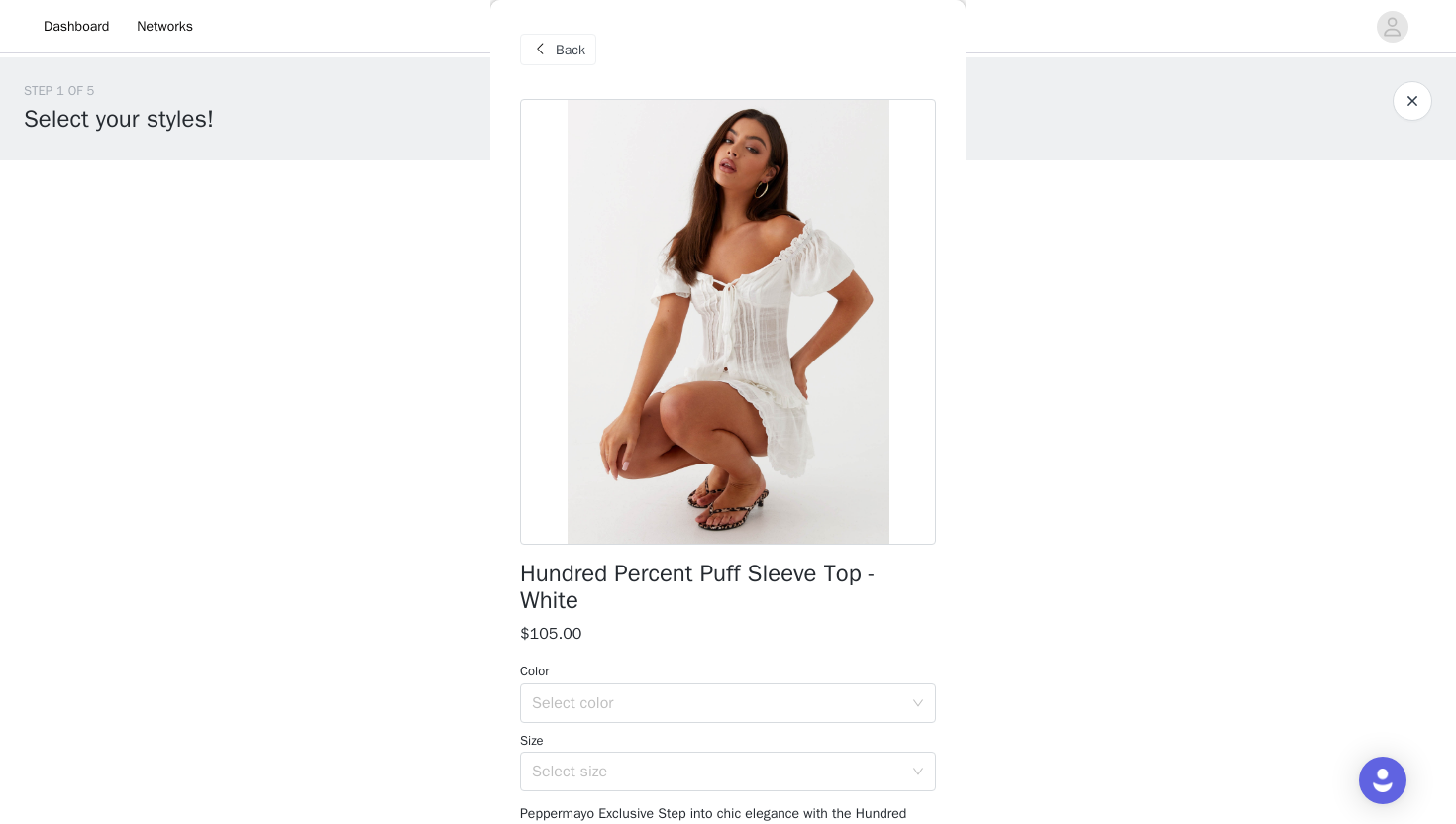 scroll, scrollTop: 46, scrollLeft: 0, axis: vertical 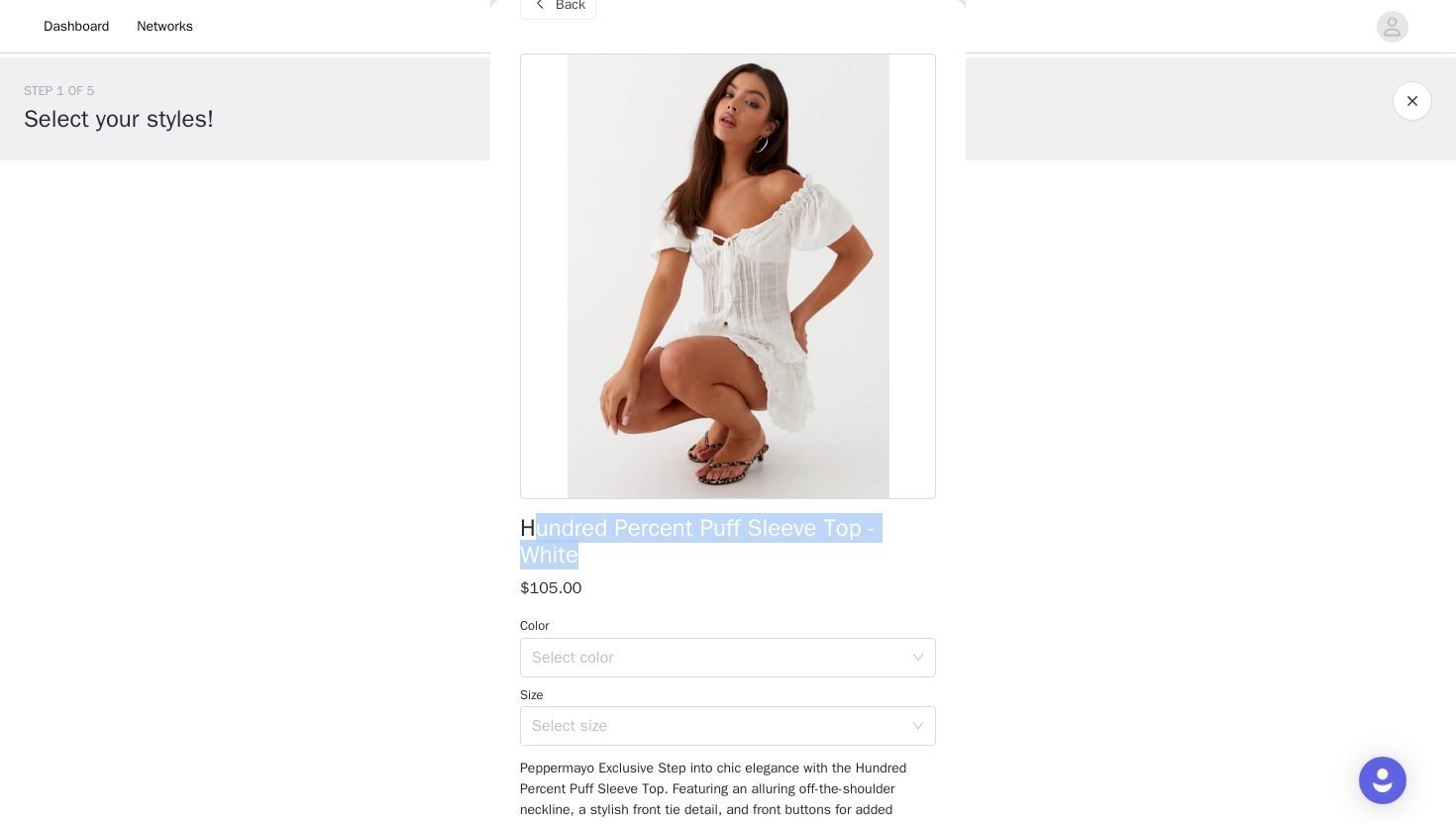 drag, startPoint x: 529, startPoint y: 521, endPoint x: 595, endPoint y: 551, distance: 72.498276 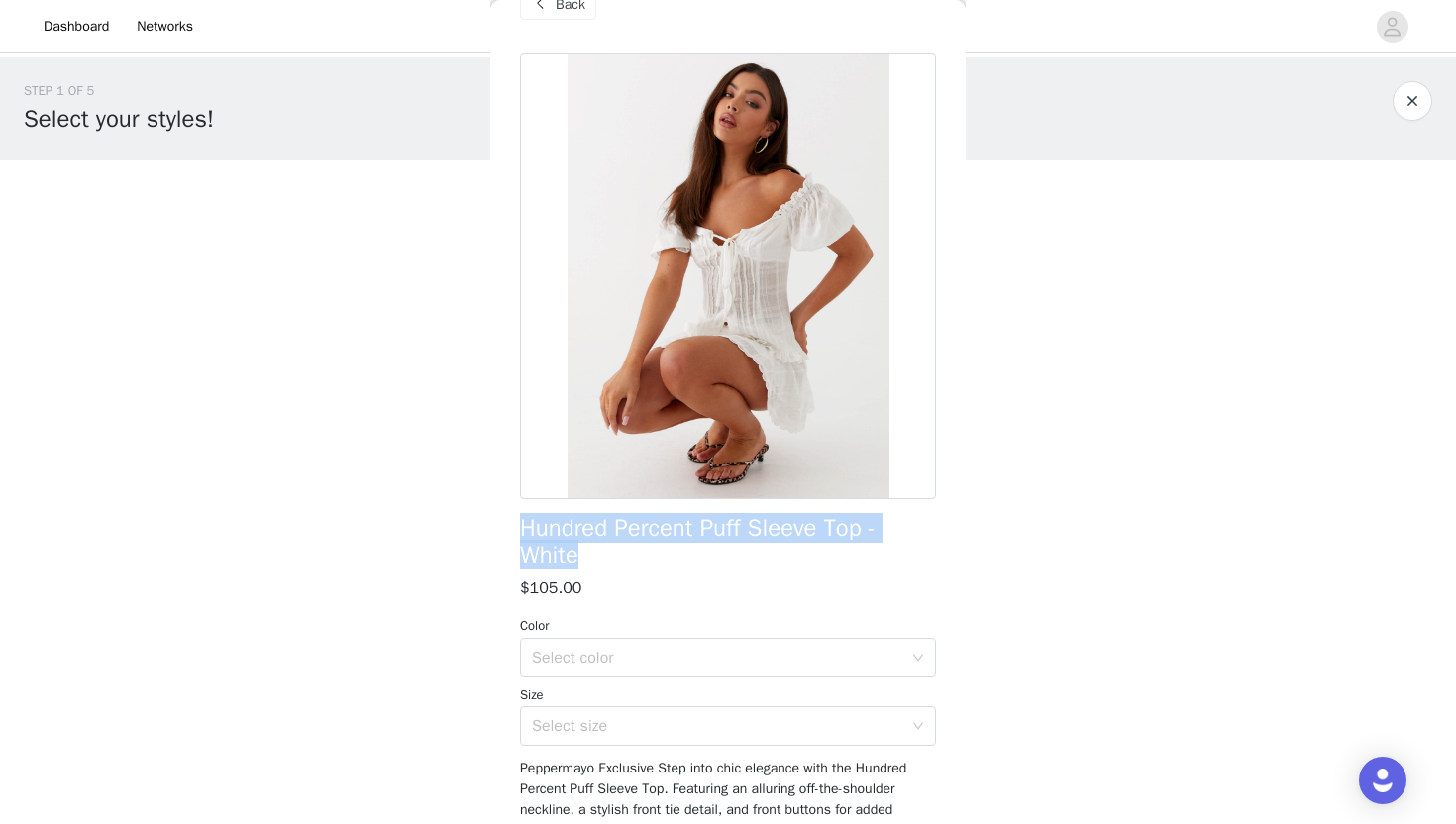 copy on "Hundred Percent Puff Sleeve Top - White" 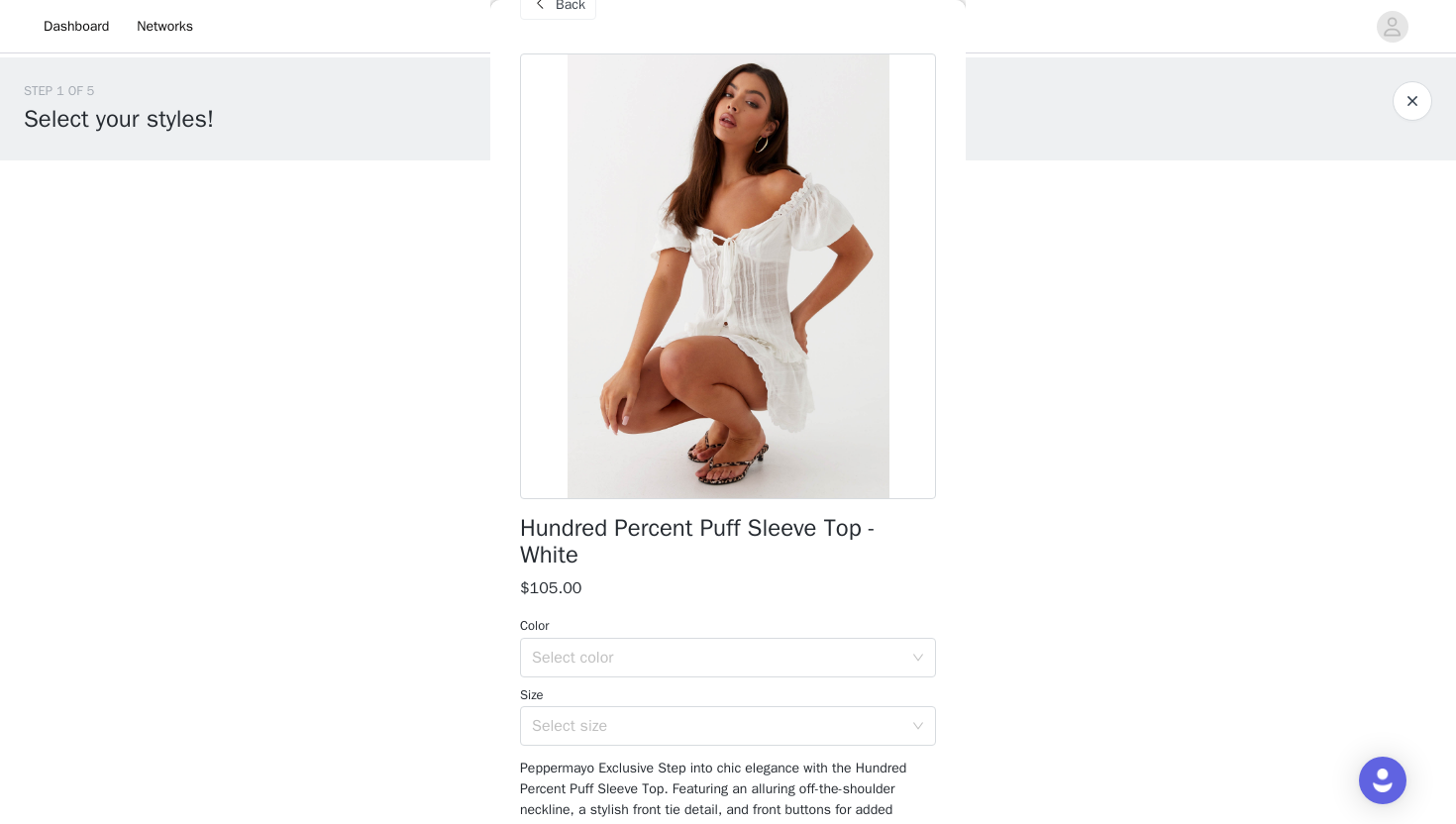 click on "Color   Select color" at bounding box center [728, 647] 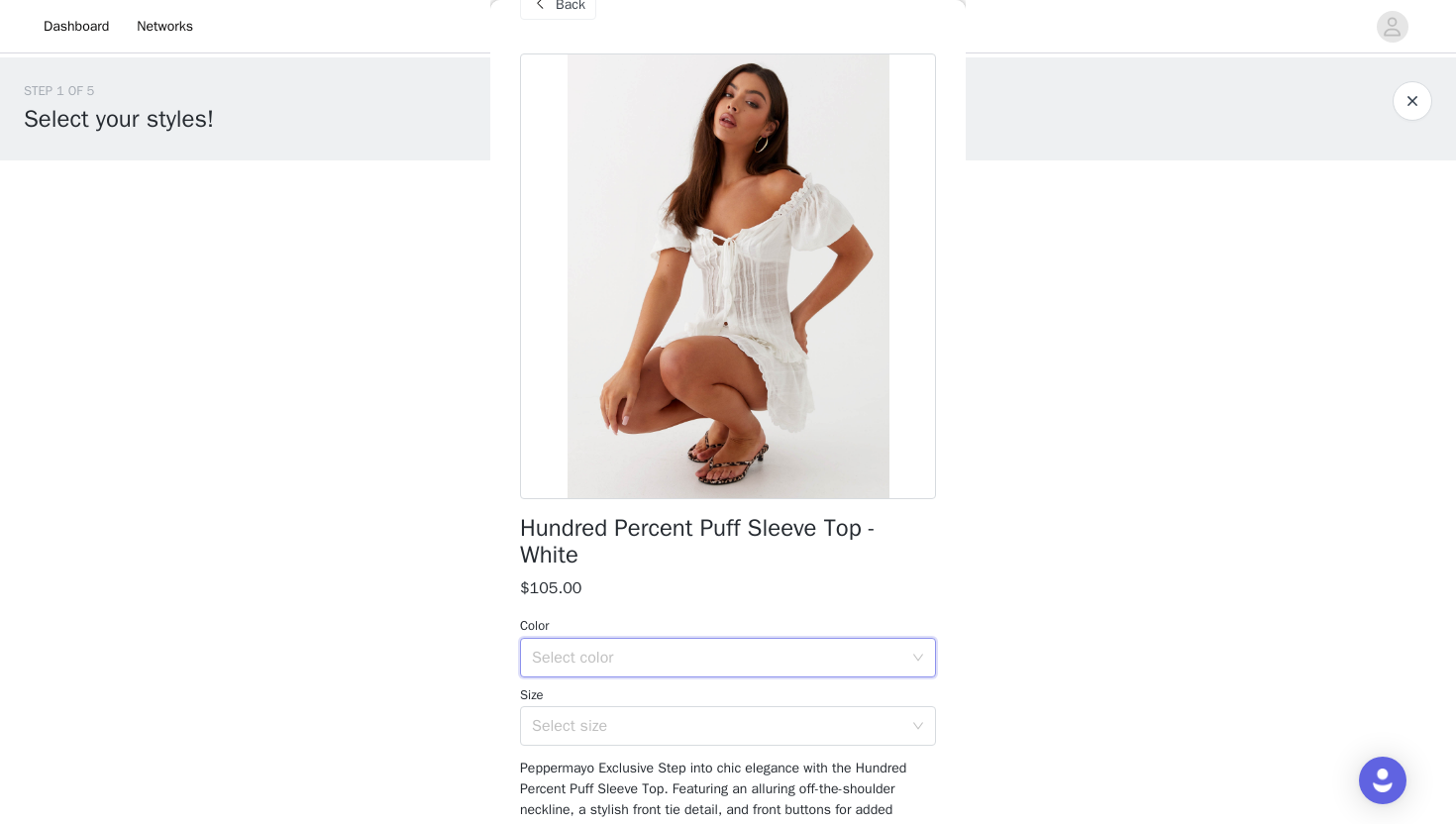 click on "Select color" at bounding box center (721, 658) 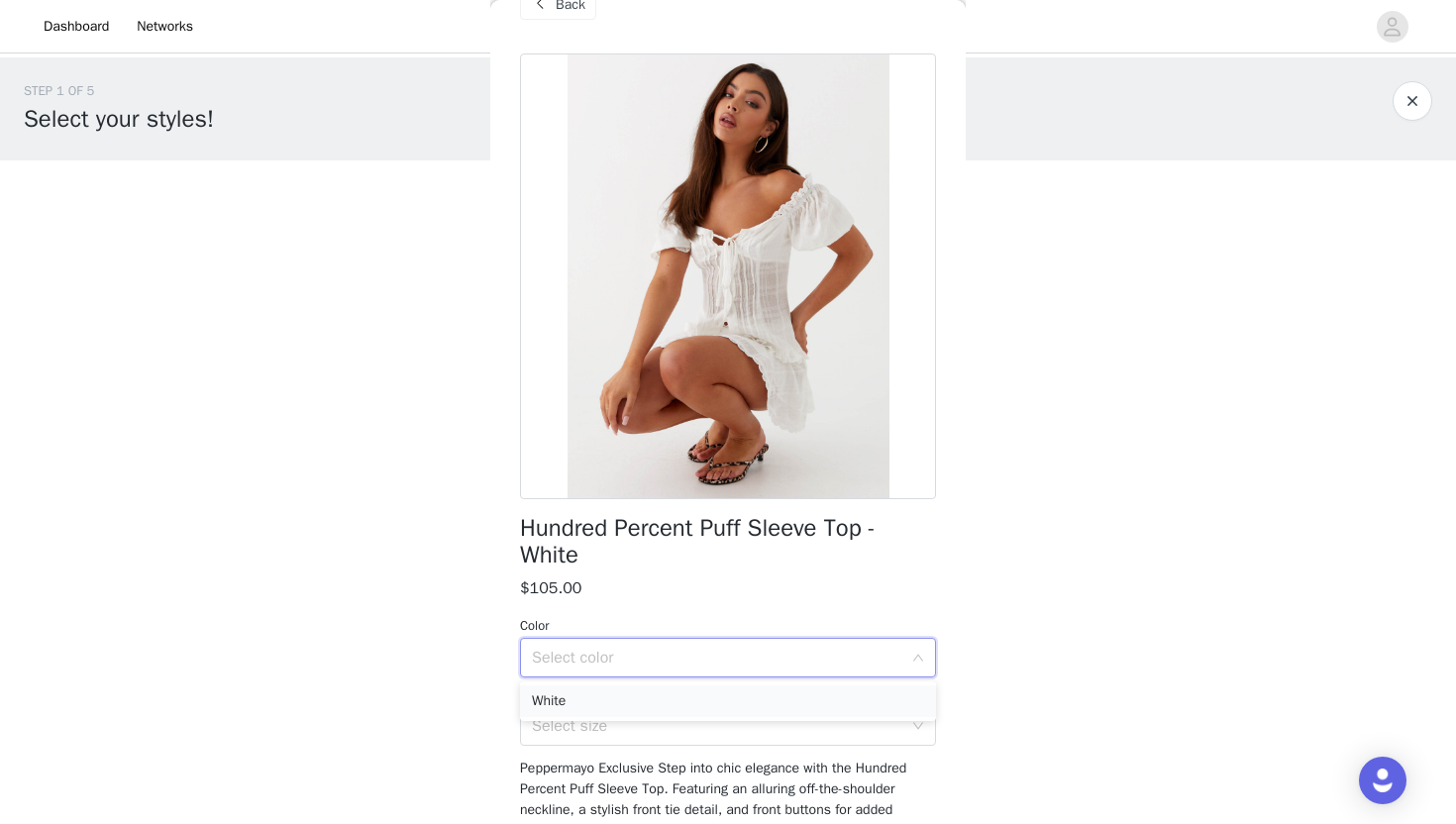 click on "White" at bounding box center [728, 701] 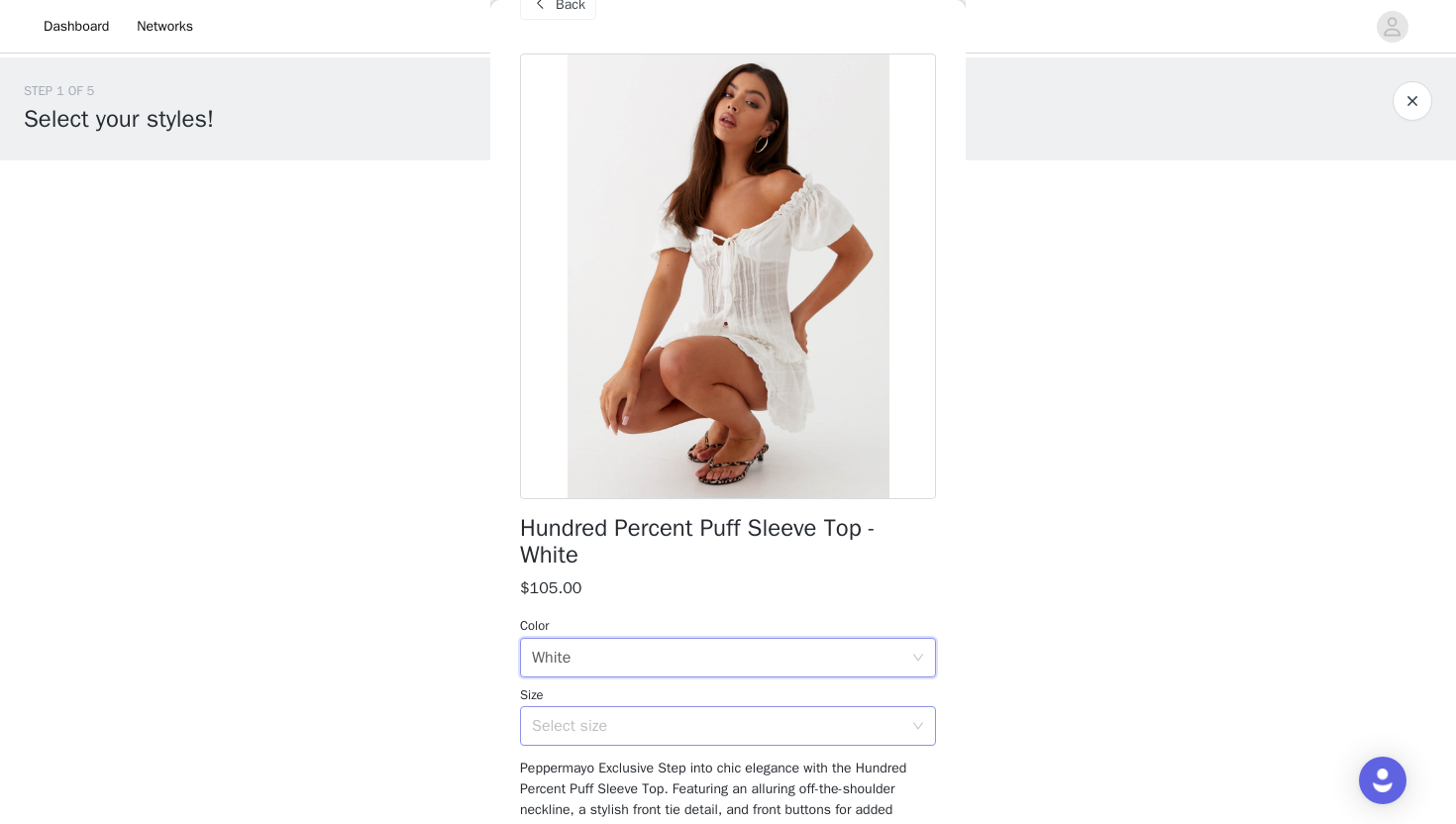 click on "Select size" at bounding box center (717, 726) 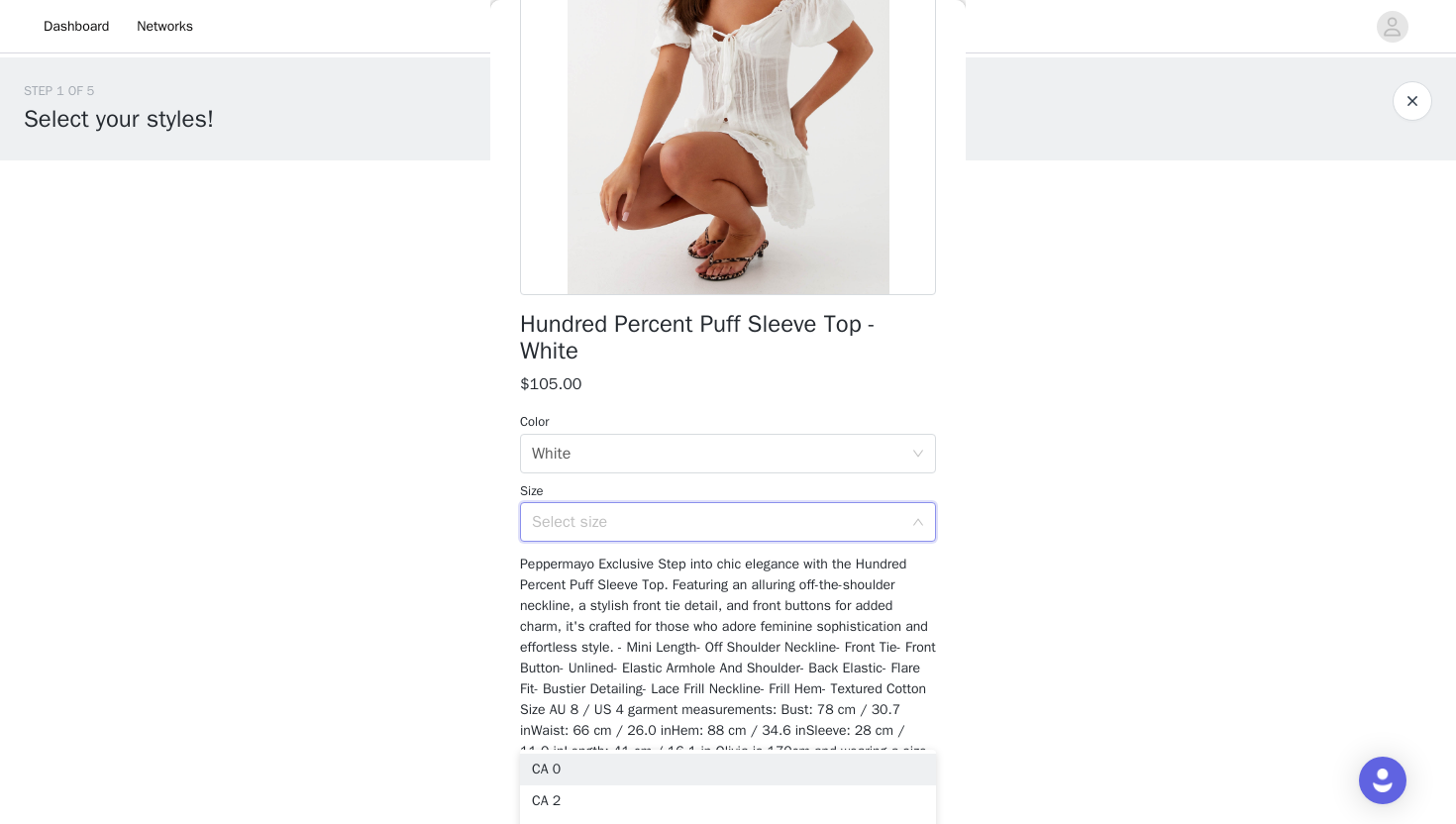 scroll, scrollTop: 291, scrollLeft: 0, axis: vertical 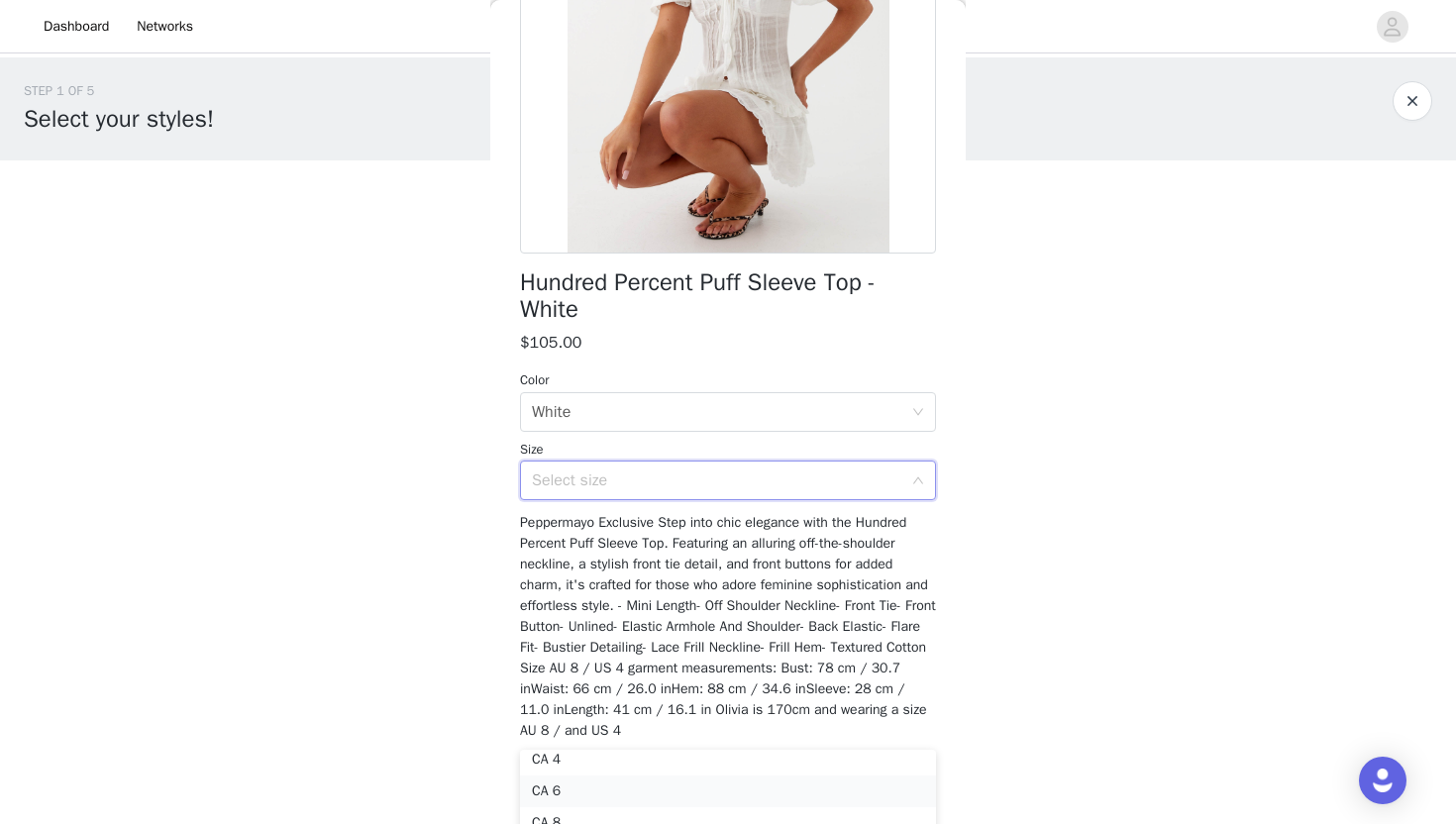 click on "CA 6" at bounding box center [728, 791] 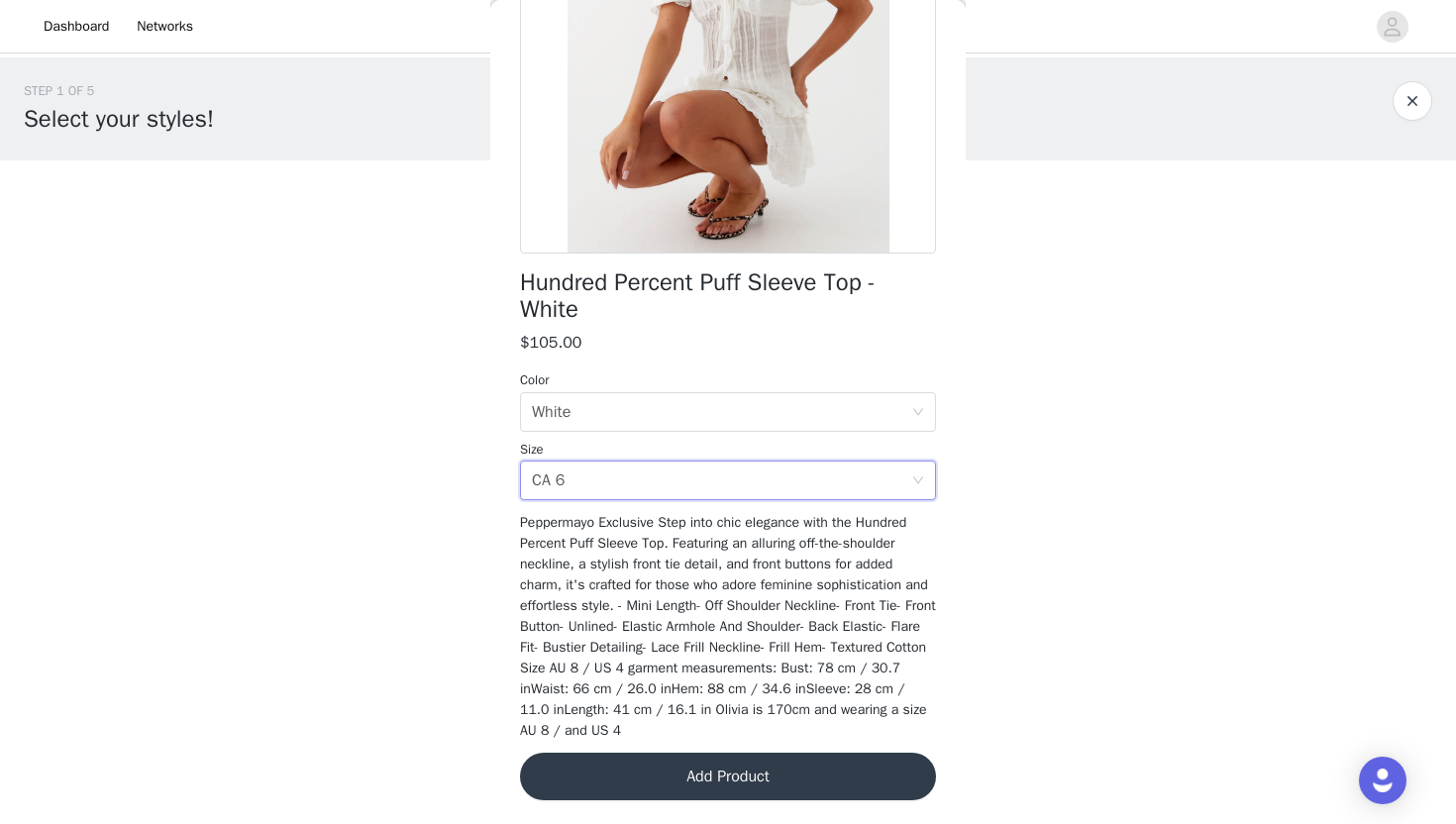 click on "Add Product" at bounding box center (728, 776) 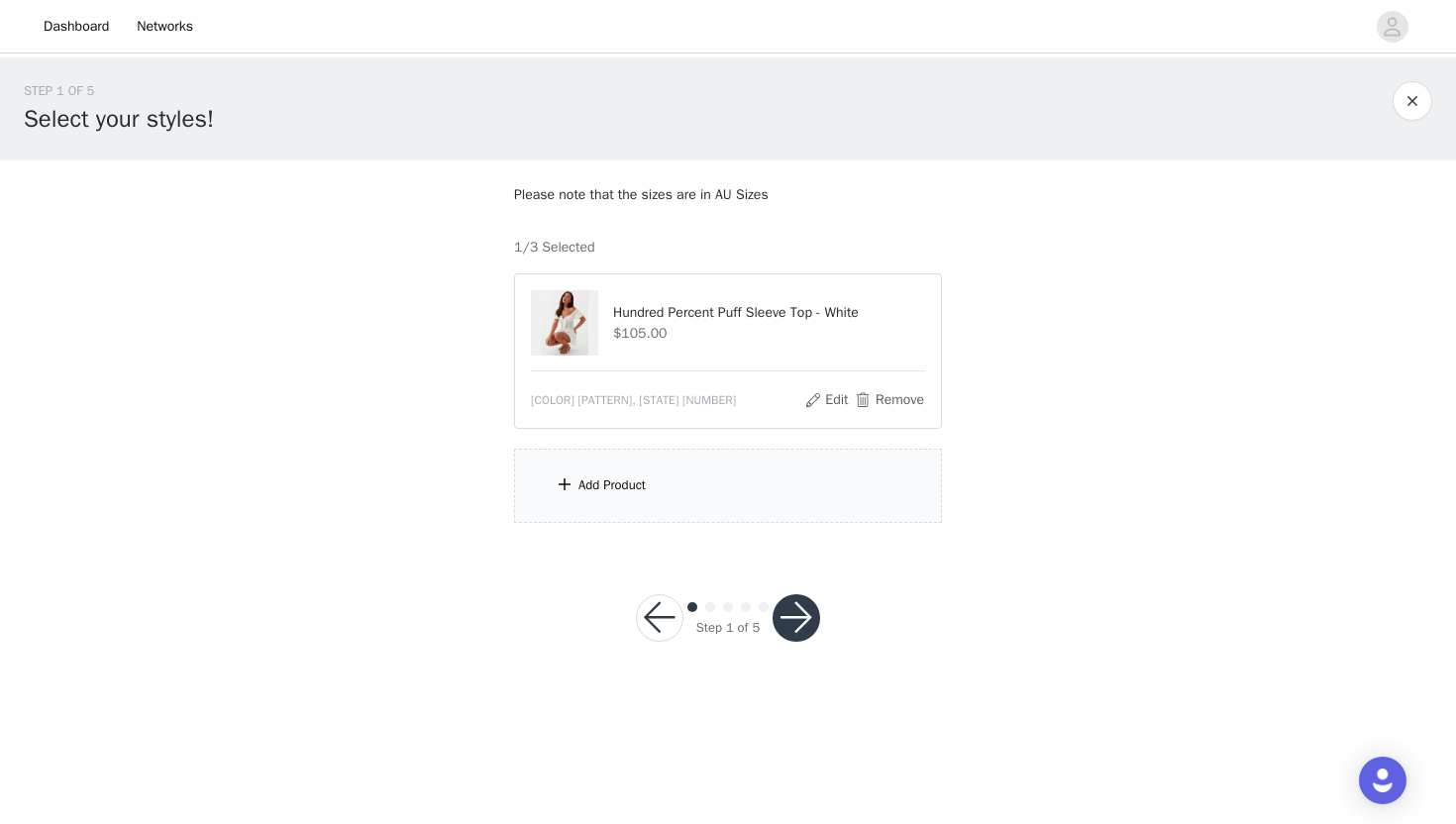 click on "Add Product" at bounding box center [728, 485] 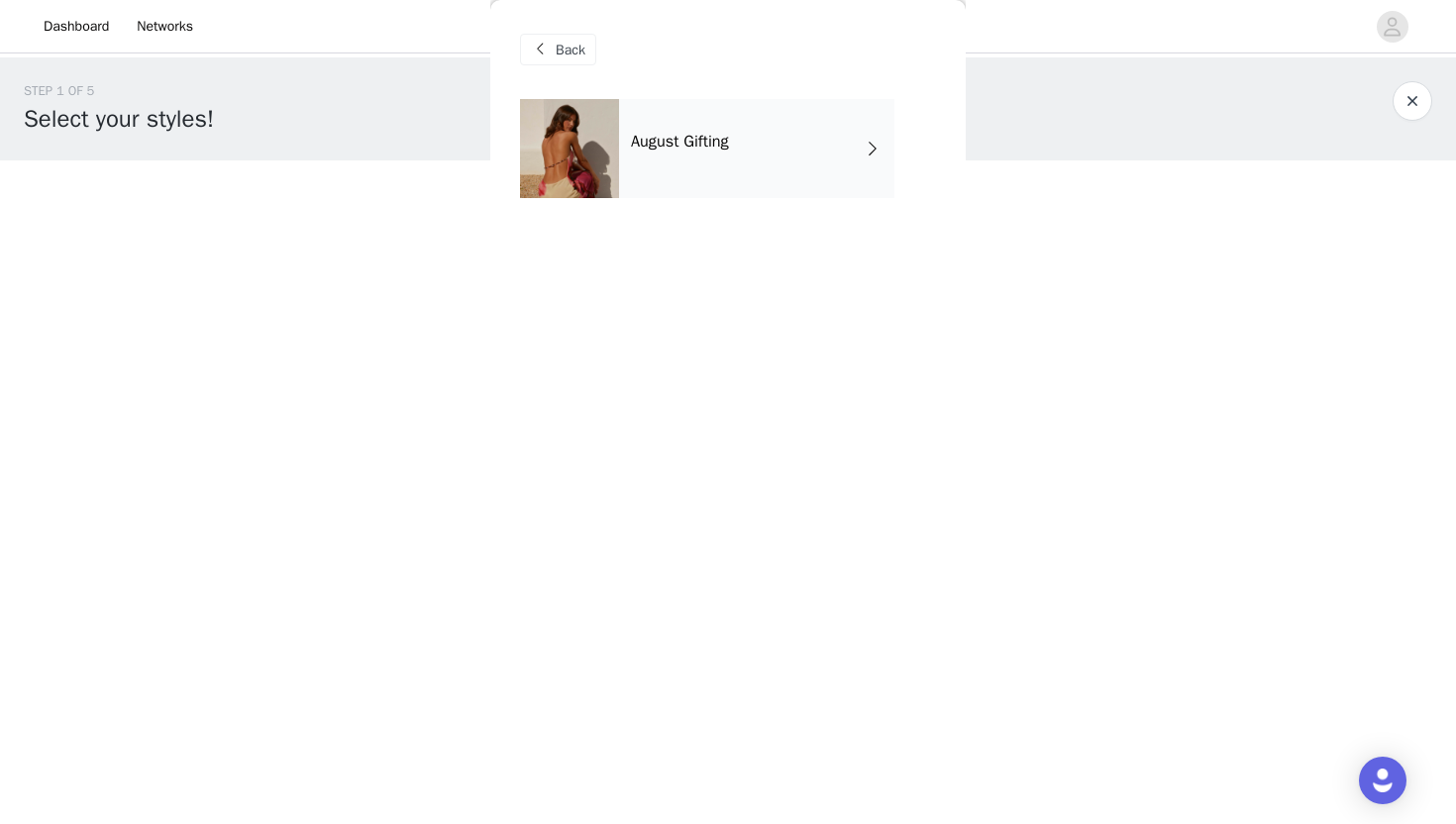 click on "August Gifting" at bounding box center (679, 142) 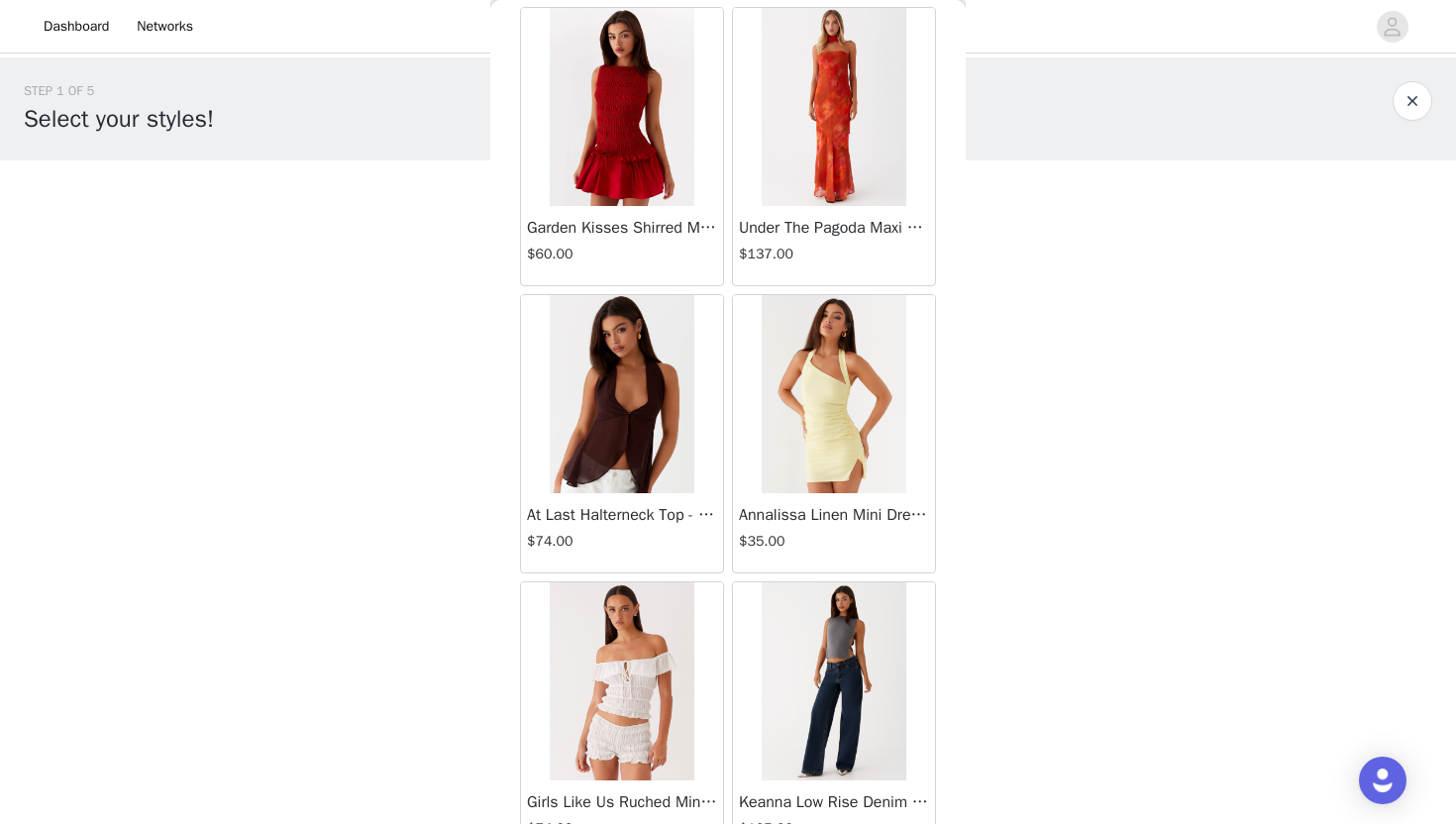 scroll, scrollTop: 2207, scrollLeft: 0, axis: vertical 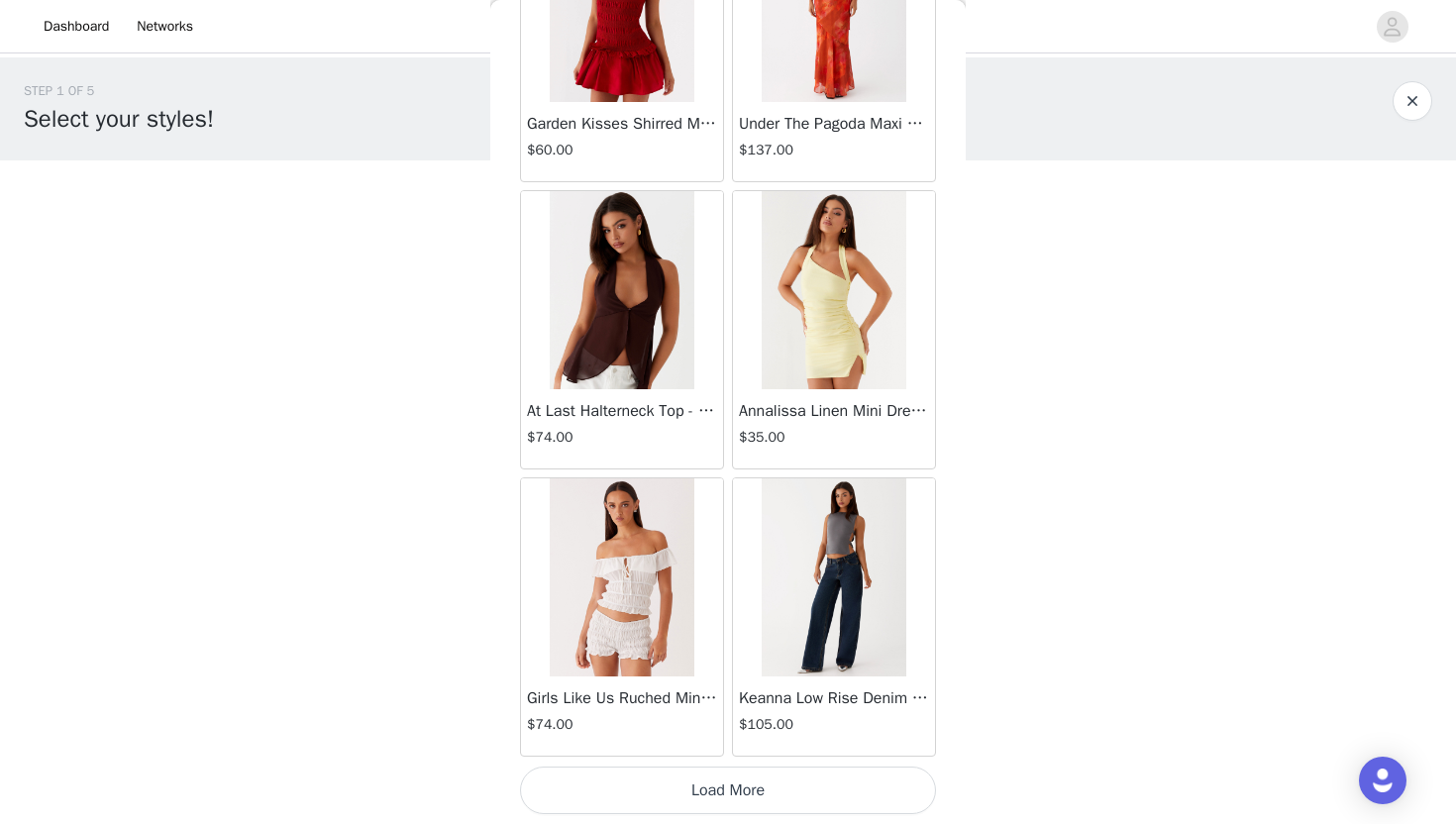 click on "Load More" at bounding box center (728, 790) 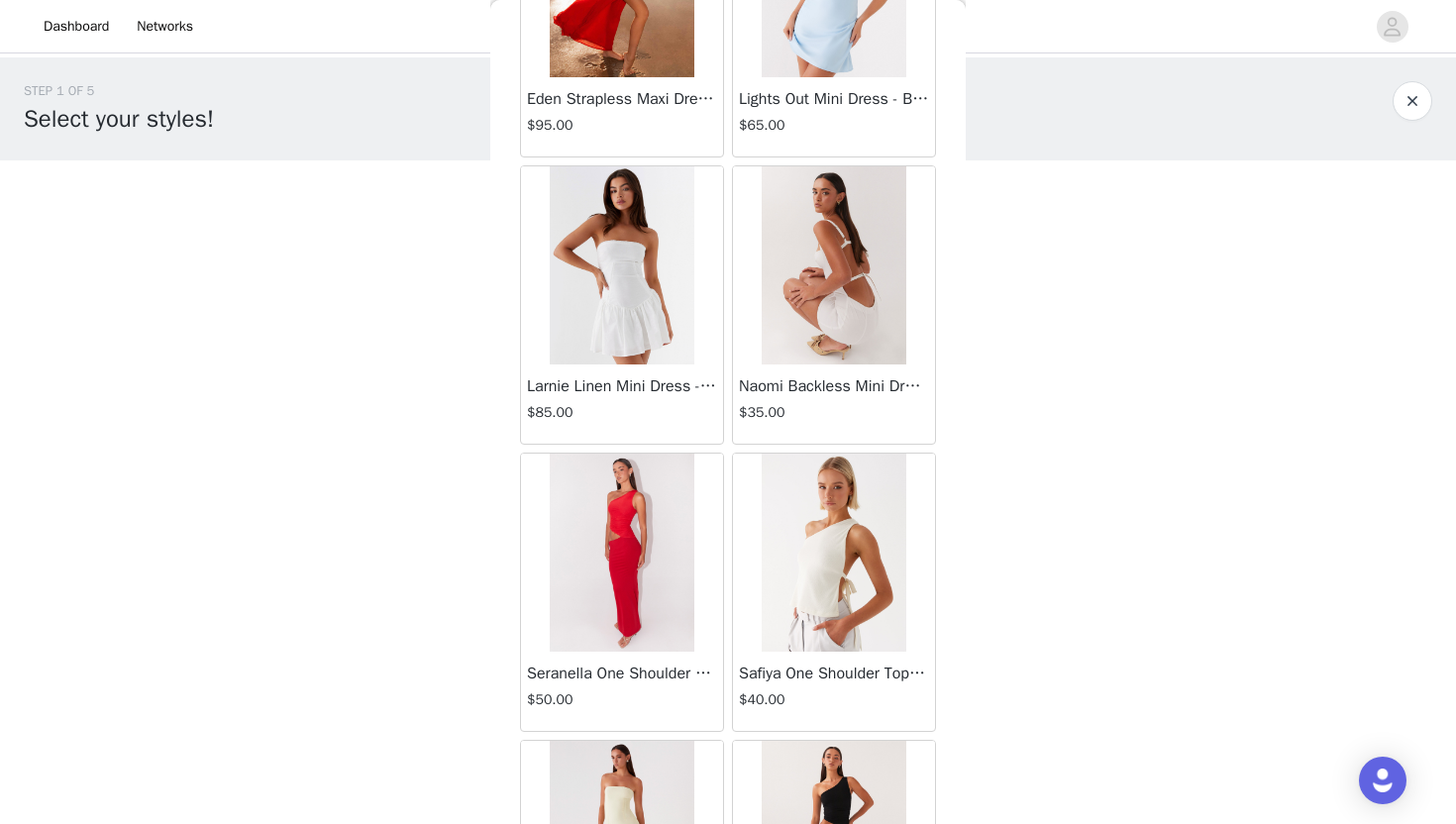 scroll, scrollTop: 5079, scrollLeft: 0, axis: vertical 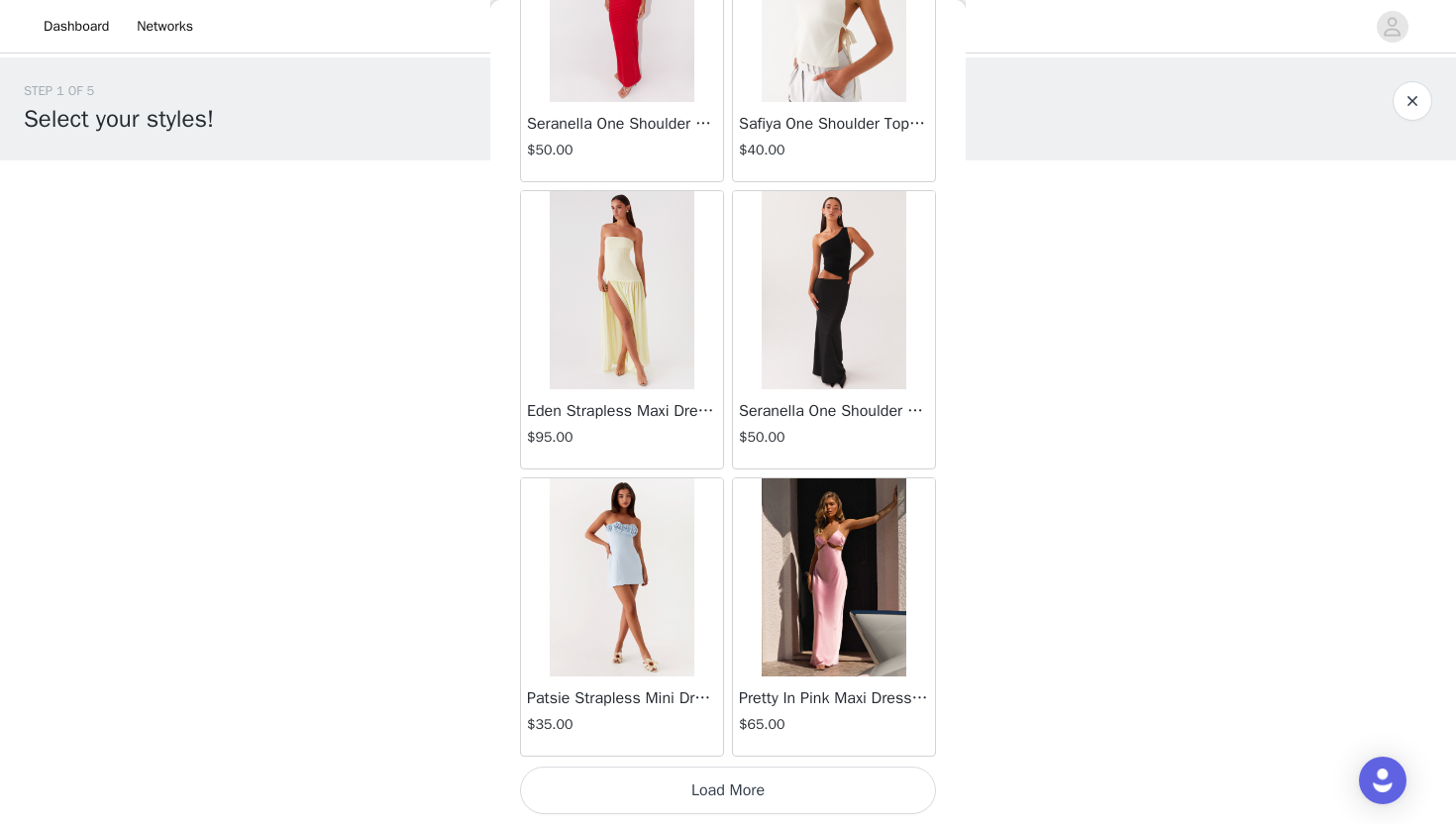 click on "Load More" at bounding box center (728, 790) 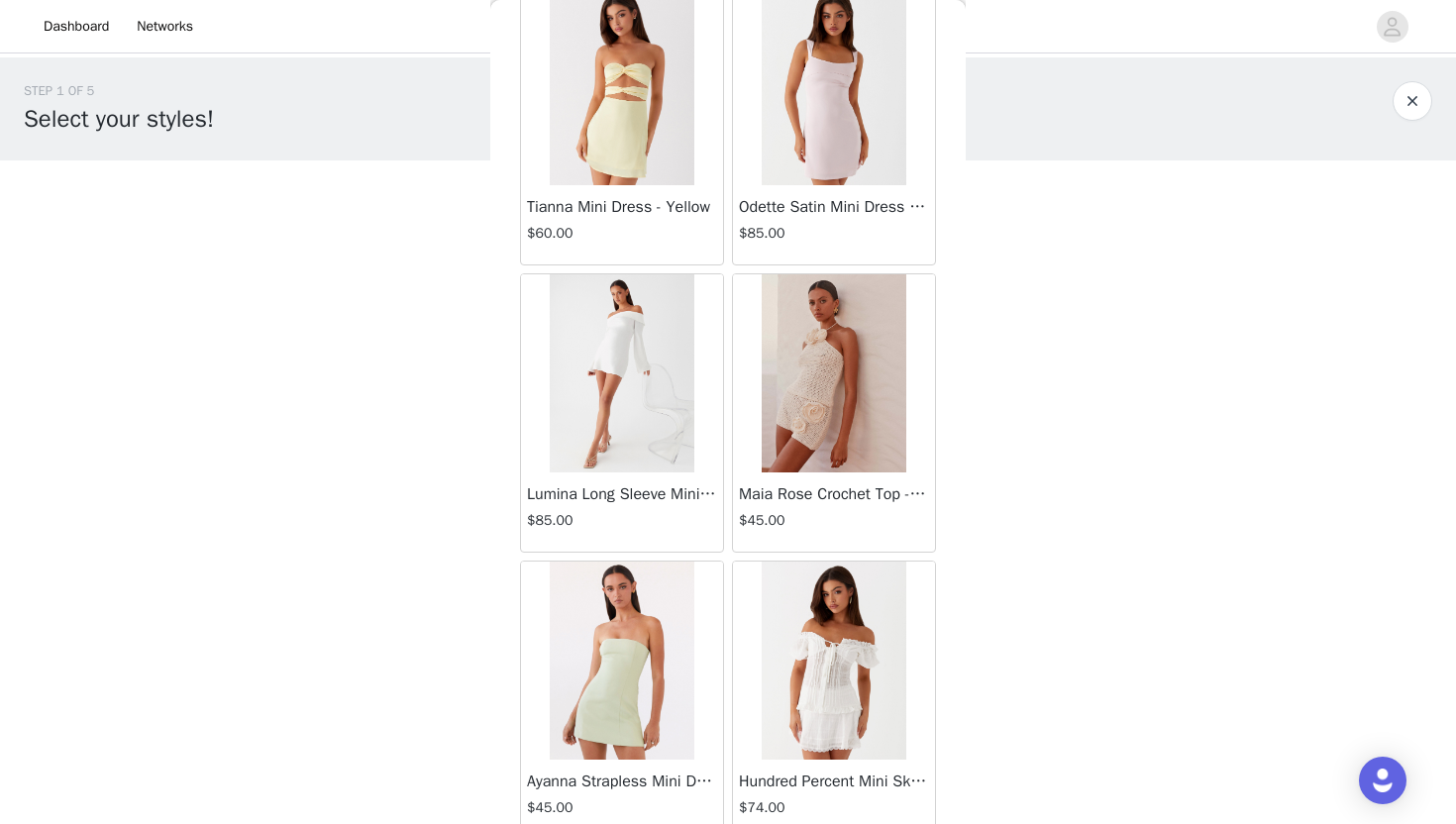 scroll, scrollTop: 7951, scrollLeft: 0, axis: vertical 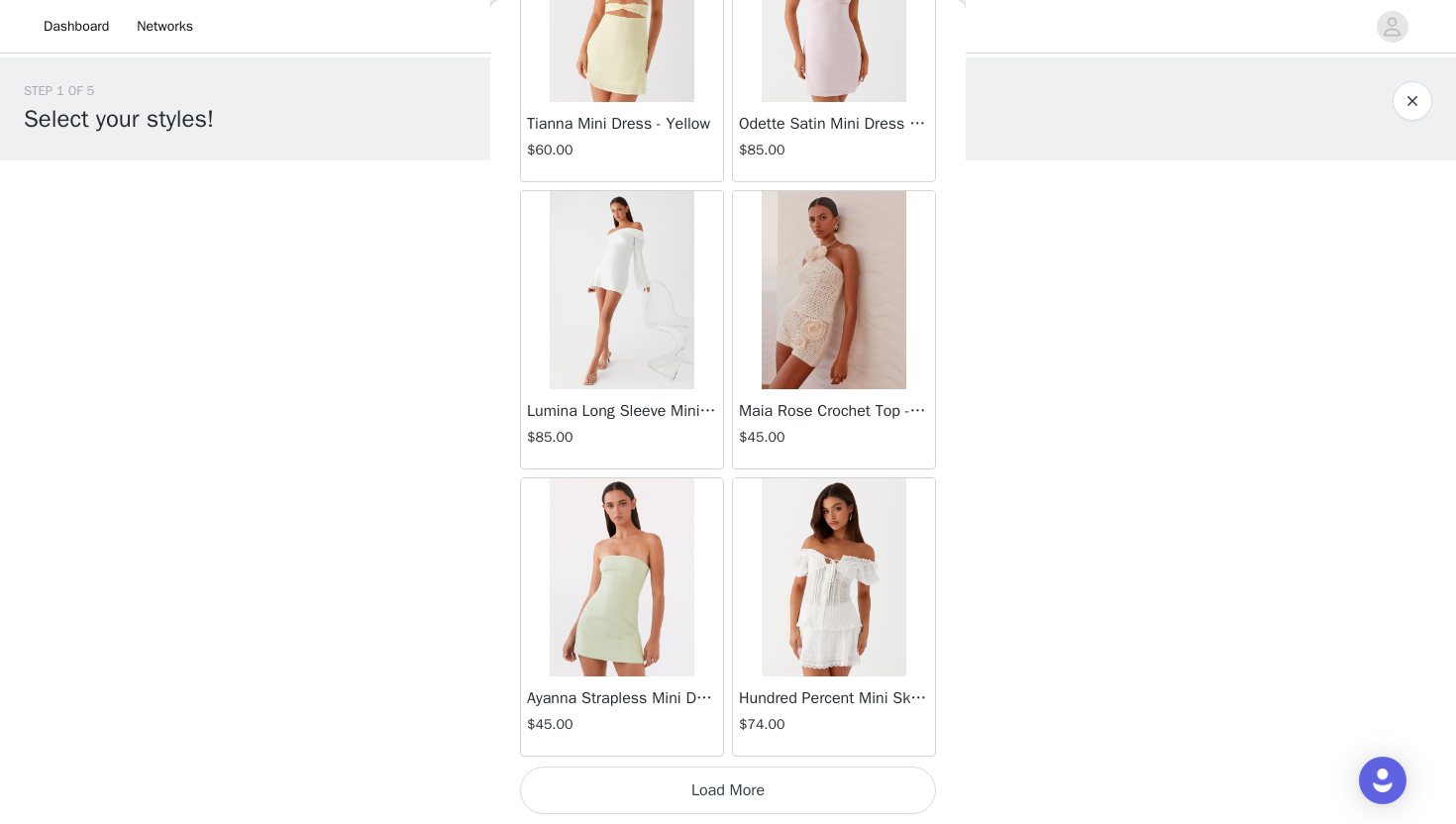 click at bounding box center [833, 577] 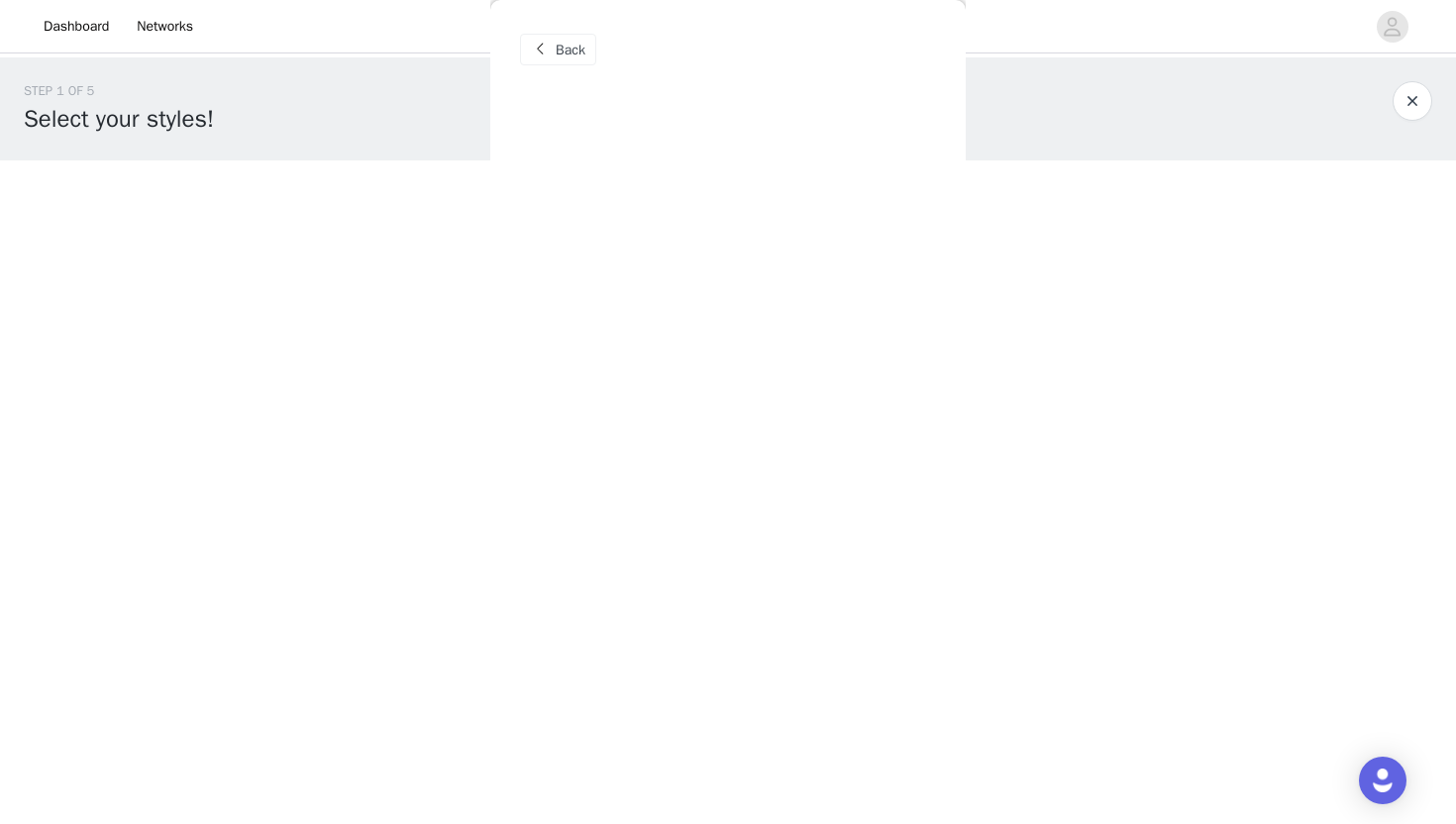 scroll, scrollTop: 0, scrollLeft: 0, axis: both 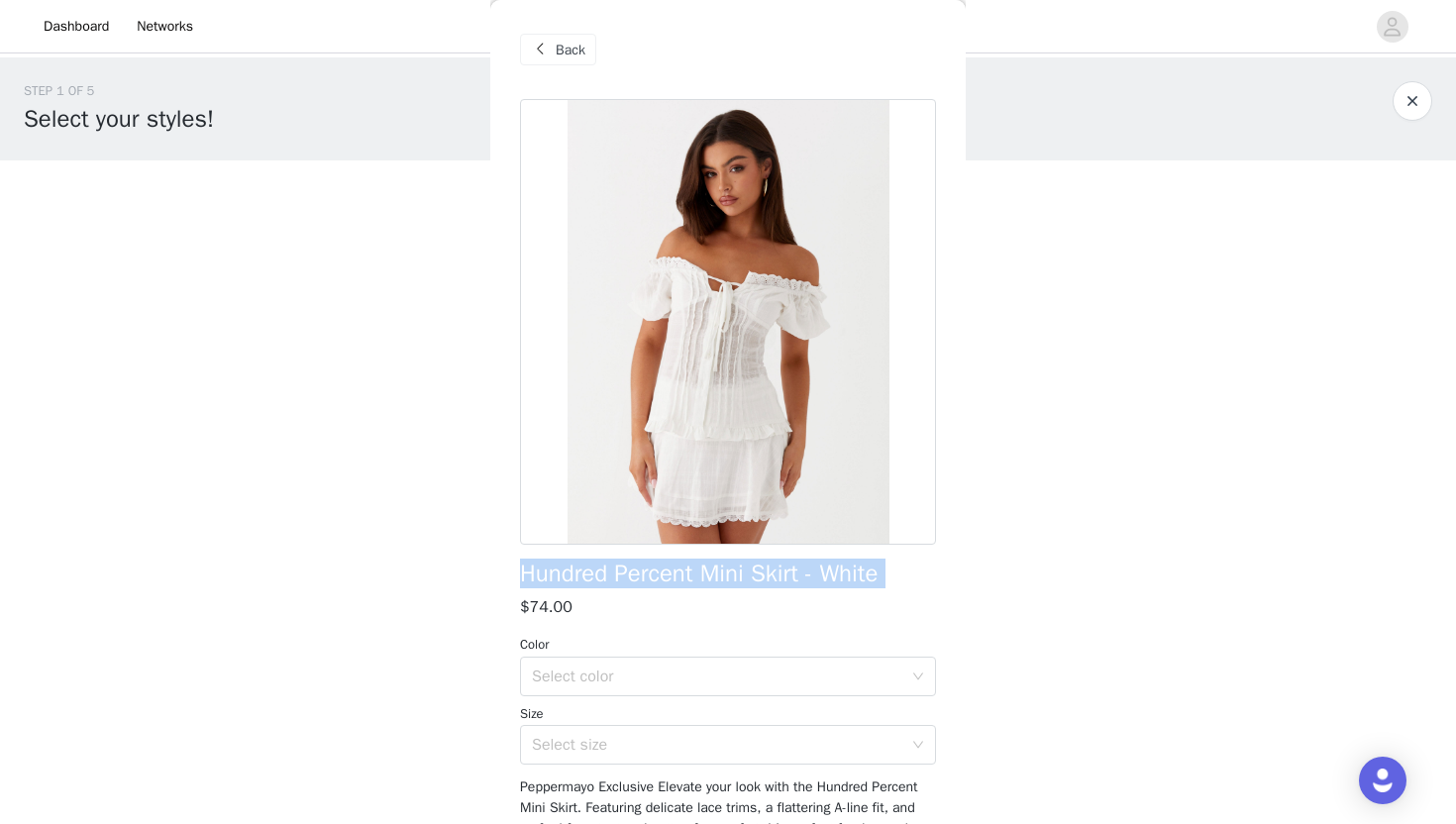 copy on "Hundred Percent Mini Skirt - White" 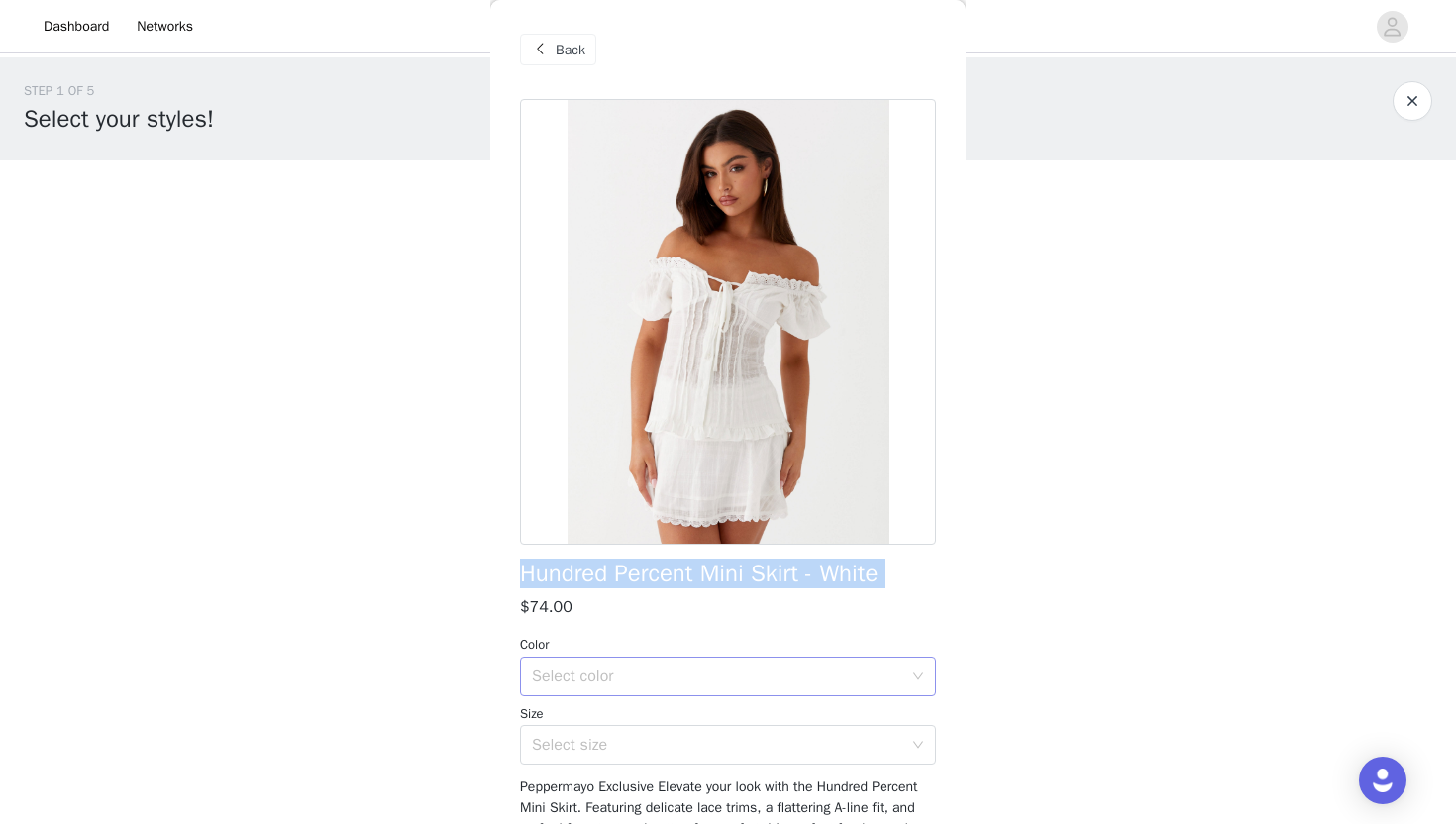 click on "Select color" at bounding box center (717, 676) 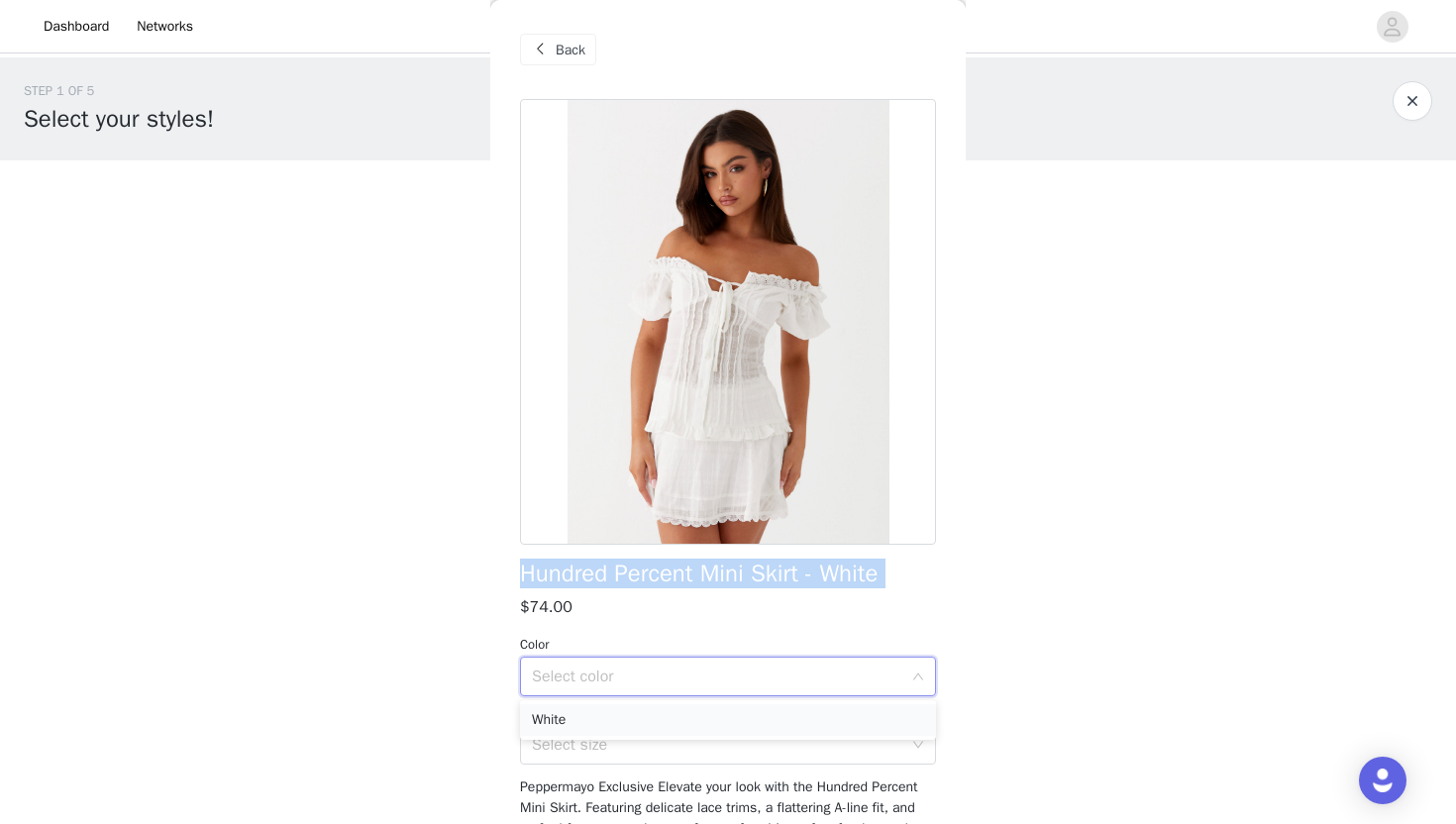 click on "White" at bounding box center [728, 720] 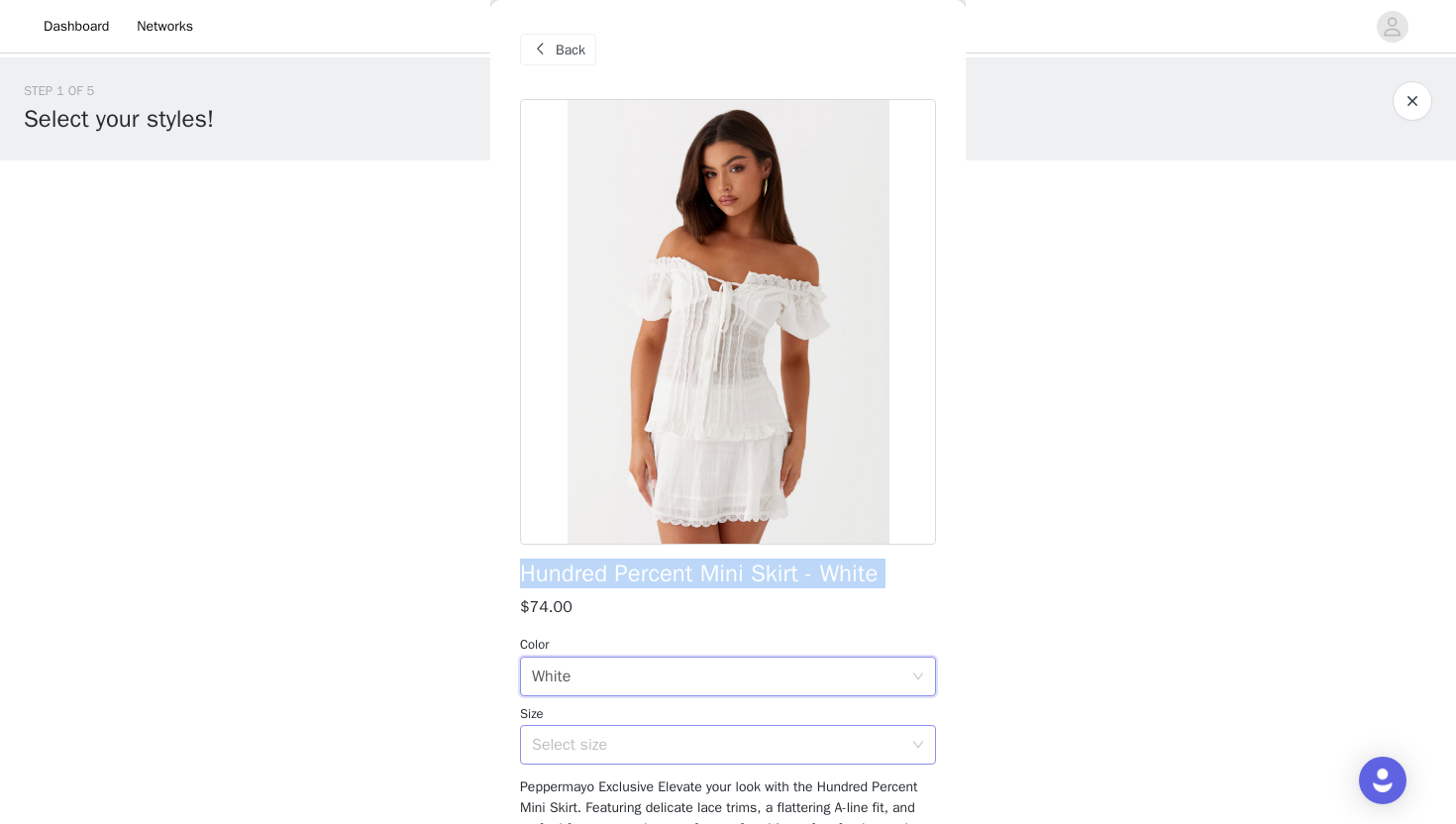click on "Select size" at bounding box center [717, 745] 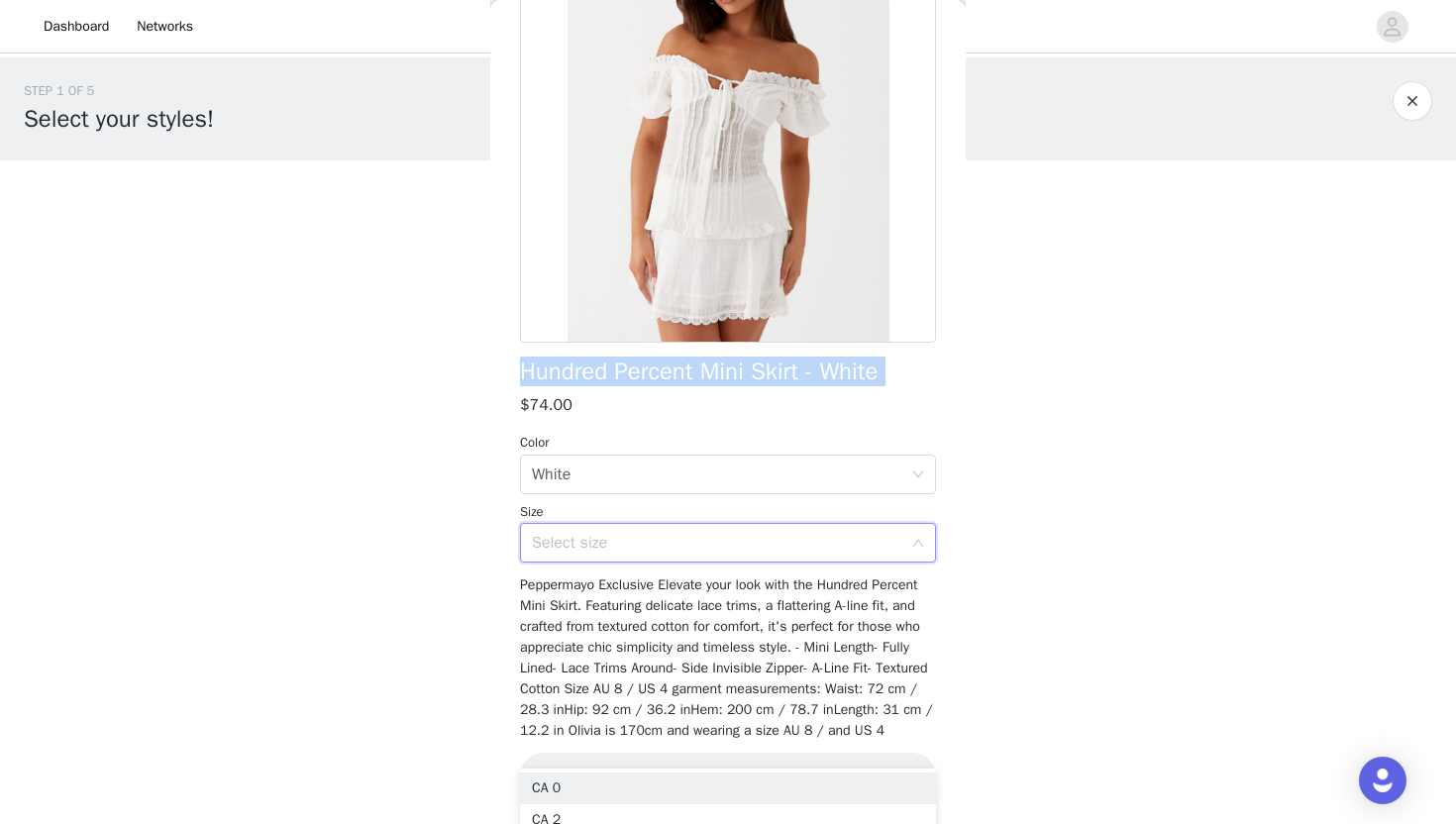 scroll, scrollTop: 223, scrollLeft: 0, axis: vertical 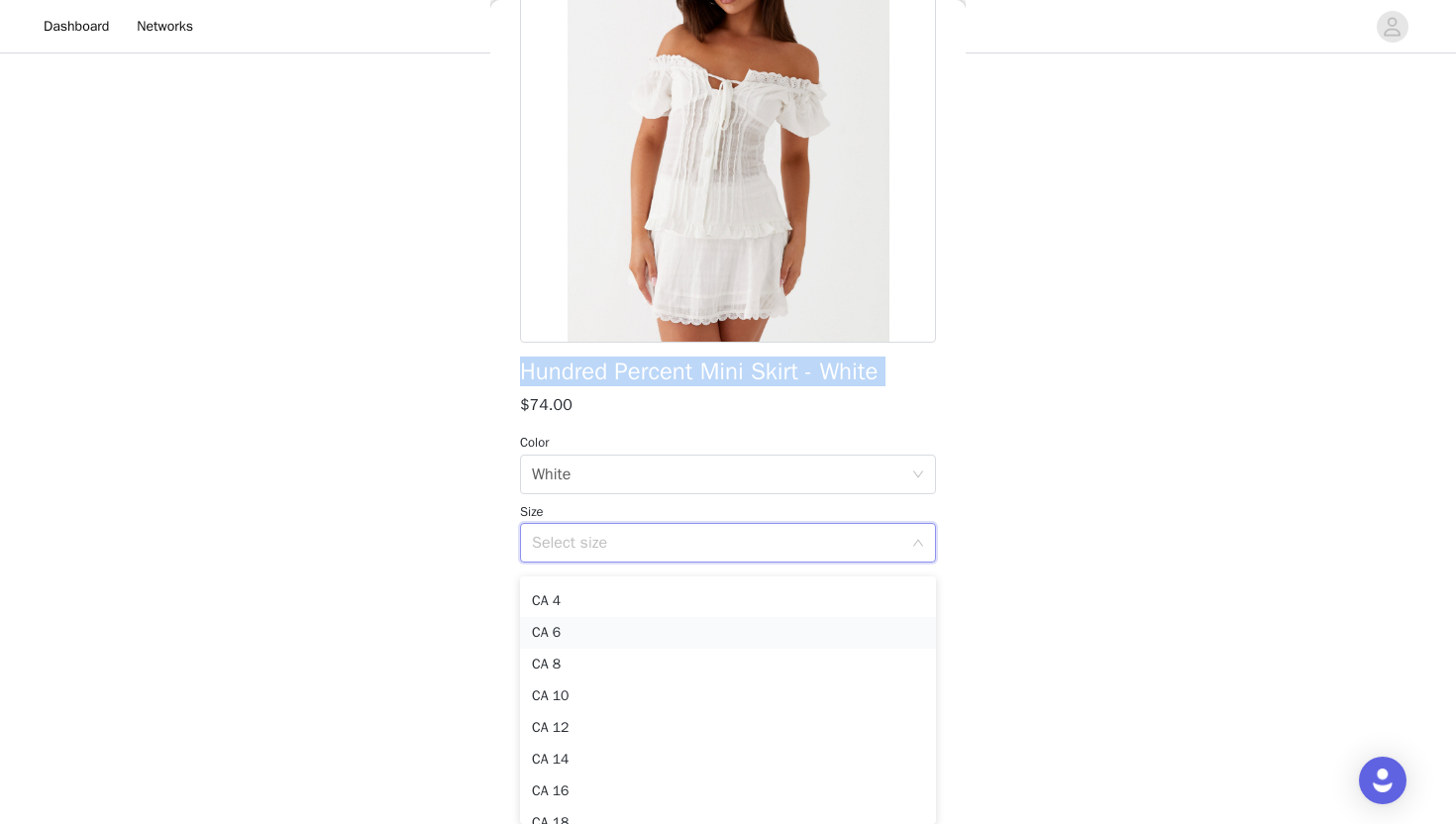click on "CA 6" at bounding box center (728, 633) 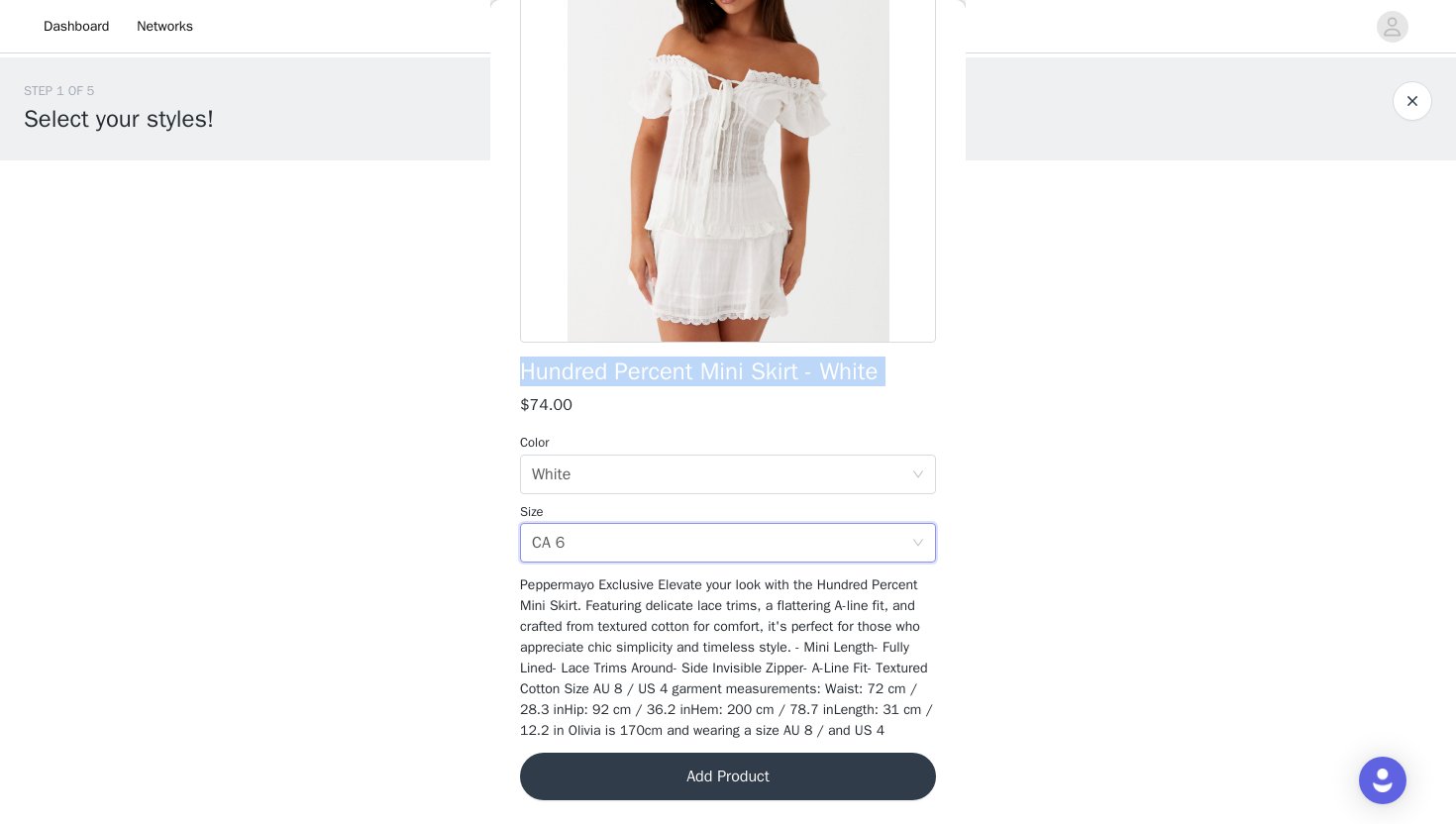 scroll, scrollTop: 0, scrollLeft: 0, axis: both 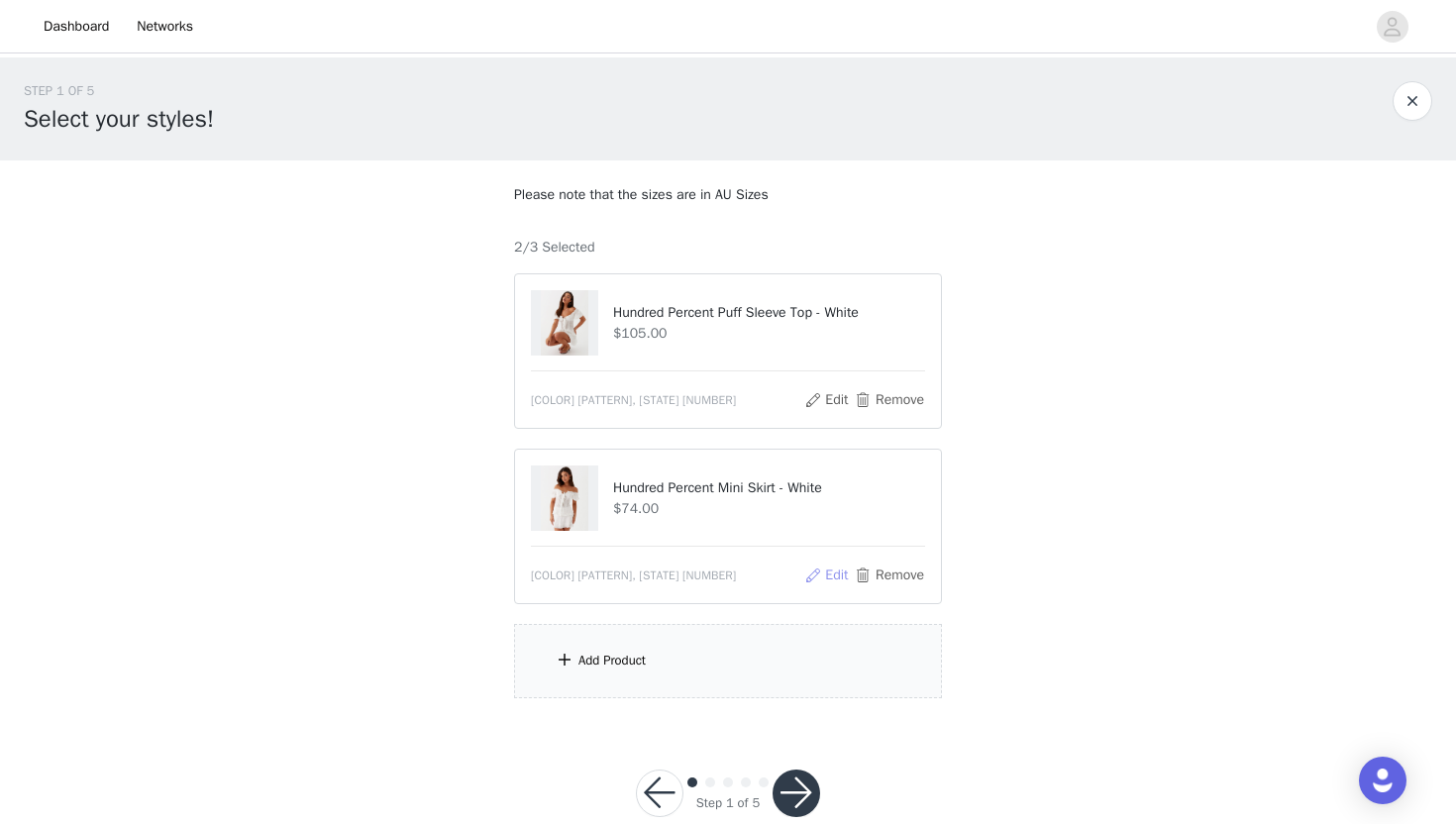 click on "Edit" at bounding box center (826, 575) 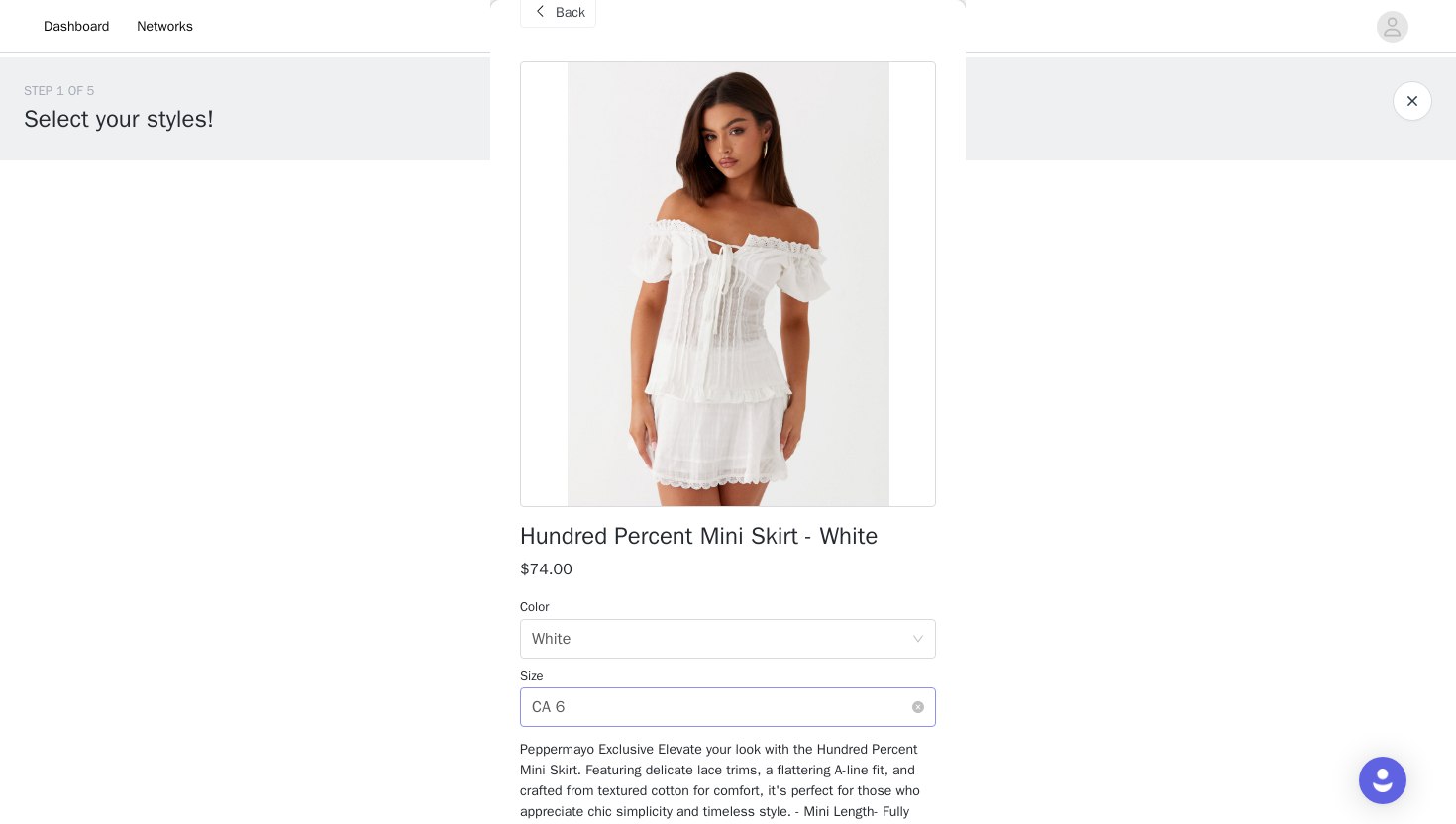 scroll, scrollTop: 223, scrollLeft: 0, axis: vertical 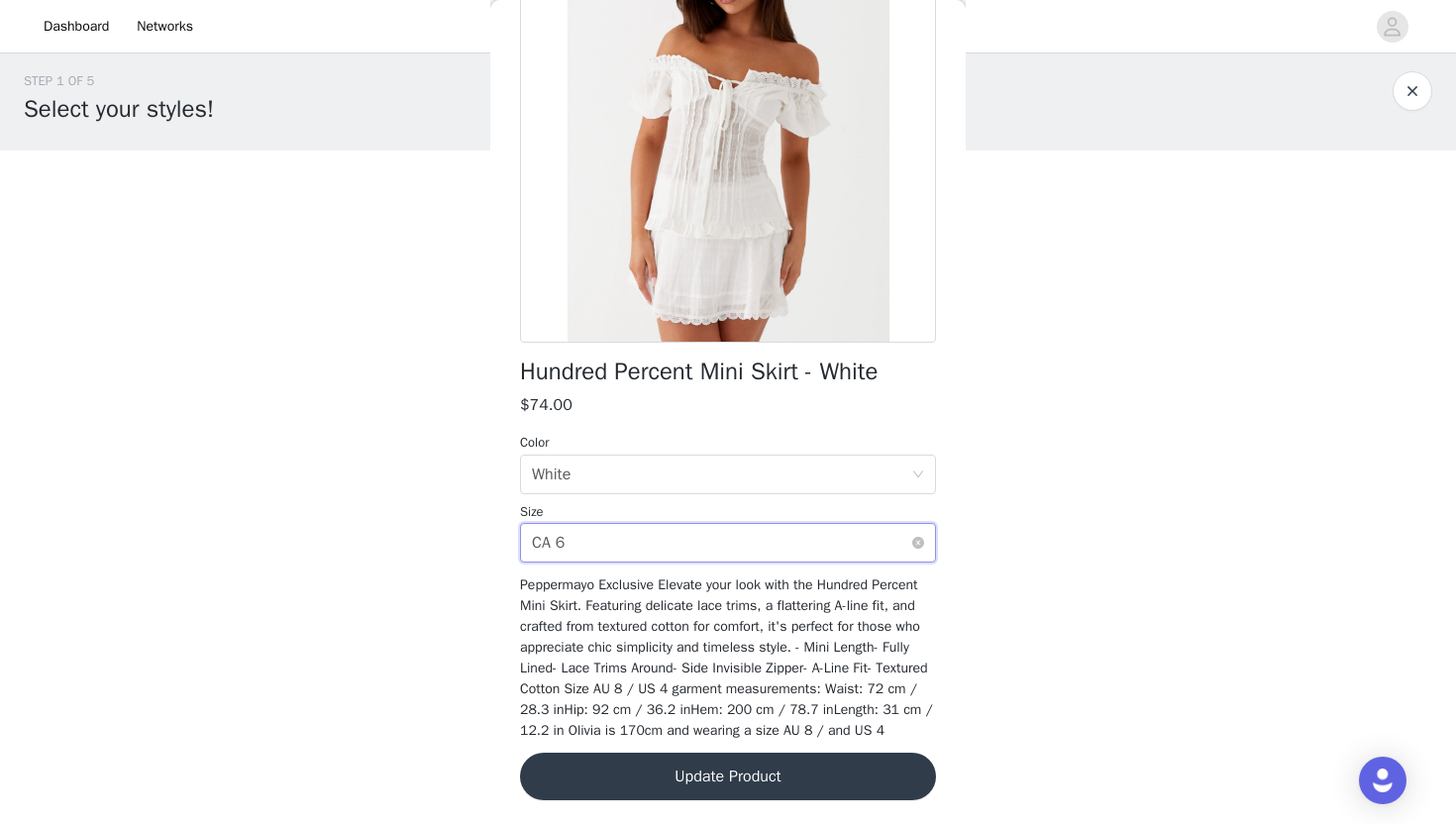 click on "Select size CA 6" at bounding box center [721, 543] 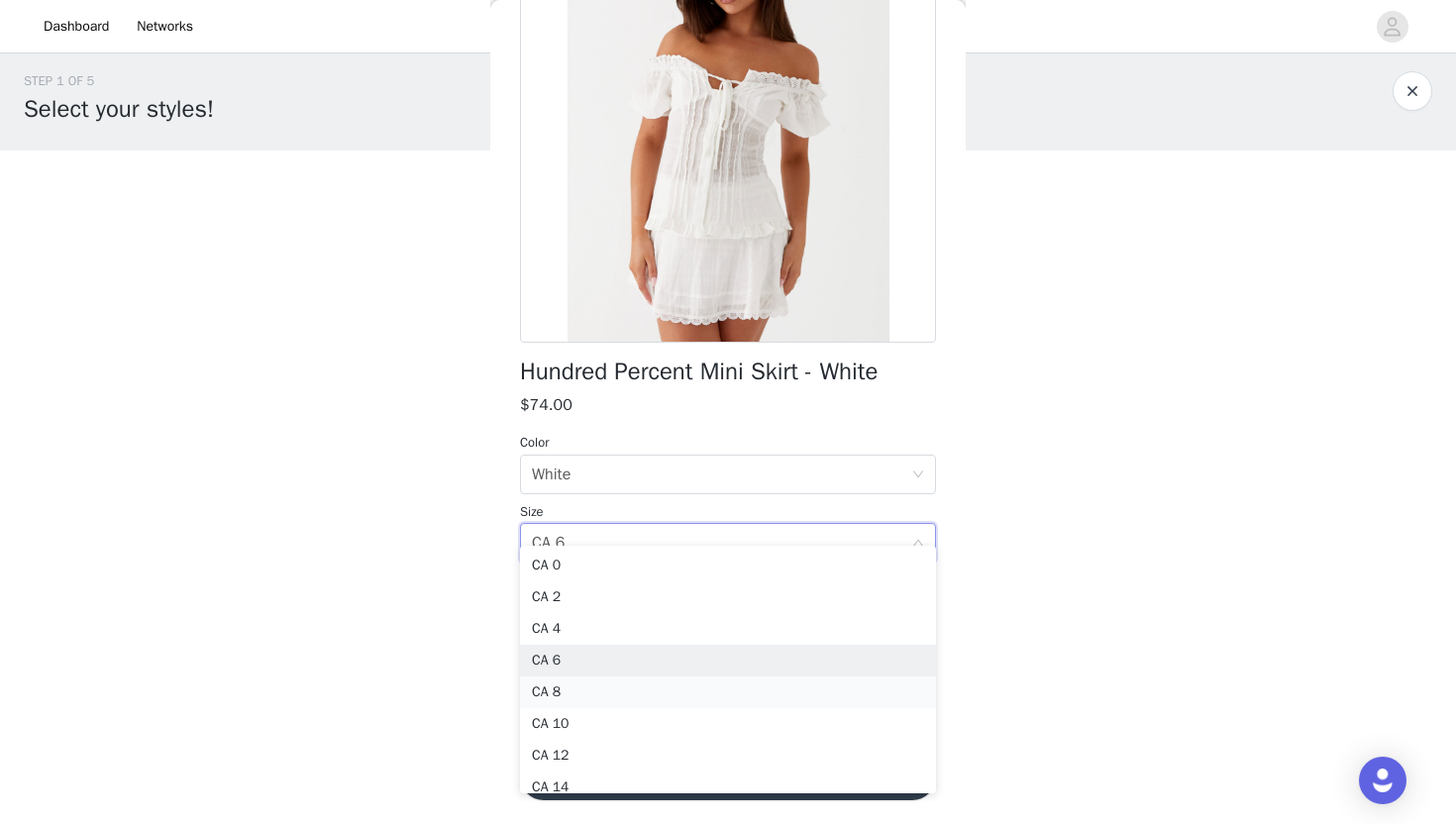 click on "CA 8" at bounding box center (728, 692) 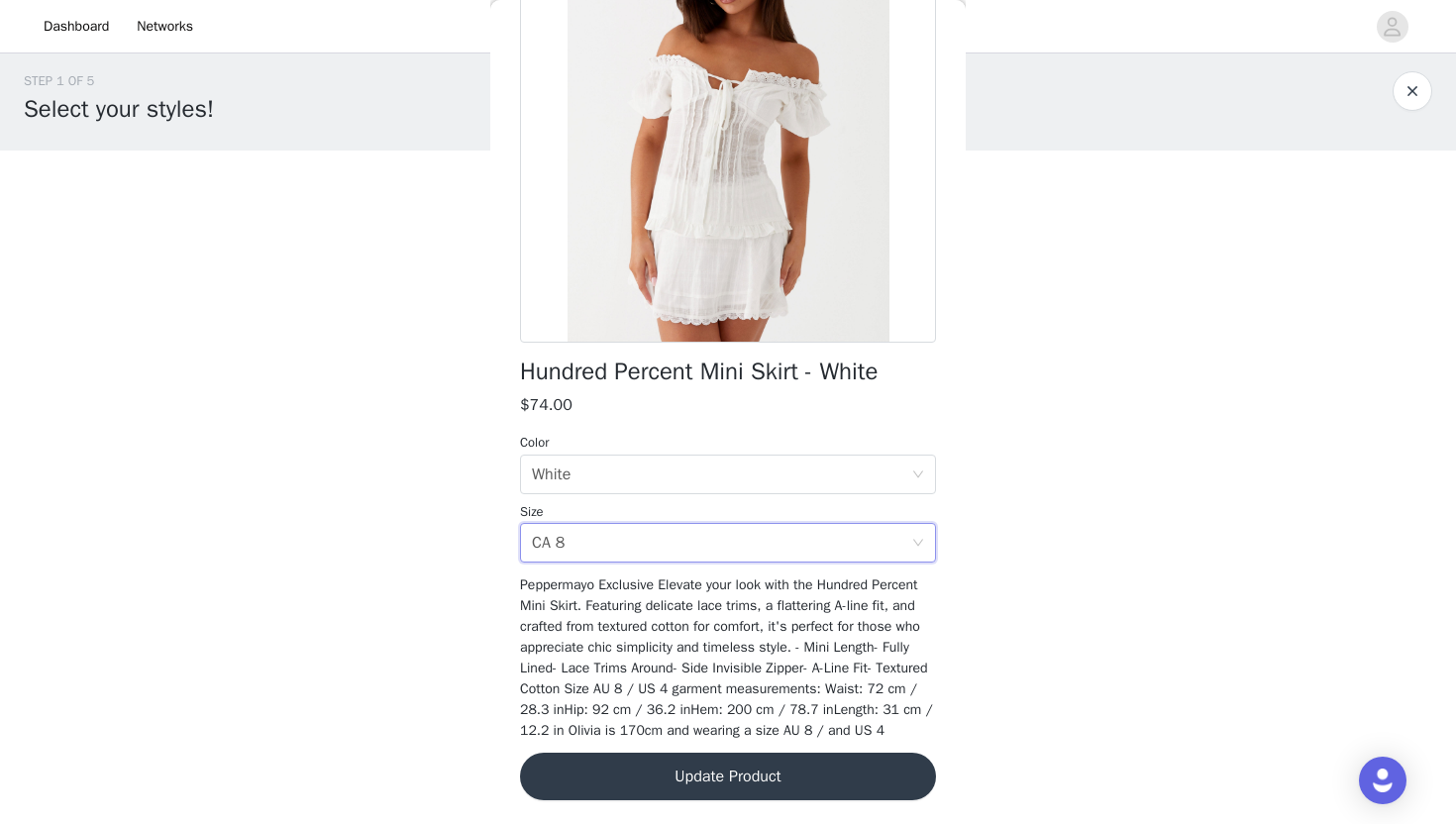 click on "Update Product" at bounding box center [728, 776] 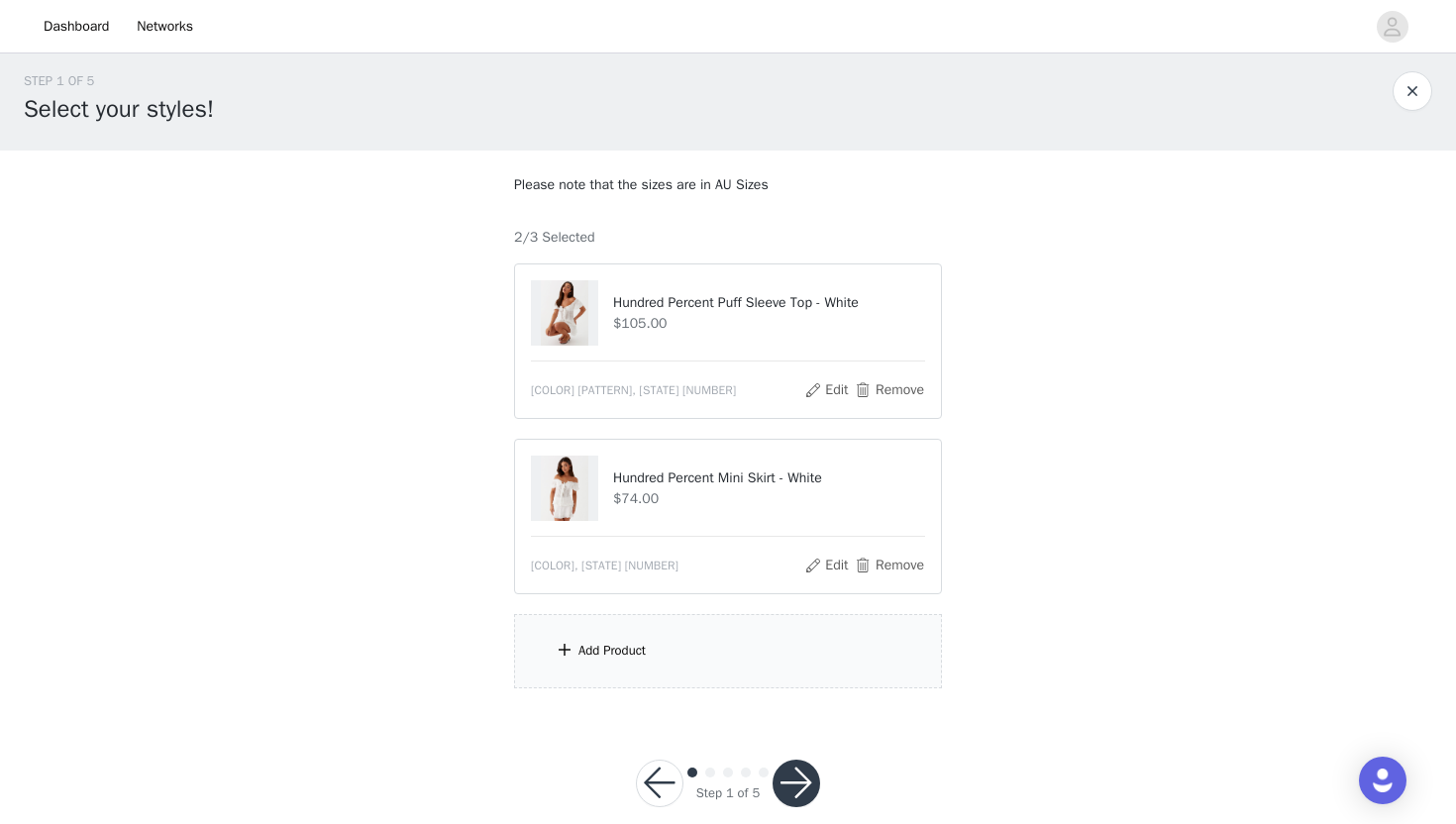 click on "Add Product" at bounding box center [728, 651] 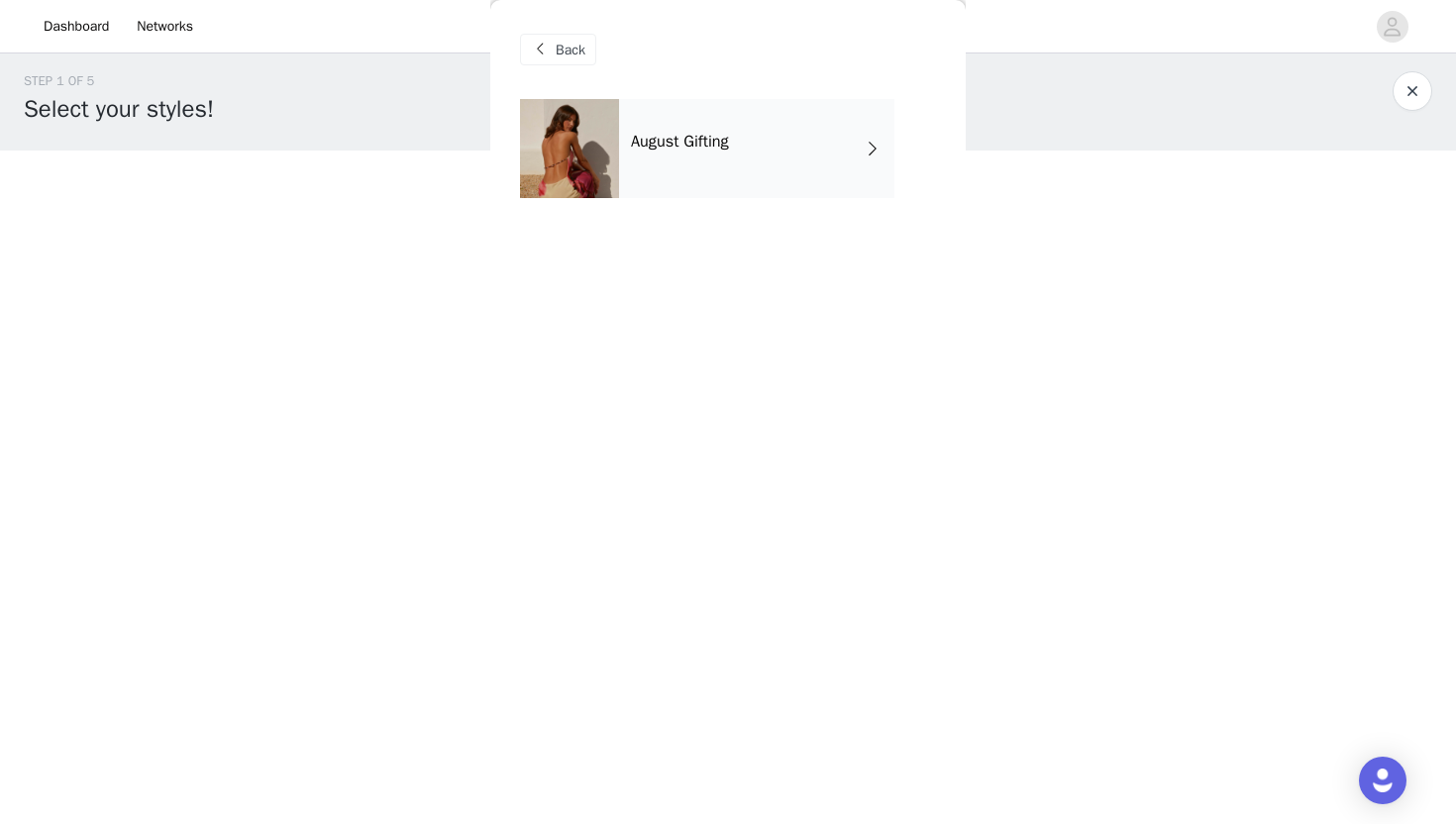 click on "August Gifting" at bounding box center (757, 149) 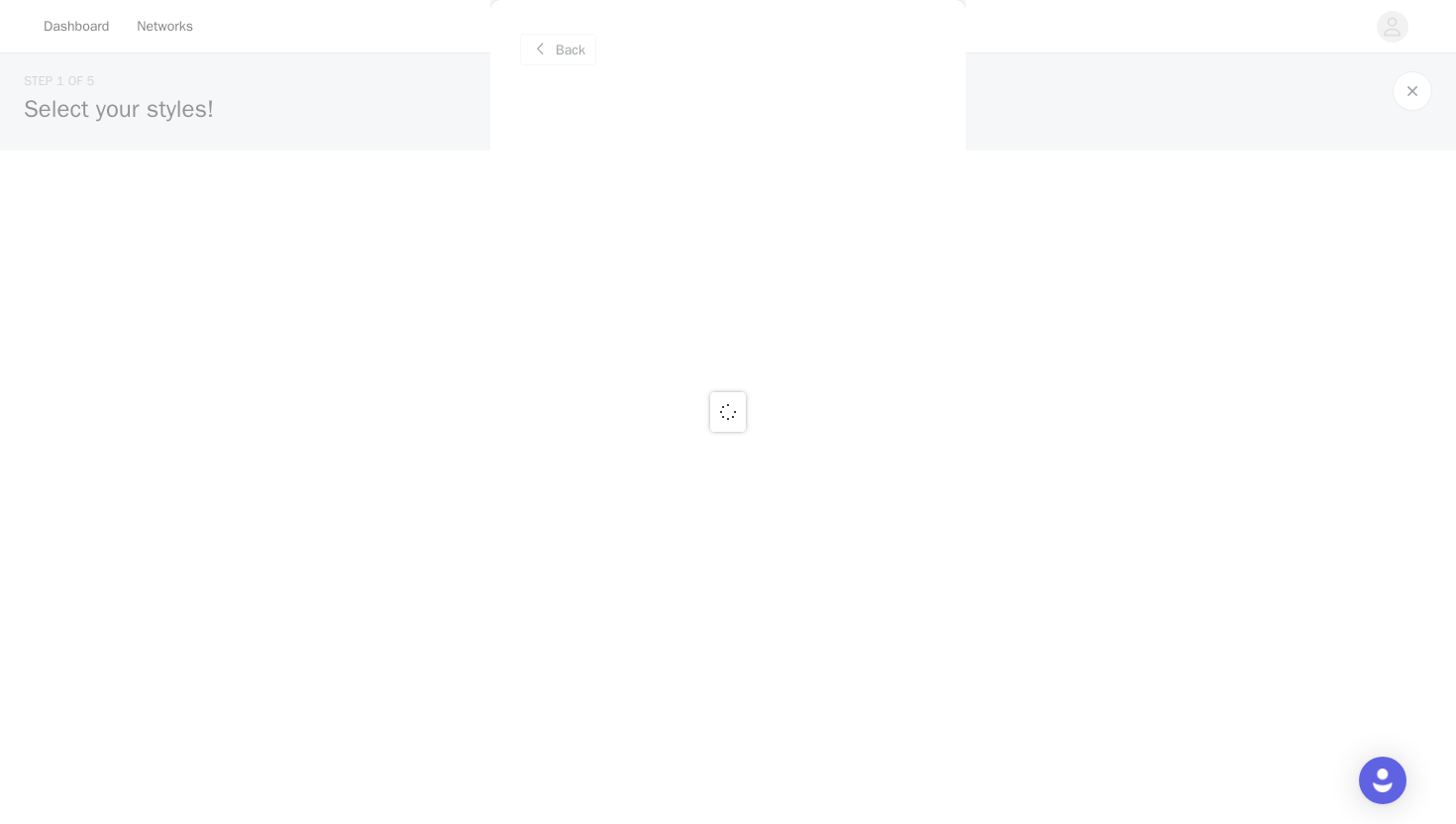 scroll, scrollTop: 40, scrollLeft: 0, axis: vertical 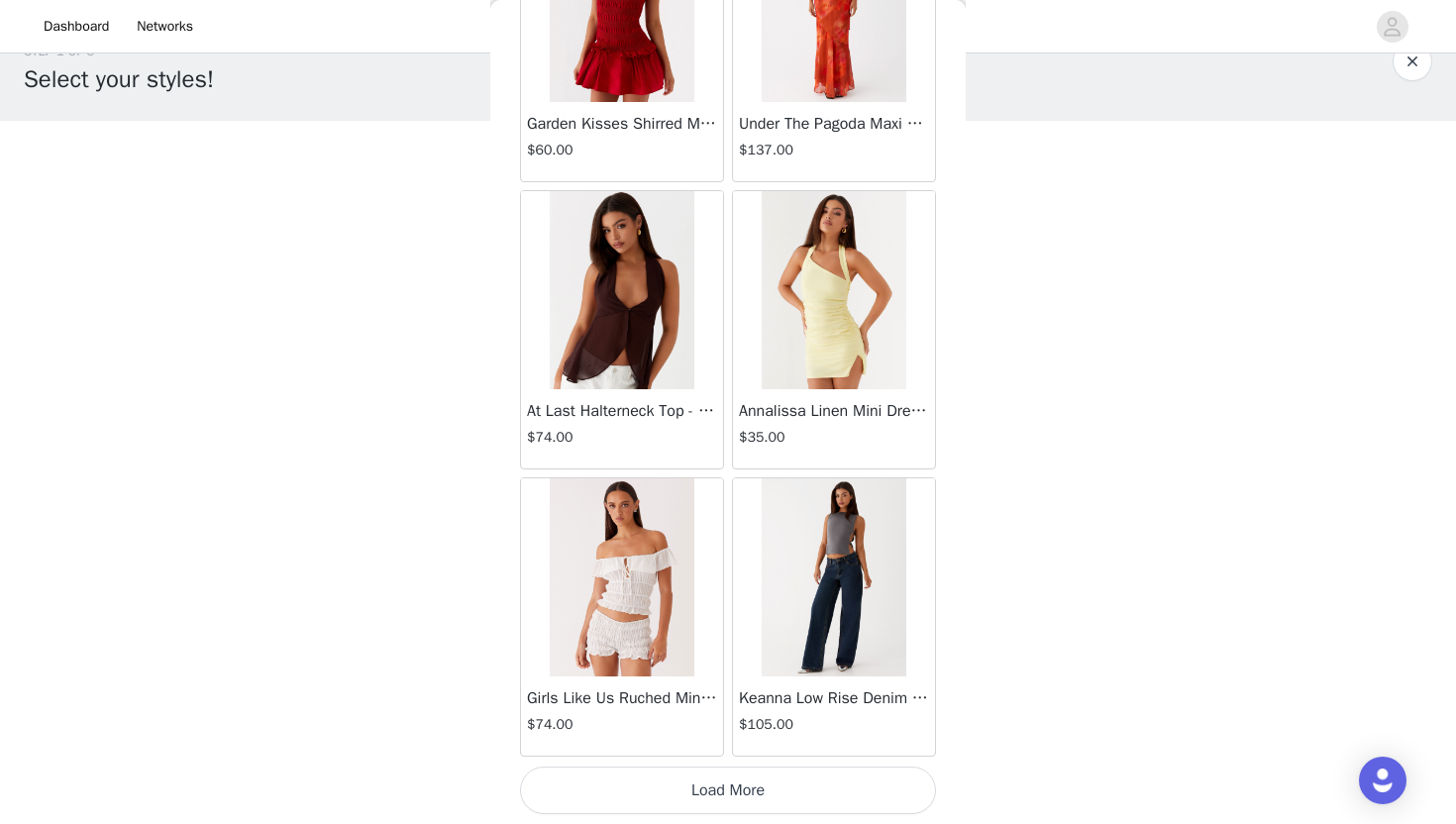 click on "Load More" at bounding box center (728, 790) 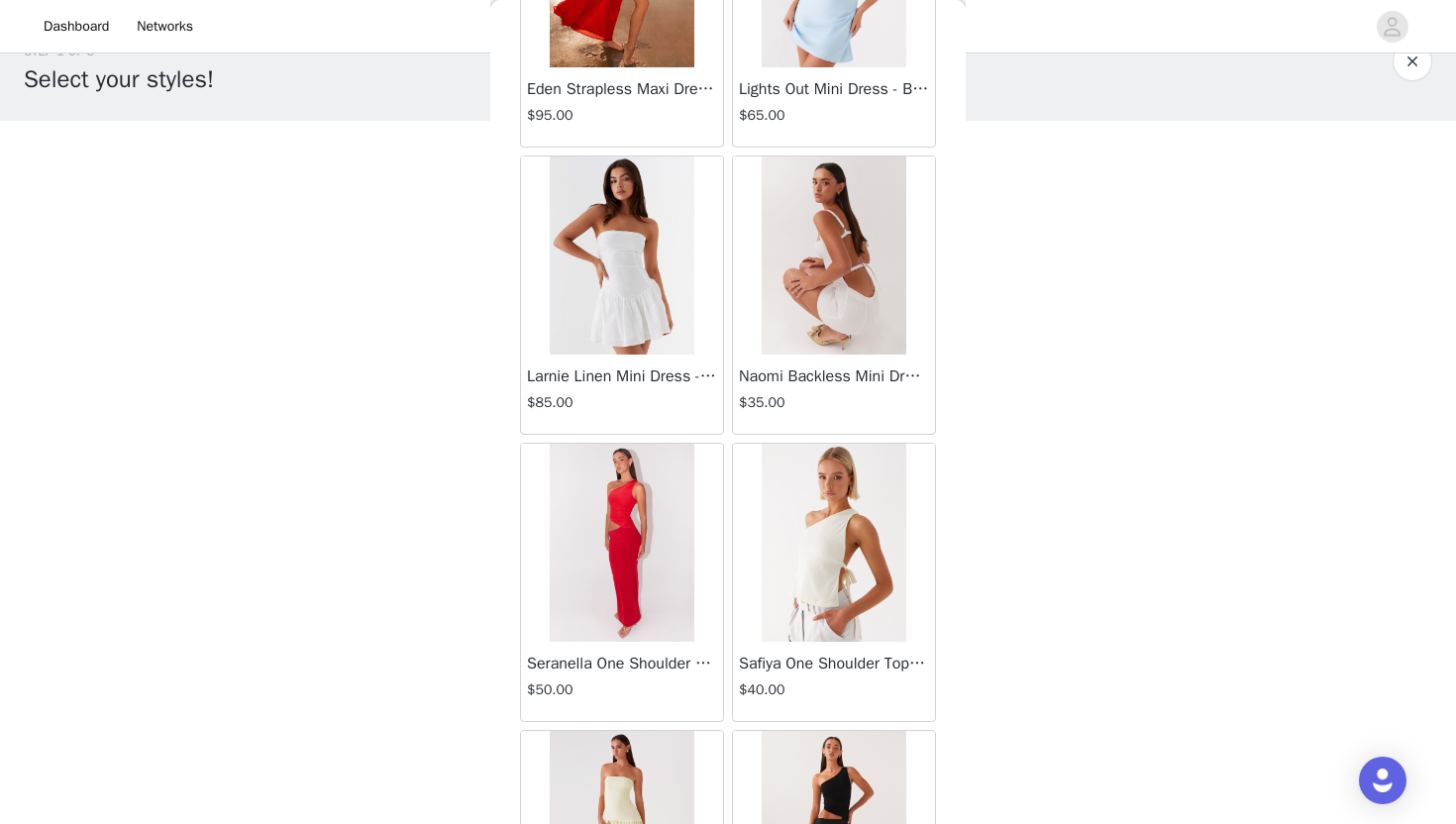 scroll, scrollTop: 5079, scrollLeft: 0, axis: vertical 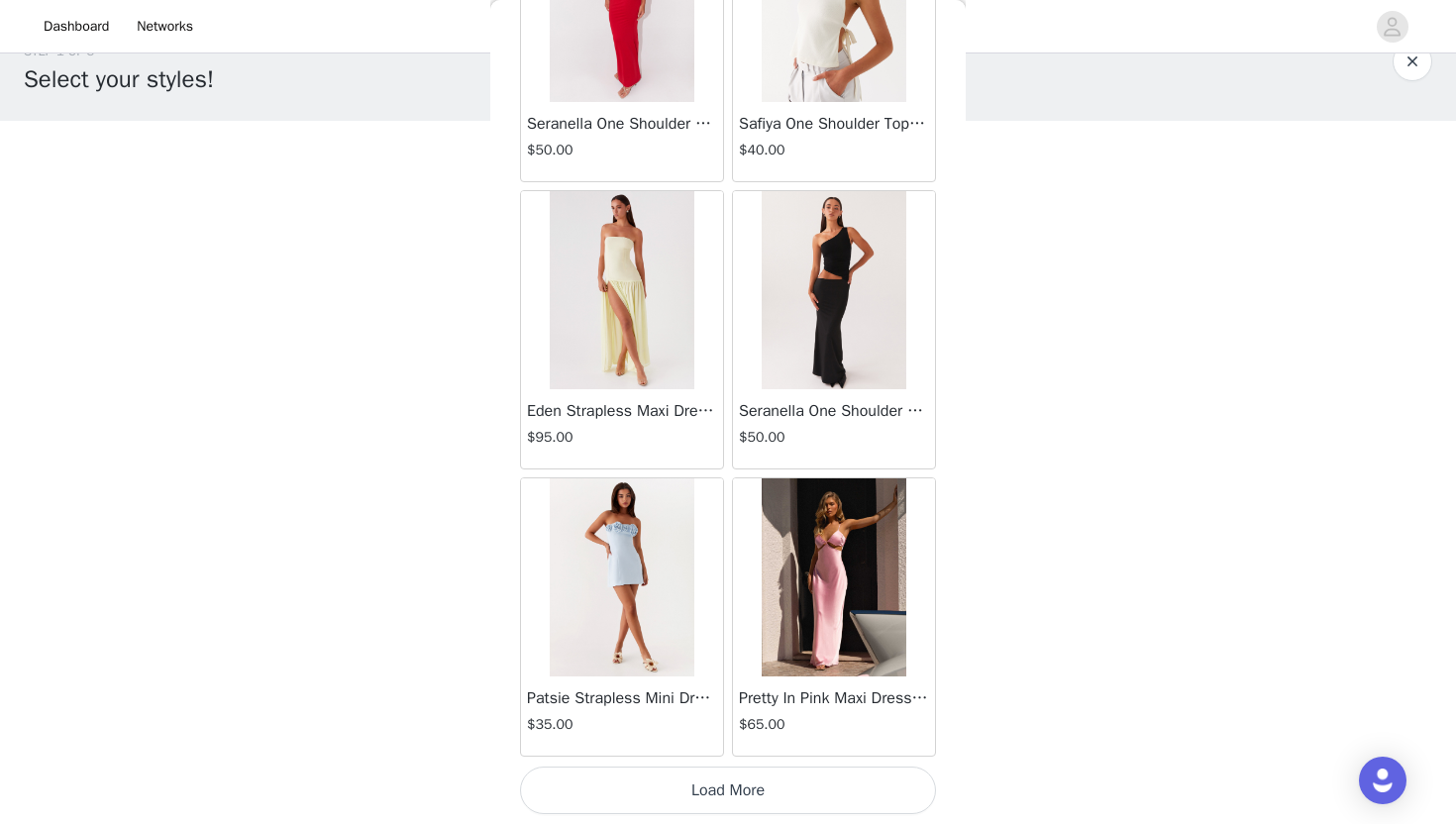 click on "Load More" at bounding box center (728, 790) 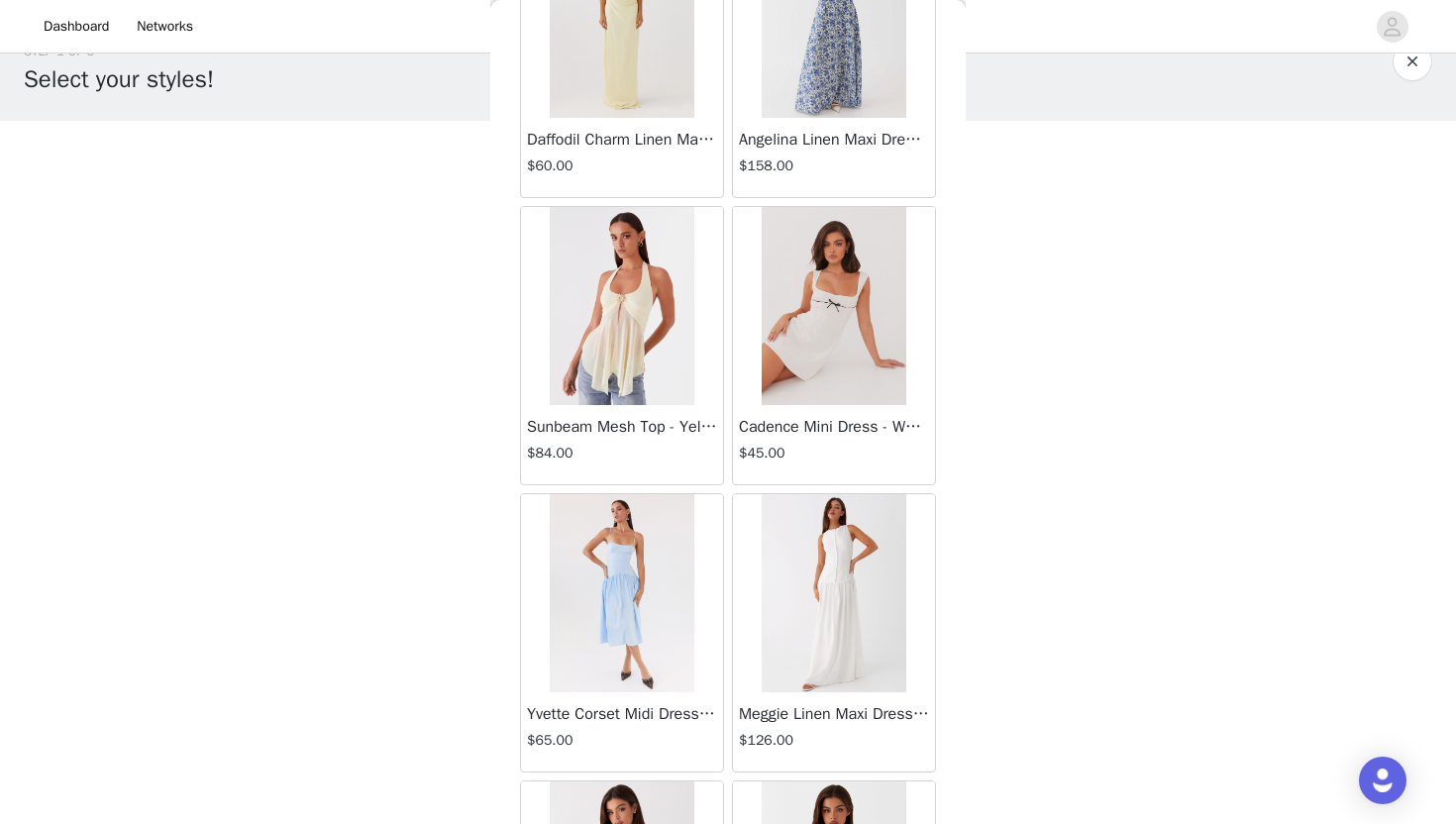 scroll, scrollTop: 7951, scrollLeft: 0, axis: vertical 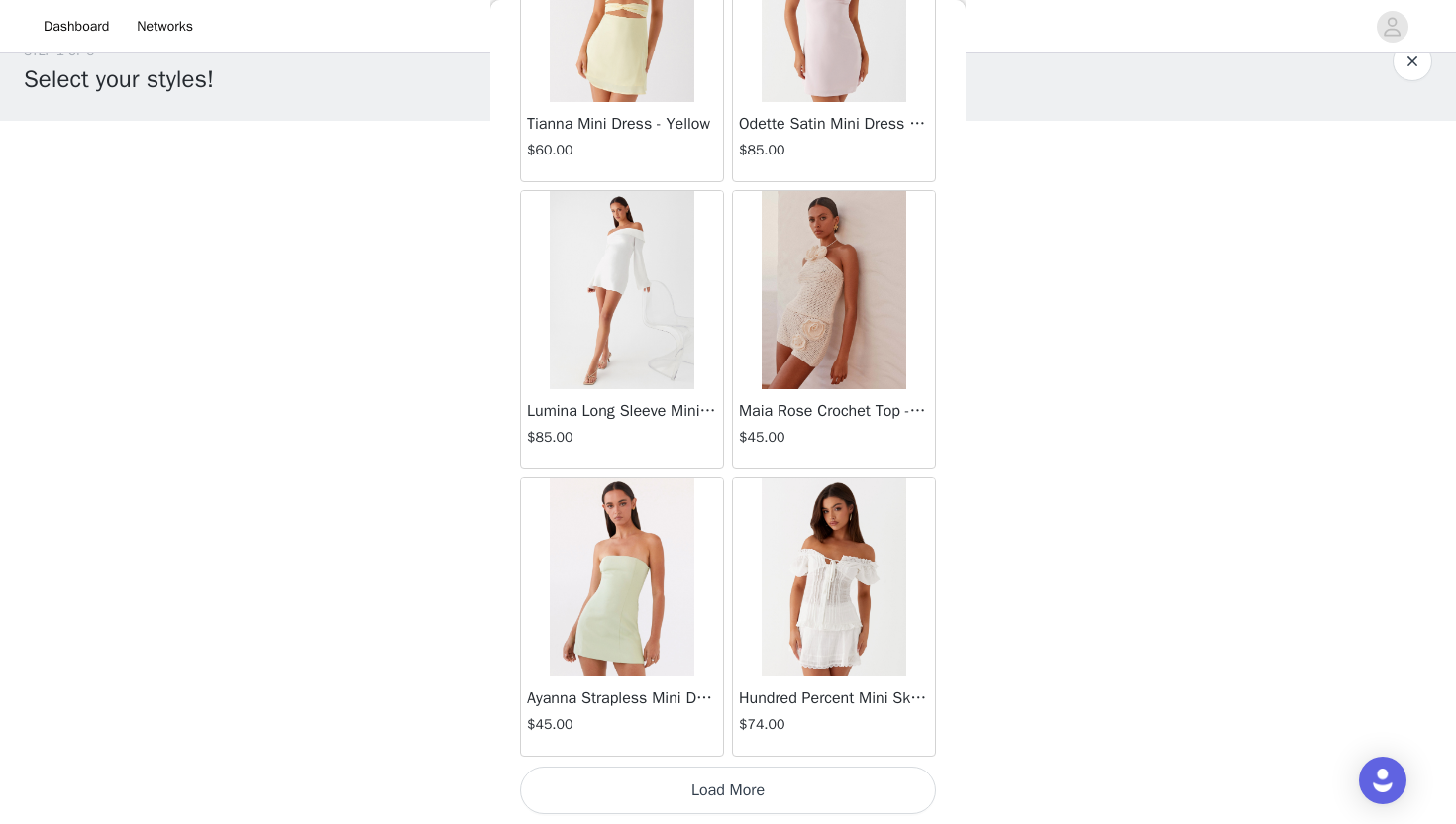 click on "Load More" at bounding box center [728, 790] 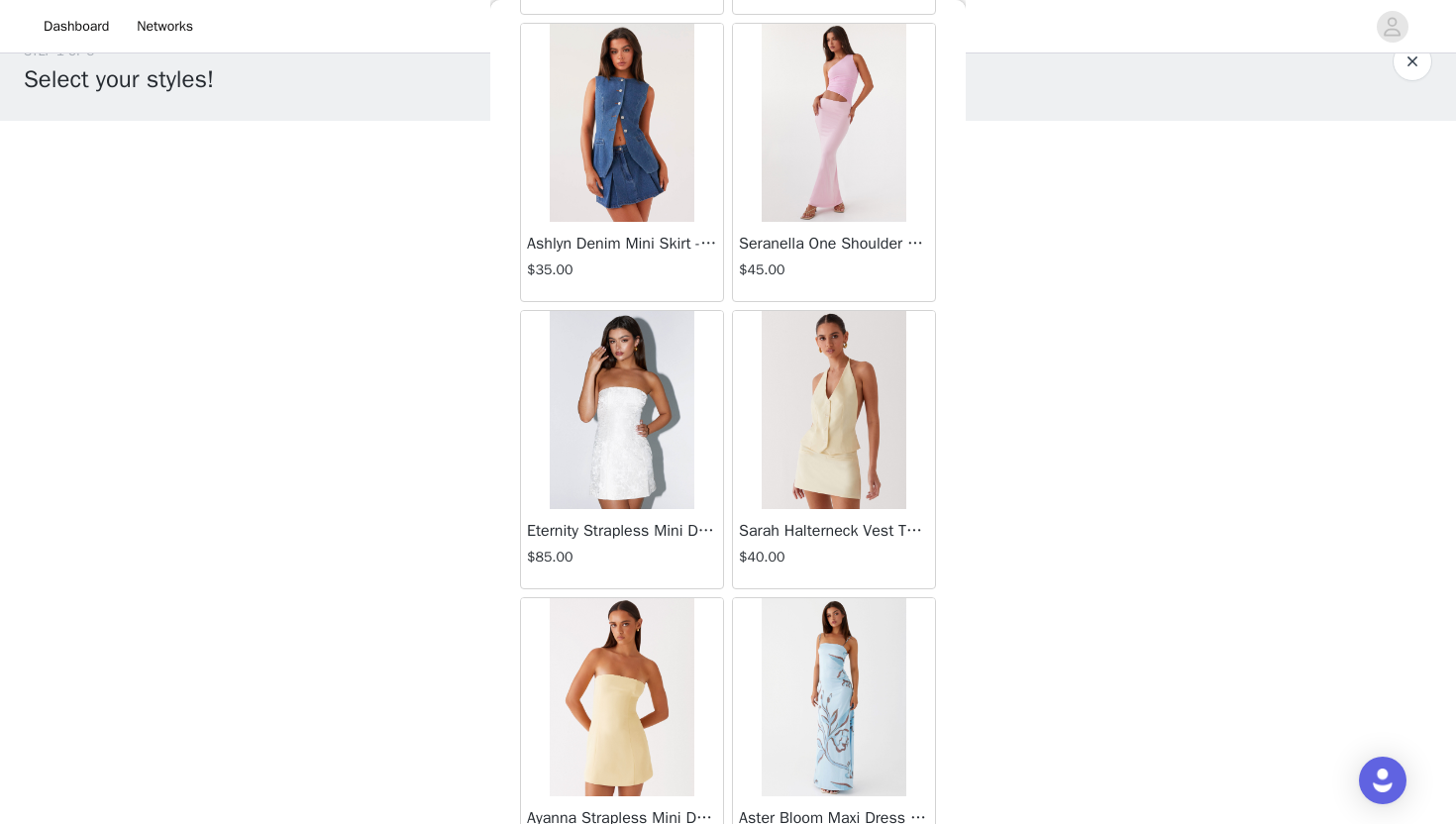 scroll, scrollTop: 10823, scrollLeft: 0, axis: vertical 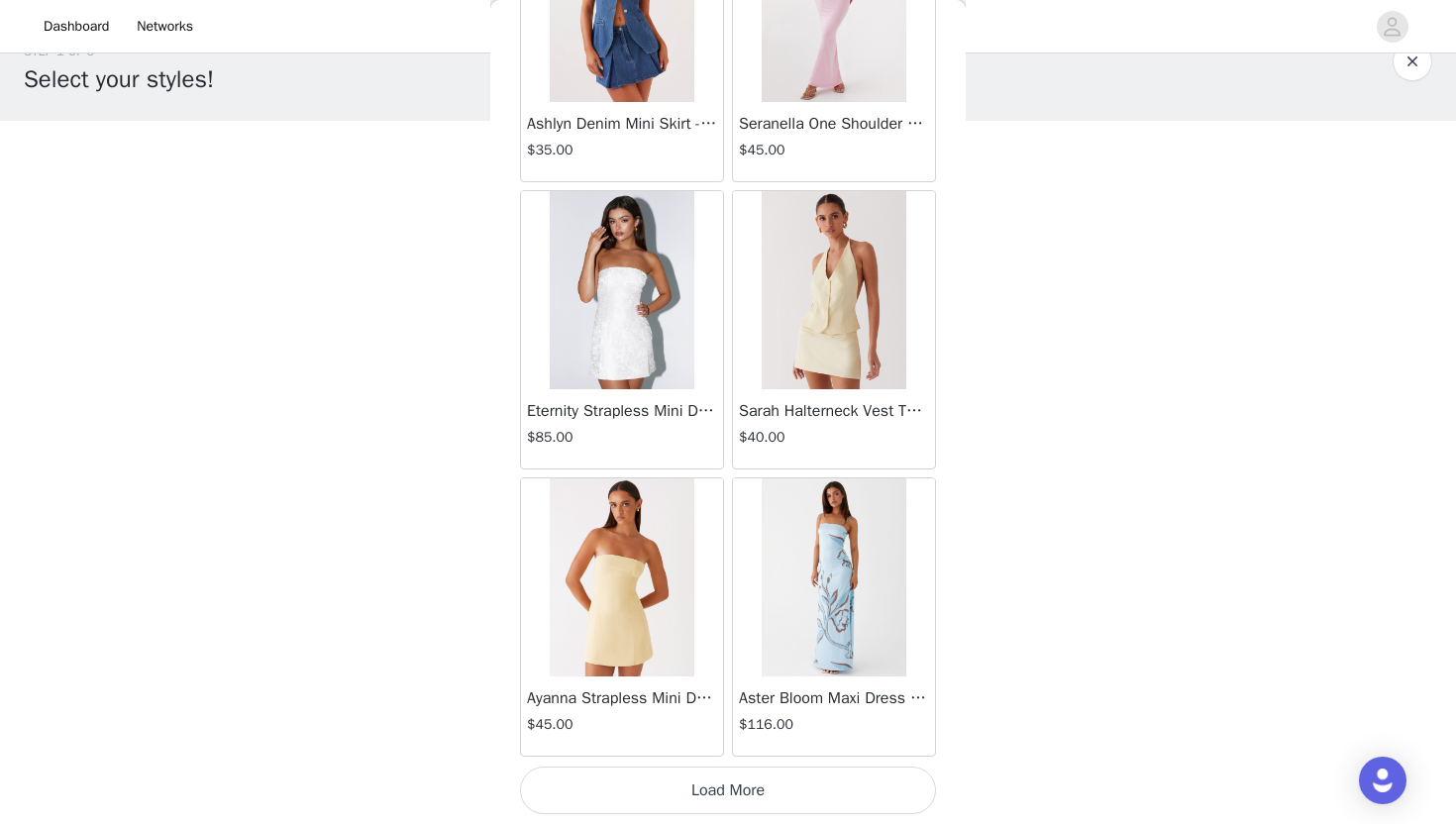 click on "Load More" at bounding box center [728, 790] 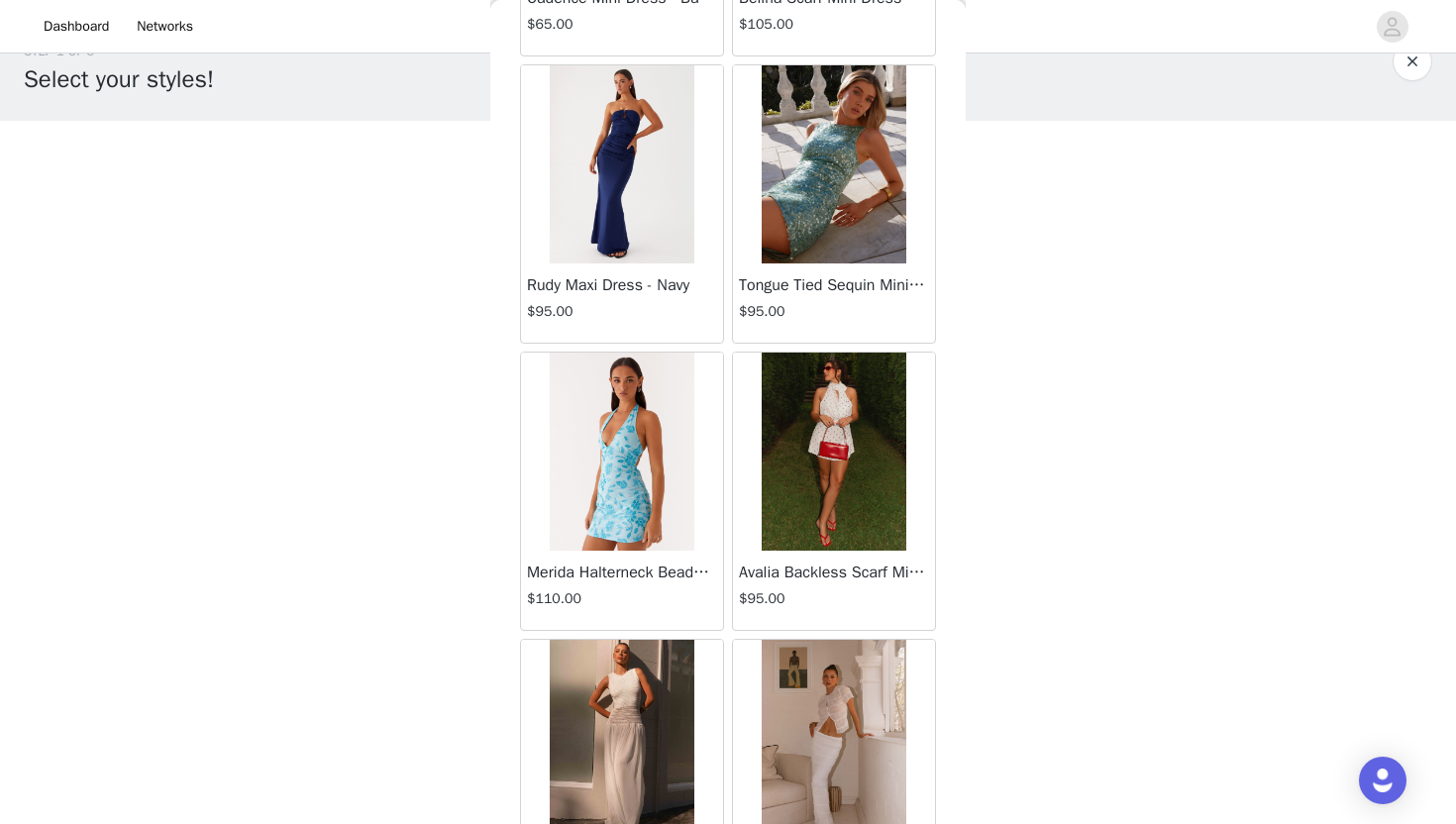scroll, scrollTop: 13695, scrollLeft: 0, axis: vertical 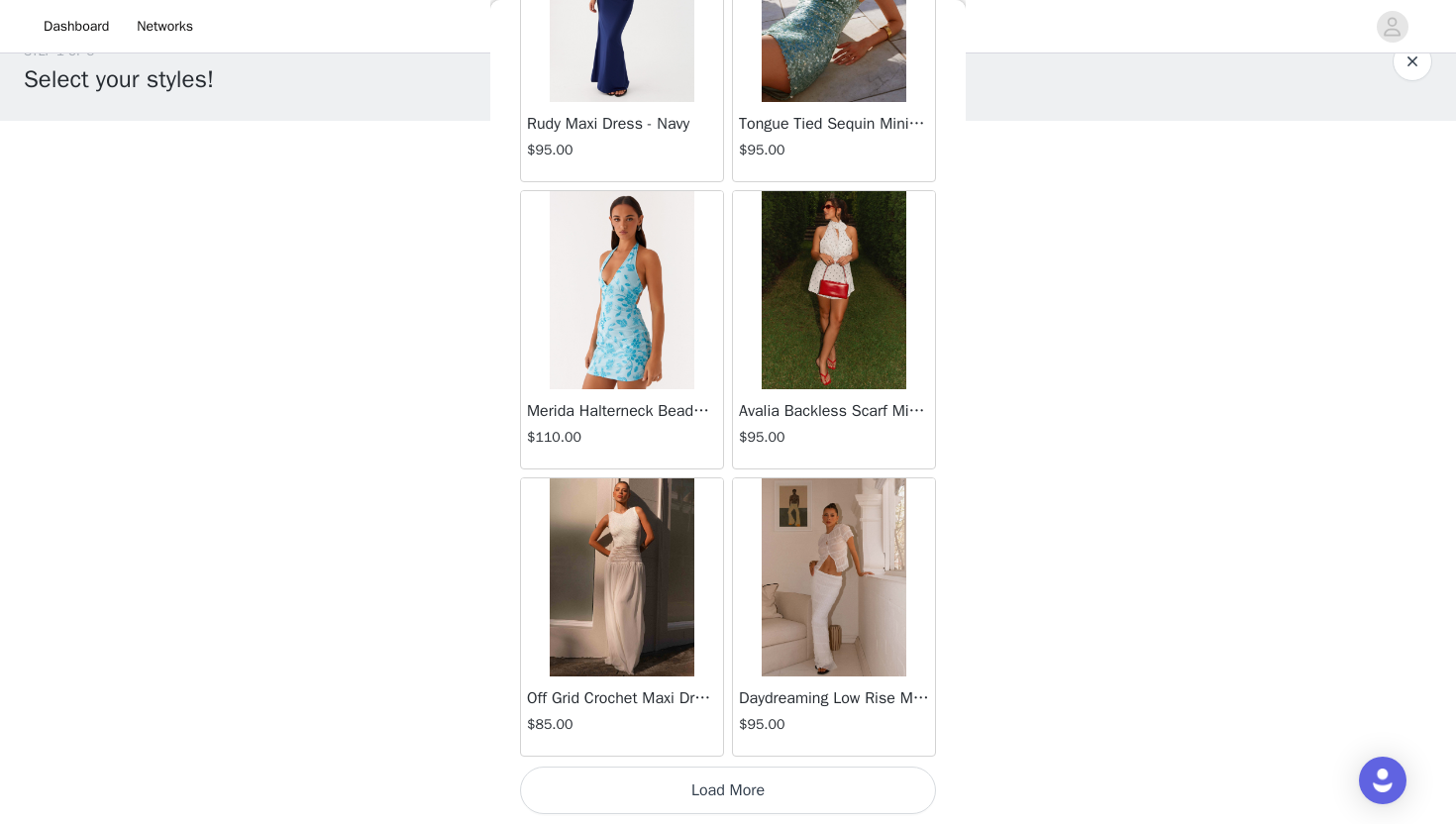 click on "Load More" at bounding box center [728, 790] 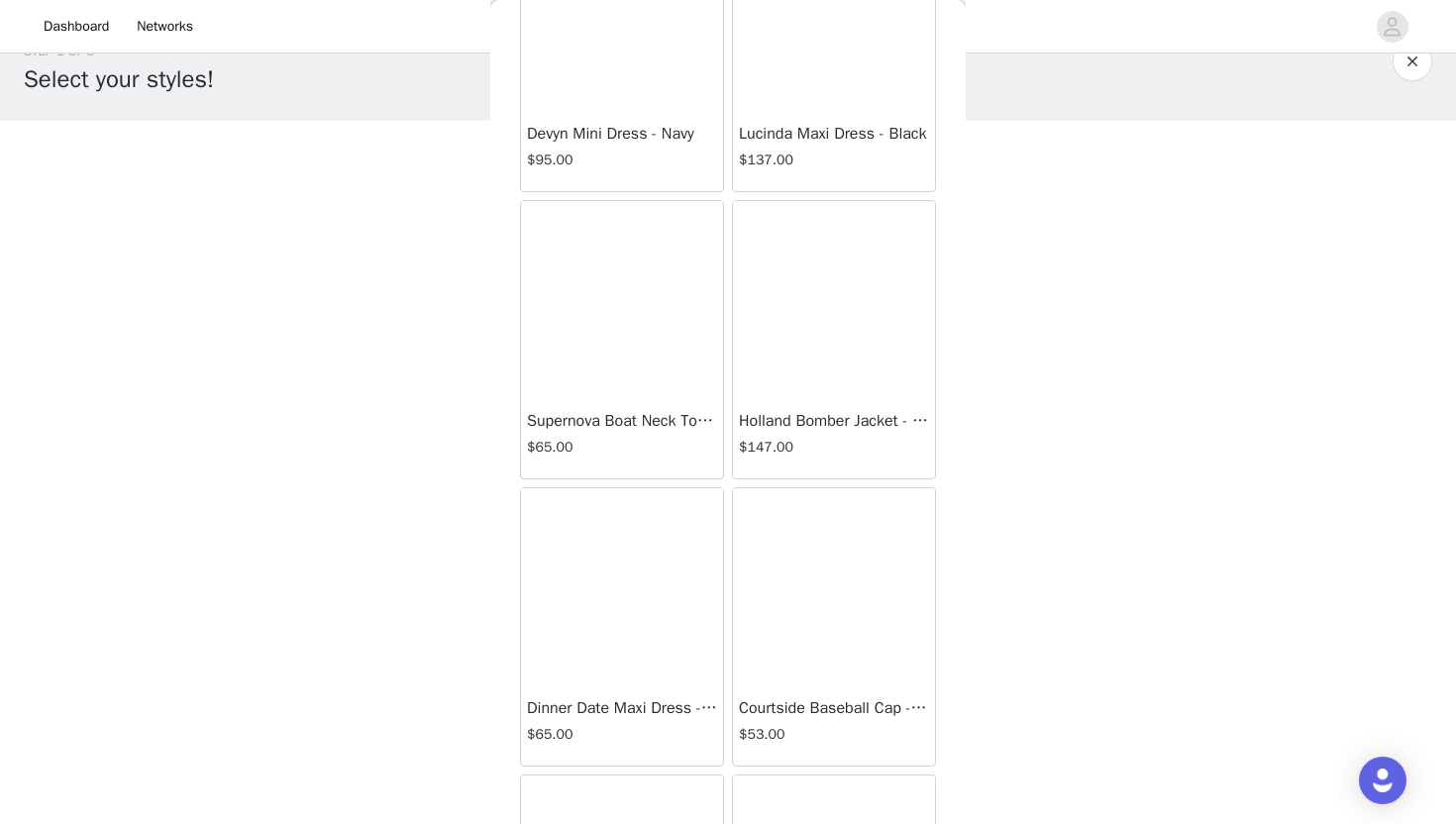 scroll, scrollTop: 16567, scrollLeft: 0, axis: vertical 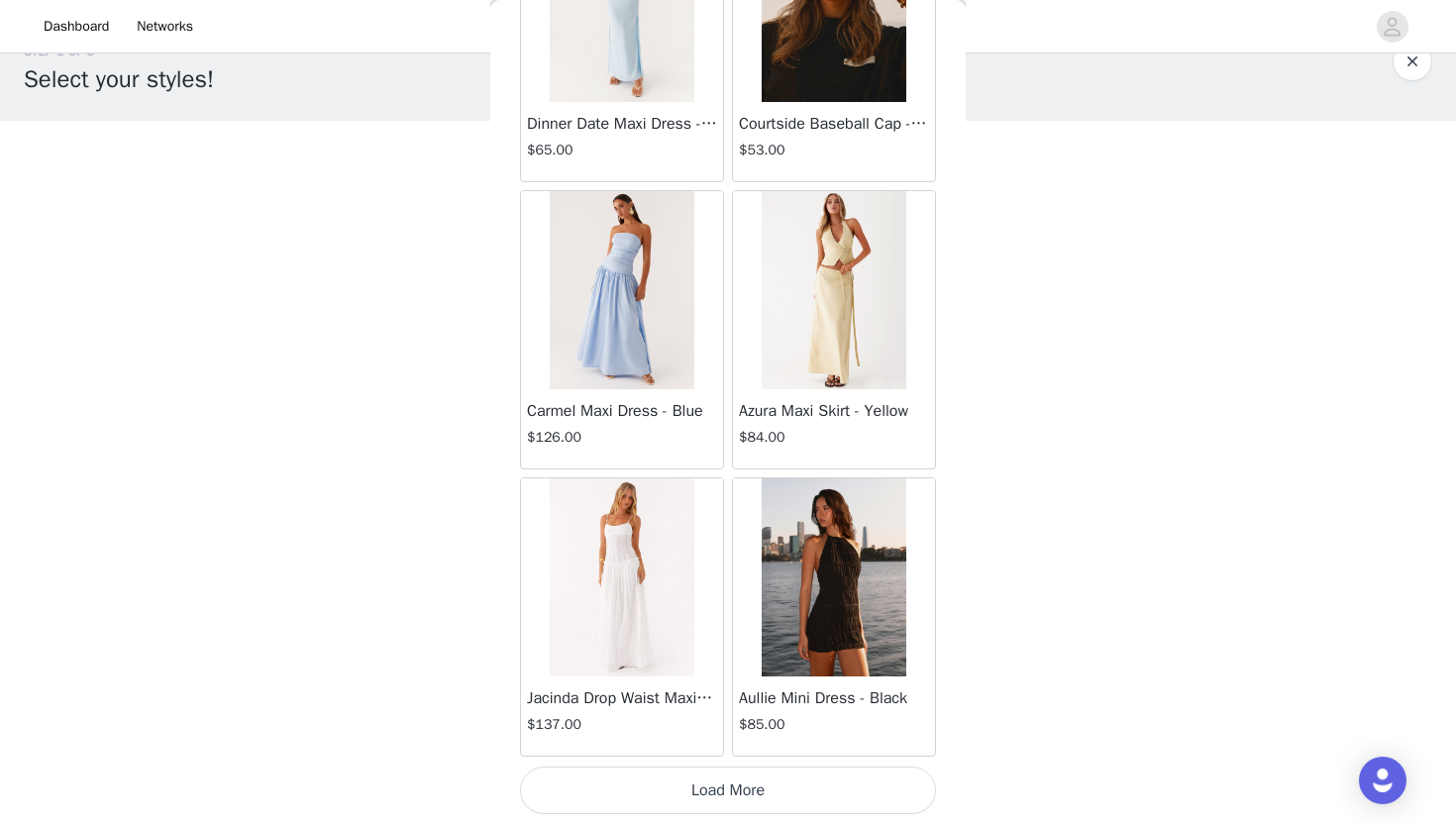 click on "Load More" at bounding box center (728, 790) 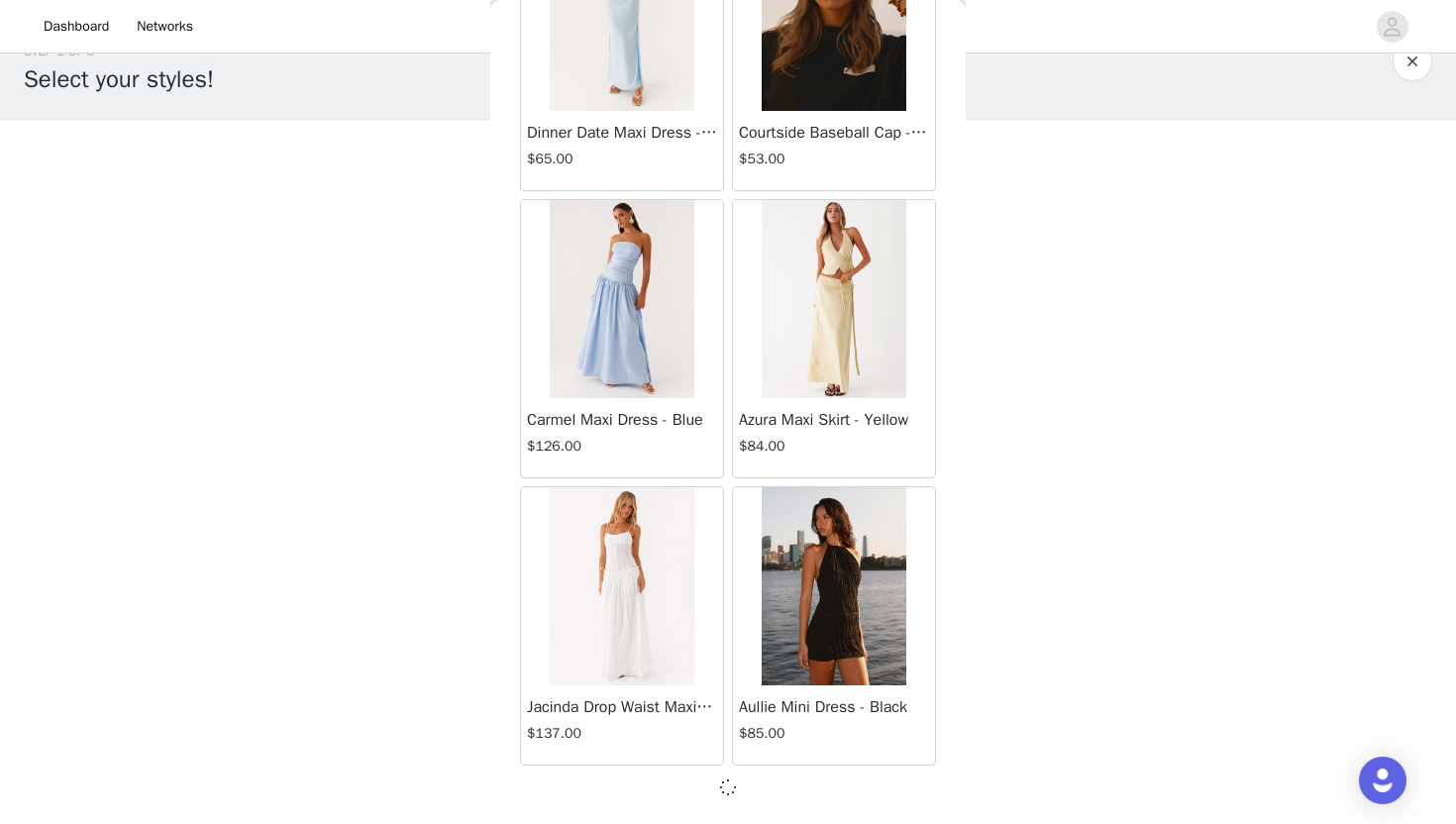 scroll, scrollTop: 16558, scrollLeft: 0, axis: vertical 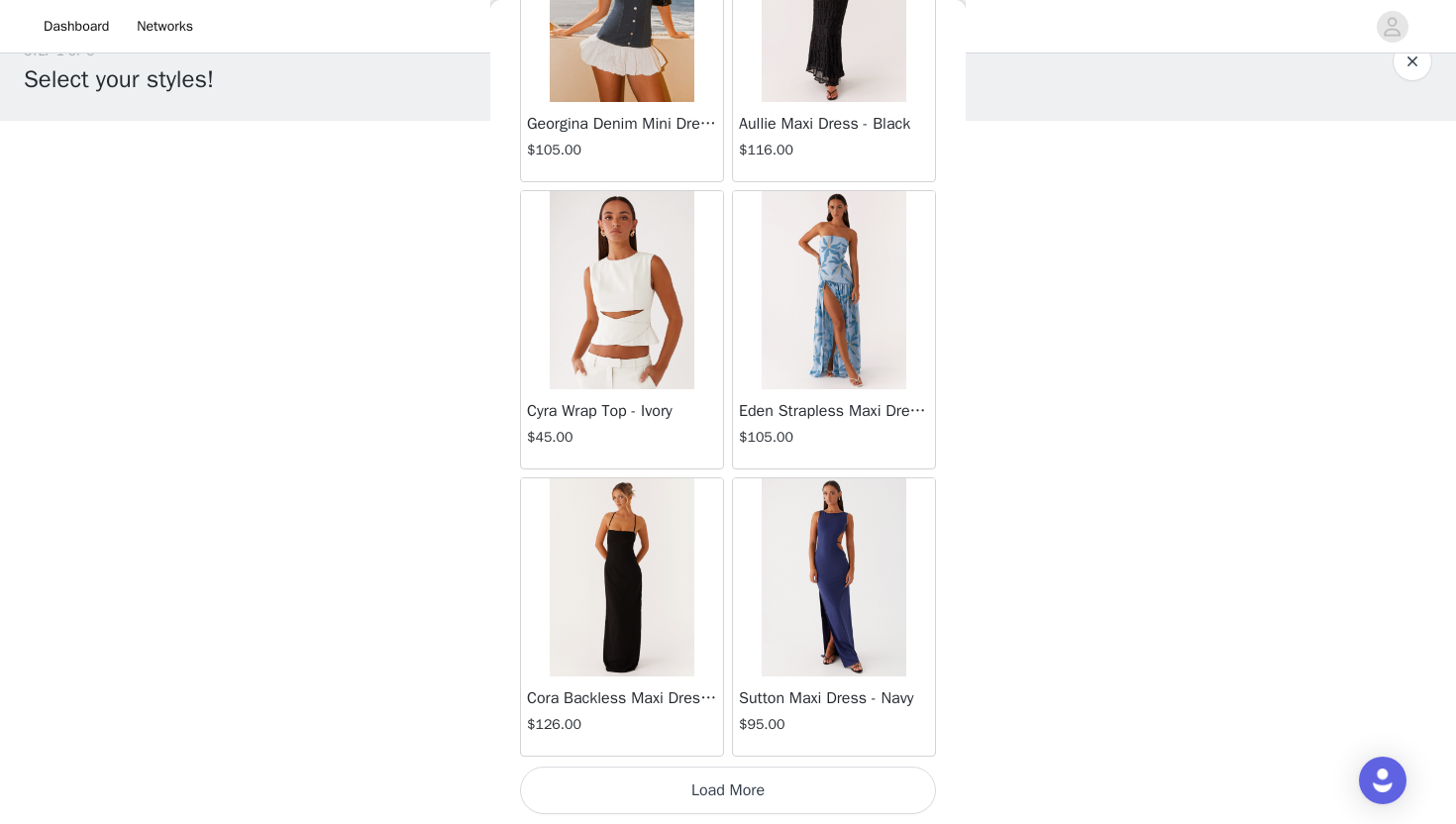 click on "Load More" at bounding box center [728, 790] 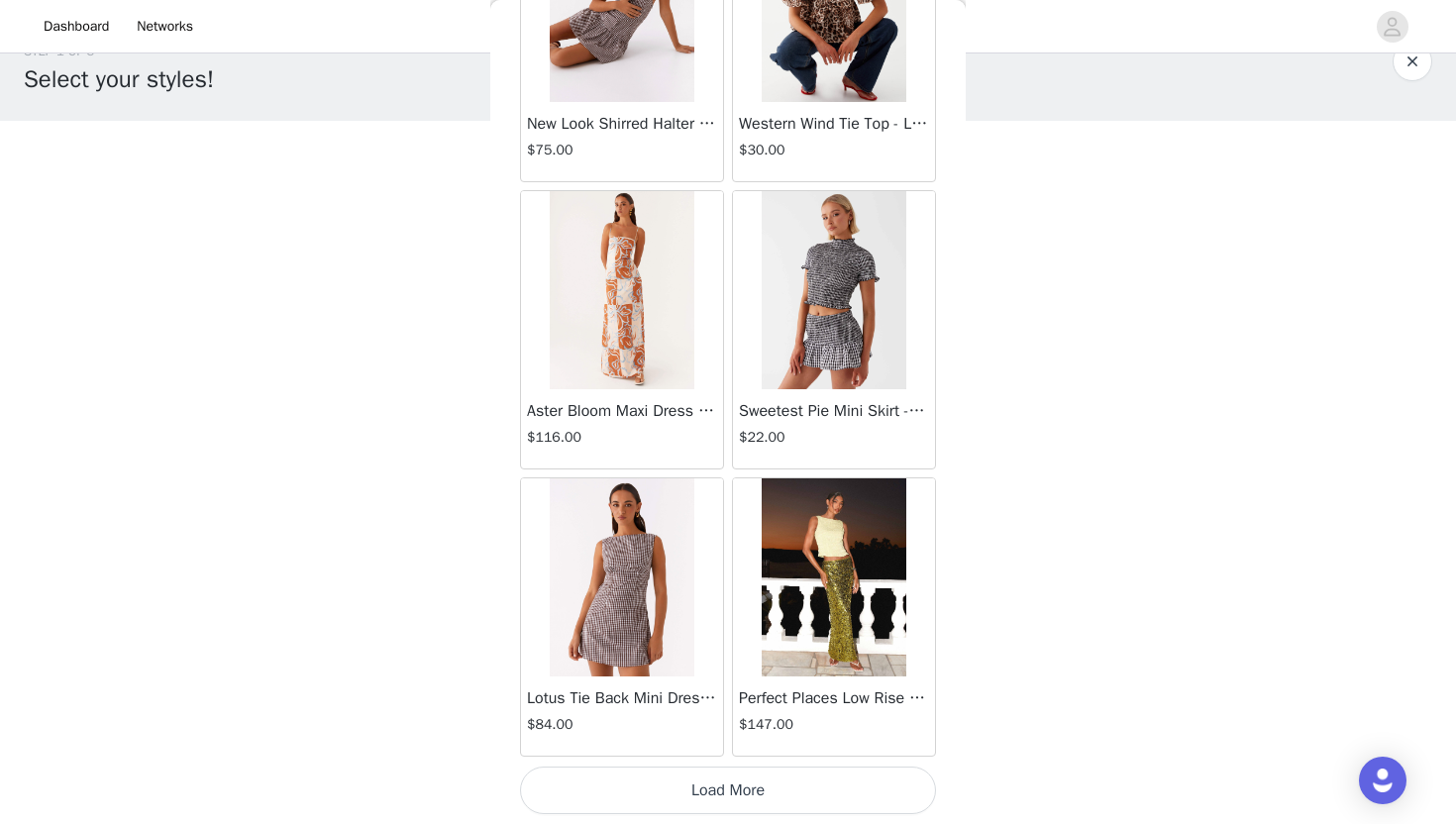 click on "Load More" at bounding box center [728, 790] 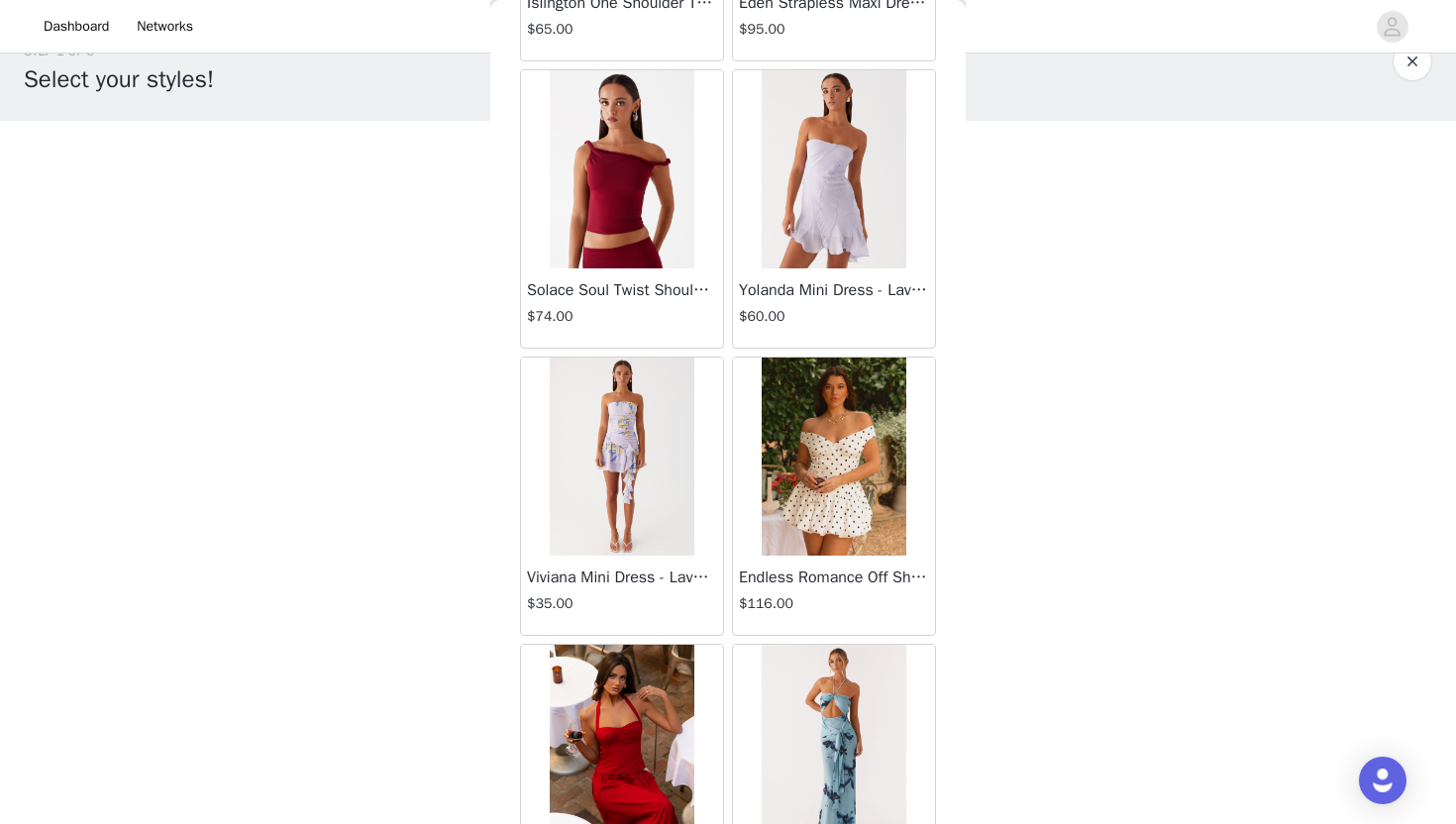 scroll, scrollTop: 25184, scrollLeft: 0, axis: vertical 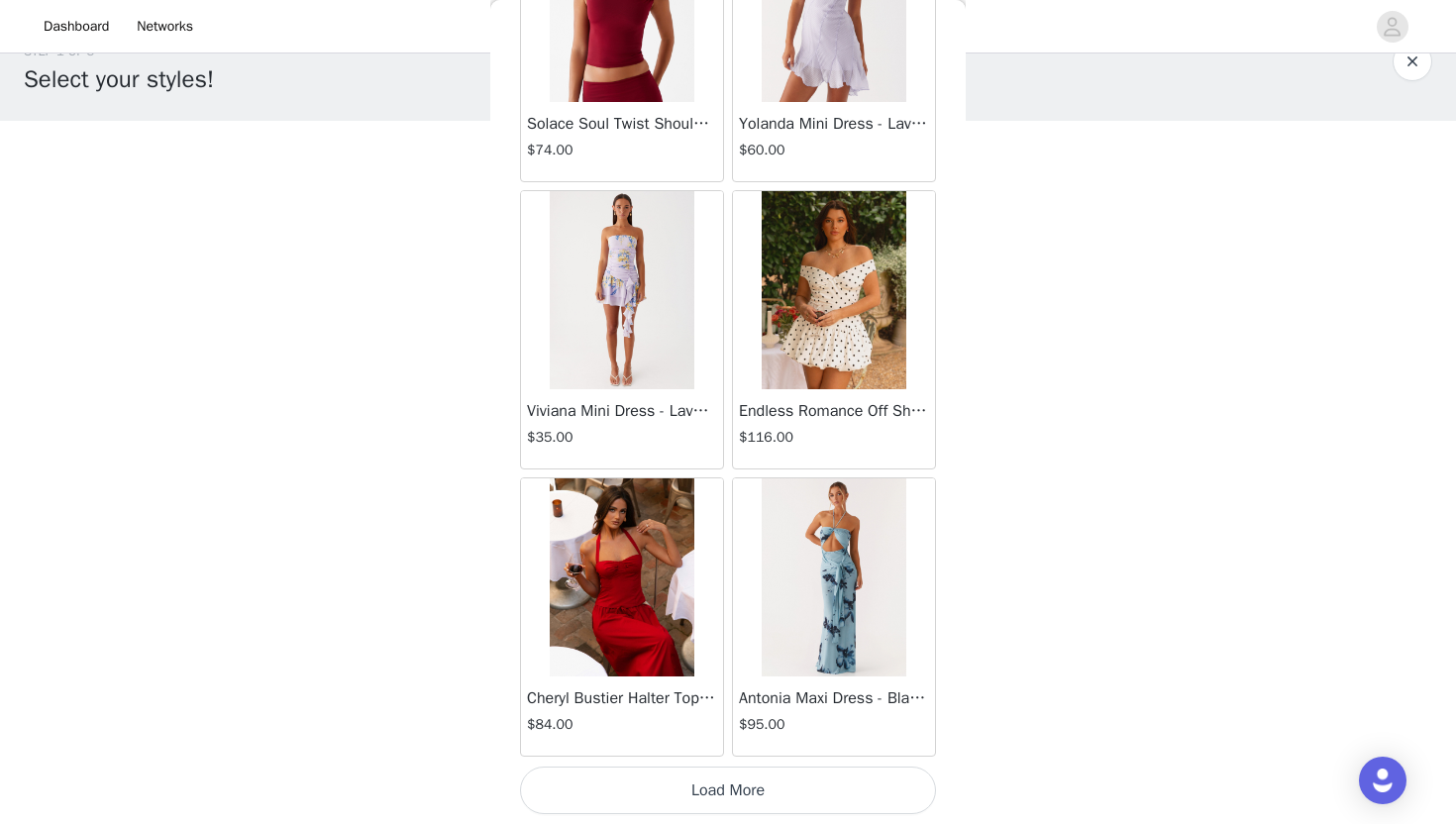 click on "Load More" at bounding box center [728, 790] 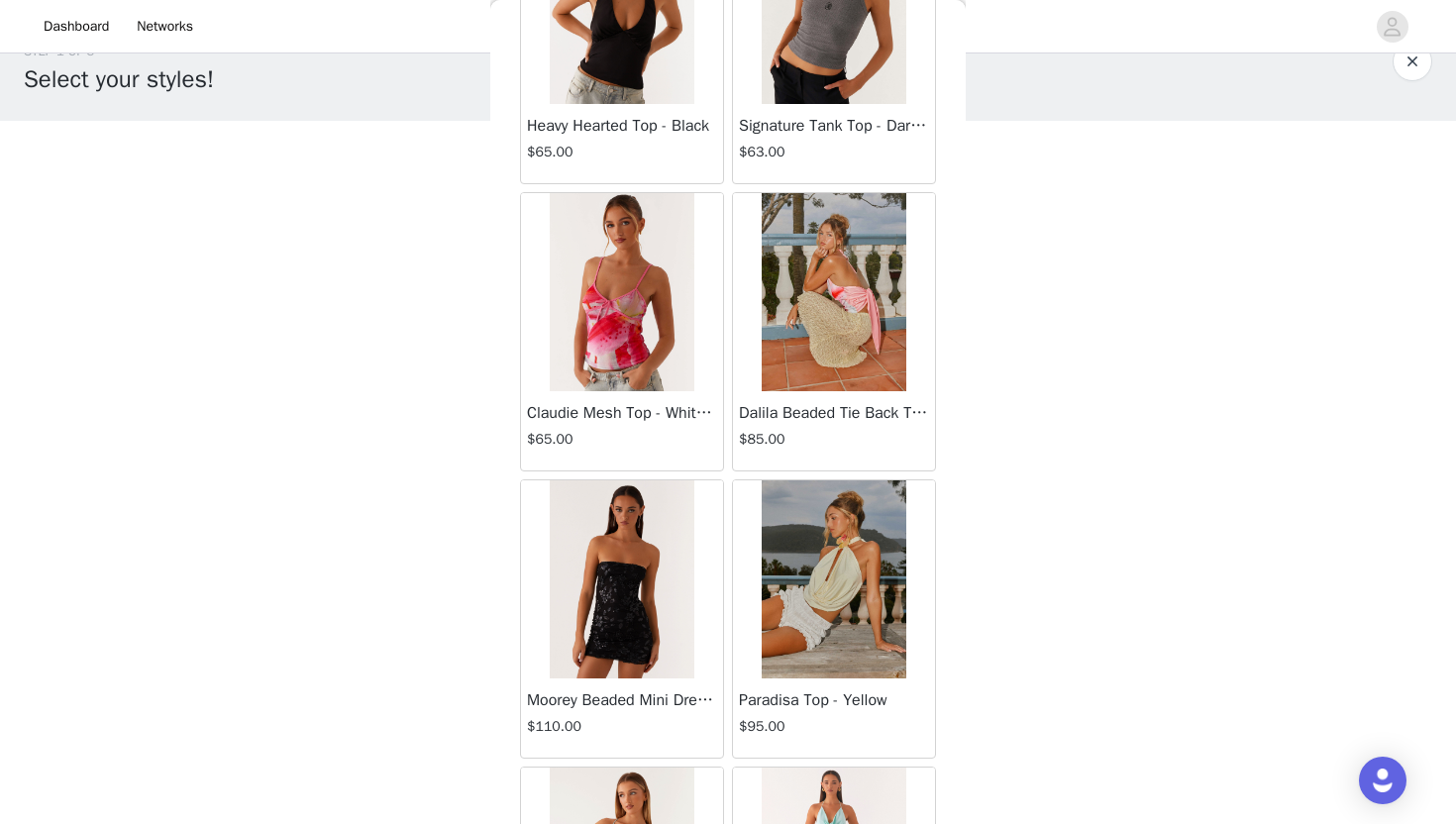 scroll, scrollTop: 28056, scrollLeft: 0, axis: vertical 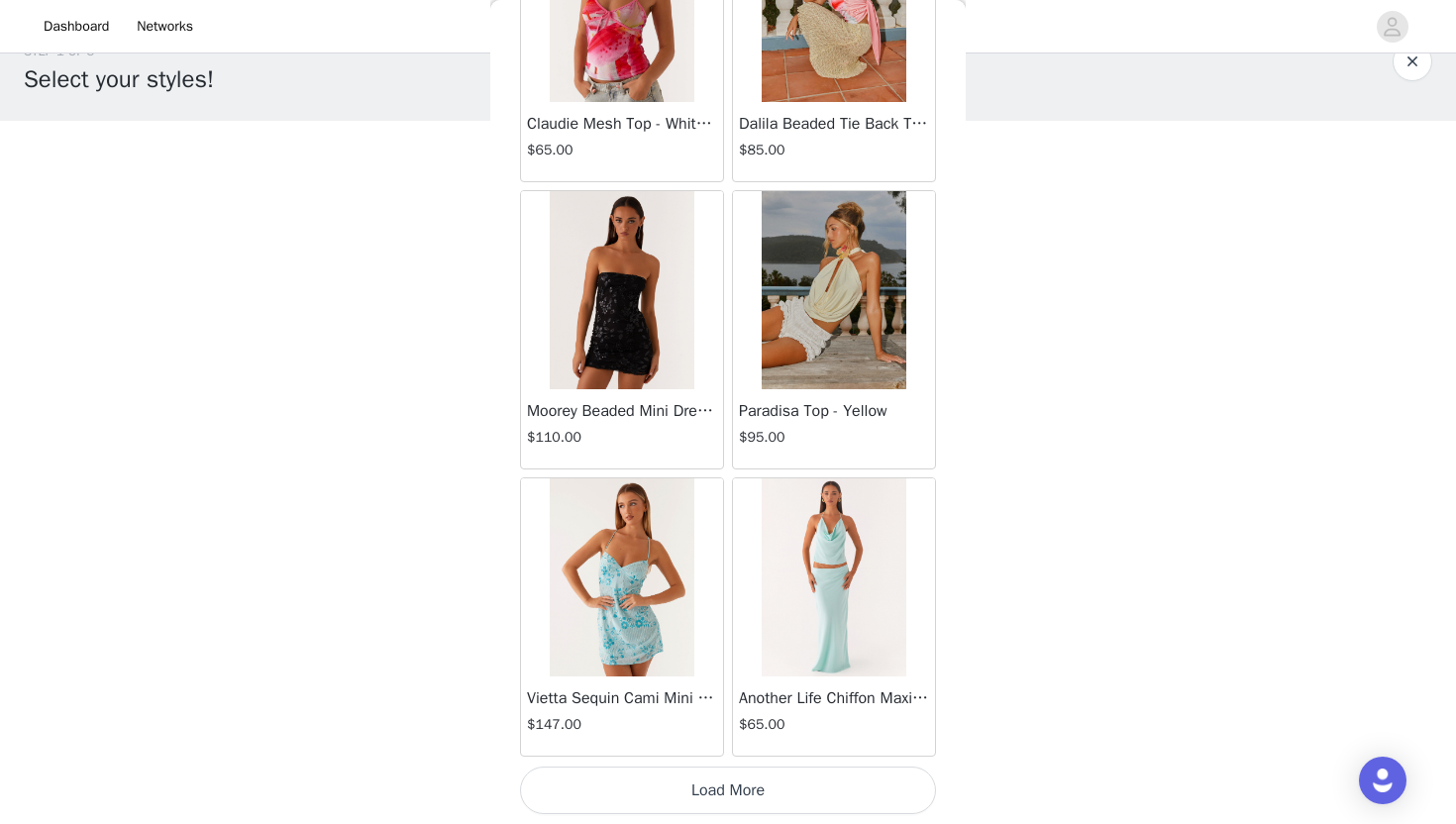 click on "Load More" at bounding box center [728, 790] 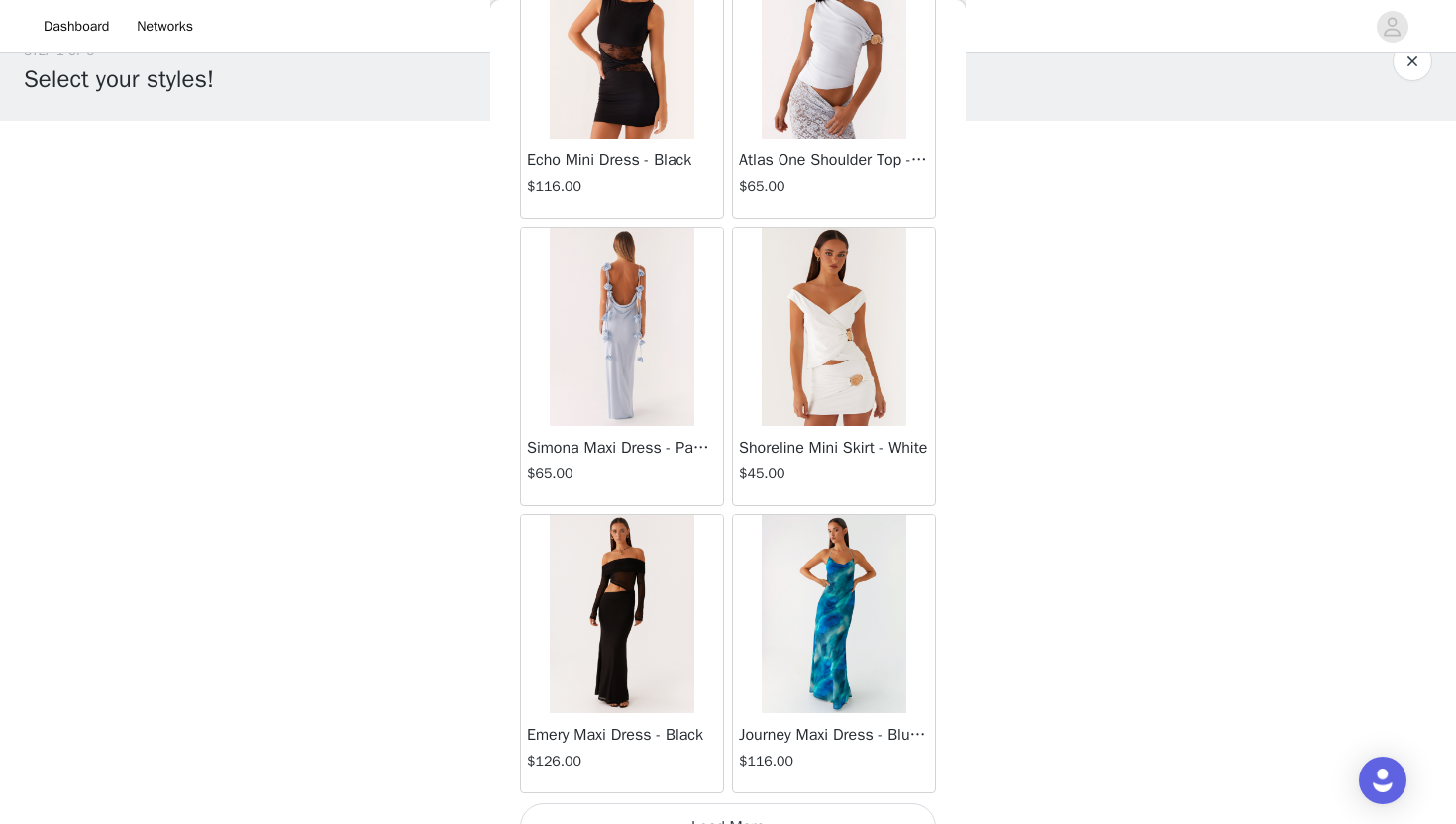scroll, scrollTop: 30928, scrollLeft: 0, axis: vertical 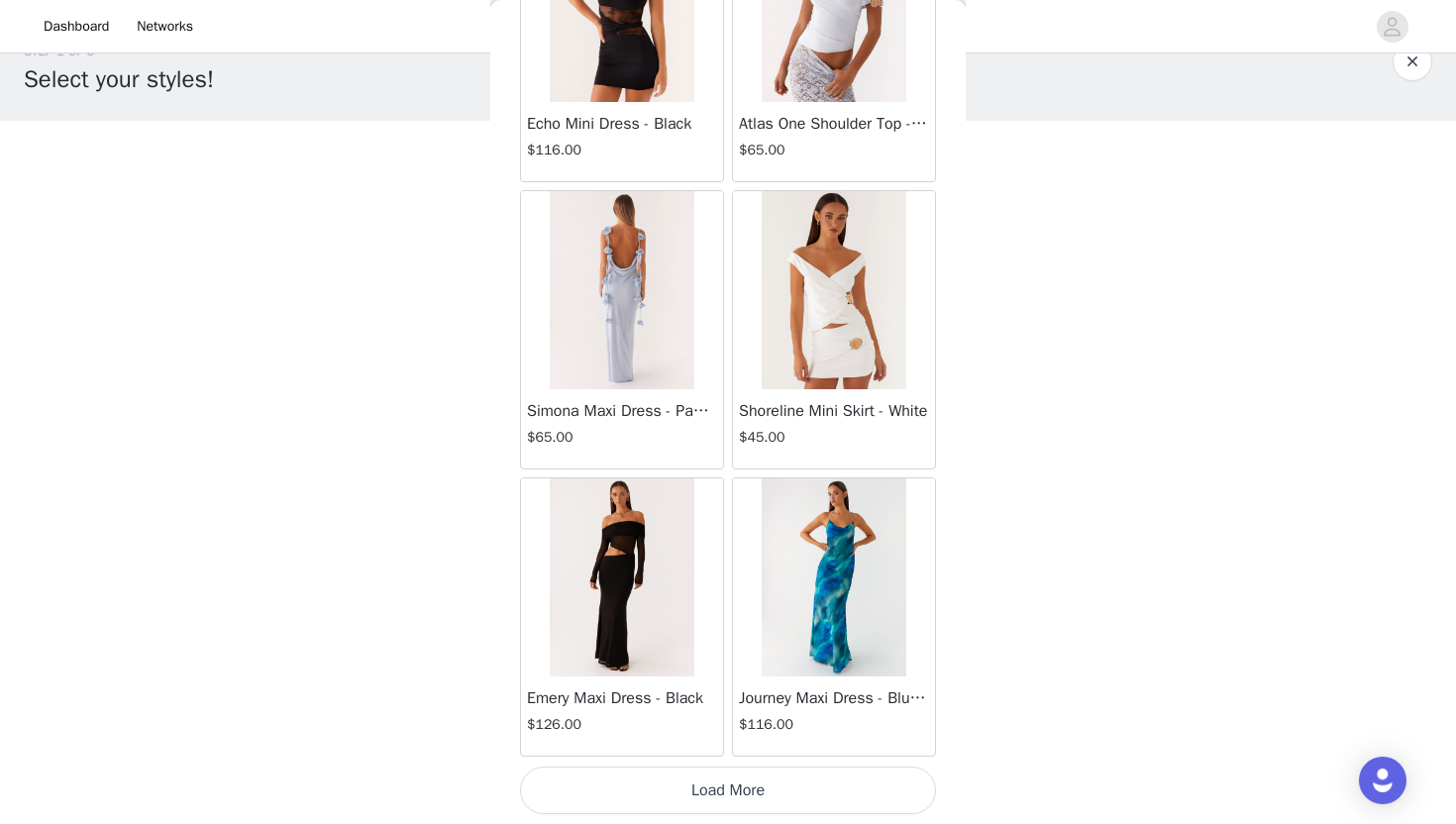 click on "Load More" at bounding box center (728, 790) 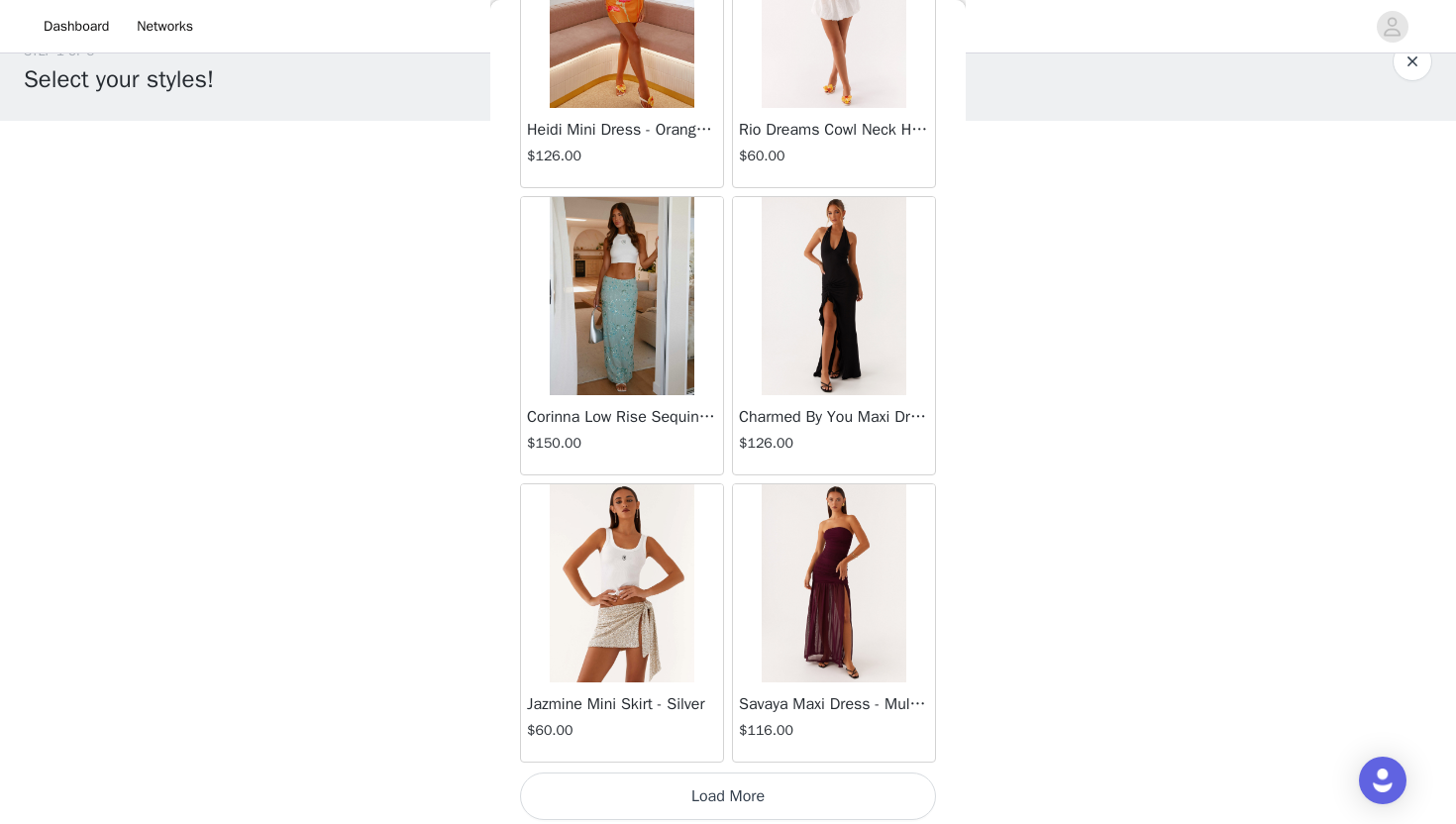 scroll, scrollTop: 33800, scrollLeft: 0, axis: vertical 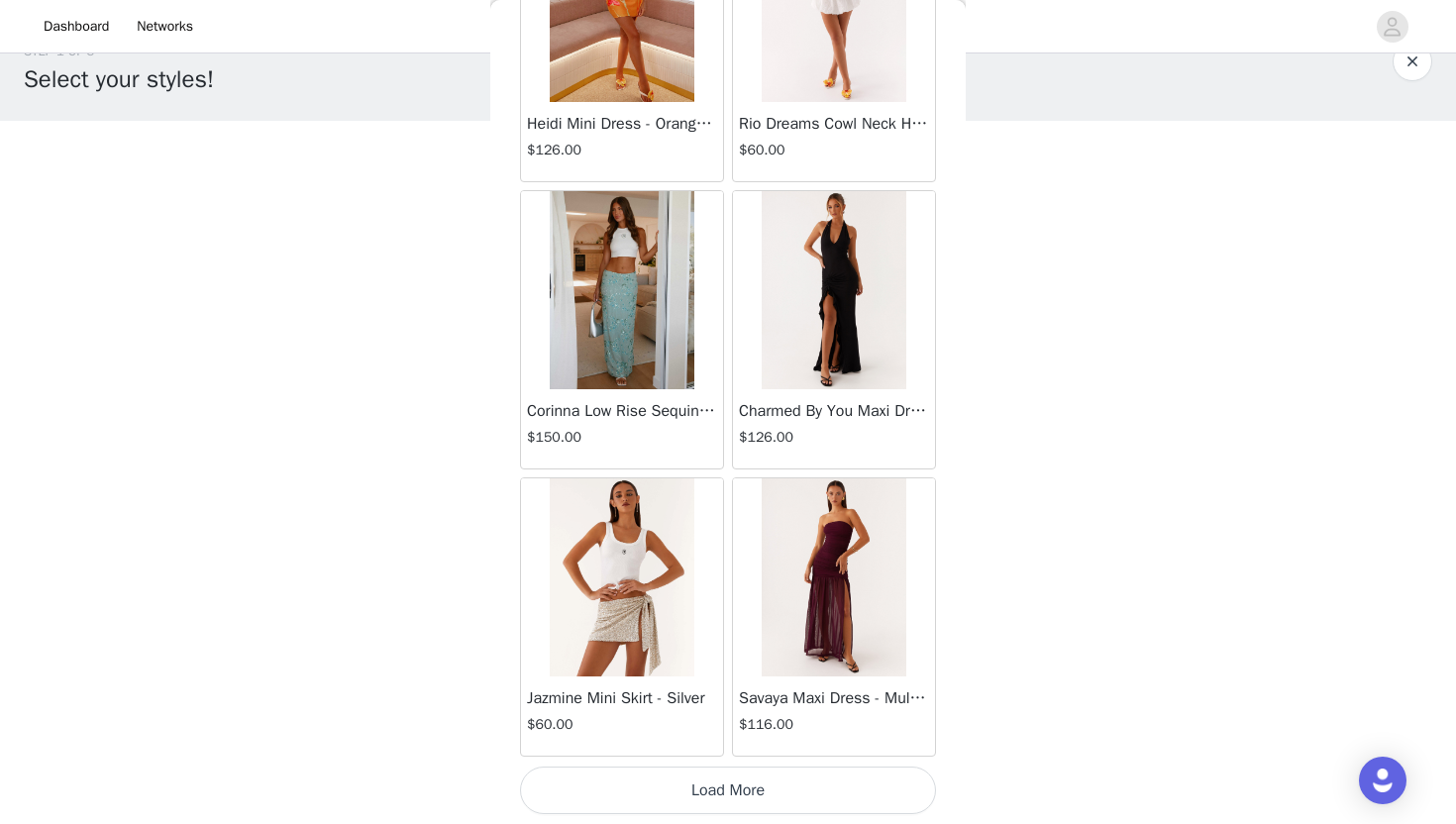 click on "Load More" at bounding box center [728, 790] 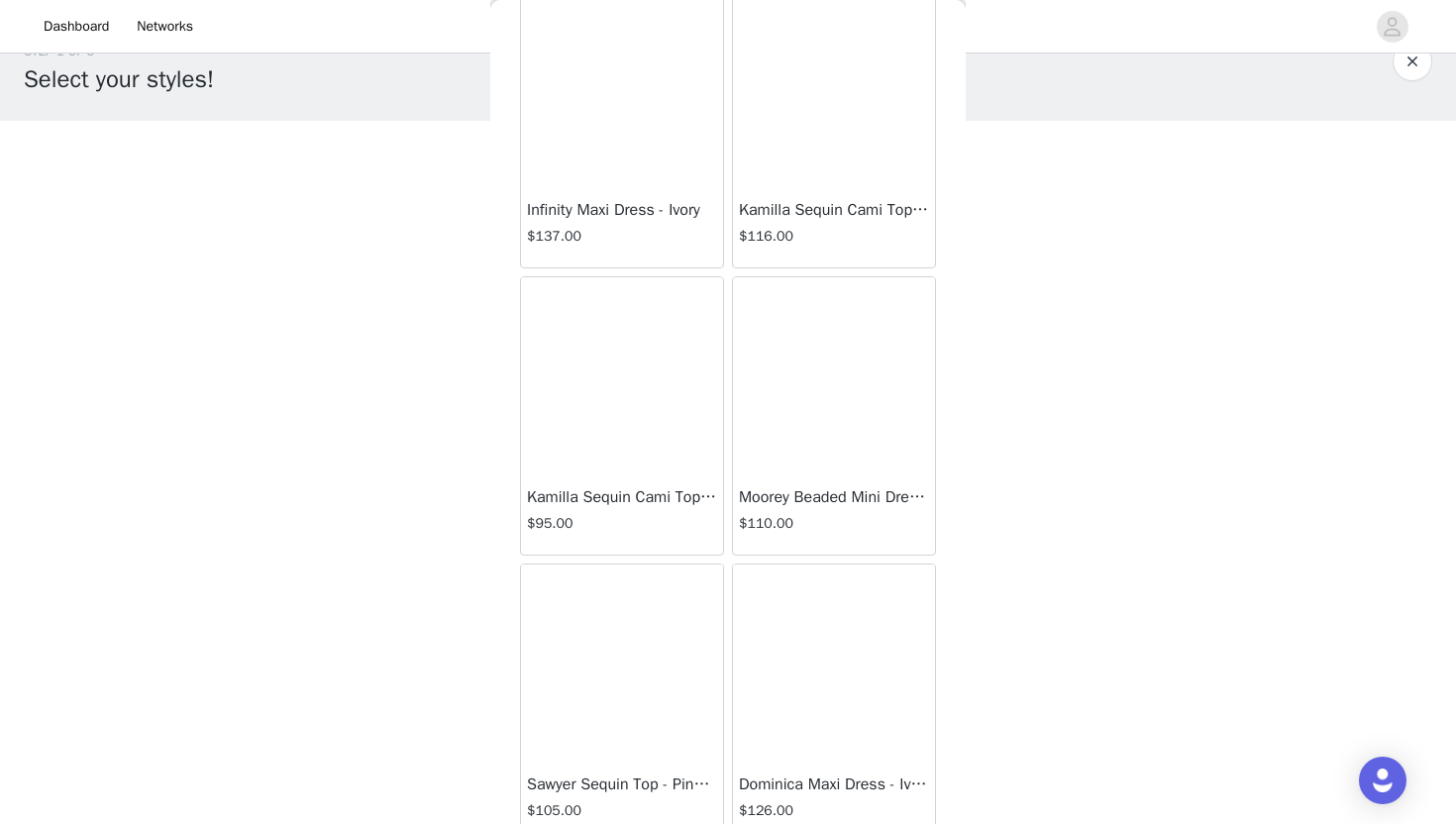 scroll, scrollTop: 36672, scrollLeft: 0, axis: vertical 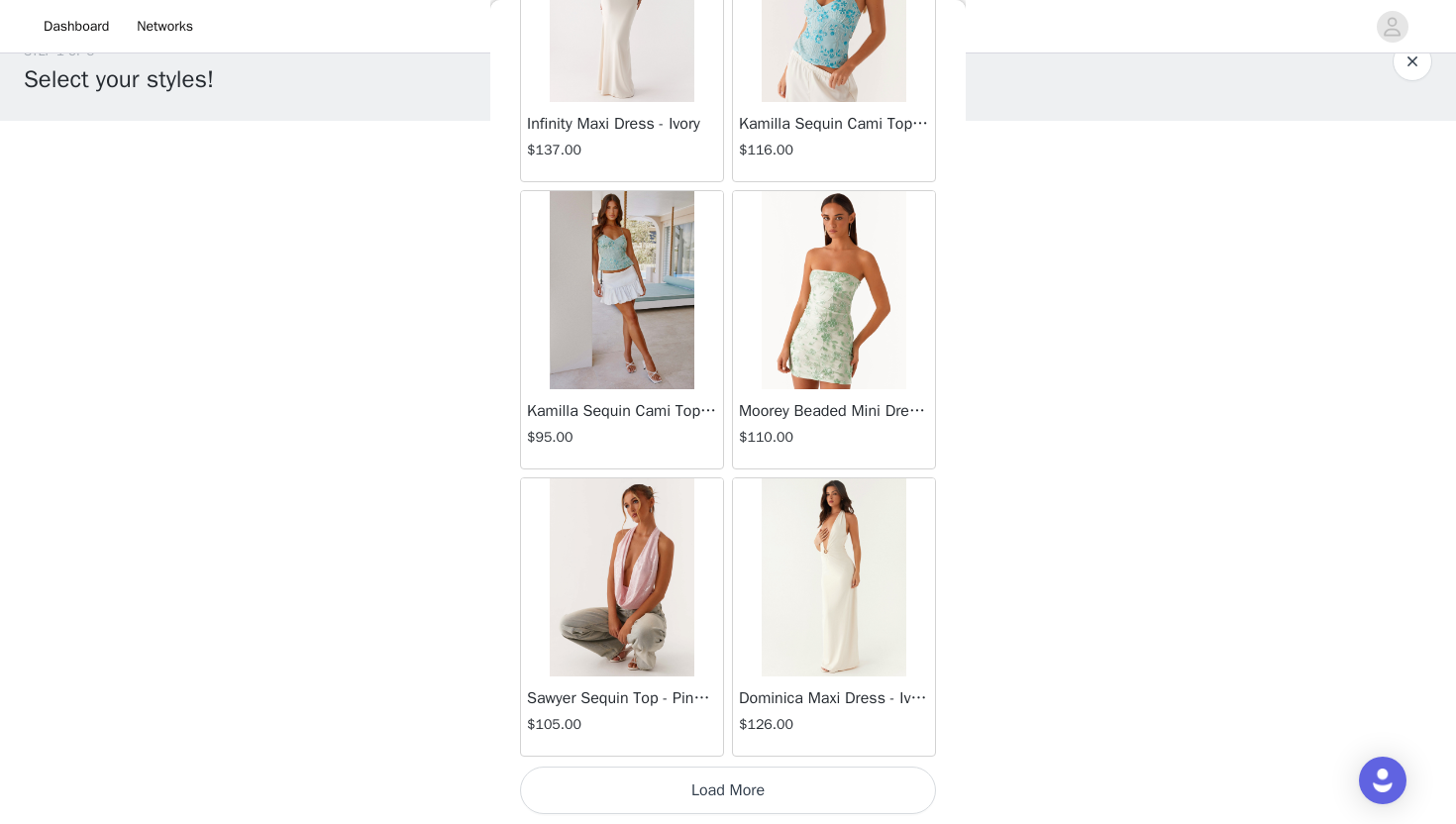 click on "Load More" at bounding box center [728, 790] 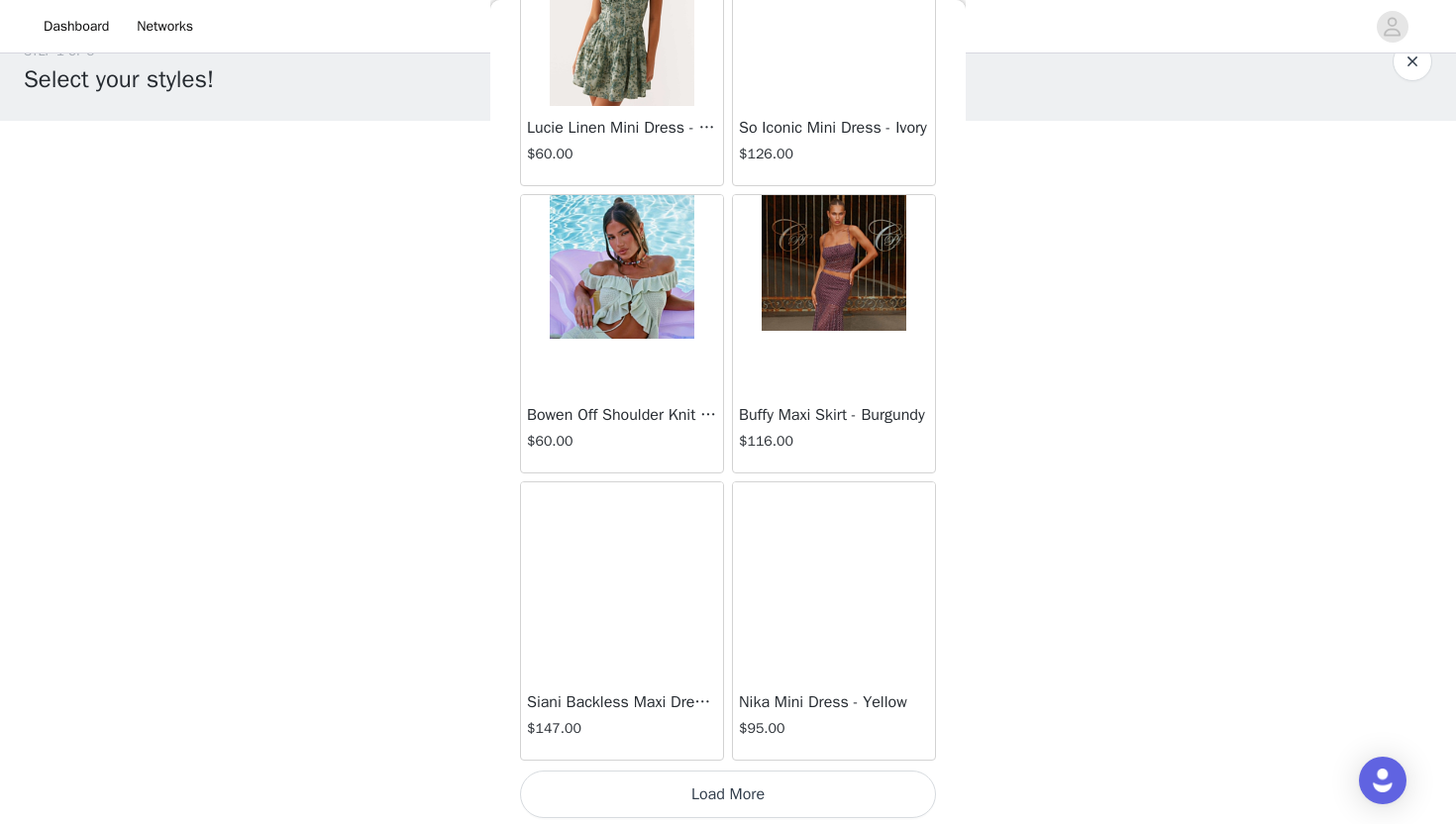 scroll, scrollTop: 39544, scrollLeft: 0, axis: vertical 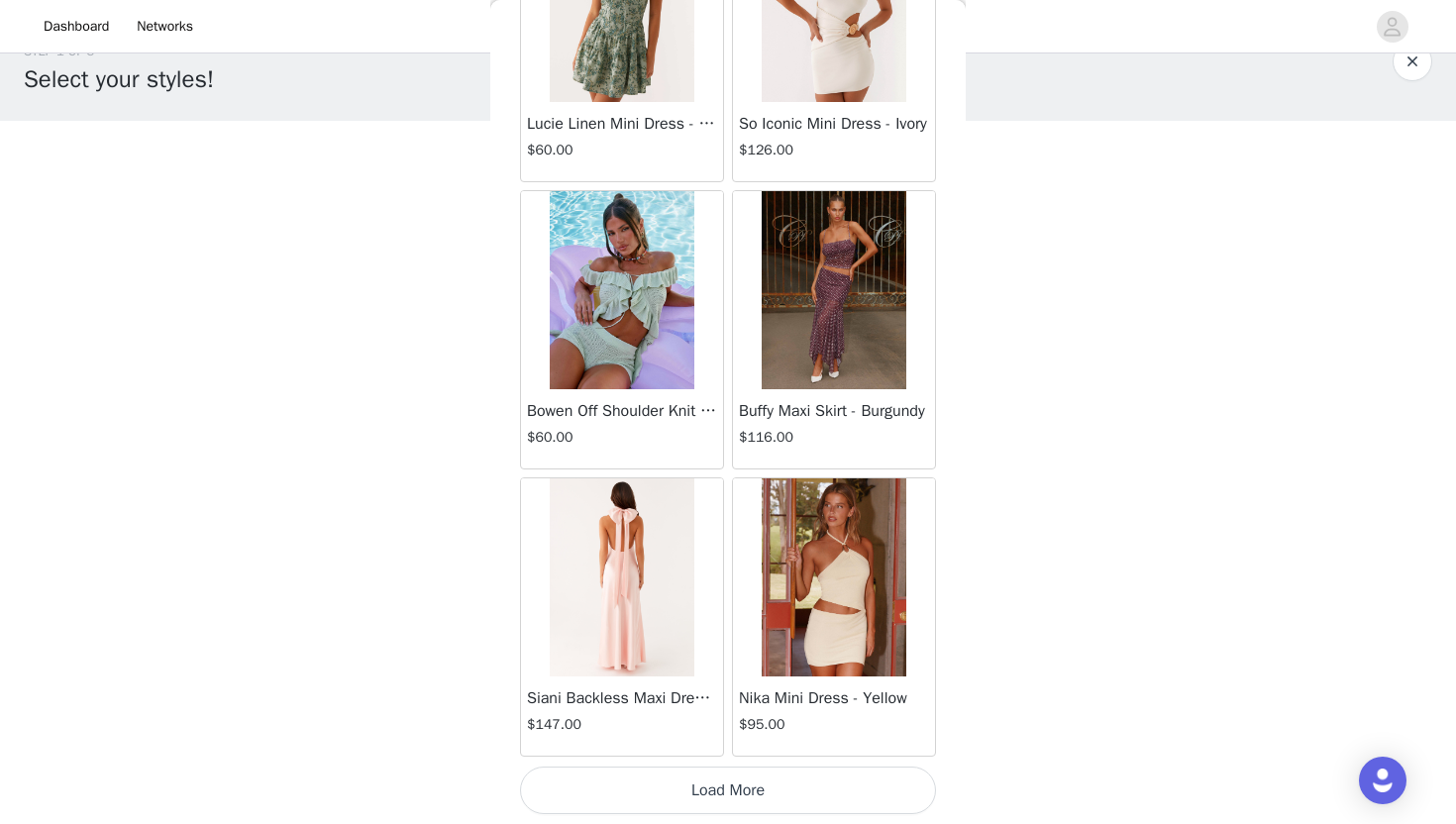 click on "Load More" at bounding box center [728, 790] 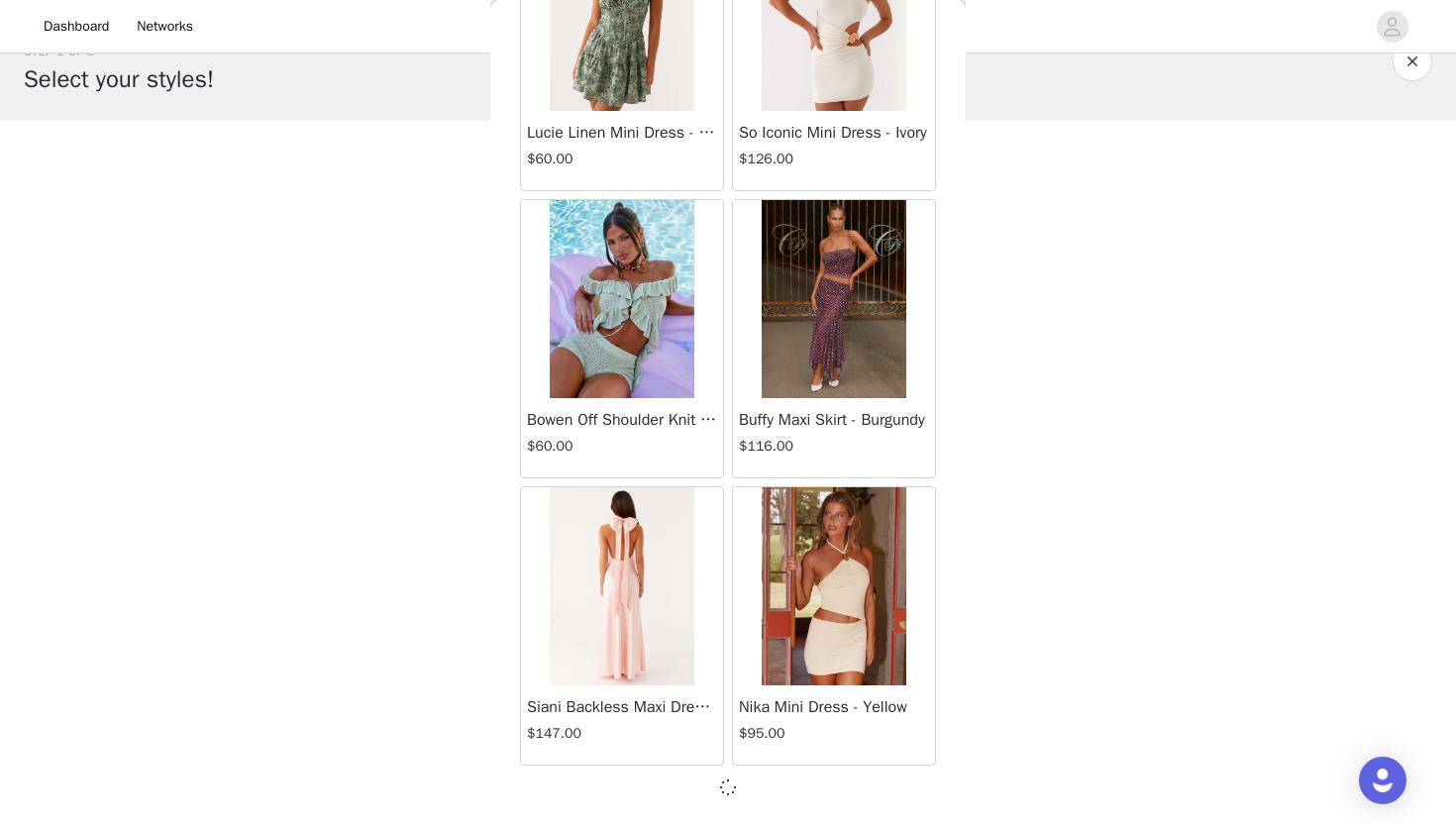 scroll, scrollTop: 39535, scrollLeft: 0, axis: vertical 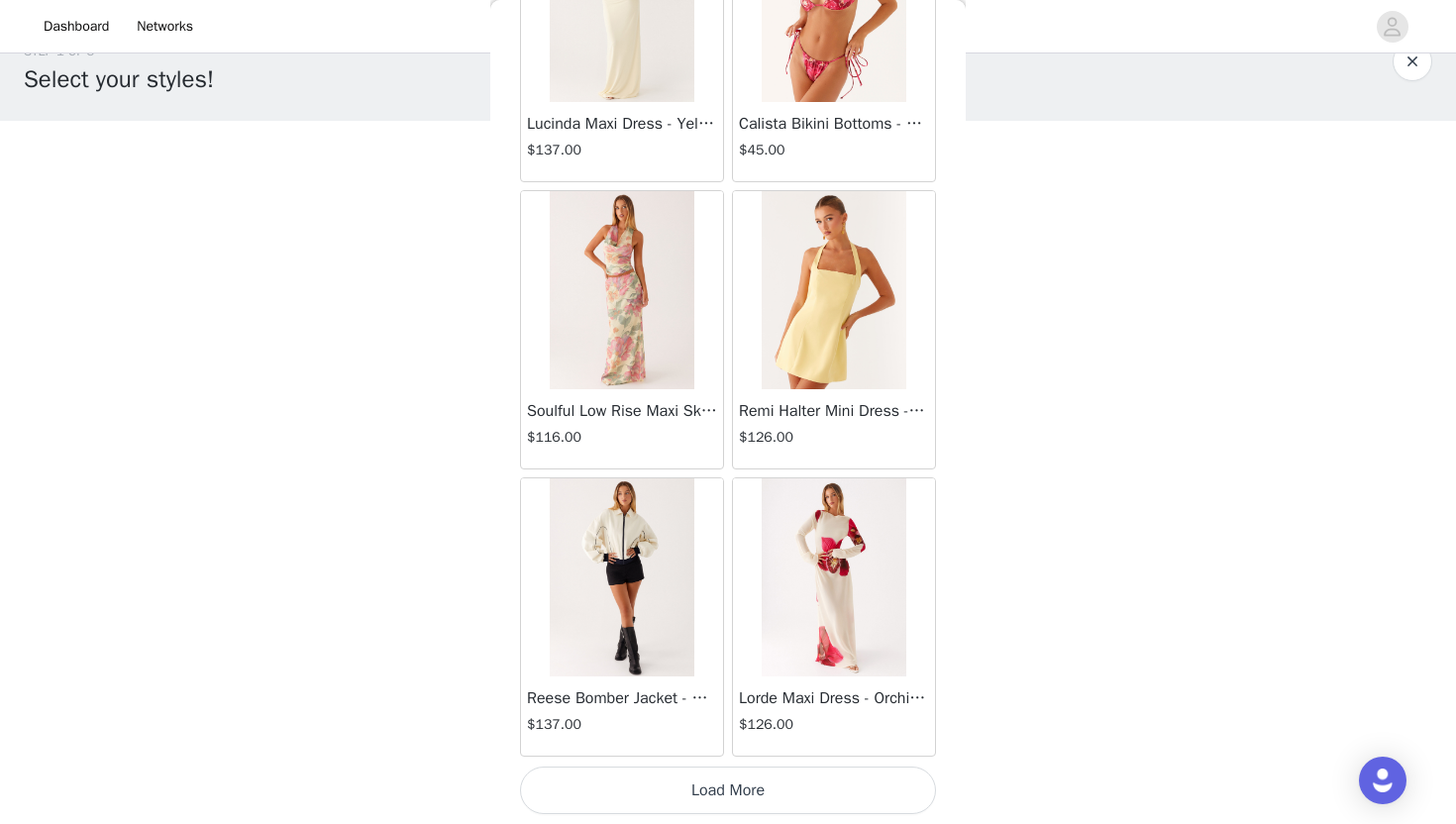 click on "Load More" at bounding box center (728, 790) 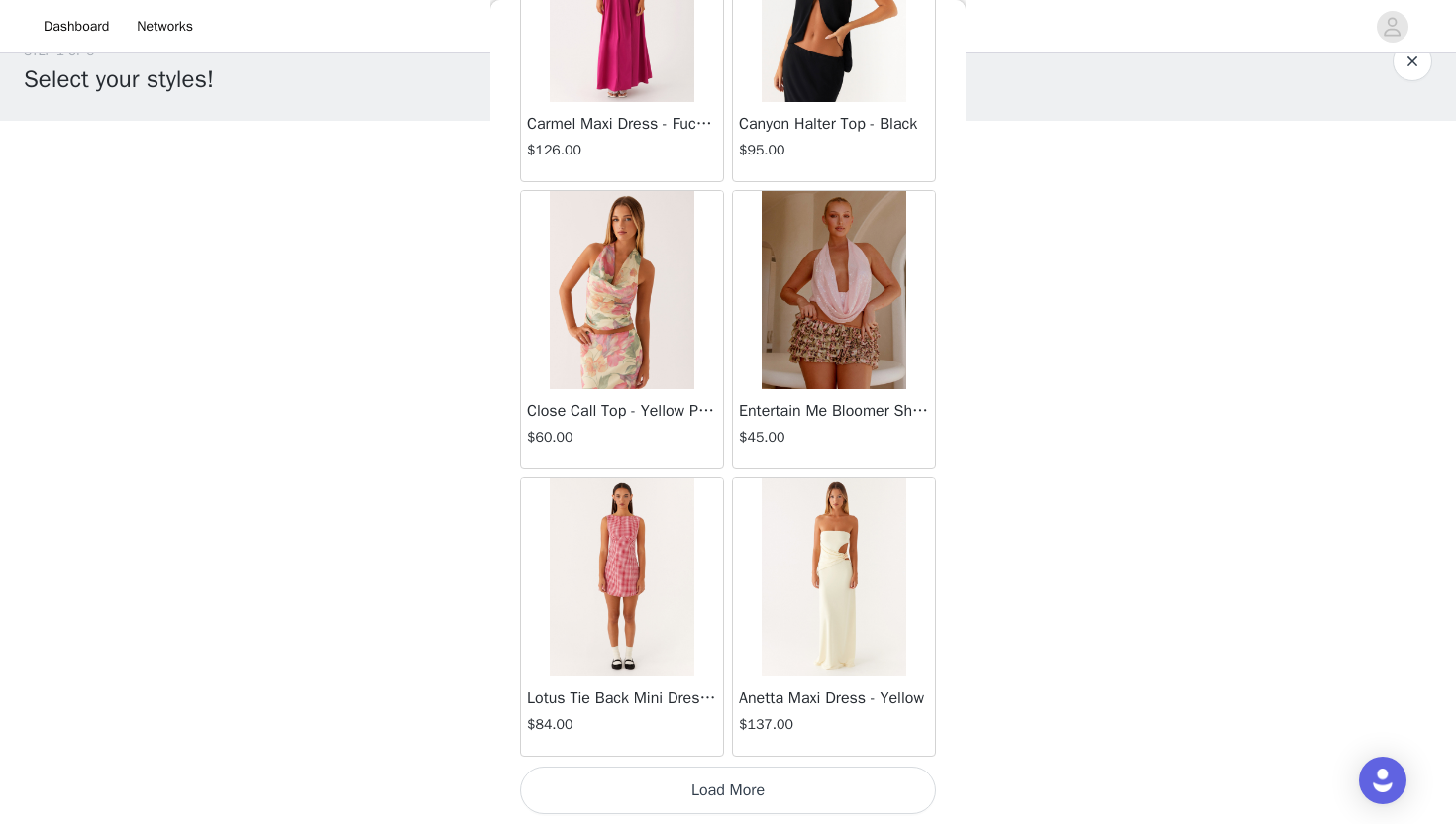 scroll, scrollTop: 45288, scrollLeft: 0, axis: vertical 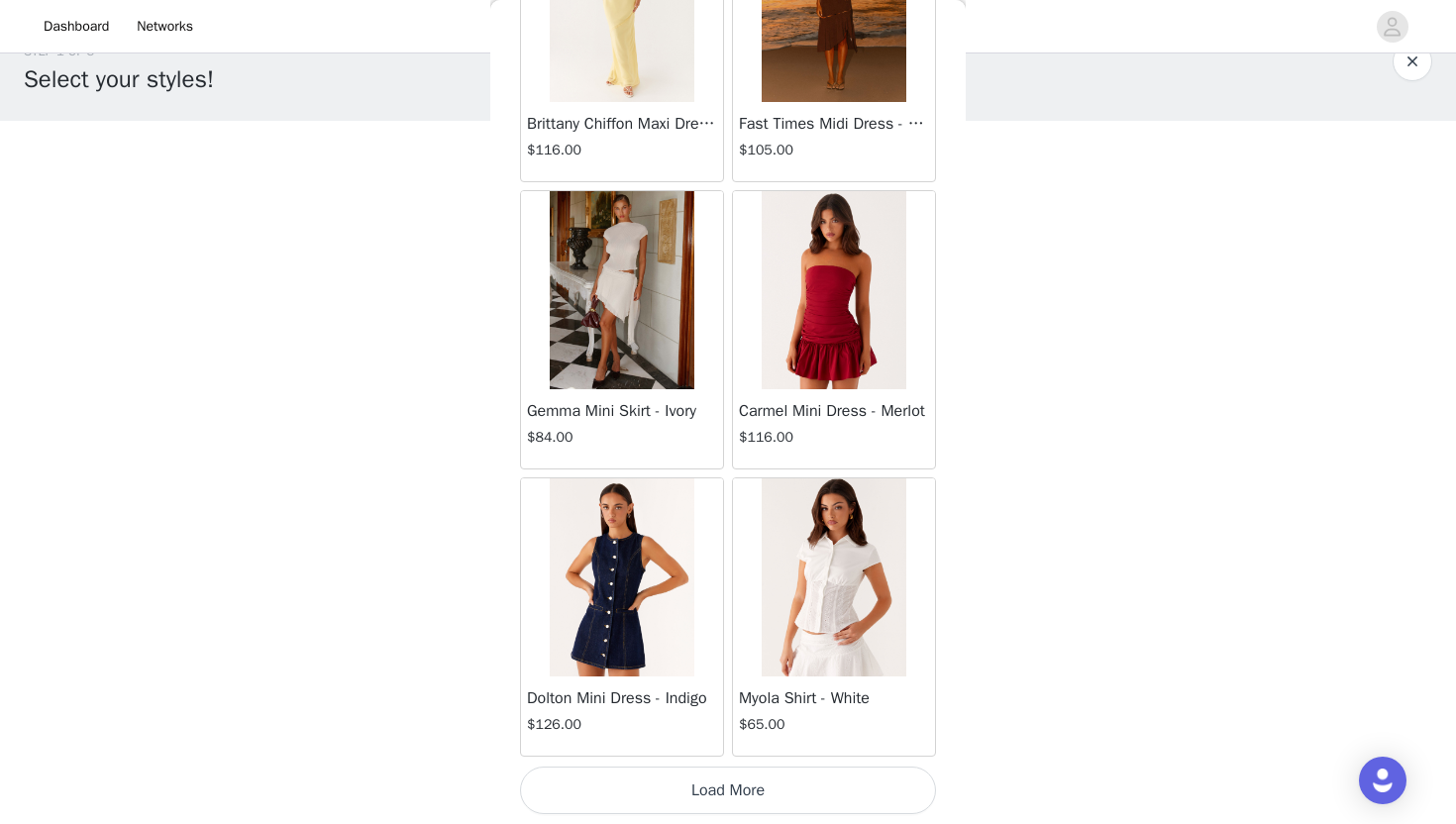 click on "Load More" at bounding box center (728, 790) 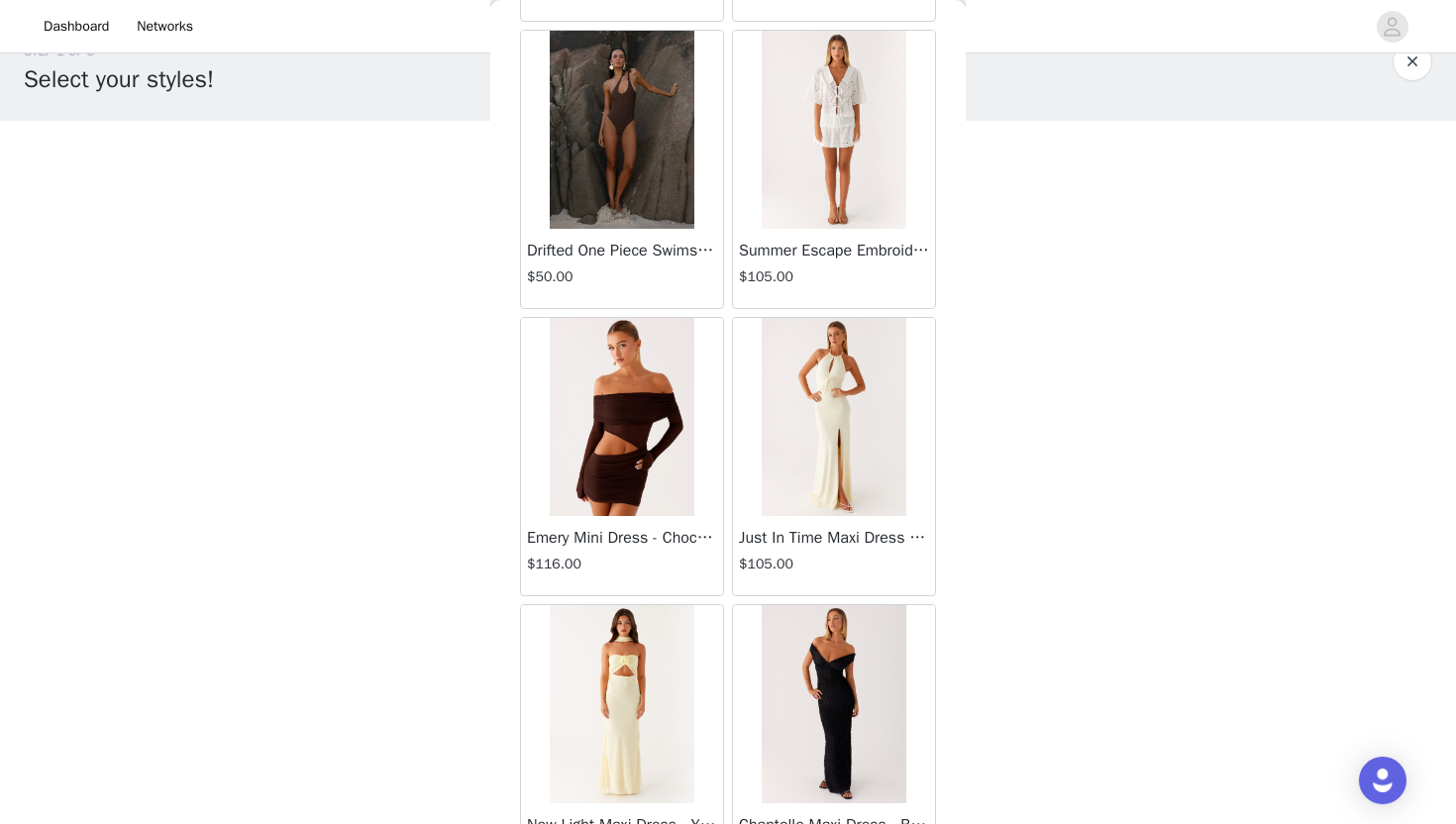 scroll, scrollTop: 51033, scrollLeft: 0, axis: vertical 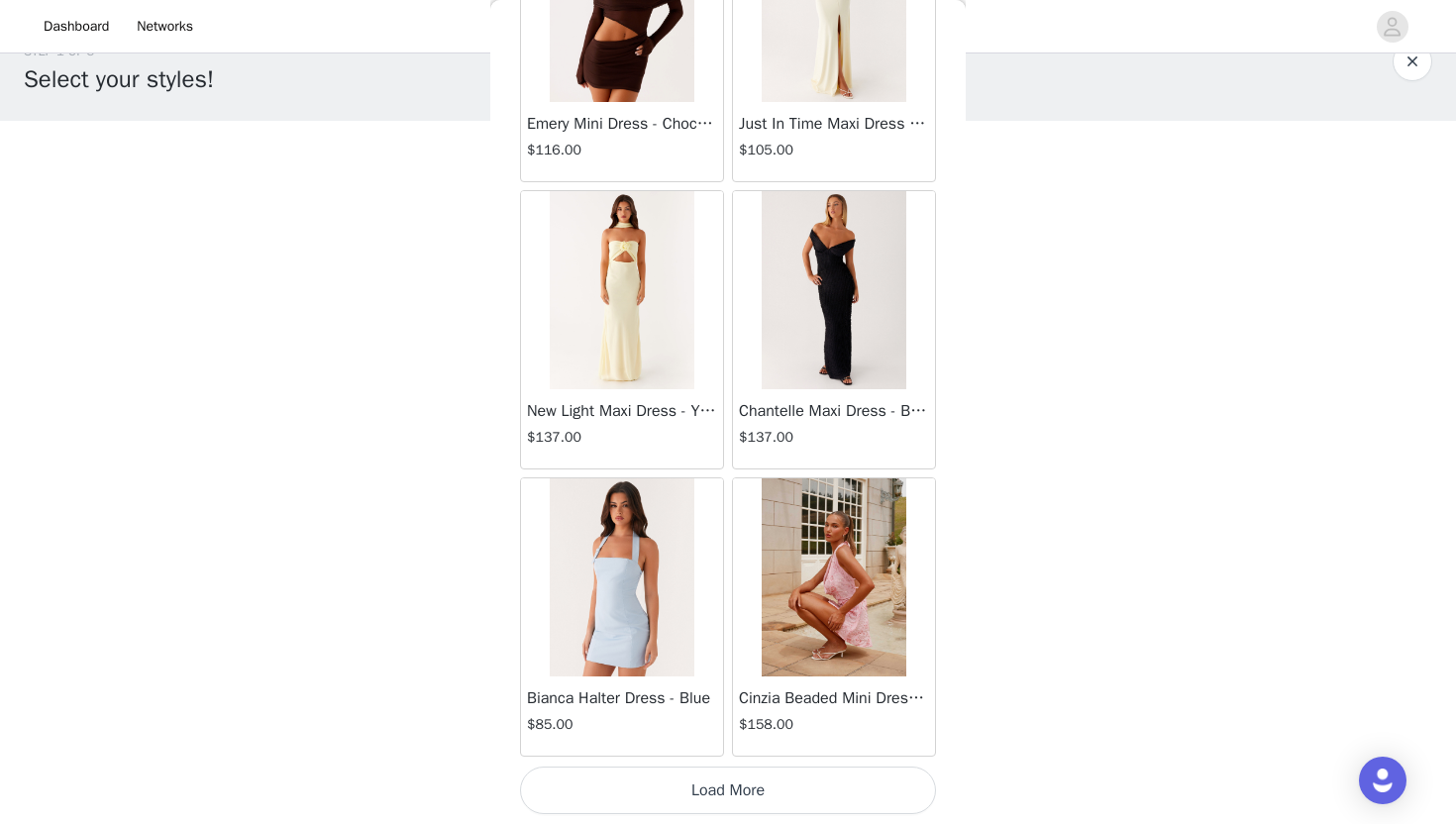 click on "Load More" at bounding box center [728, 790] 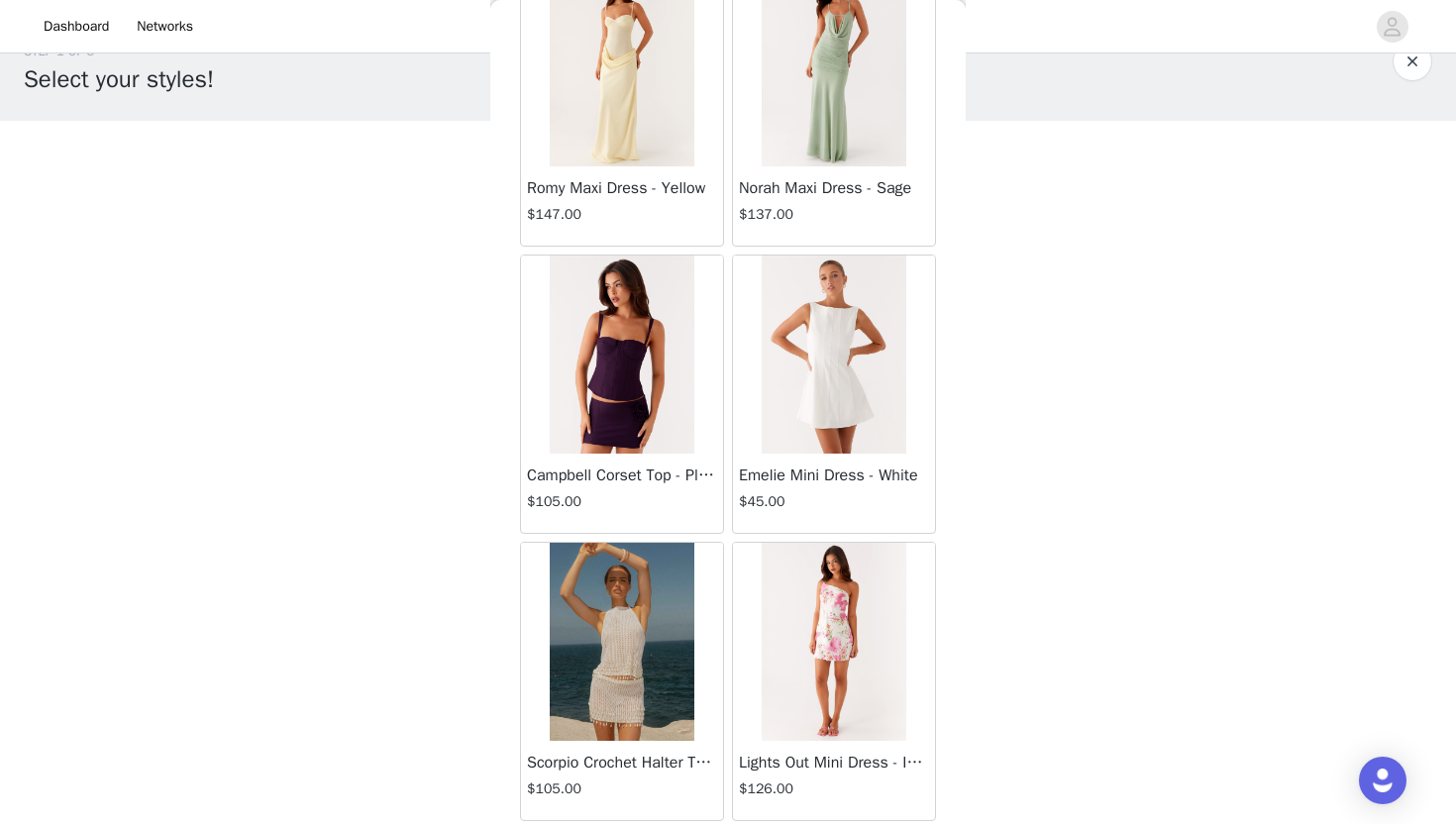 scroll, scrollTop: 53905, scrollLeft: 0, axis: vertical 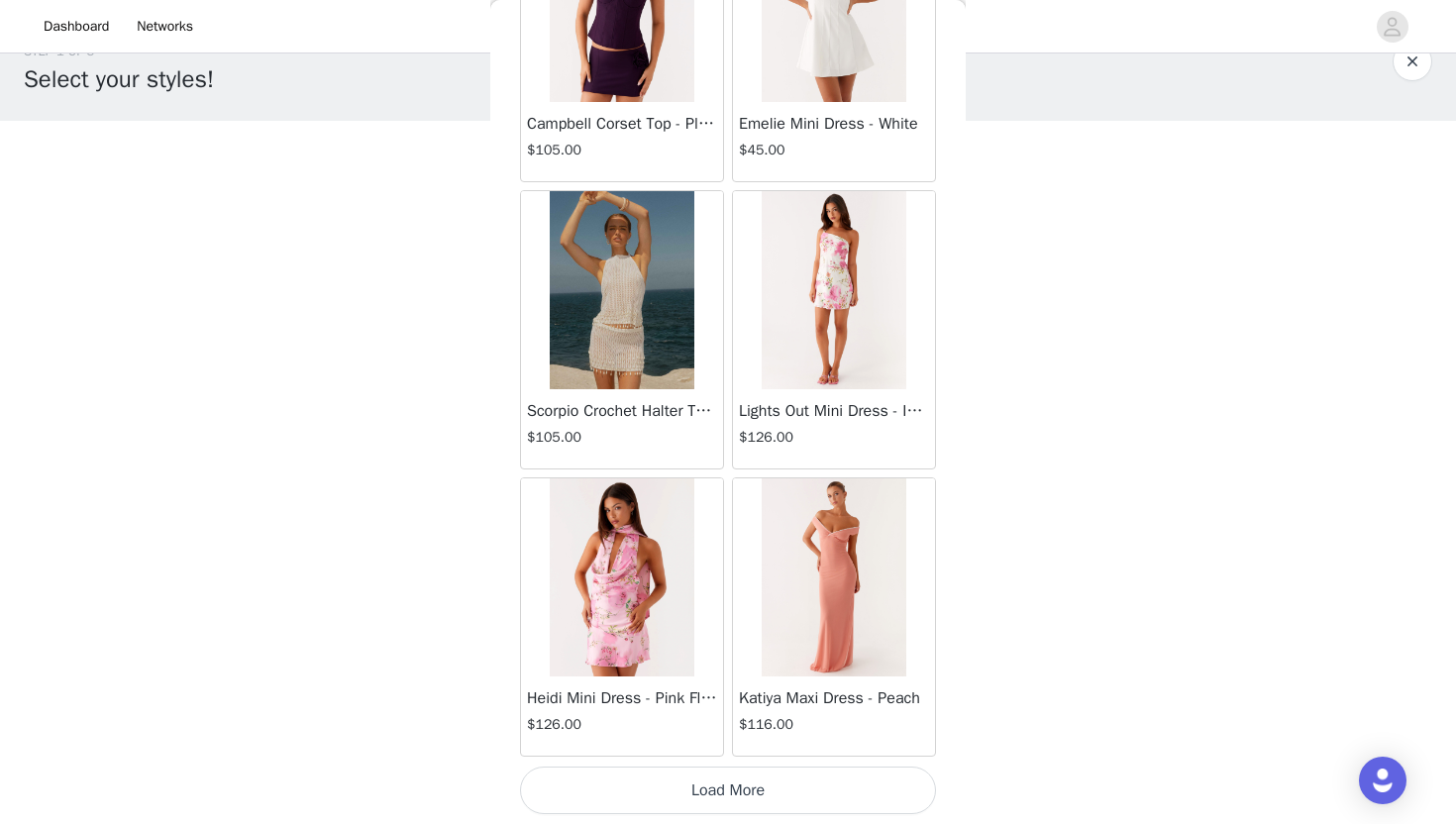 click on "Load More" at bounding box center [728, 790] 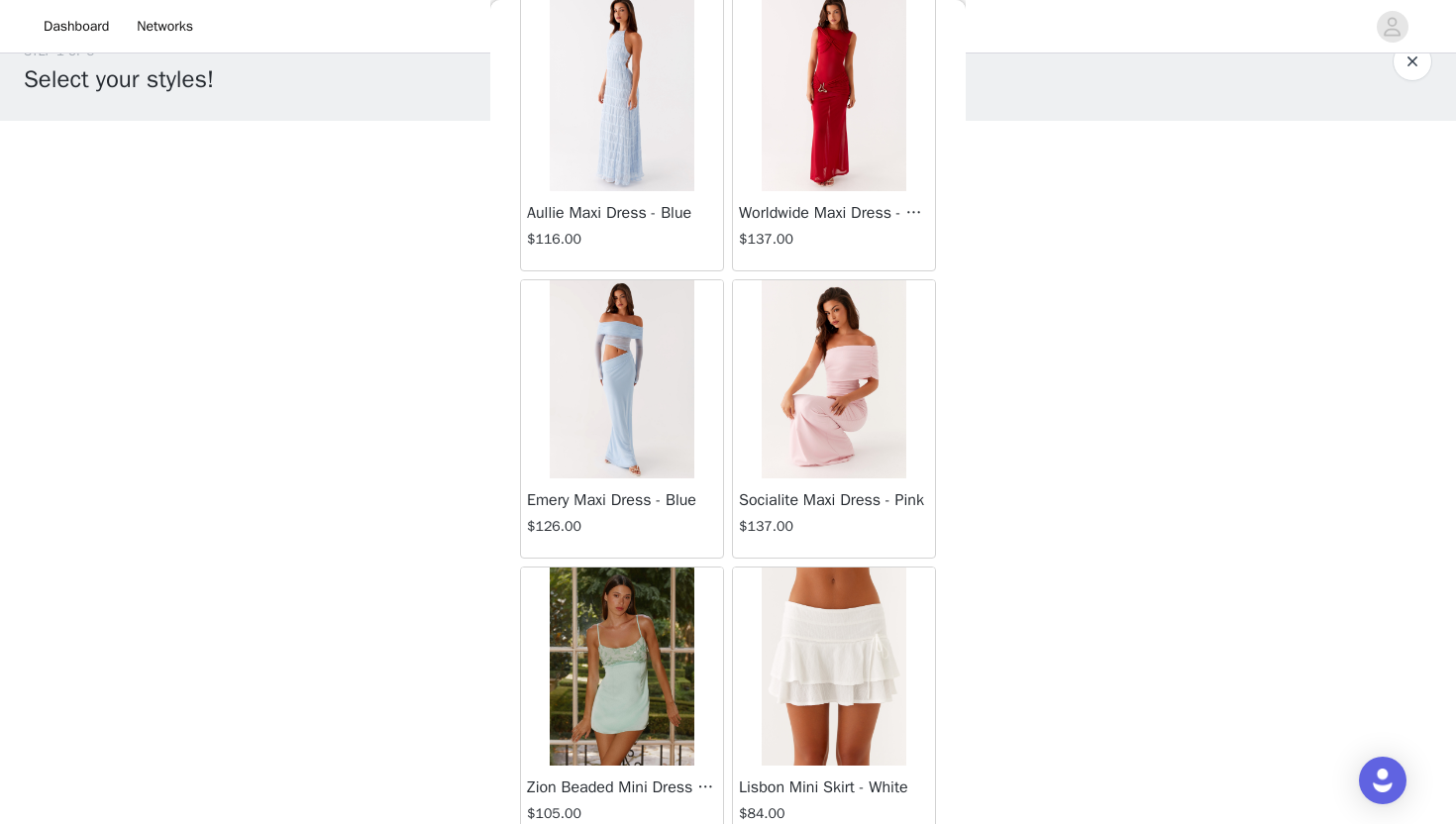 scroll, scrollTop: 56777, scrollLeft: 0, axis: vertical 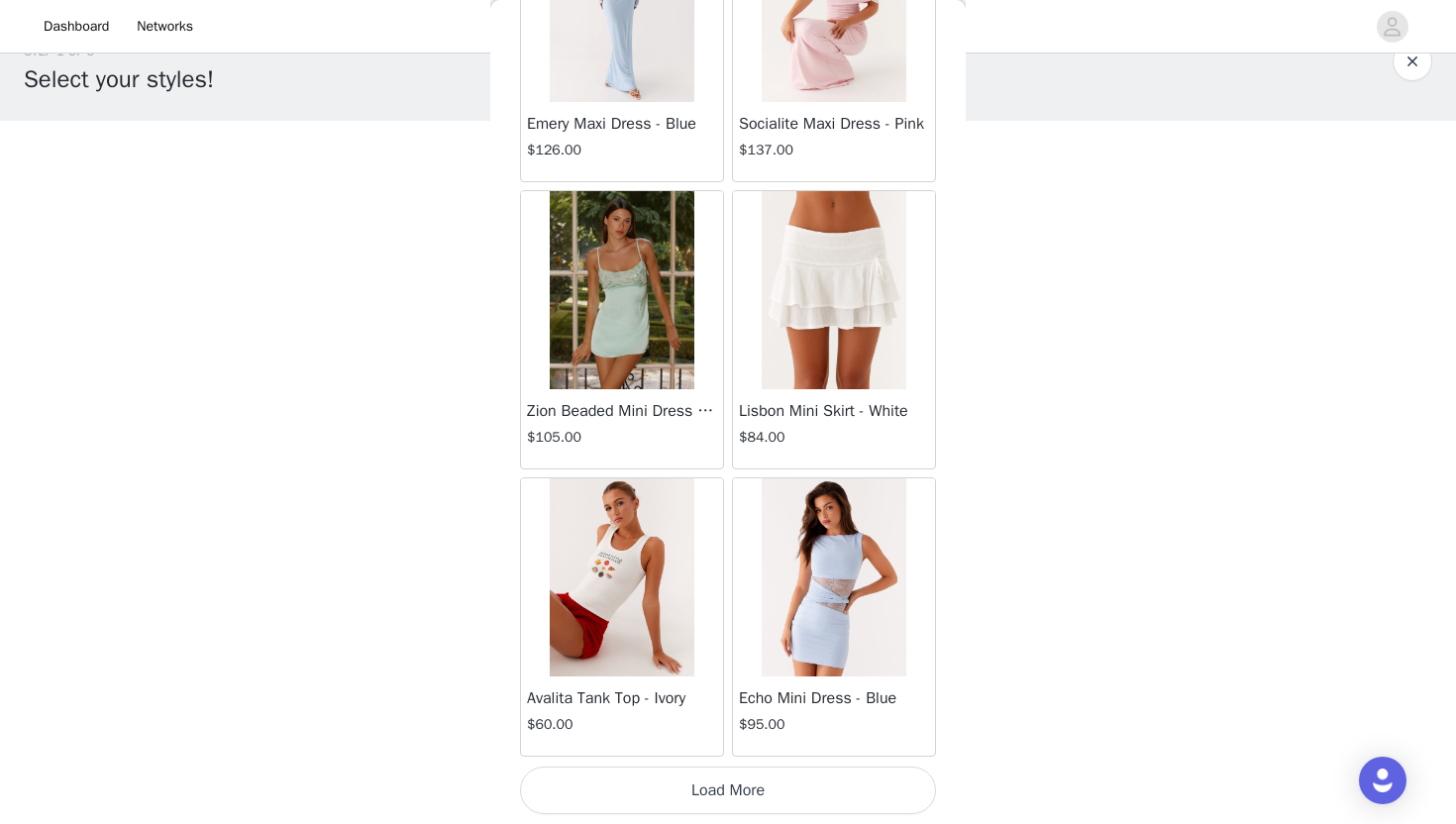 click on "Load More" at bounding box center [728, 790] 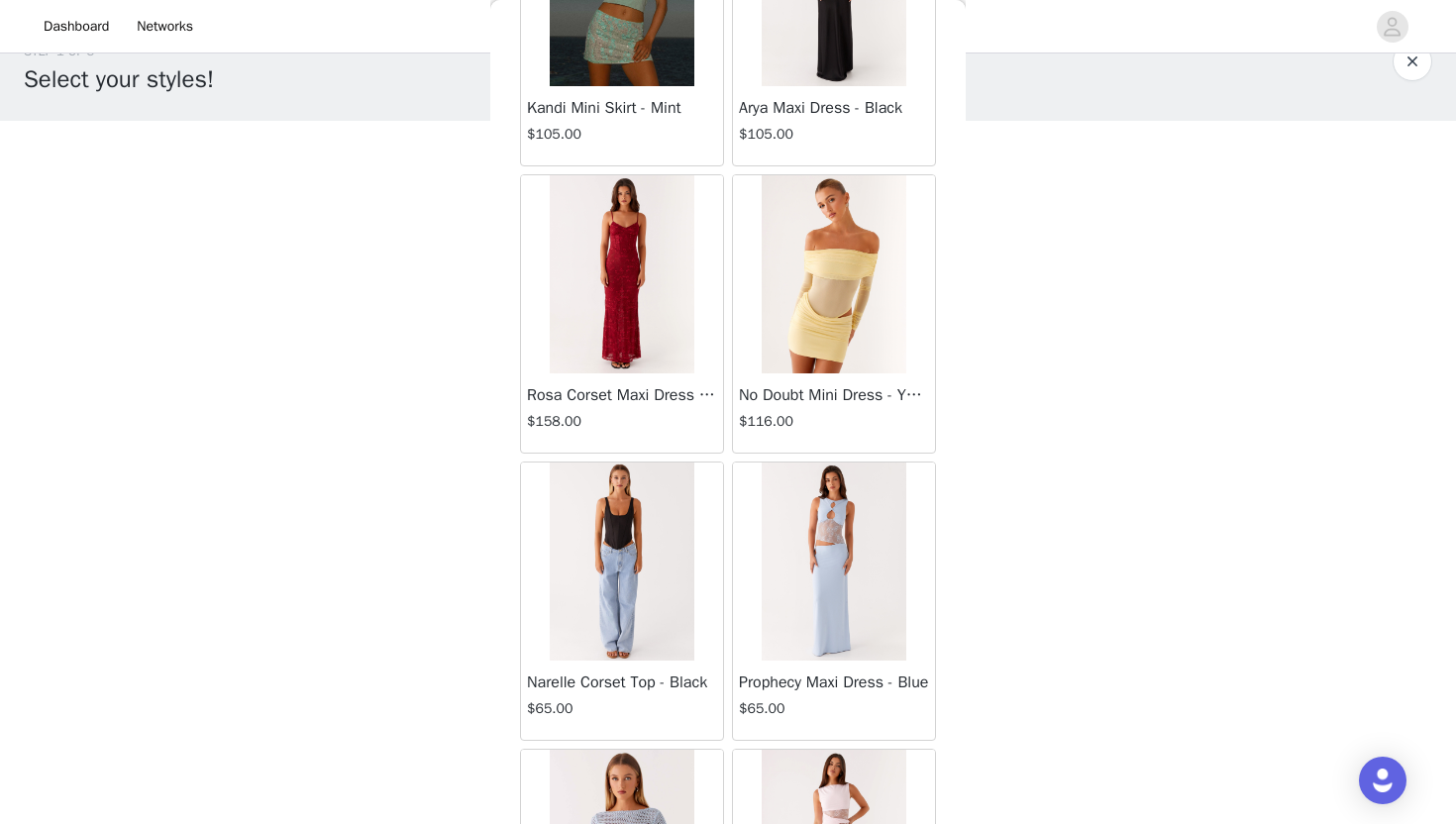 scroll, scrollTop: 59649, scrollLeft: 0, axis: vertical 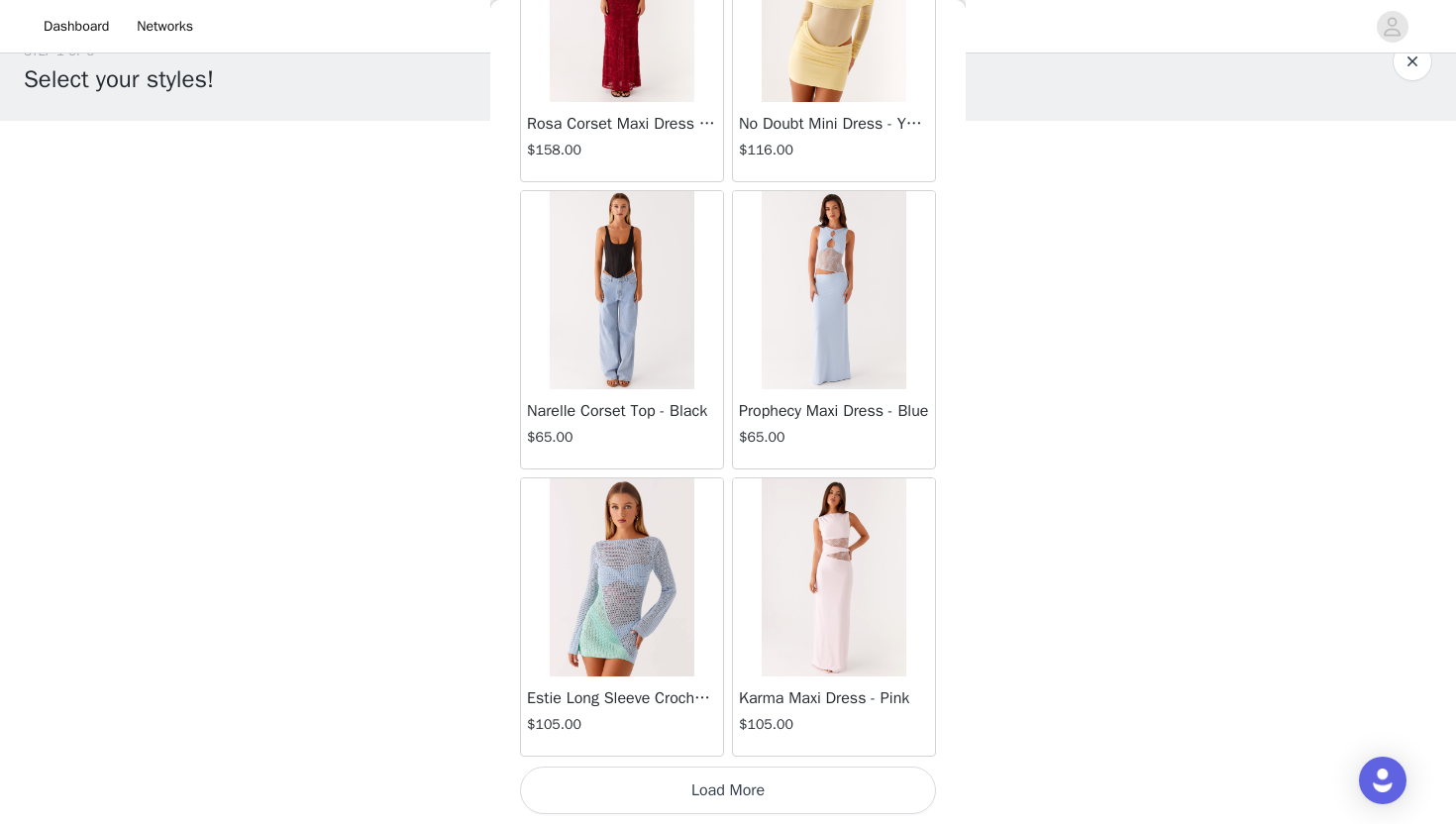 click on "Load More" at bounding box center [728, 790] 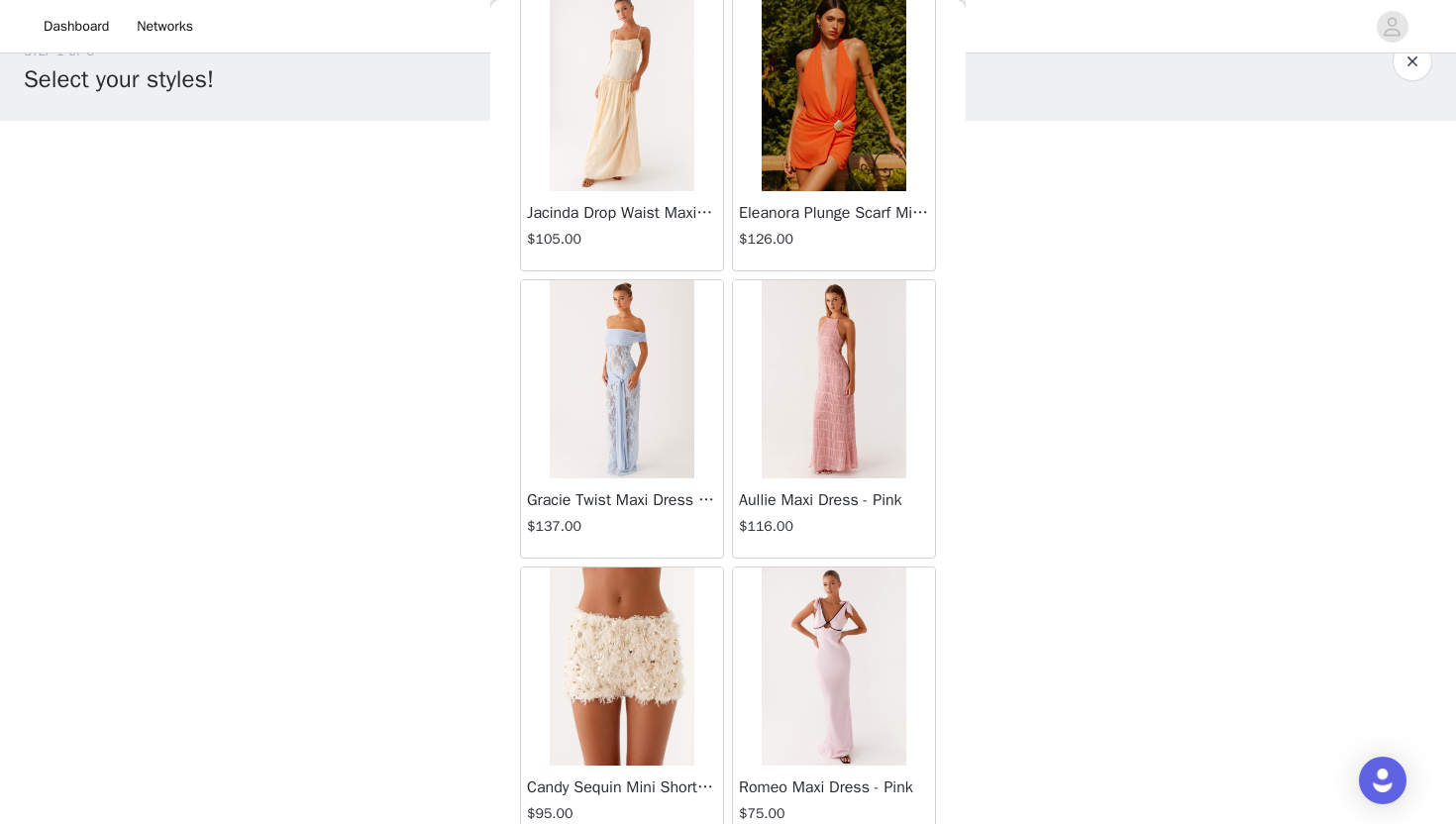 scroll, scrollTop: 62521, scrollLeft: 0, axis: vertical 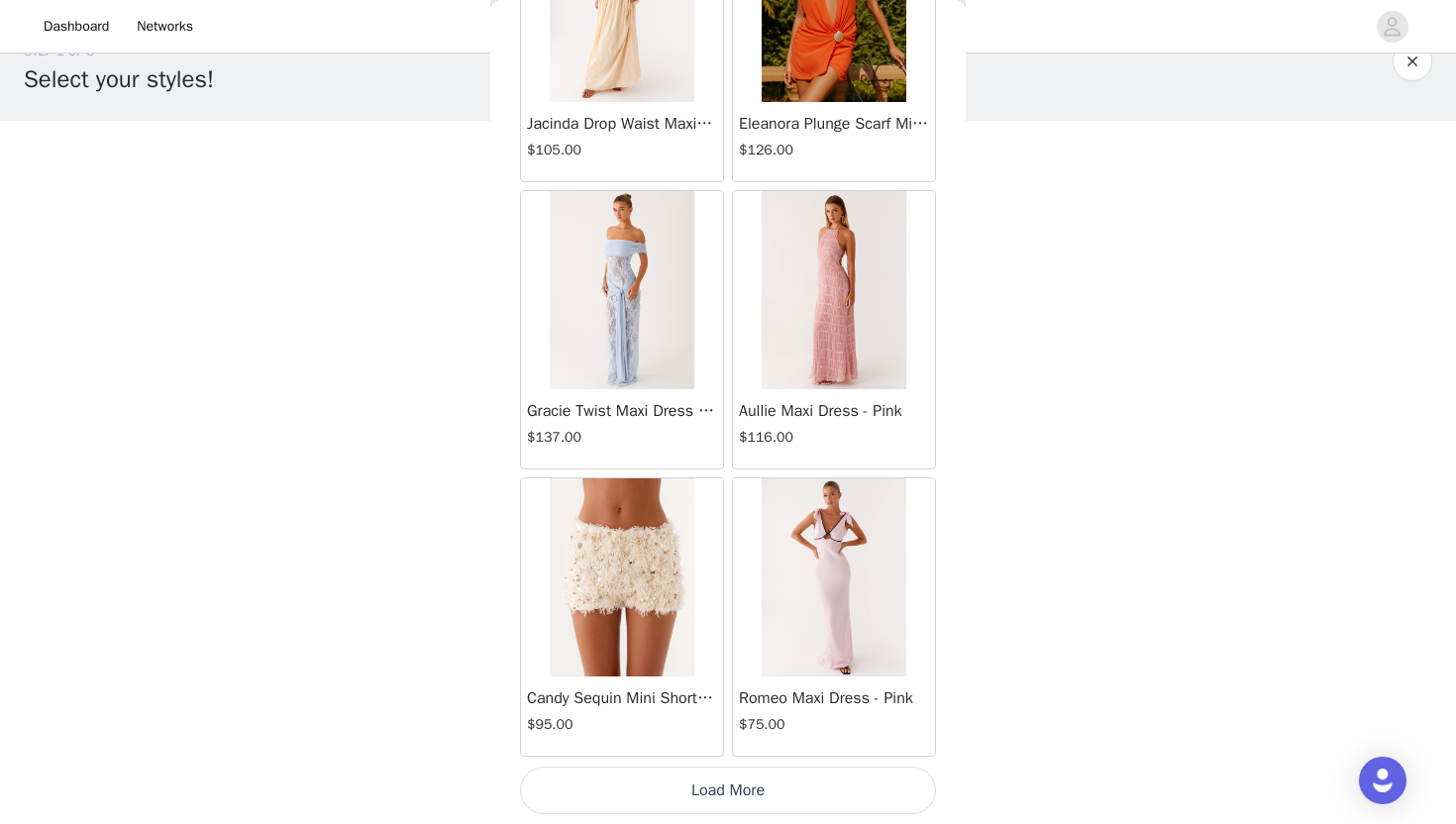 click on "Load More" at bounding box center [728, 790] 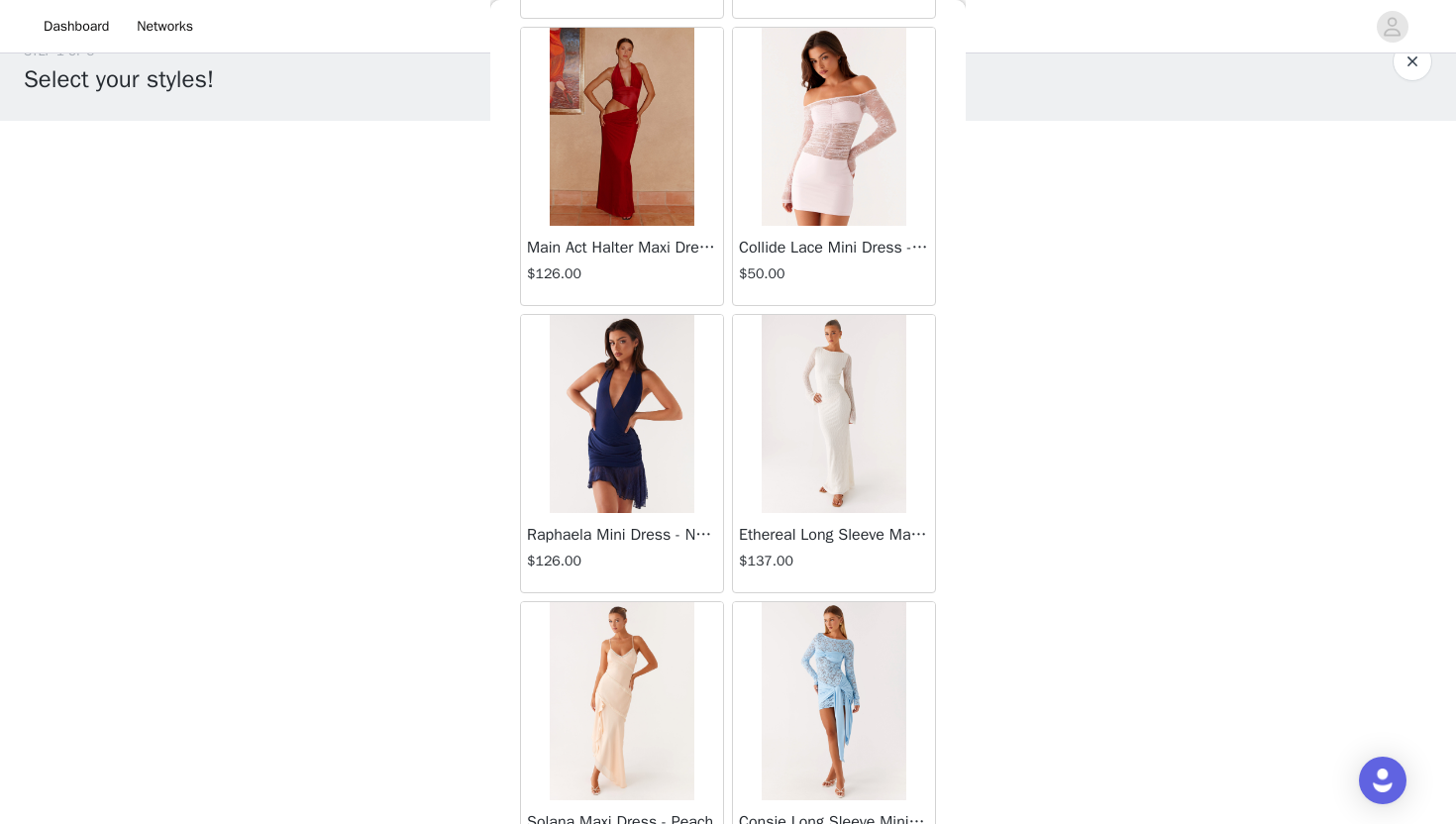 scroll, scrollTop: 65393, scrollLeft: 0, axis: vertical 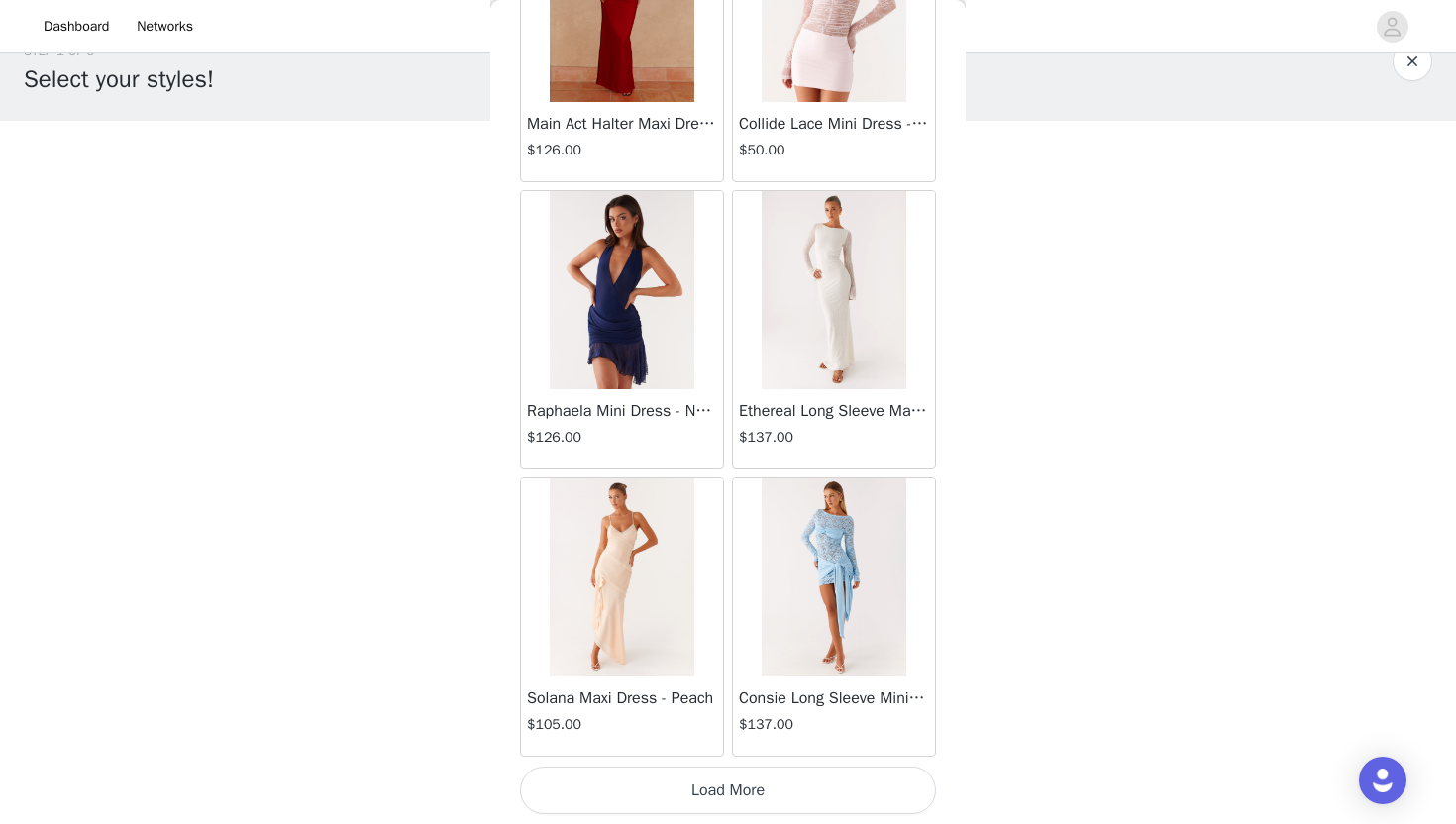 click on "Load More" at bounding box center [728, 790] 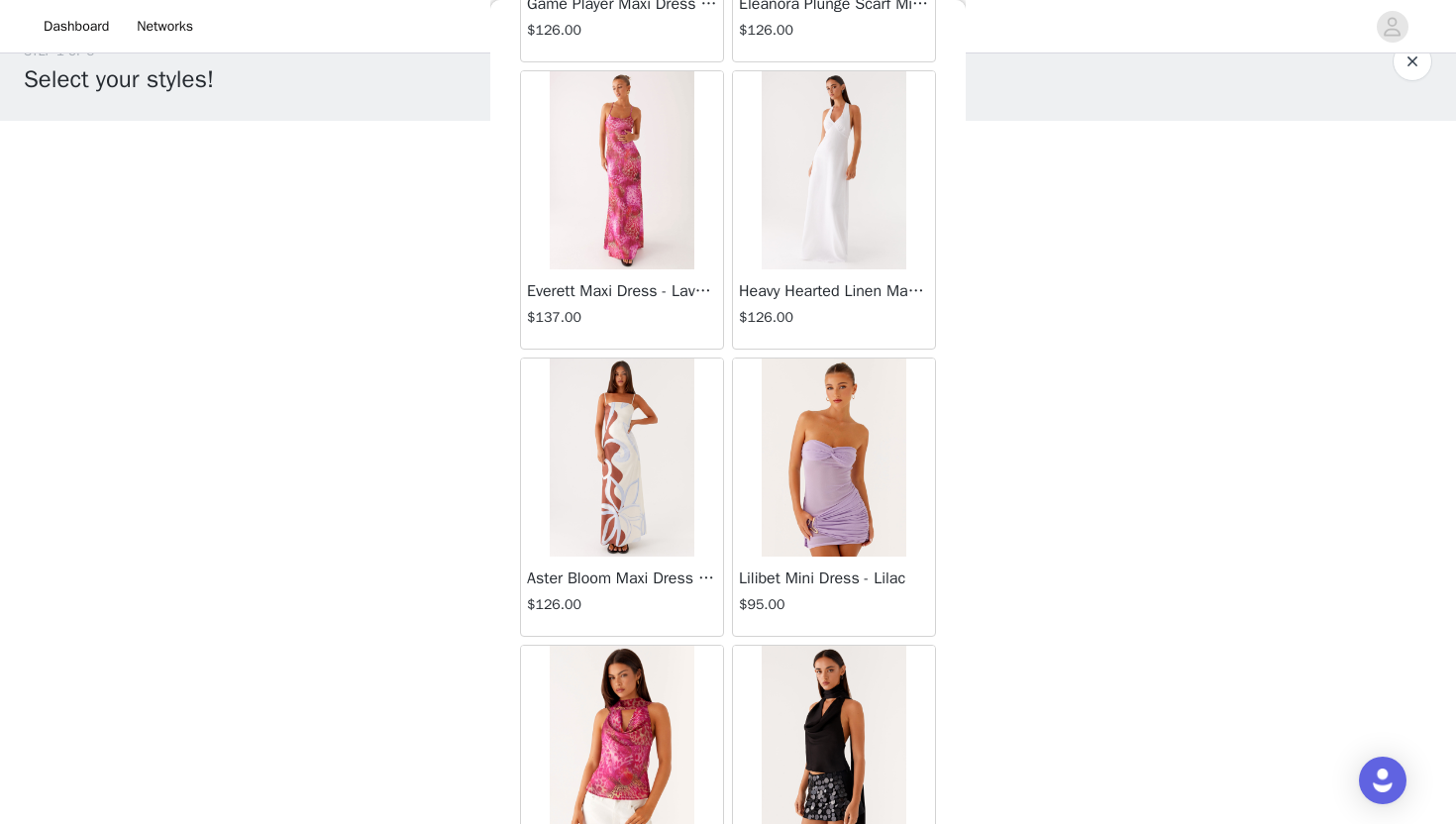 scroll, scrollTop: 68265, scrollLeft: 0, axis: vertical 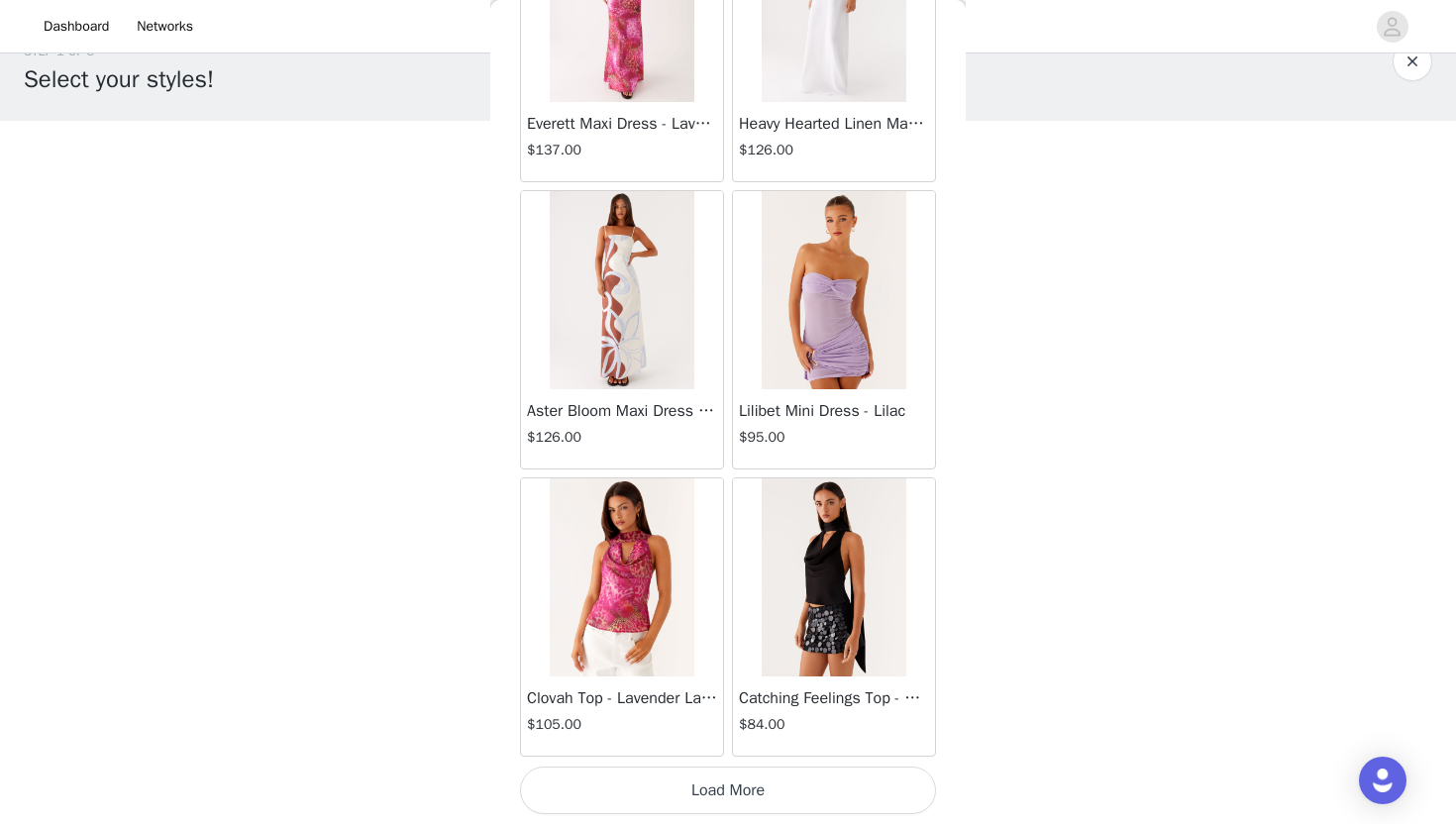click on "Aullie Mini Dress - White   $60.00       Mira Halter Neck Mini Dress - Black   $85.00       Heavy Hearted Mini Dress - Yellow   $85.00       Hundred Percent Puff Sleeve Top - White   $105.00       Love Seeker Corset Mini Dress - Red   $45.00       Cherish You Buckle Top - Red   $30.00       Ayla Satin Mini Dress - Yellow   $105.00       Rudy Tube Top - Ivory   $30.00       Keira Linen Mini Dress - White   $105.00       Not One Time Knit Mini Dress - Red   $35.00       Carmel Maxi Dress - Brown   $126.00       Moorey Beaded Mini Dress - Blue   $45.00       Solaris Strapless Maxi Dress - Blue Floral   $126.00       Lyrical Maxi Dress - Ivory   $95.00       Garden Kisses Shirred Mini Dress - Red   $60.00       Under The Pagoda Maxi Dress - Amber   $137.00       At Last Halterneck Top - Brown   $74.00       Annalissa Linen Mini Dress - Yellow   $35.00       Girls Like Us Ruched Mini Shorts - White   $74.00       Keanna Low Rise Denim Jeans - Washed Denim   $105.00       Jocelyn Maxi Dress - Sage   $95.00" at bounding box center (728, -33673) 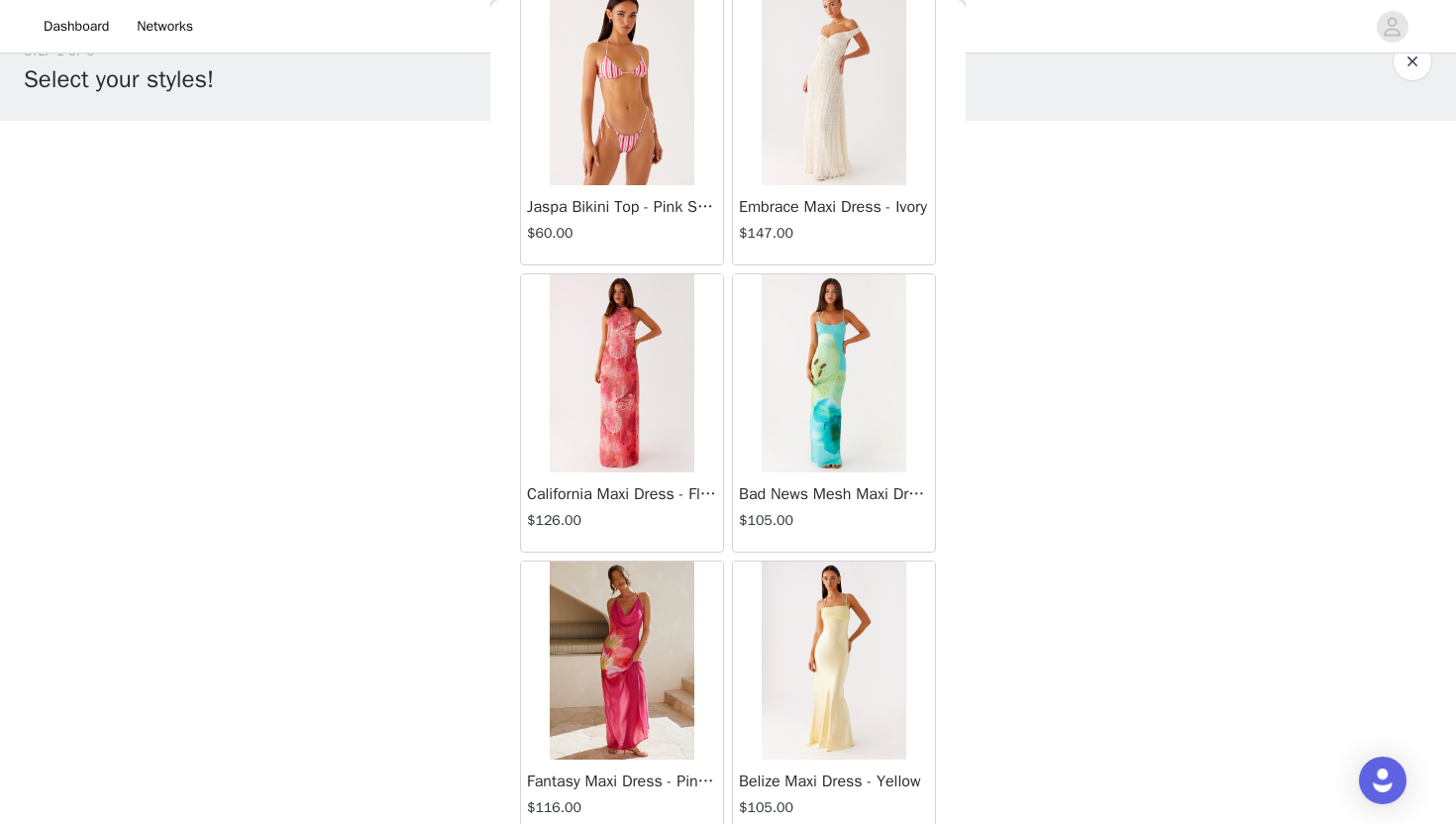 scroll, scrollTop: 69893, scrollLeft: 0, axis: vertical 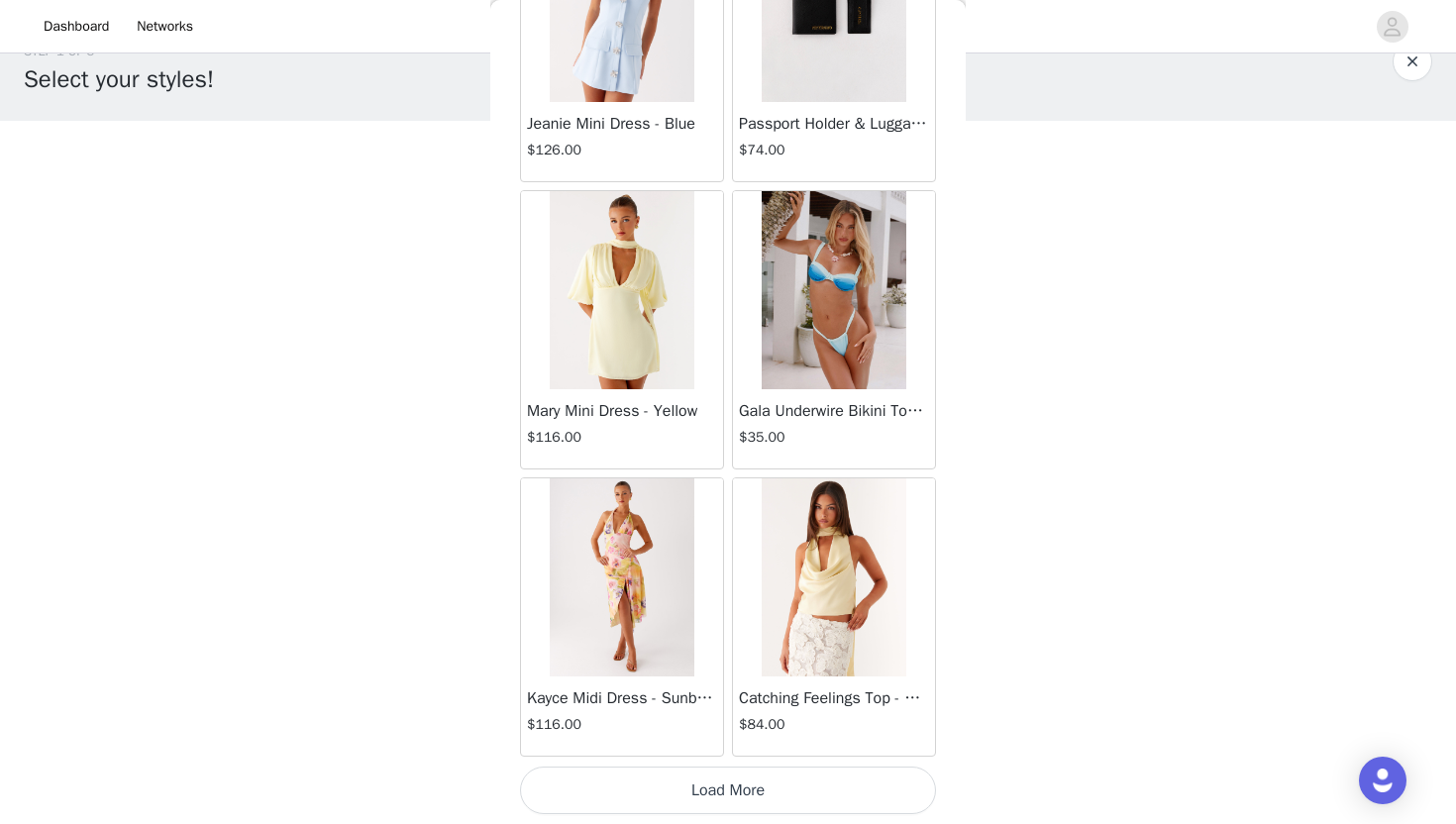 click on "Load More" at bounding box center (728, 790) 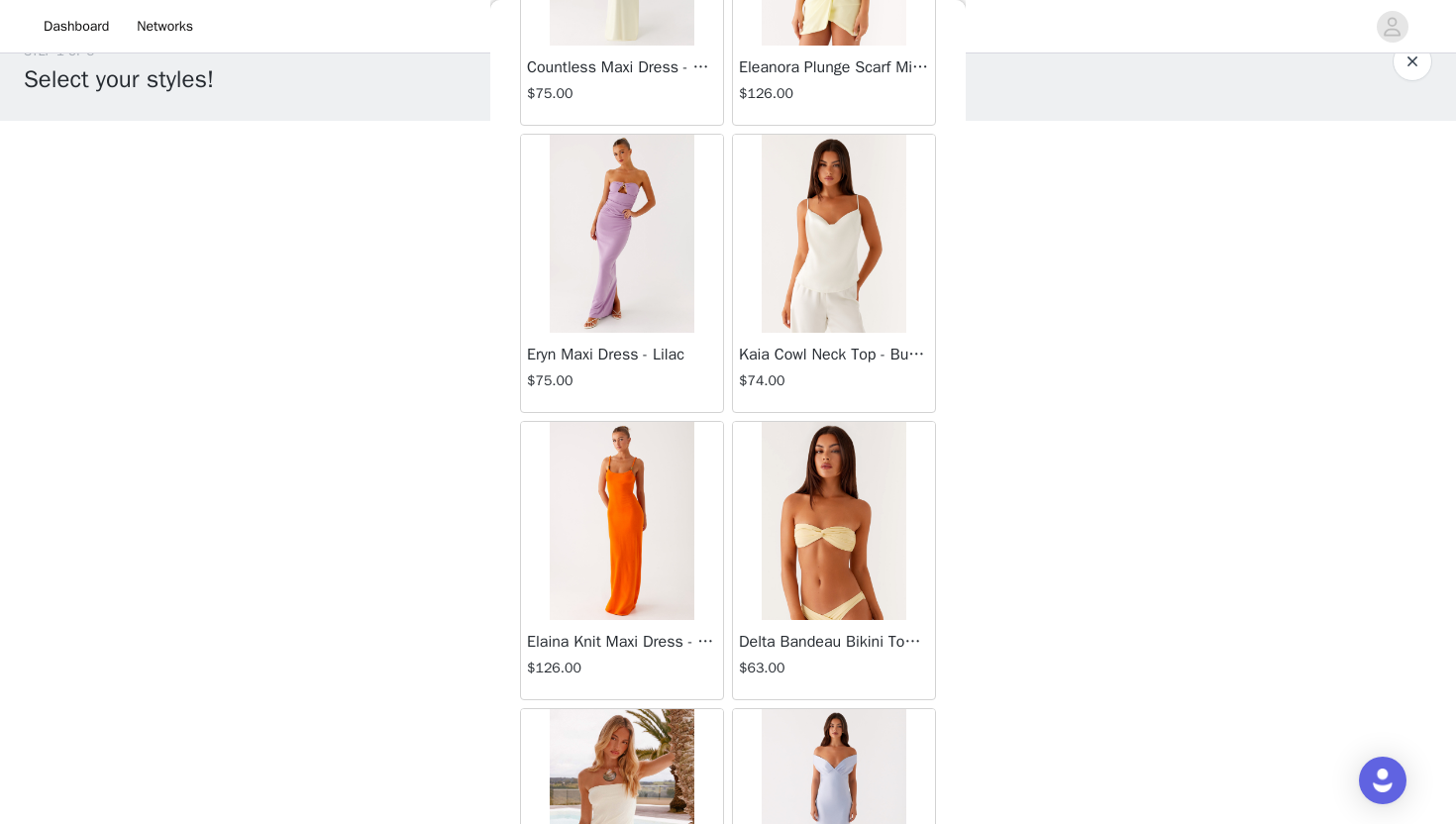scroll, scrollTop: 74009, scrollLeft: 0, axis: vertical 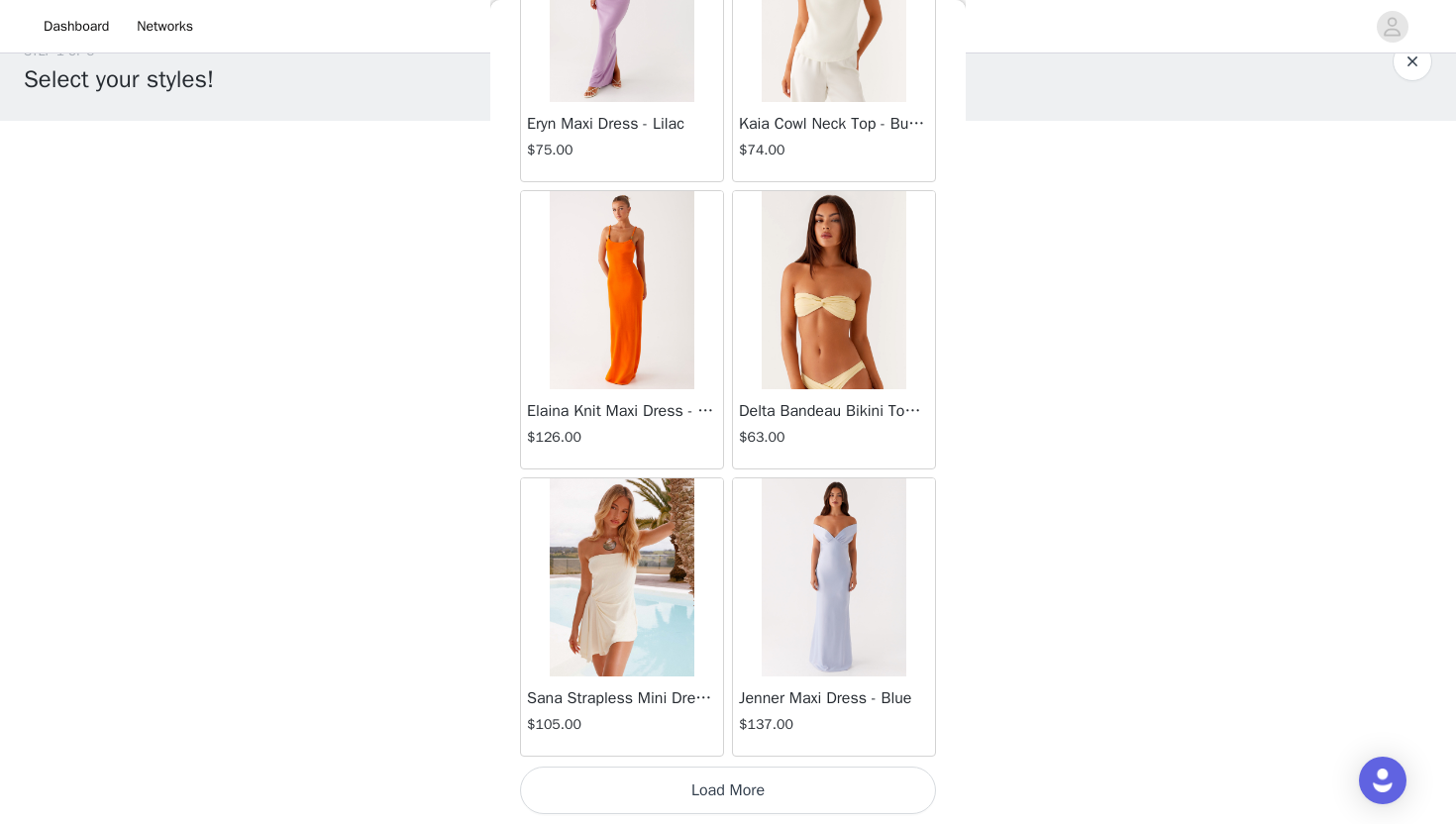 click on "Load More" at bounding box center (728, 790) 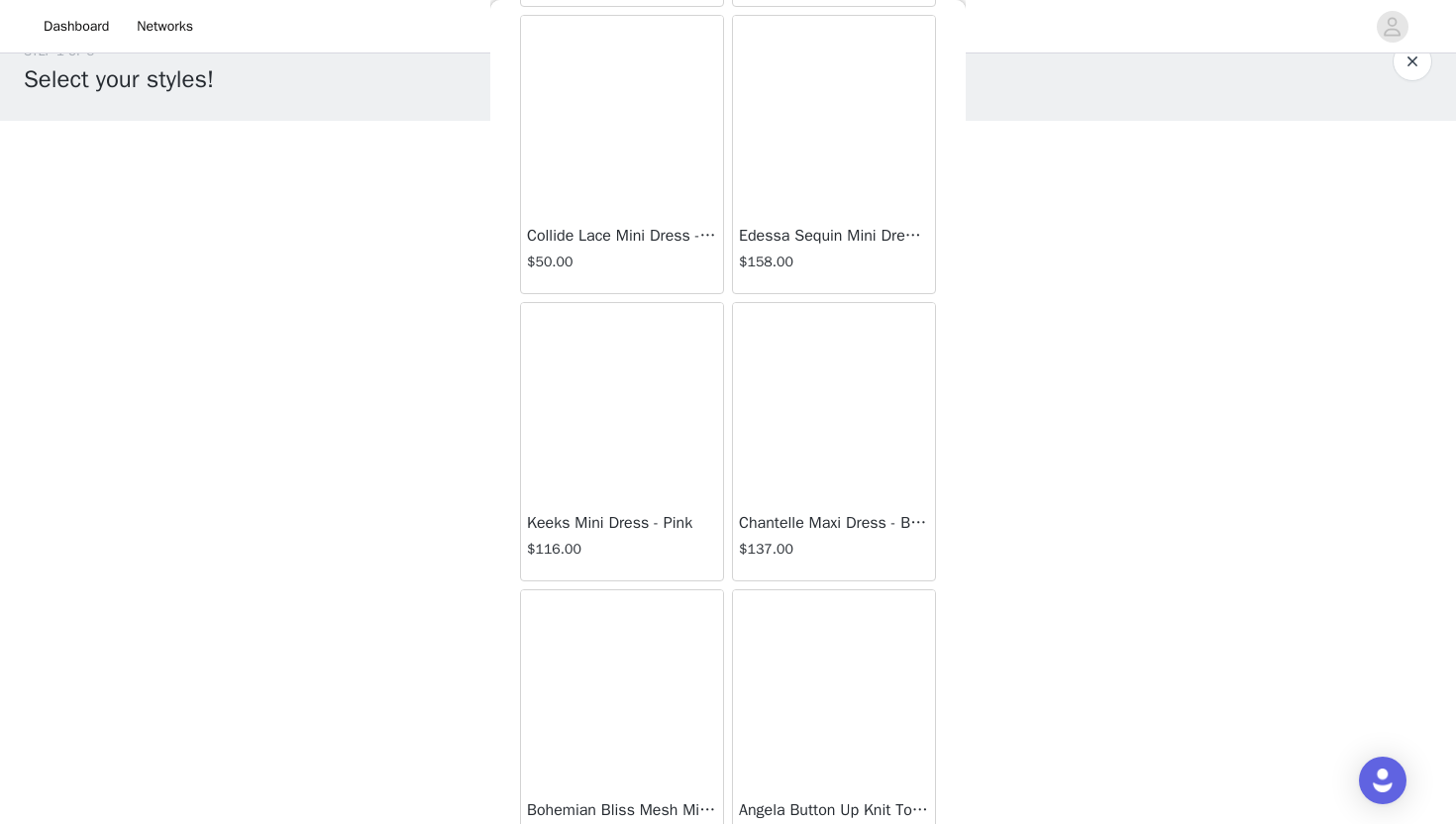 scroll, scrollTop: 76882, scrollLeft: 0, axis: vertical 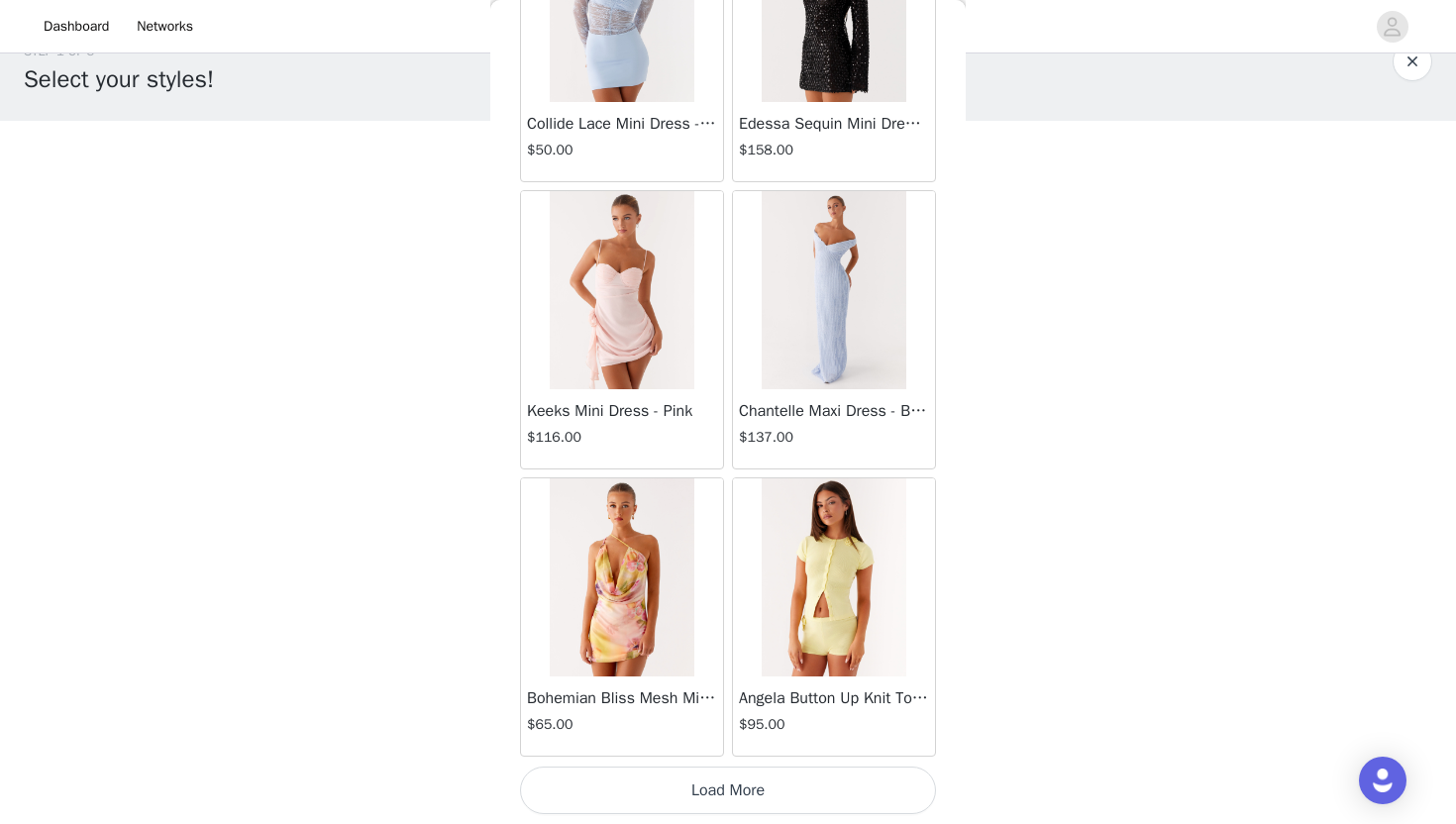 click on "Load More" at bounding box center (728, 790) 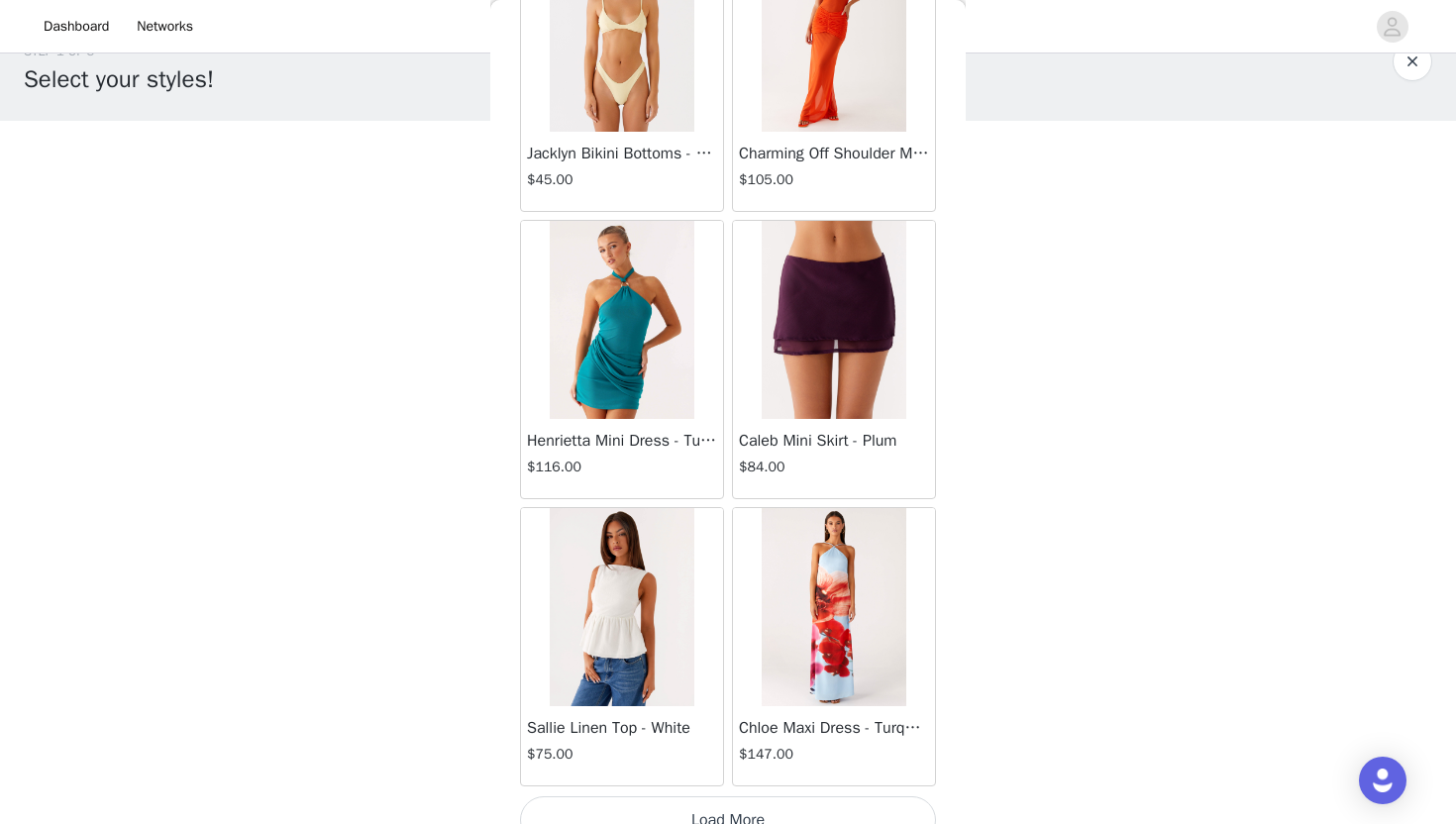 scroll, scrollTop: 79754, scrollLeft: 0, axis: vertical 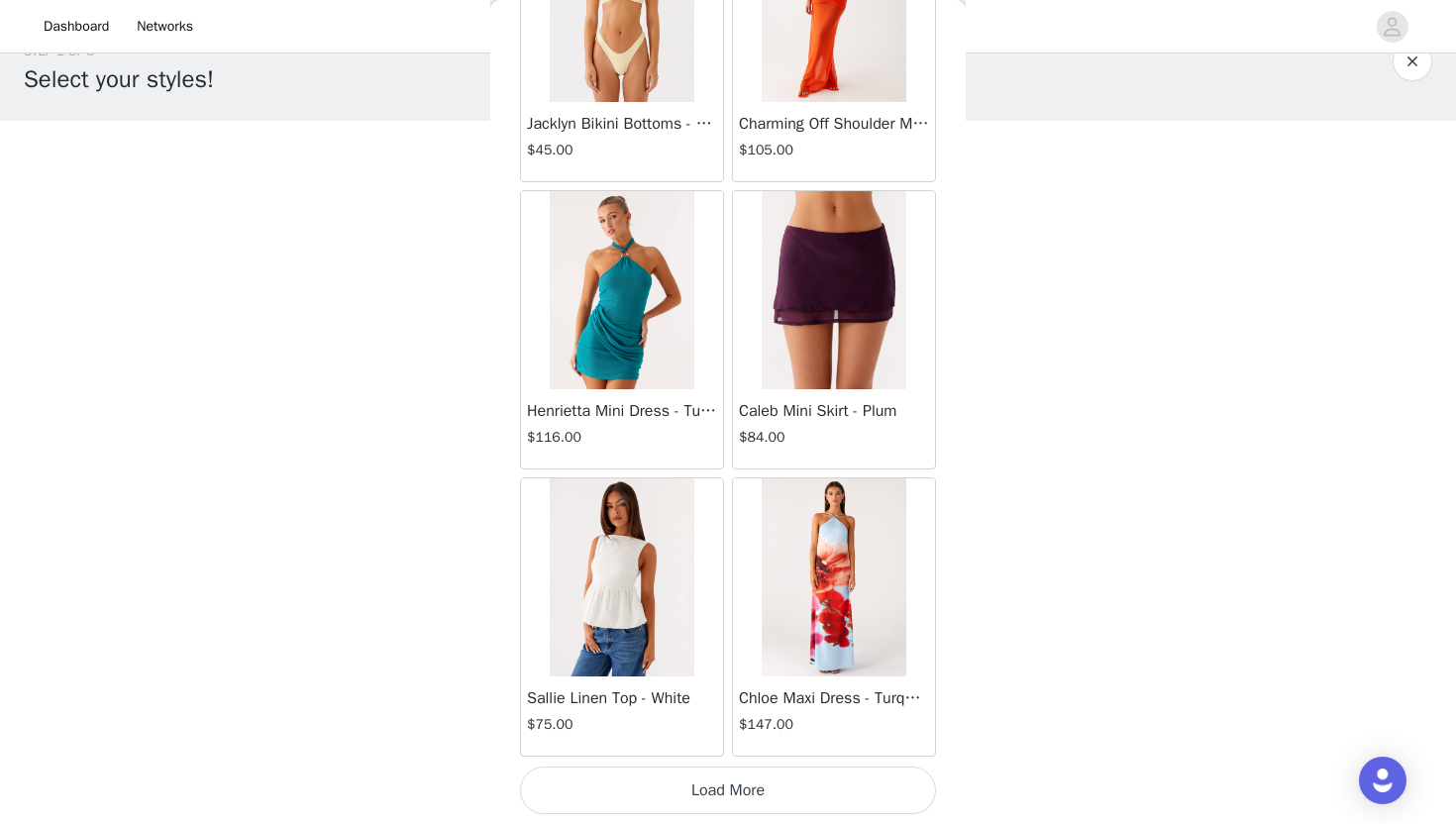 click on "Load More" at bounding box center (728, 790) 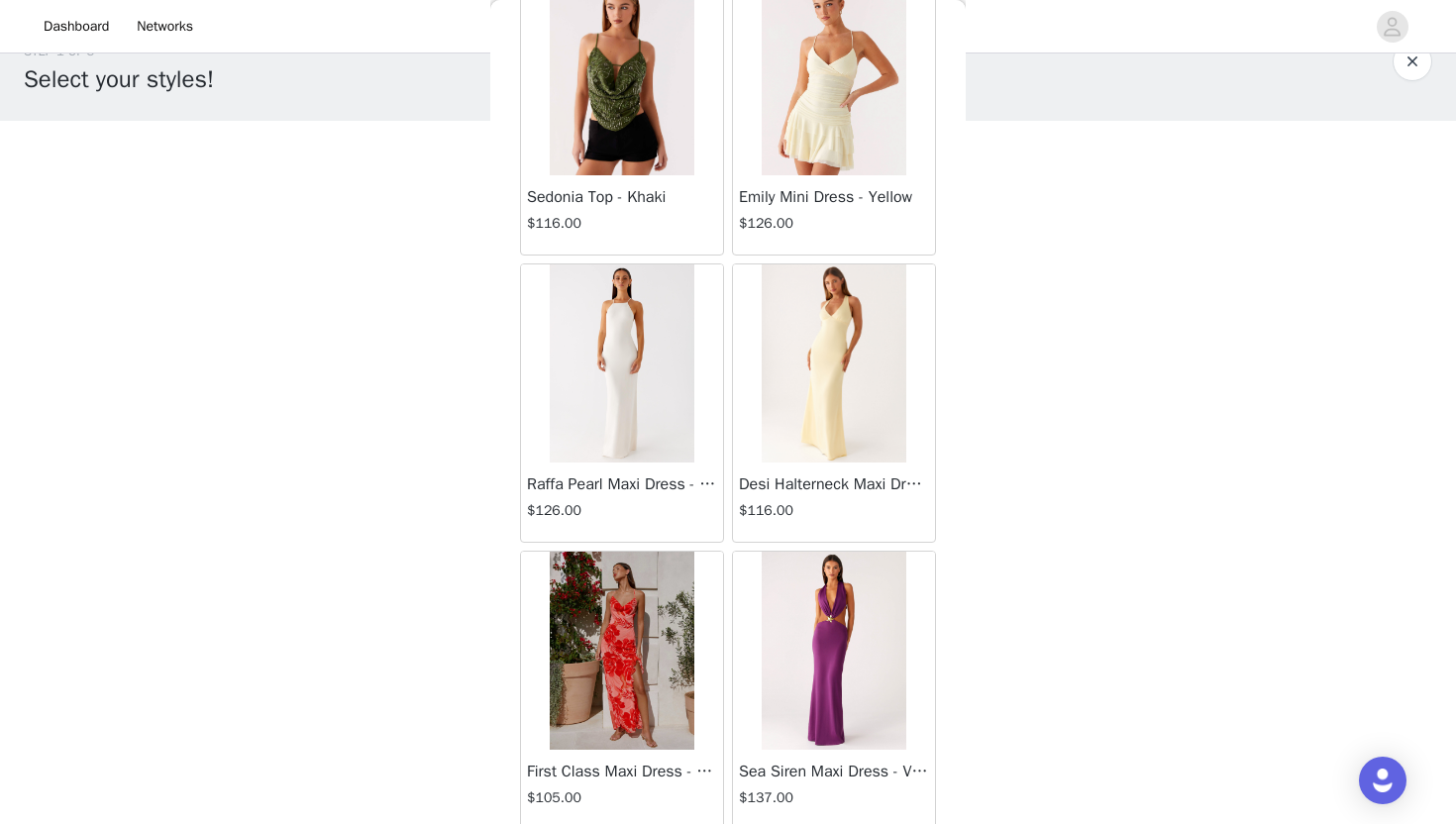 scroll, scrollTop: 82626, scrollLeft: 0, axis: vertical 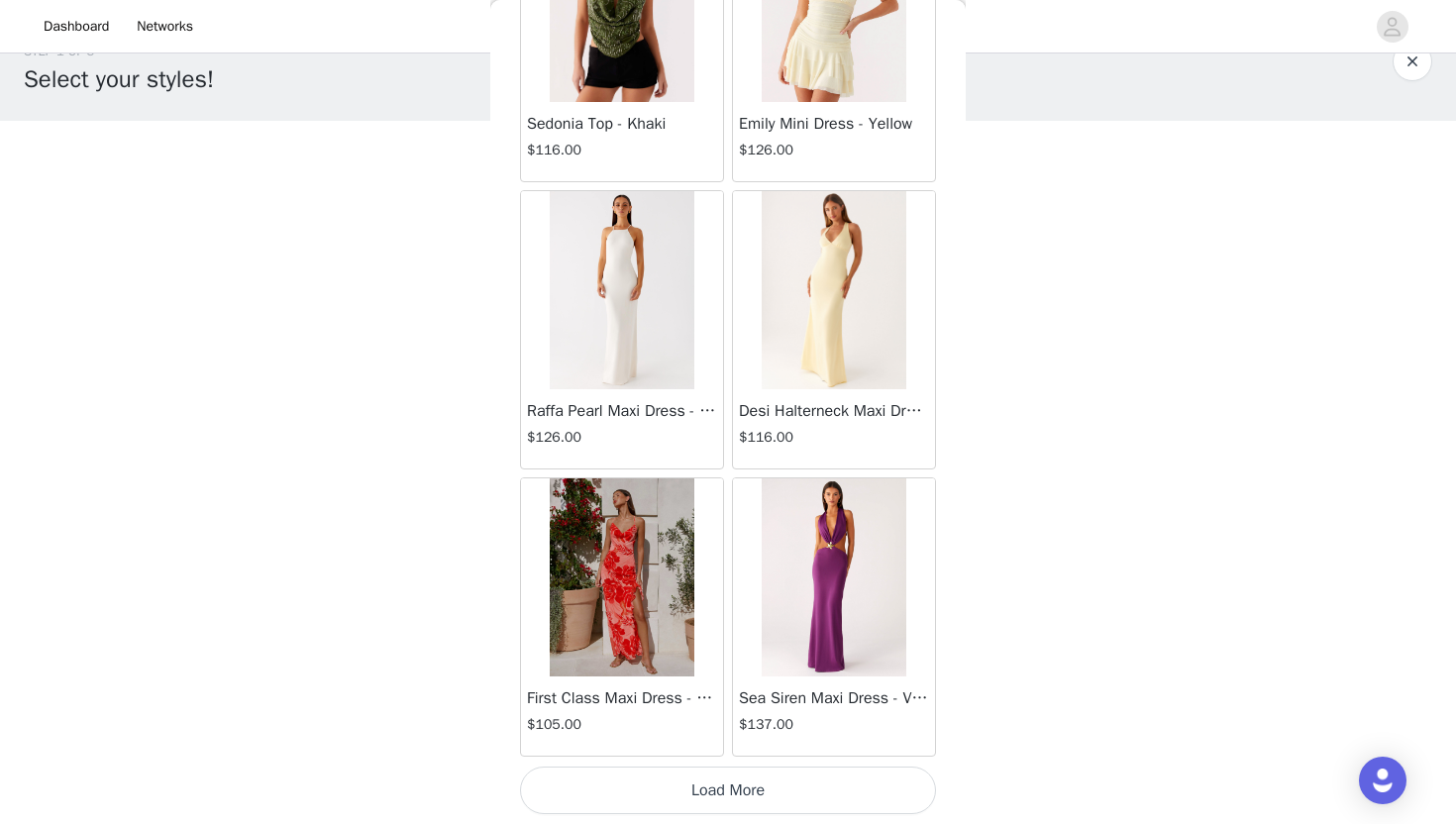 click on "Load More" at bounding box center (728, 790) 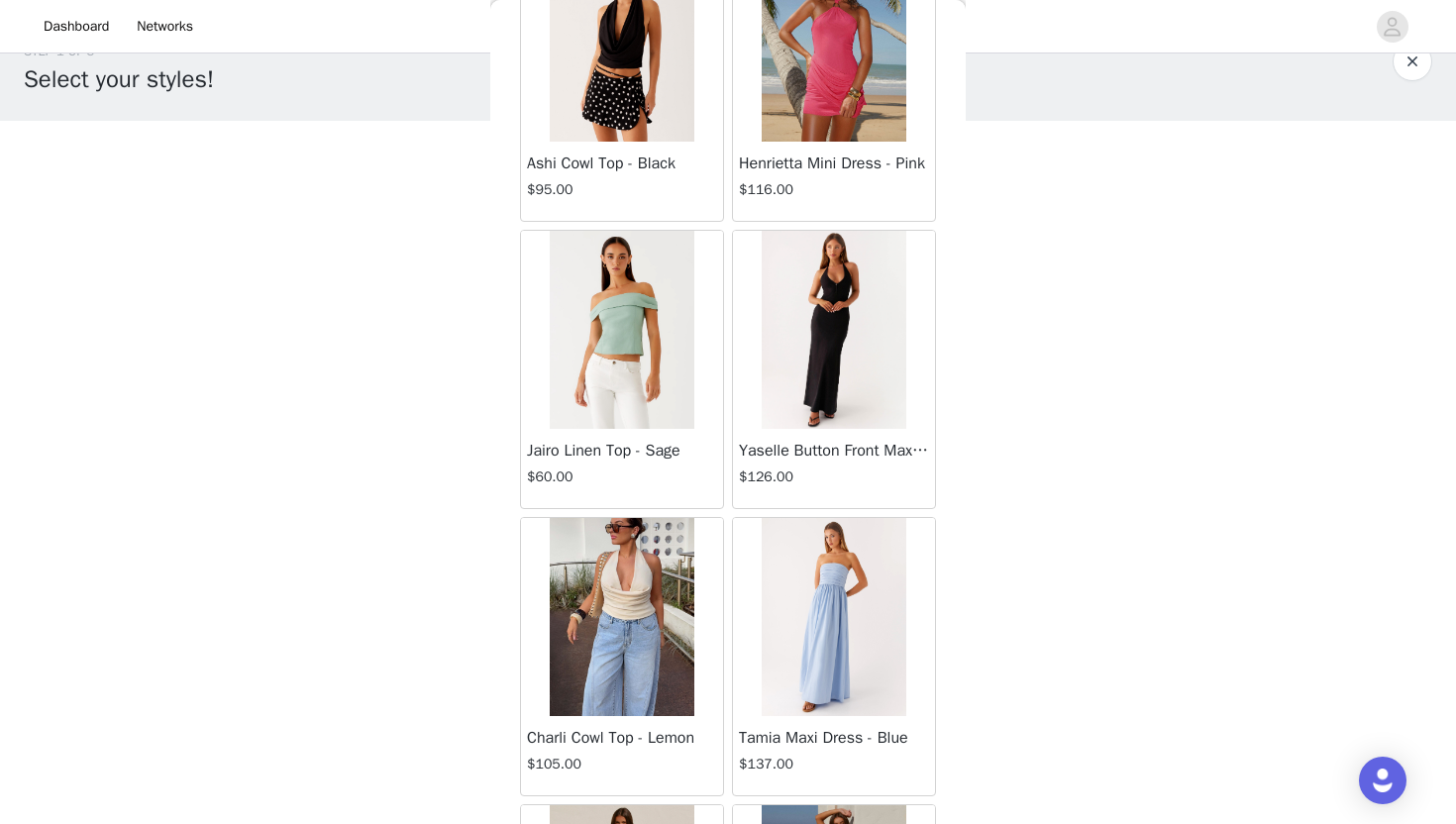 scroll, scrollTop: 85498, scrollLeft: 0, axis: vertical 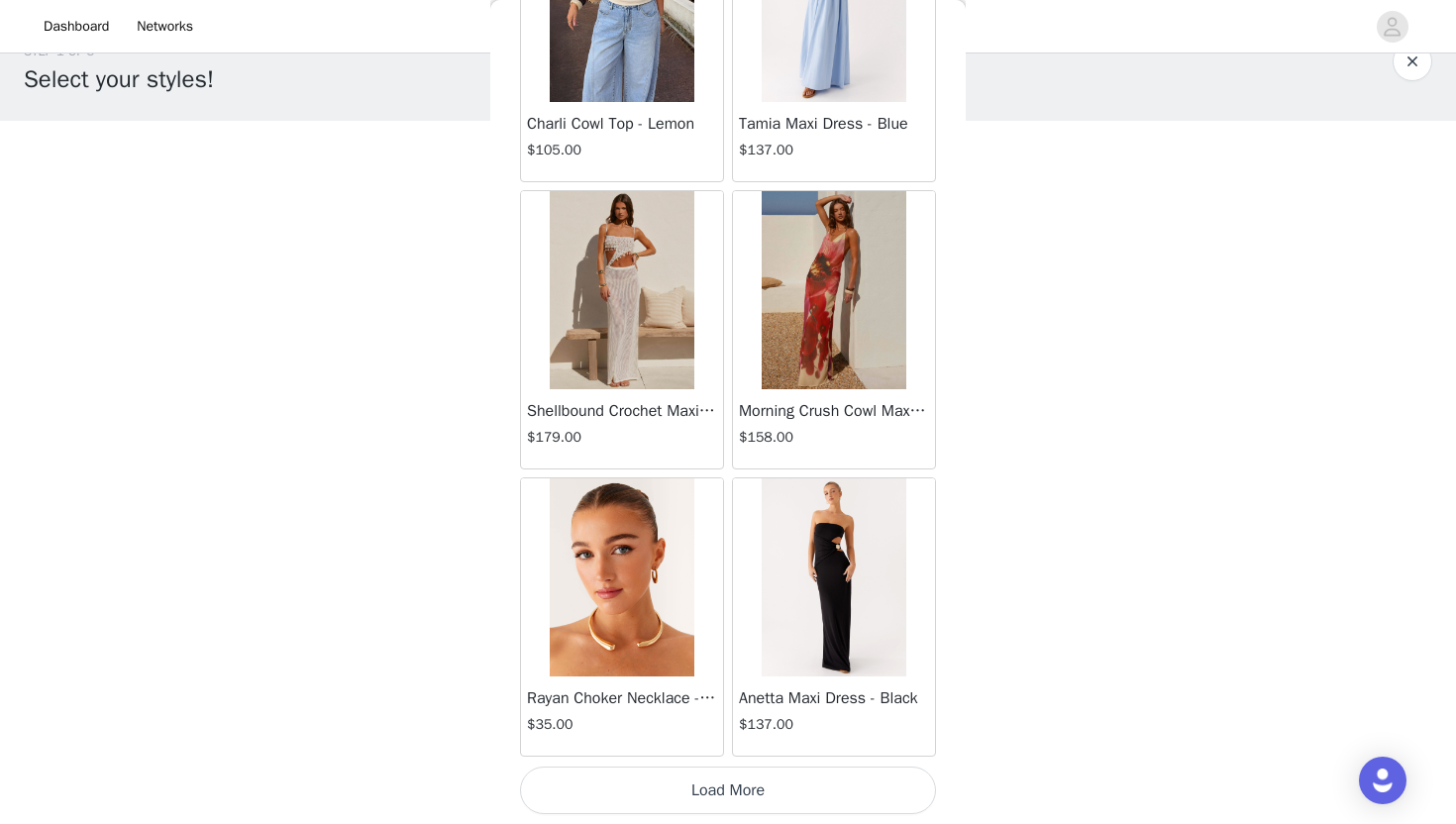 click on "Load More" at bounding box center [728, 790] 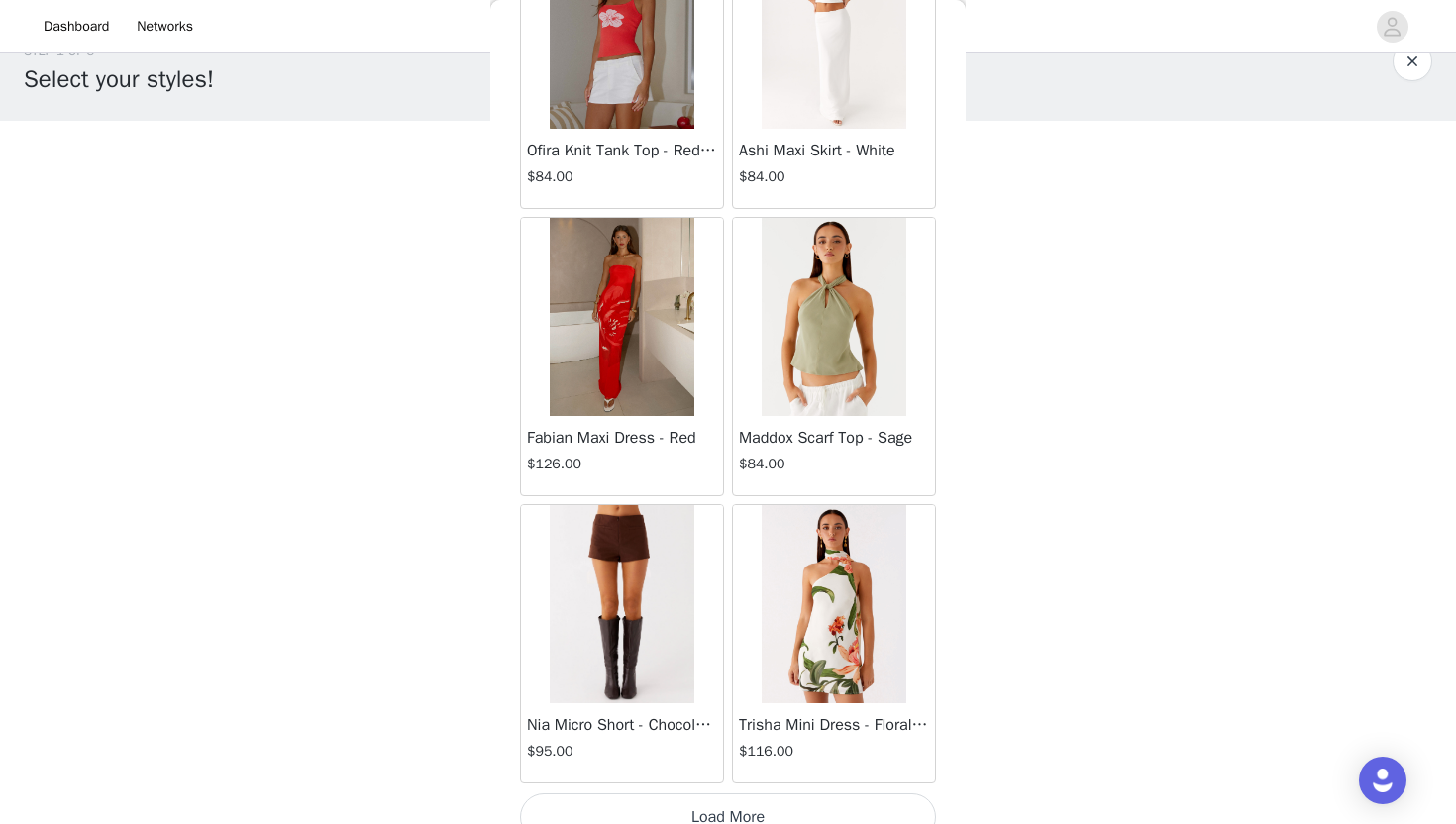 scroll, scrollTop: 88370, scrollLeft: 0, axis: vertical 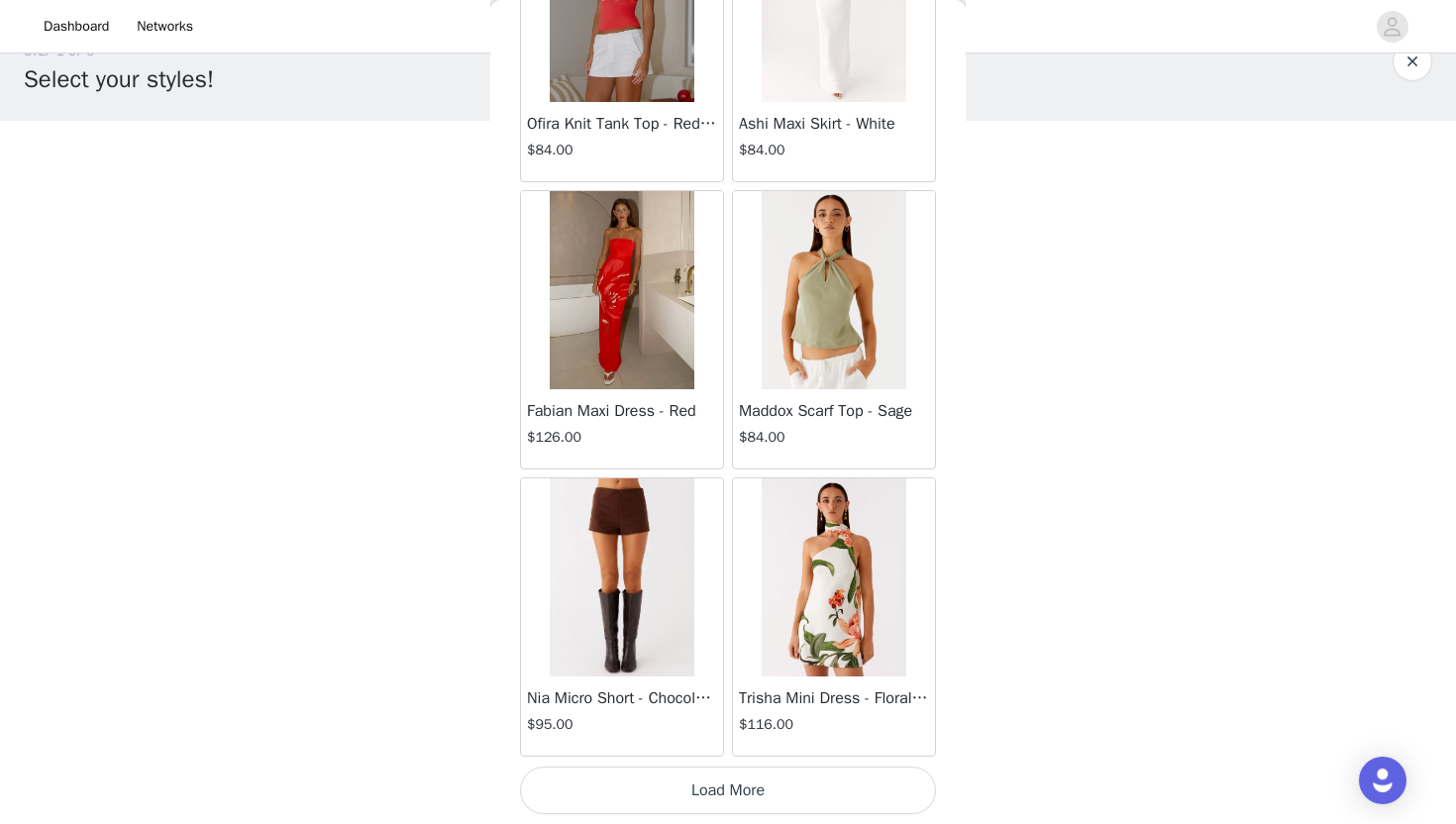 click on "Load More" at bounding box center (728, 790) 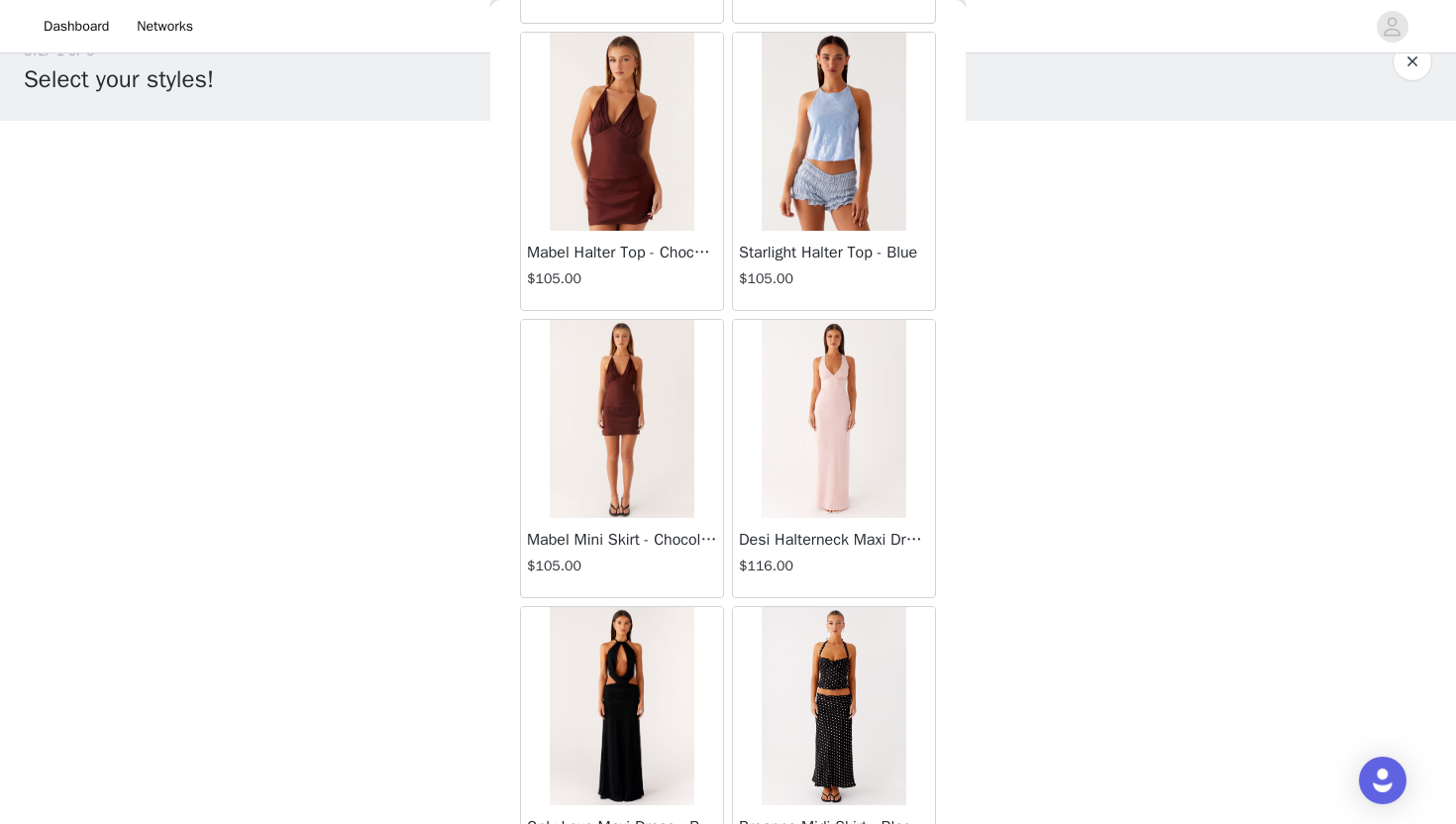 scroll, scrollTop: 91242, scrollLeft: 0, axis: vertical 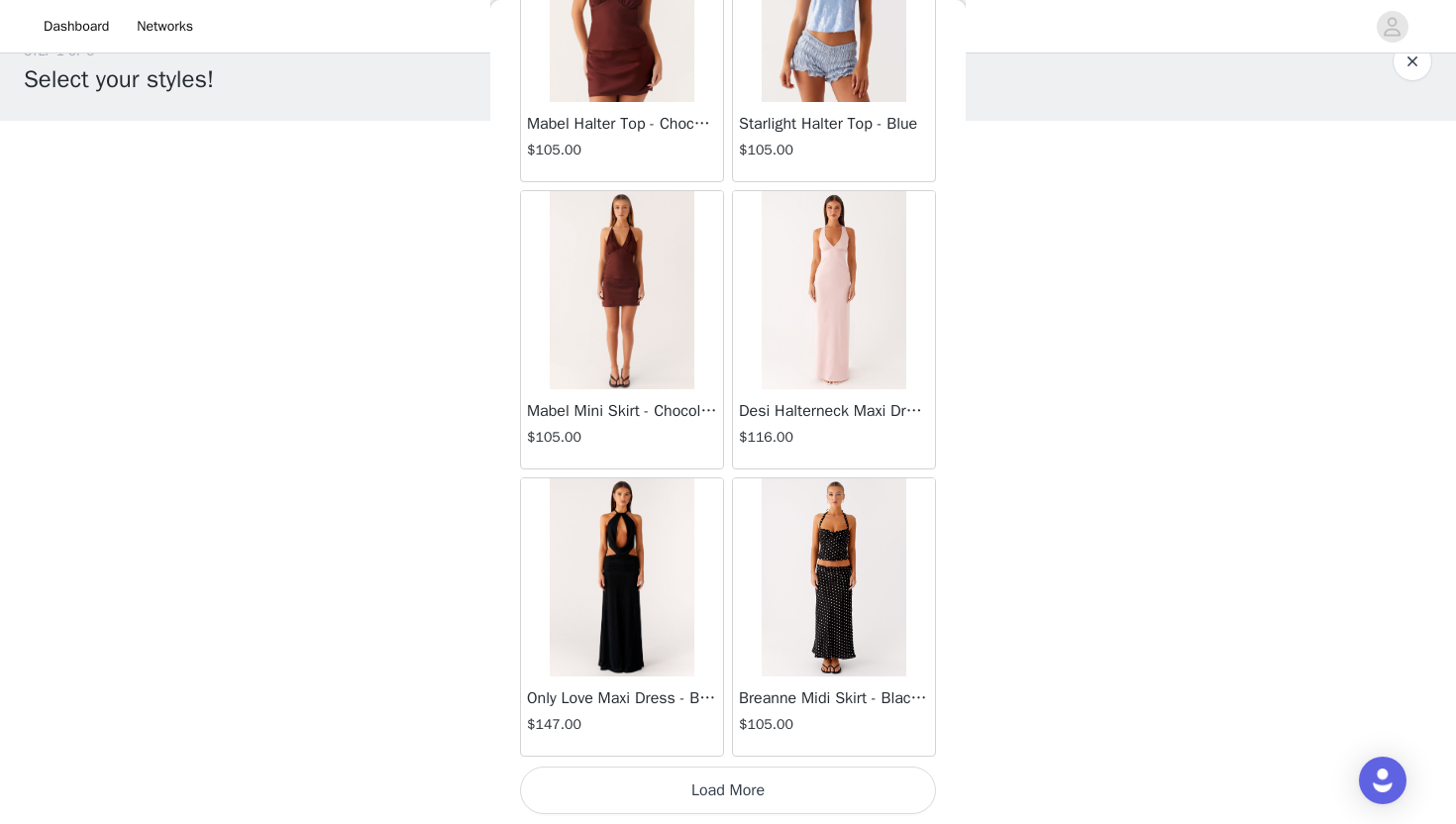 click on "Load More" at bounding box center (728, 790) 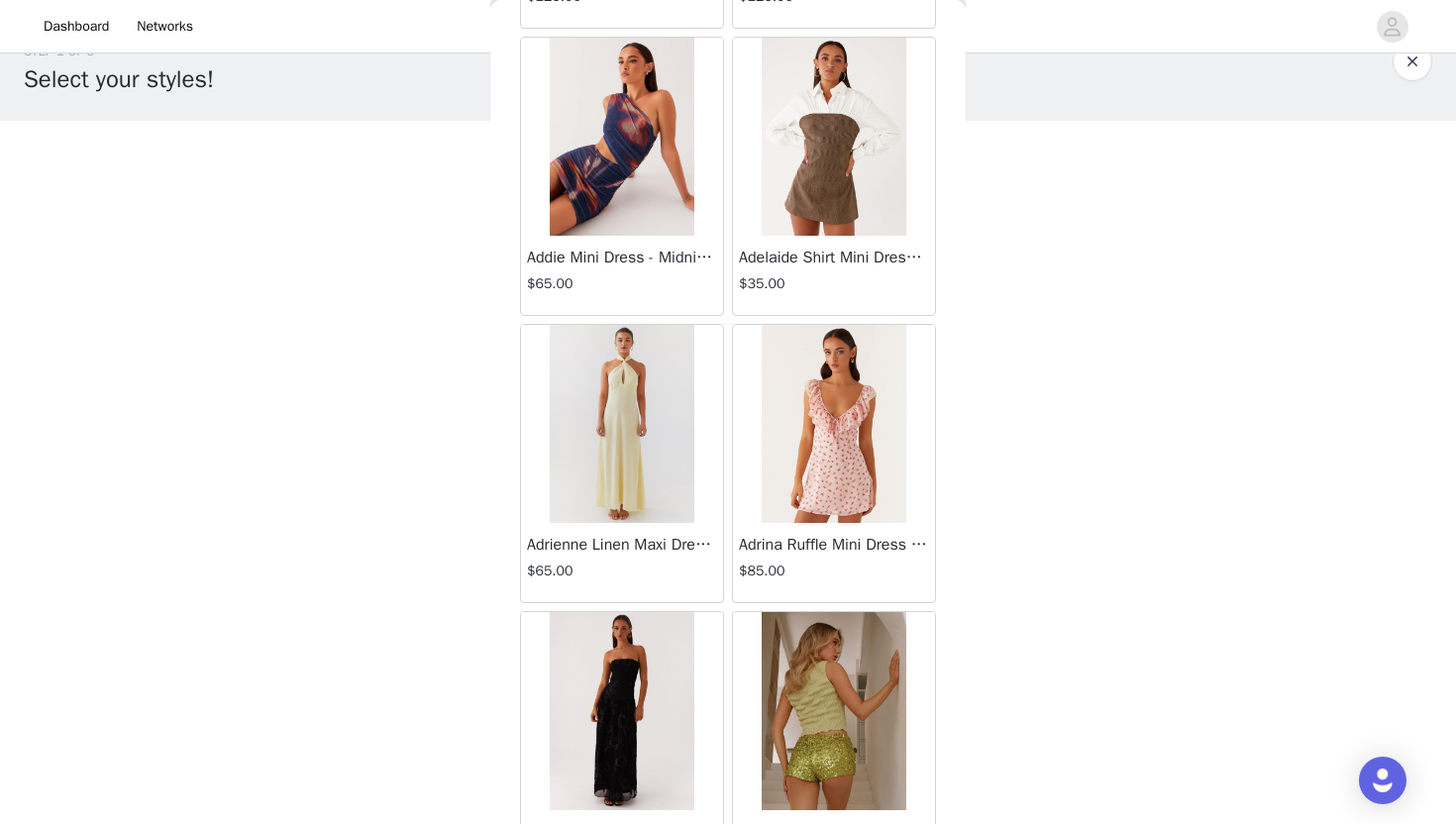 scroll, scrollTop: 93985, scrollLeft: 0, axis: vertical 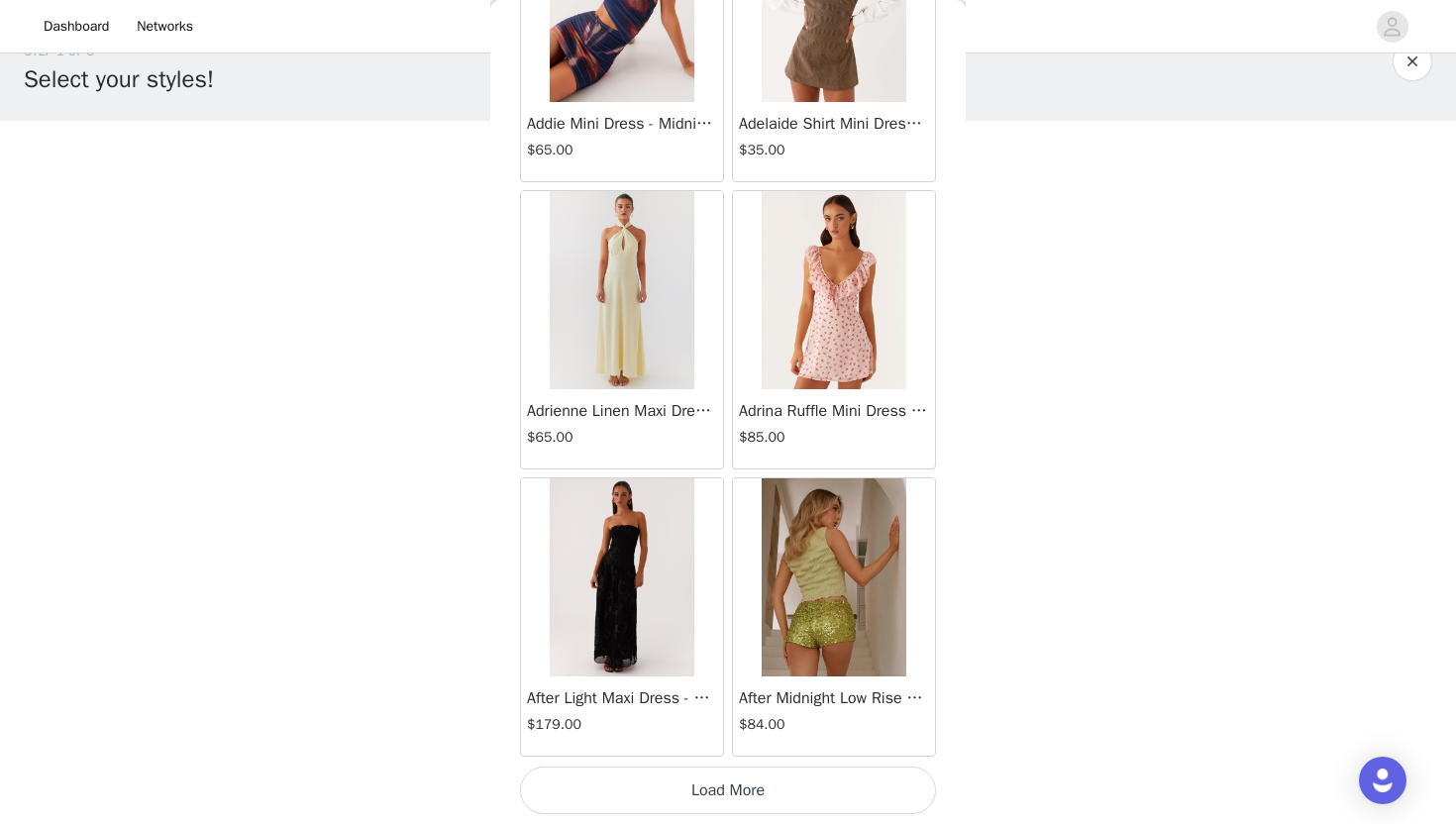 click on "Load More" at bounding box center [728, 790] 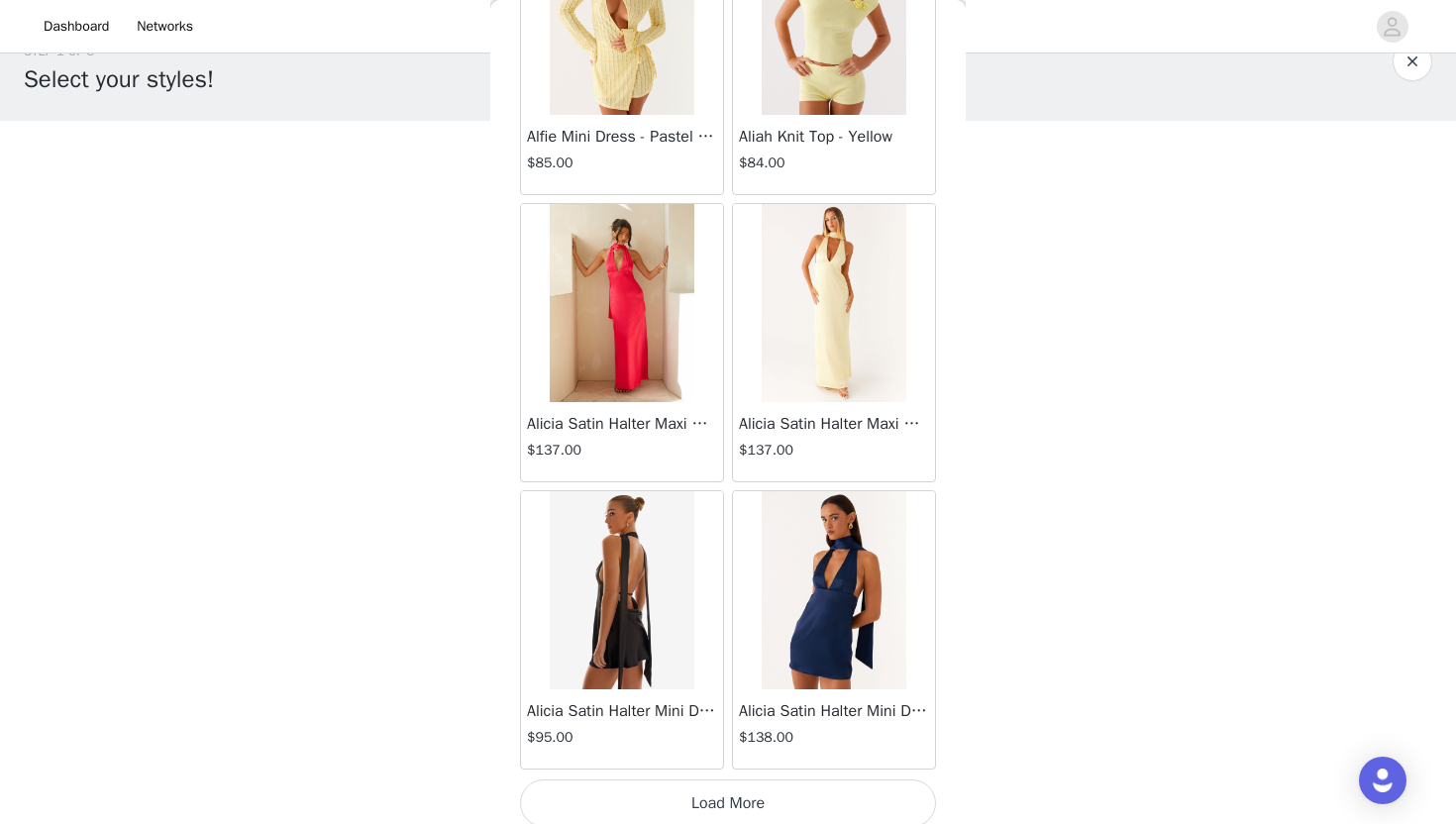 scroll, scrollTop: 96986, scrollLeft: 0, axis: vertical 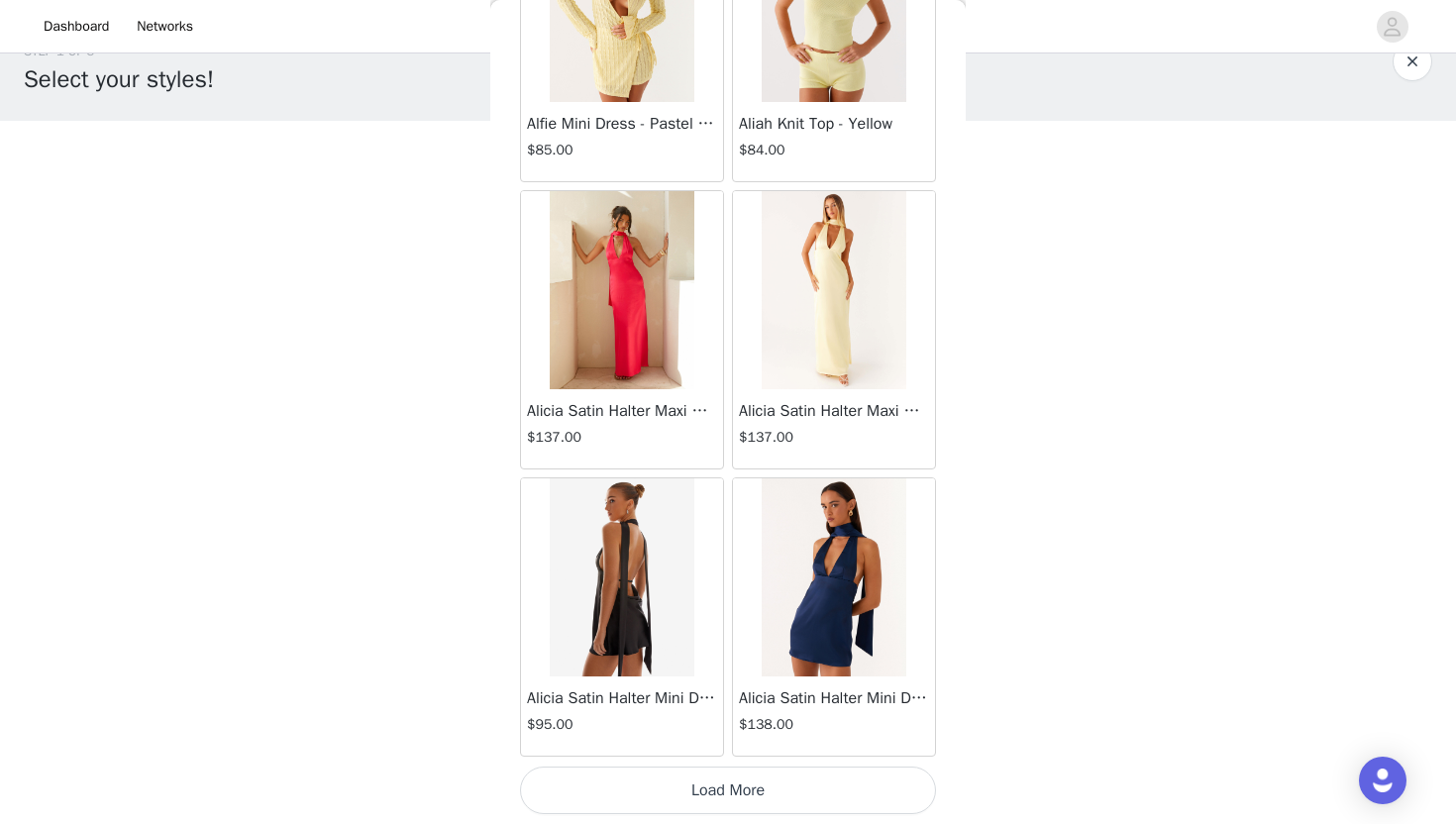 click on "Load More" at bounding box center (728, 790) 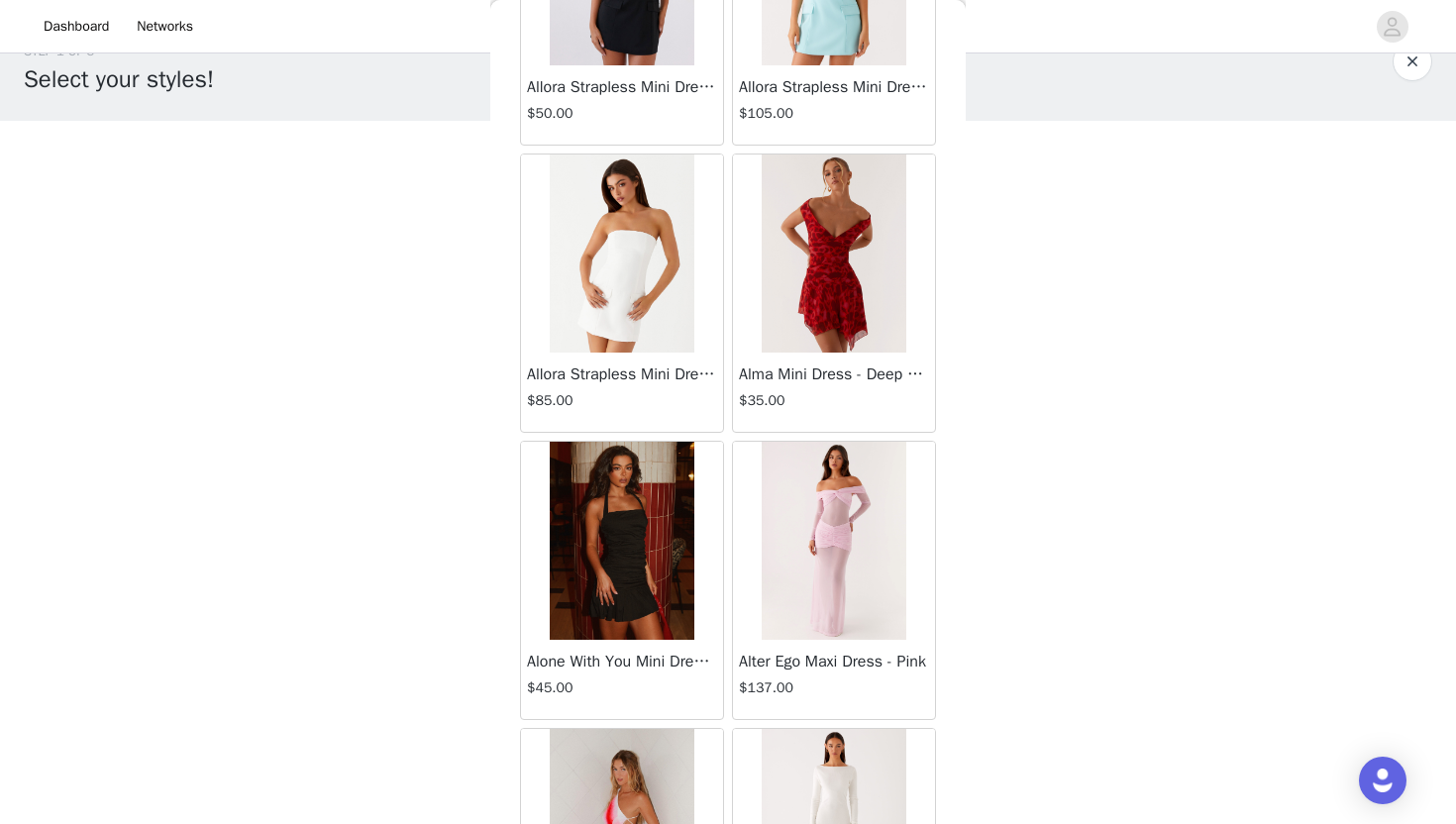 scroll, scrollTop: 99459, scrollLeft: 0, axis: vertical 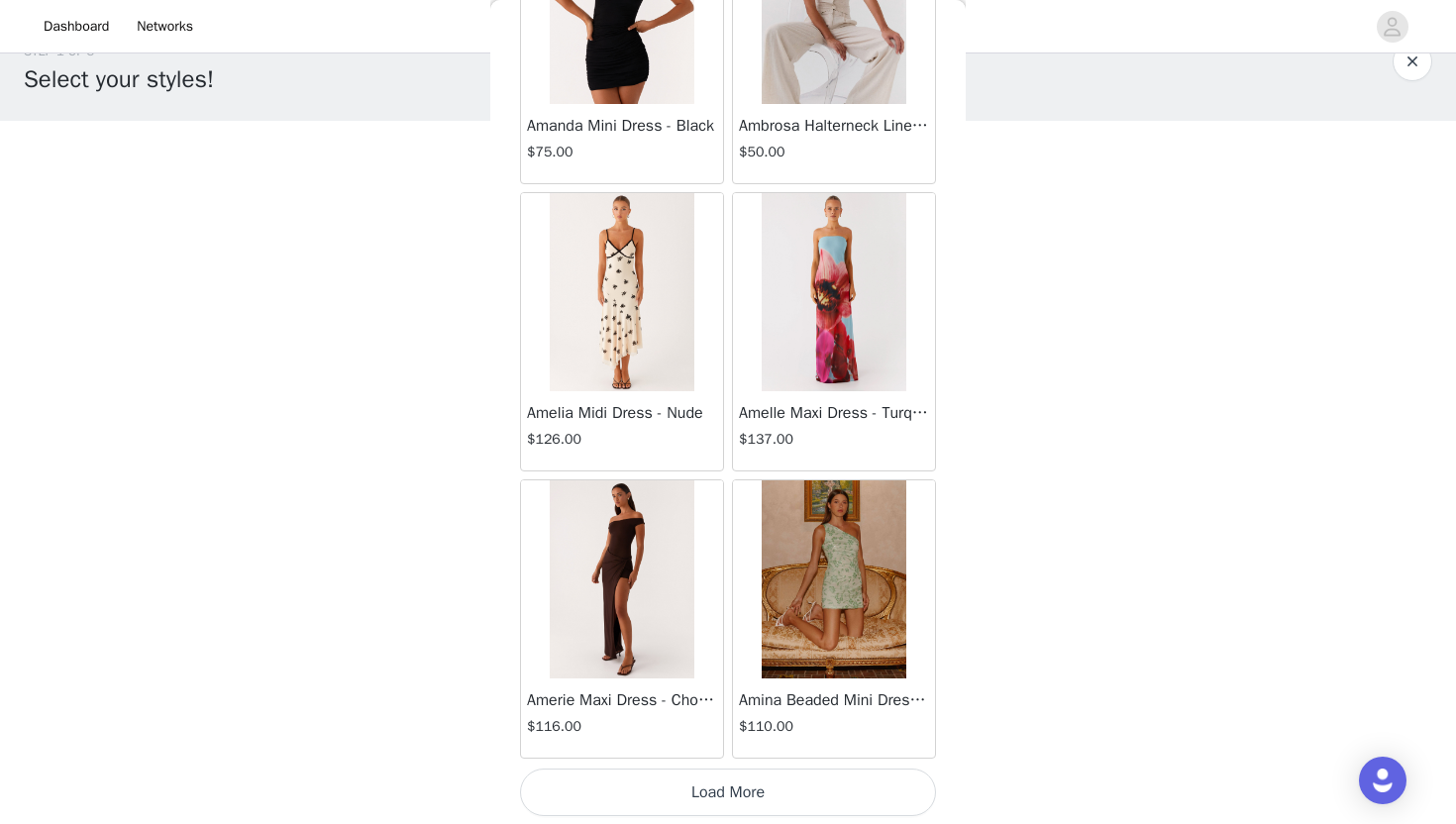 click on "Load More" at bounding box center [728, 792] 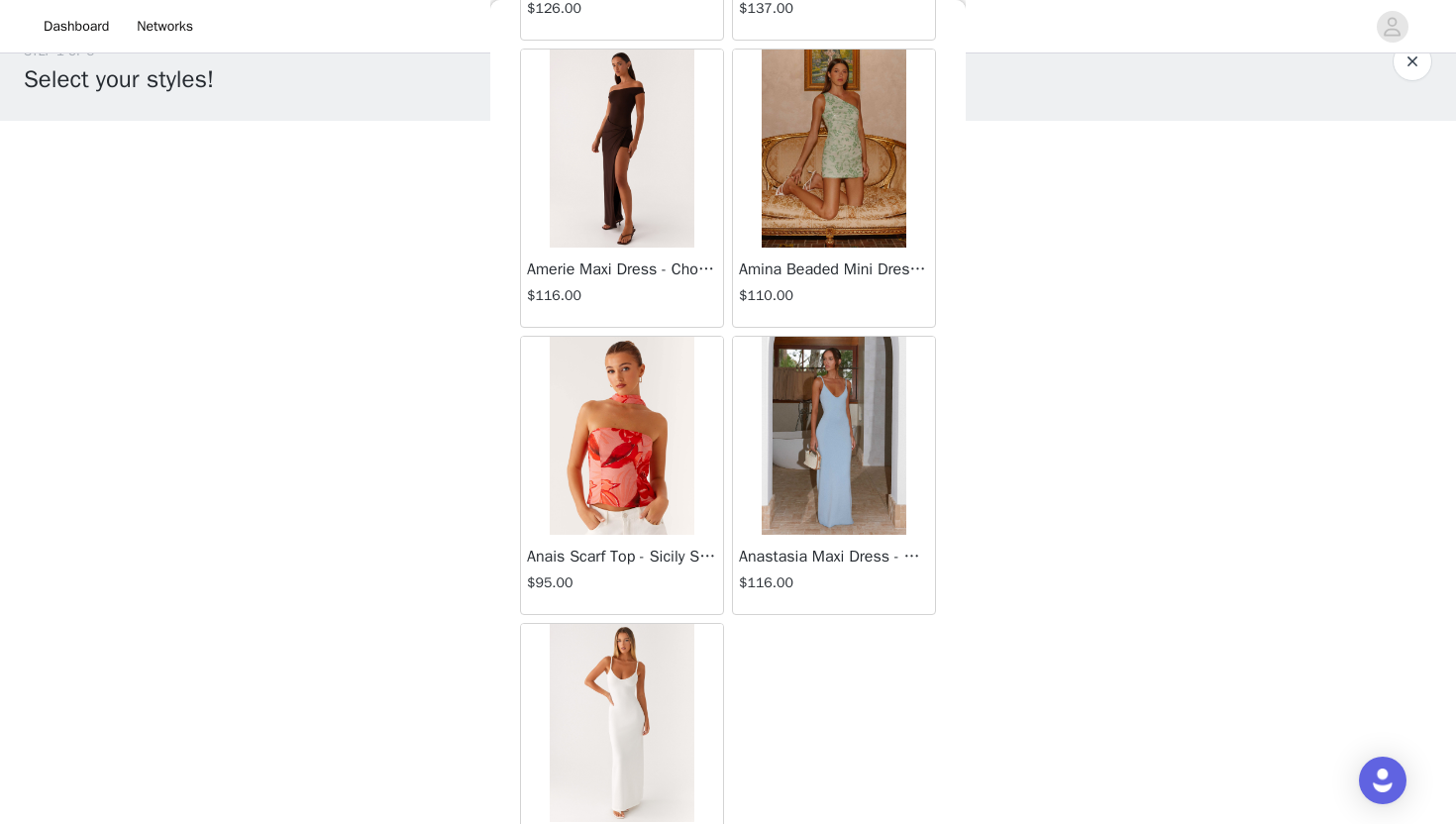 scroll, scrollTop: 100091, scrollLeft: 0, axis: vertical 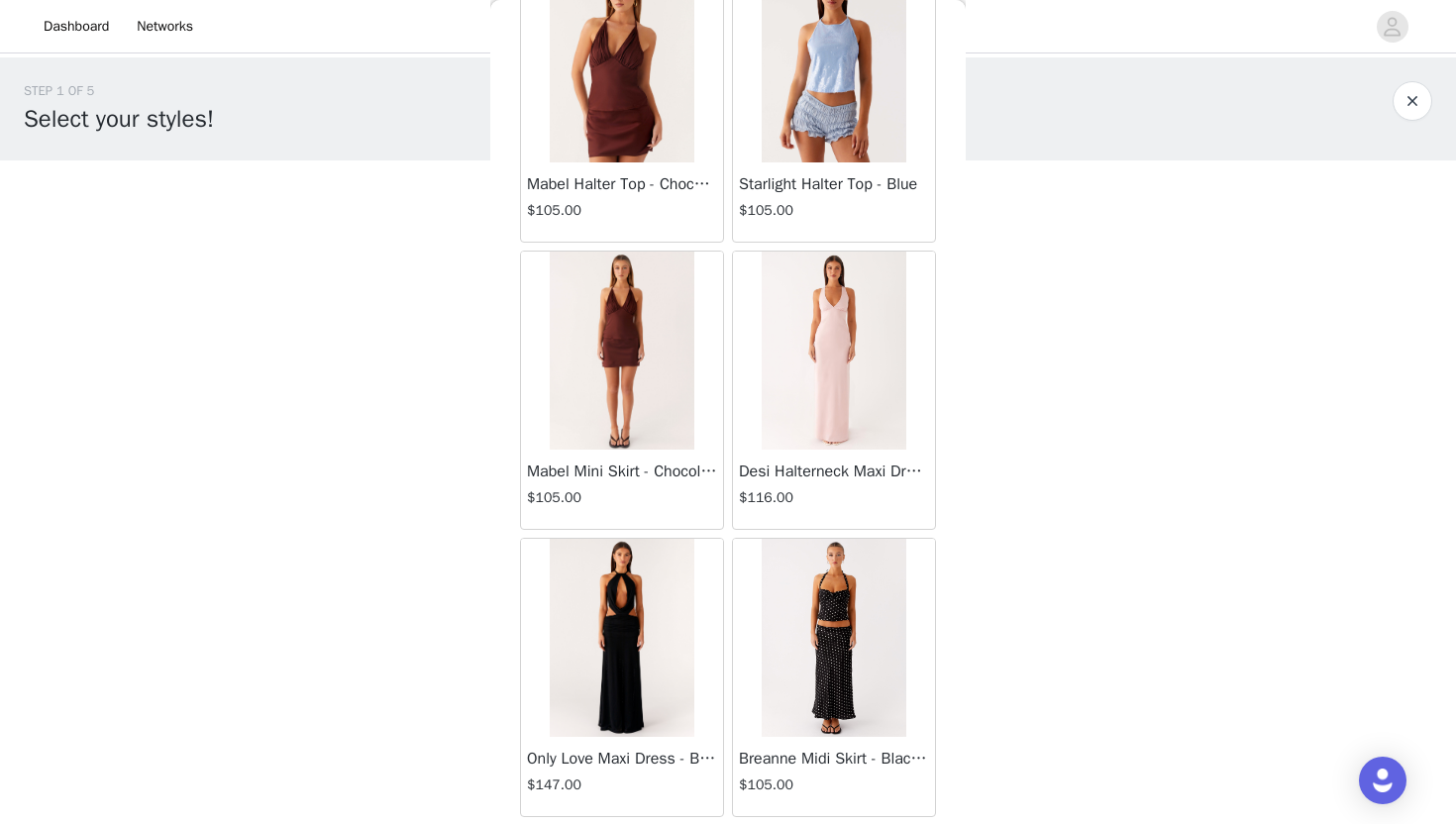 click at bounding box center (833, 638) 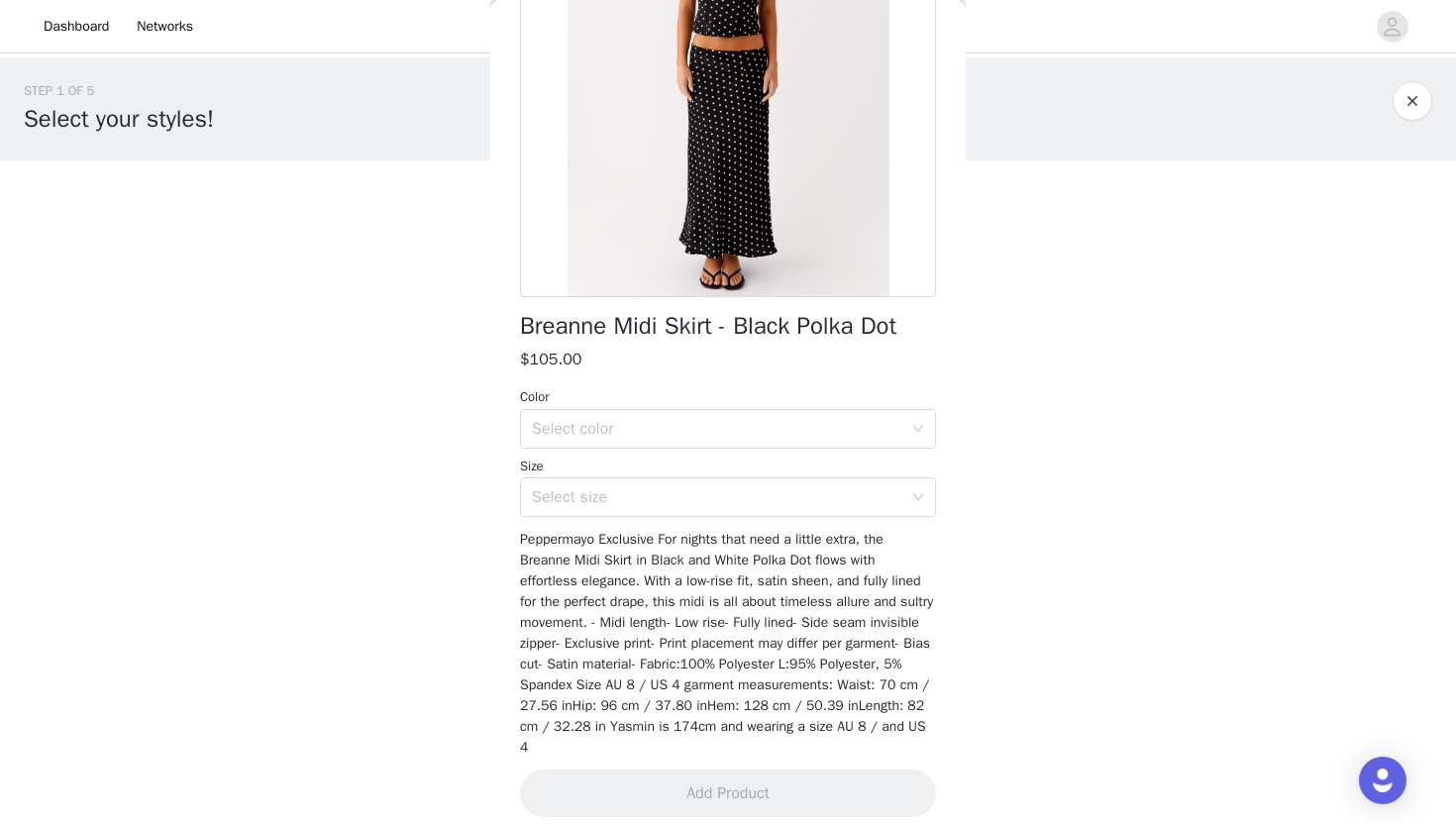 scroll, scrollTop: 246, scrollLeft: 0, axis: vertical 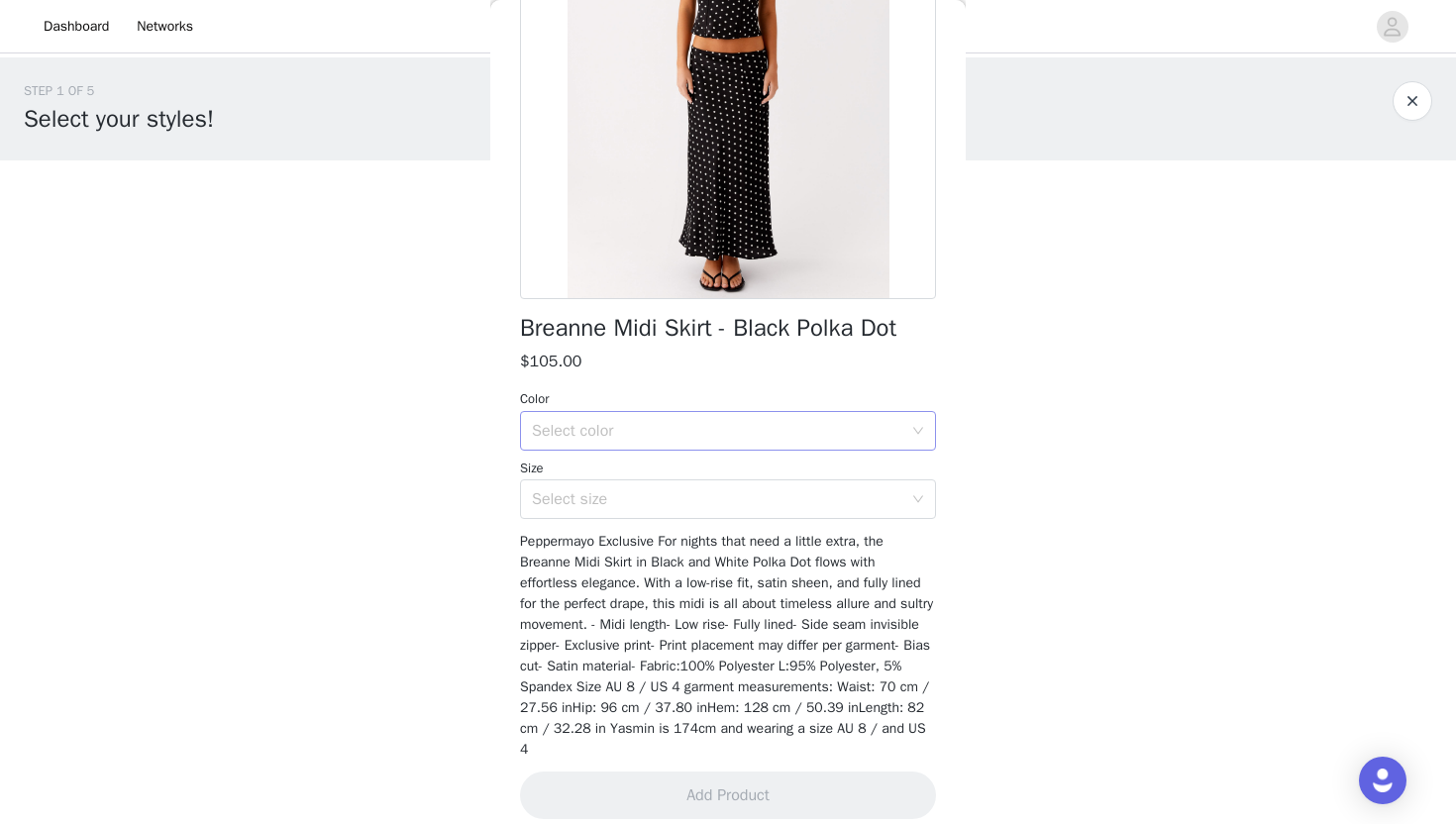 click on "Select color" at bounding box center (717, 431) 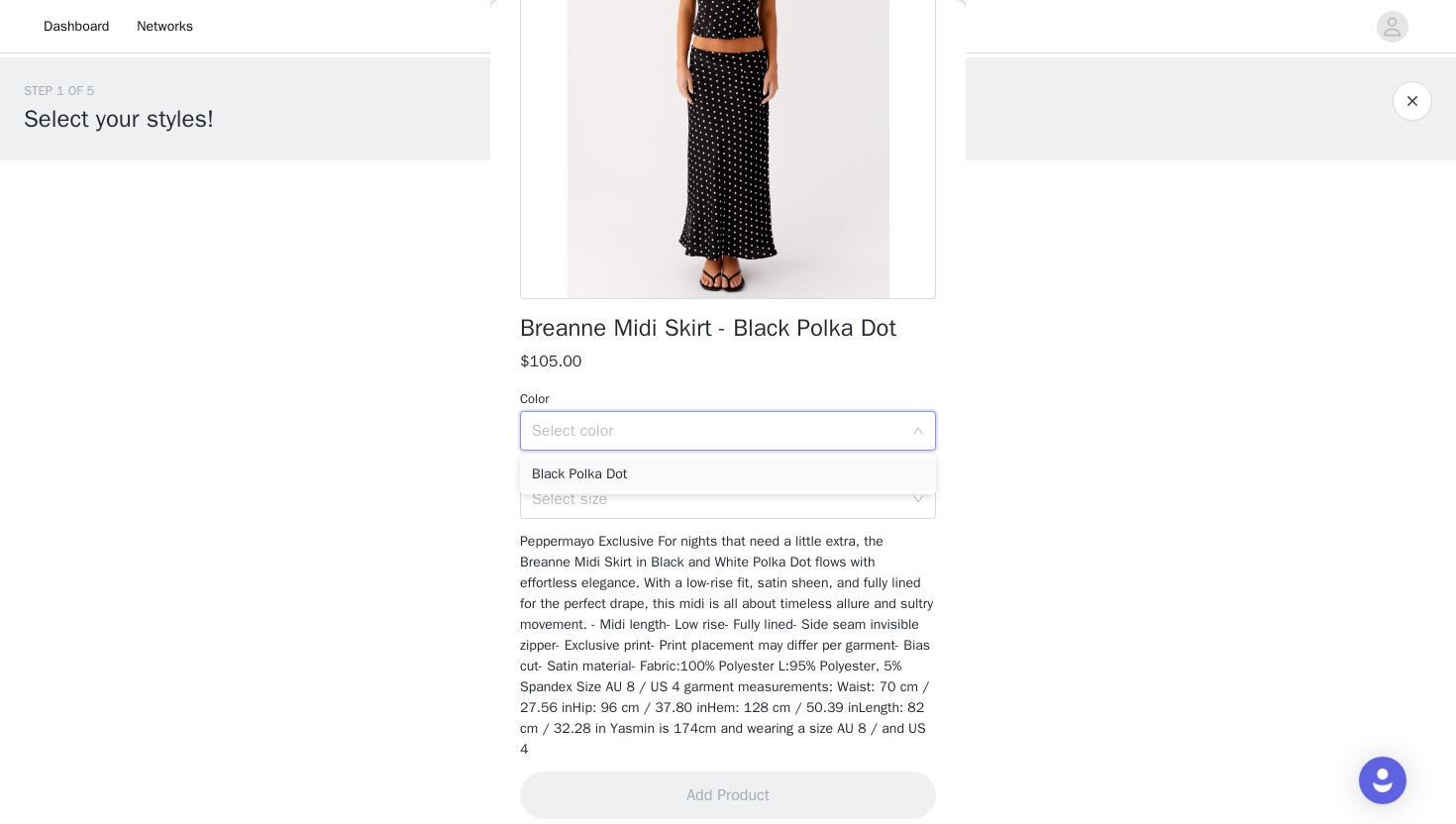 click on "Black Polka Dot" at bounding box center (728, 474) 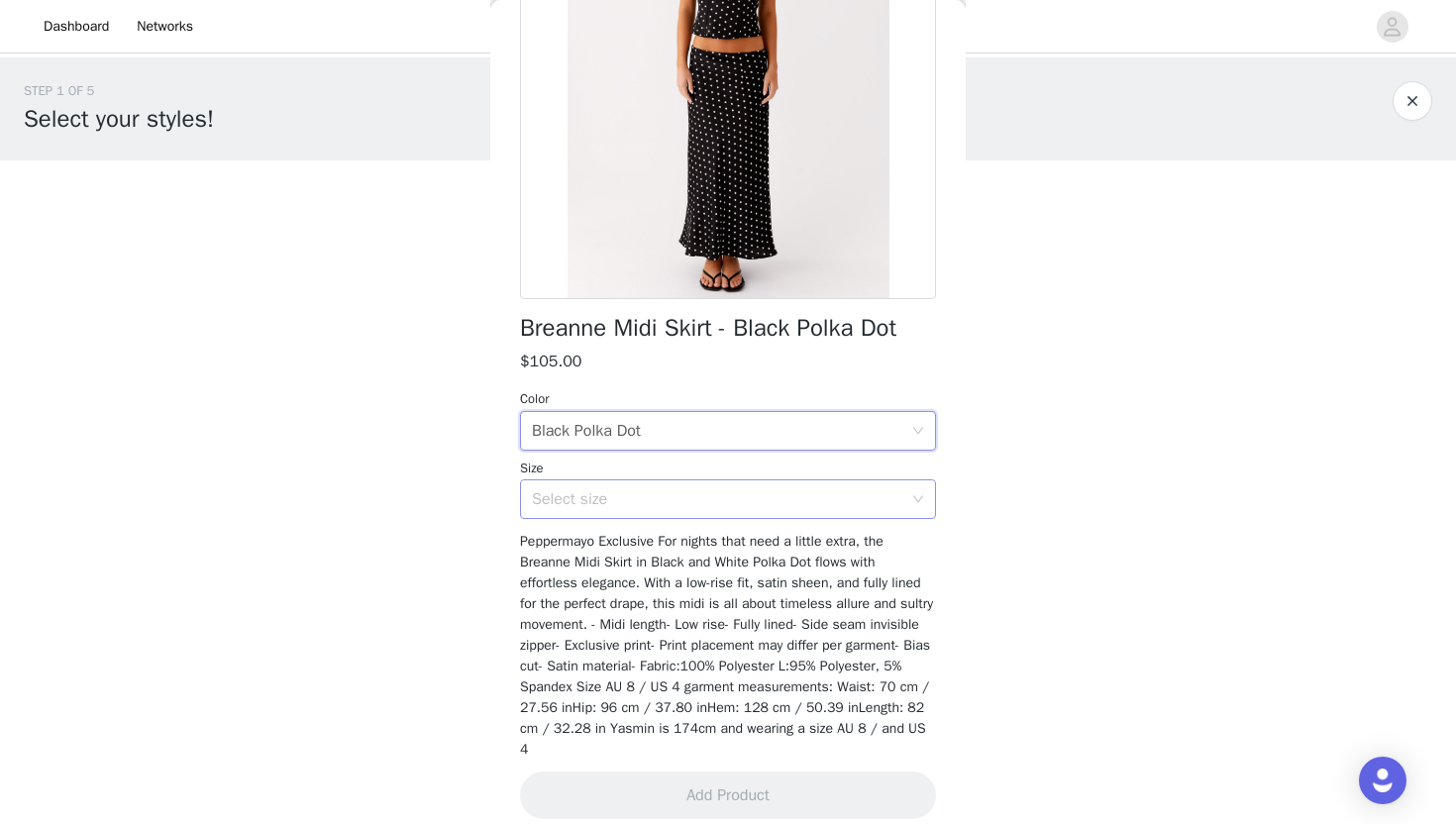 click on "Select size" at bounding box center (717, 499) 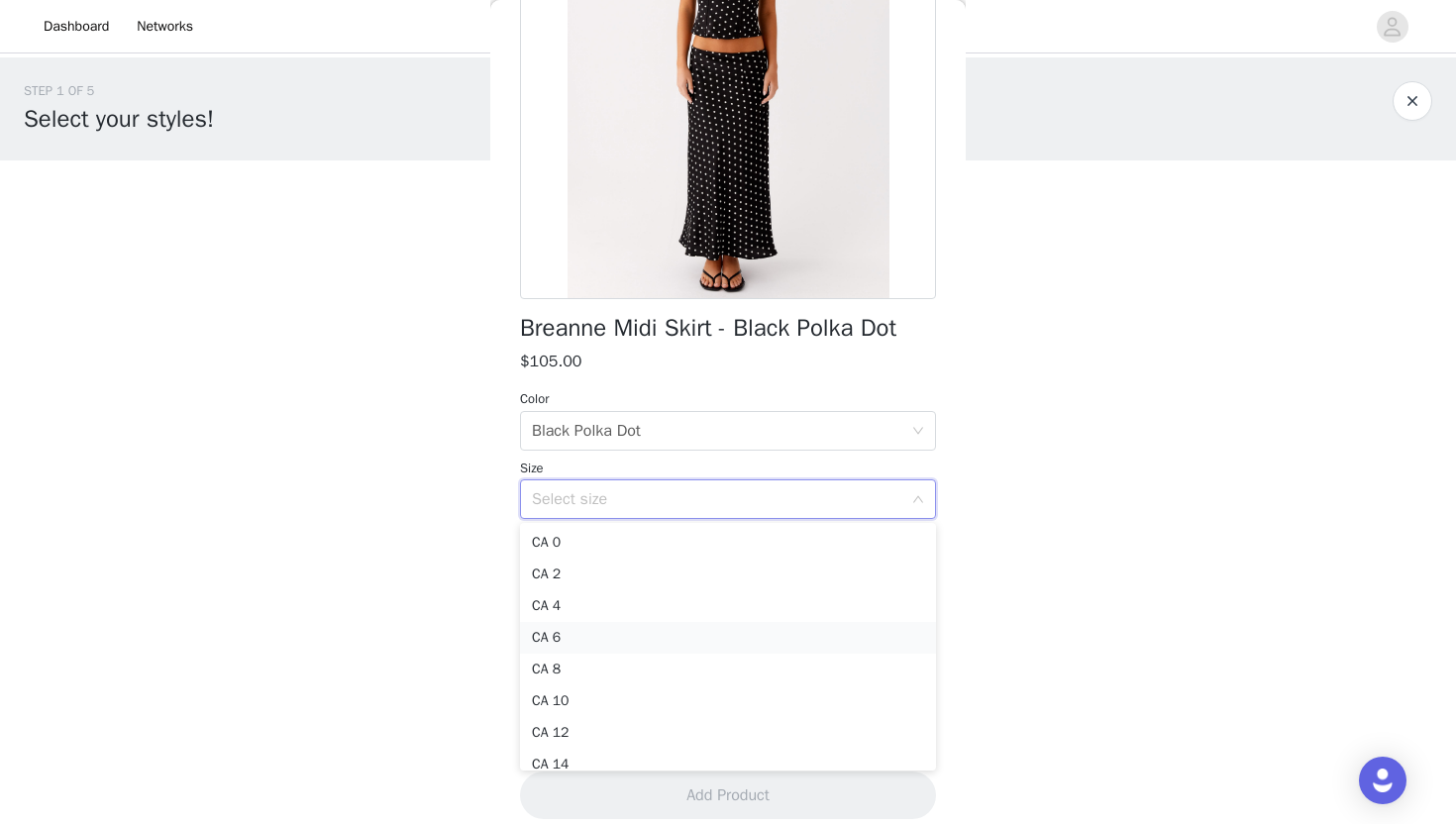click on "CA 6" at bounding box center [728, 638] 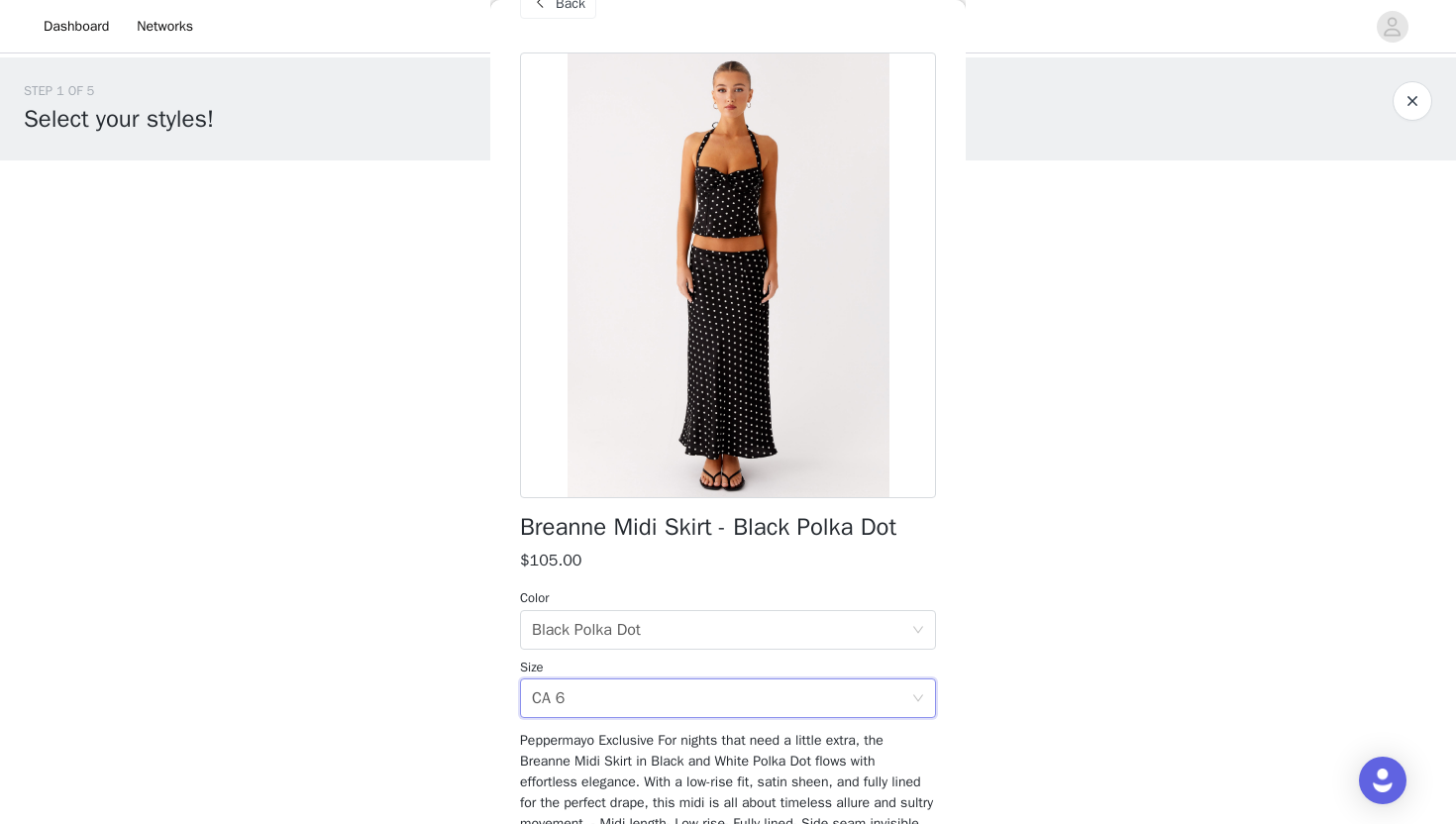 scroll, scrollTop: 264, scrollLeft: 0, axis: vertical 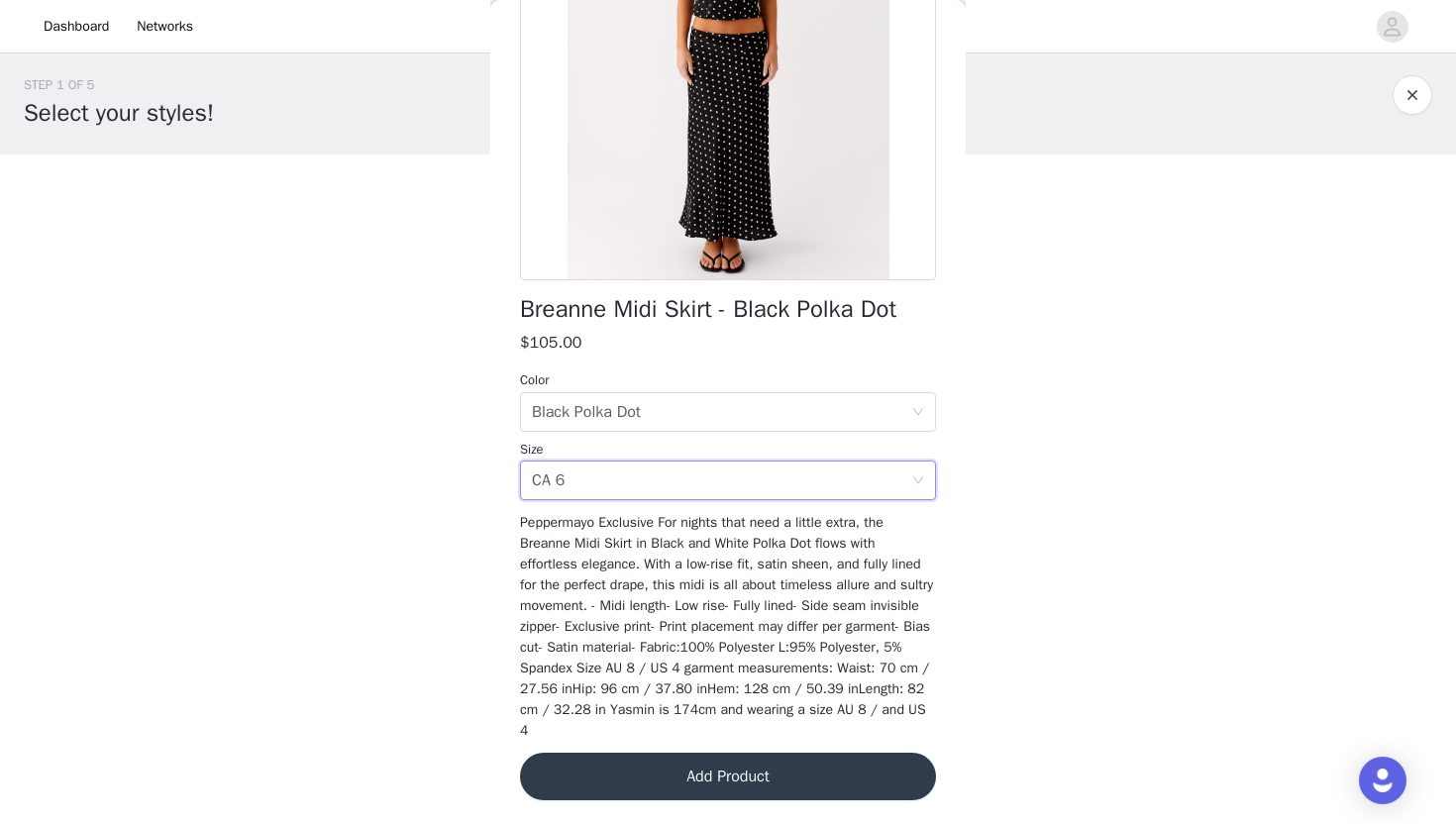 click on "Add Product" at bounding box center (728, 776) 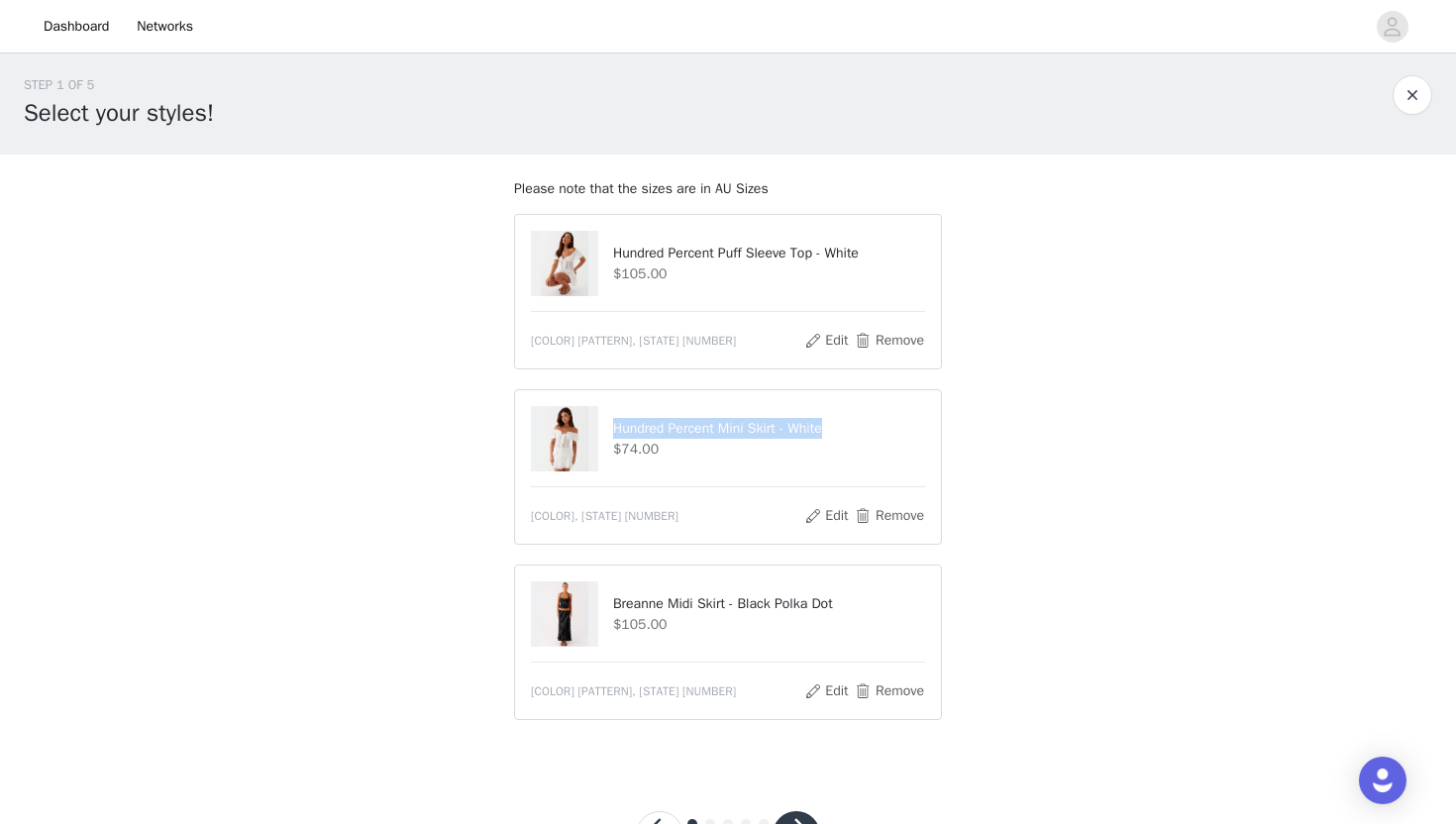 copy on "Hundred Percent Mini Skirt - White" 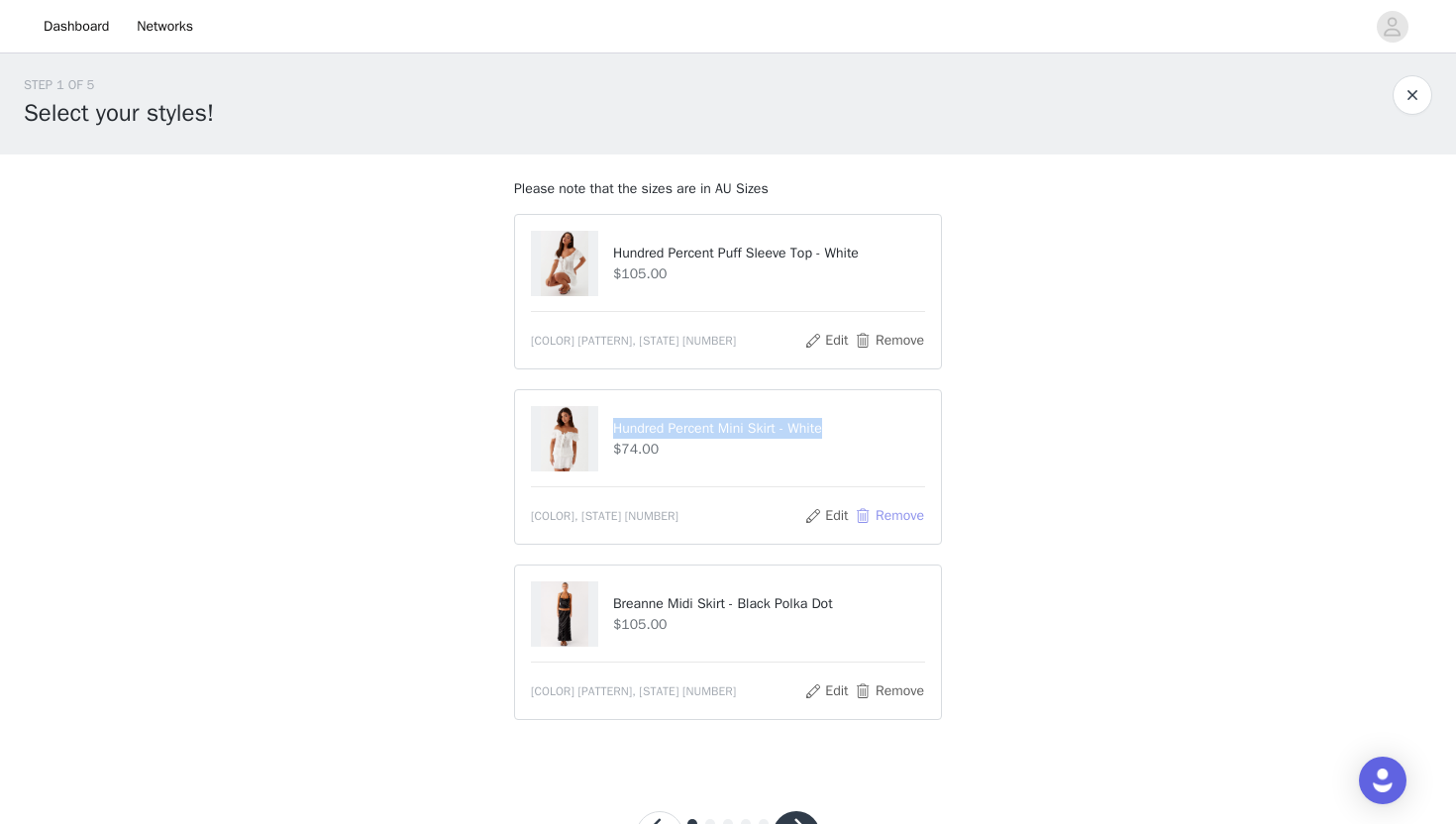 click on "Remove" at bounding box center [889, 516] 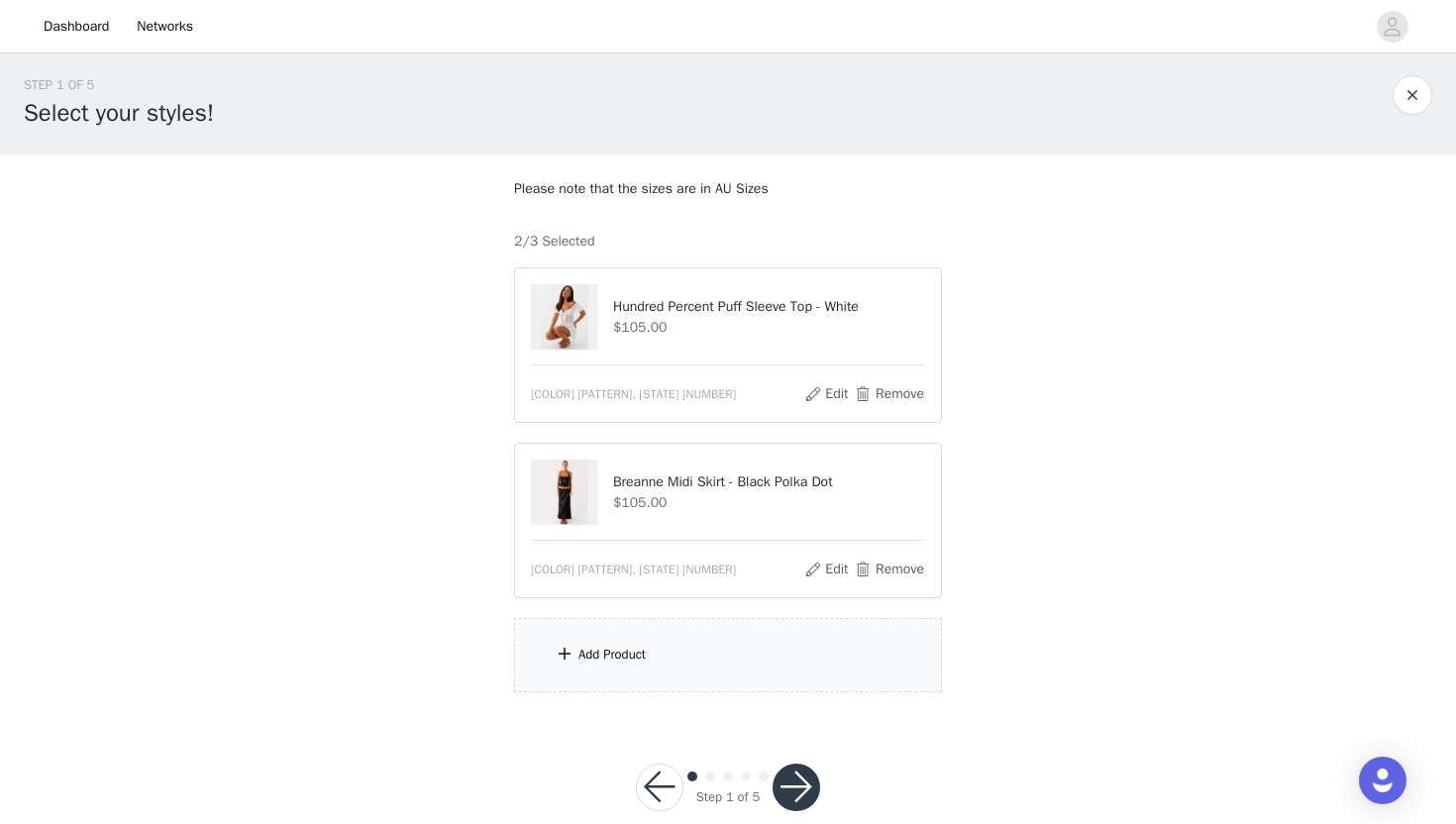click on "Add Product" at bounding box center (728, 655) 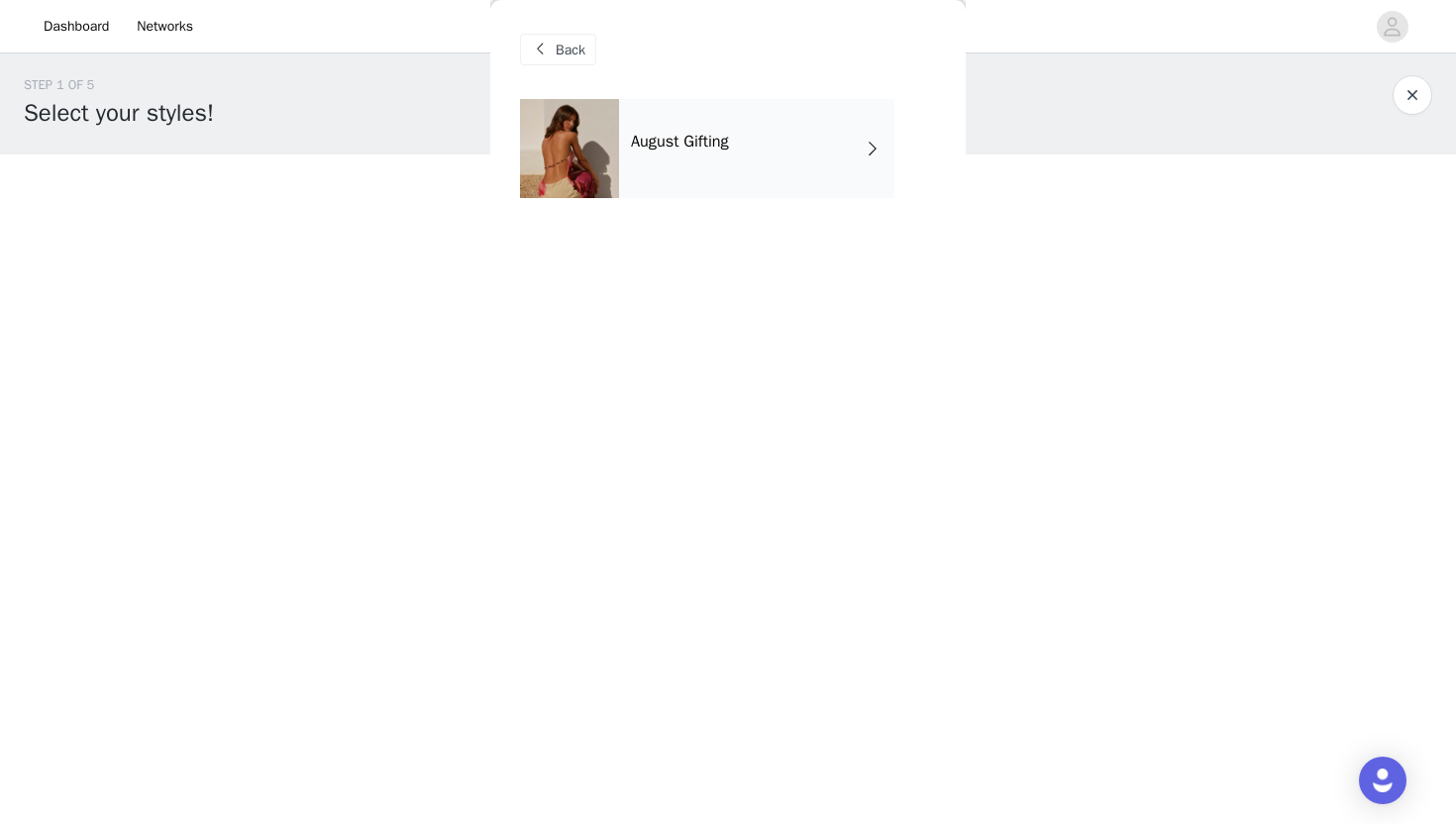 click on "August Gifting" at bounding box center (757, 149) 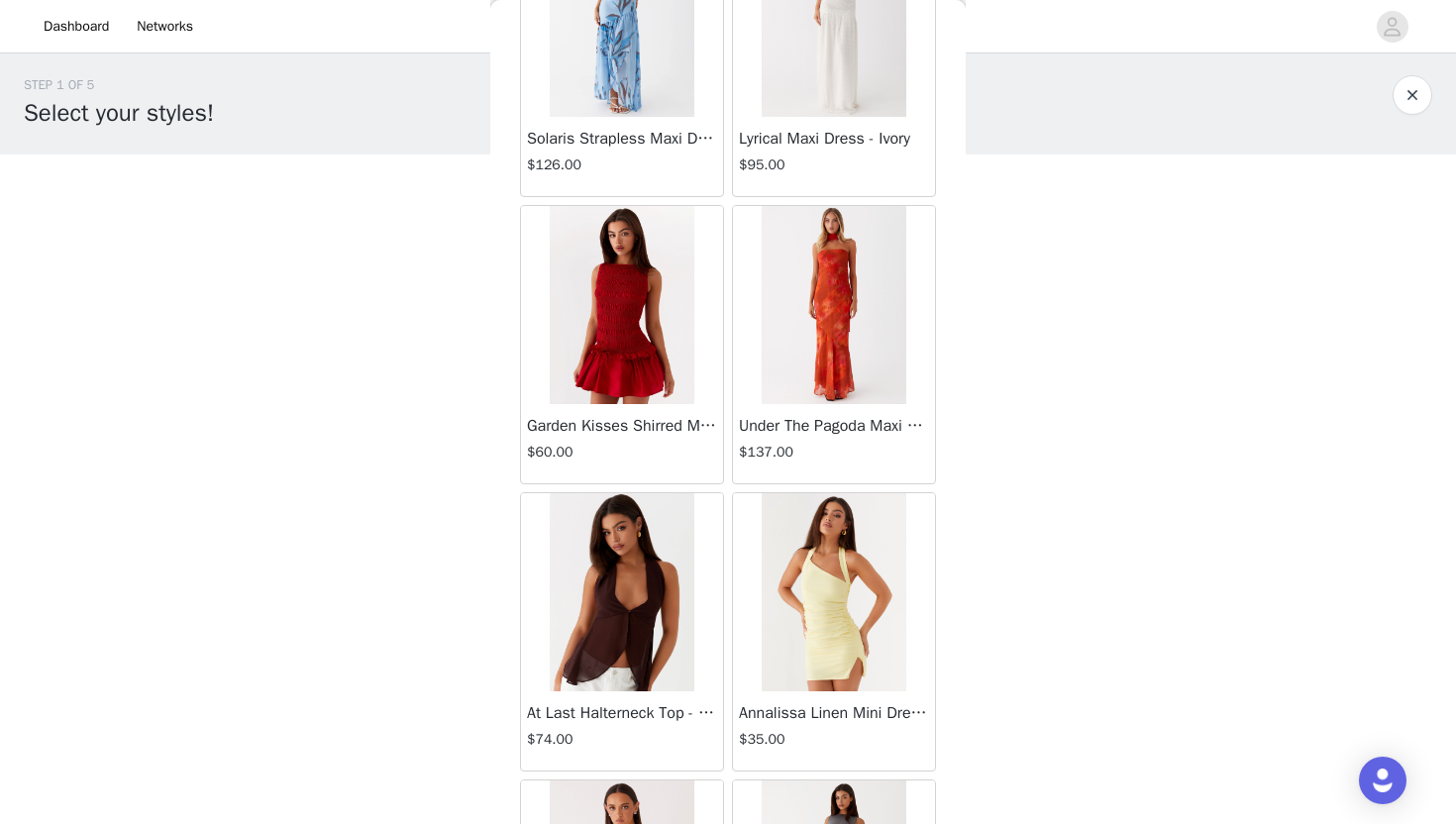 scroll, scrollTop: 2207, scrollLeft: 0, axis: vertical 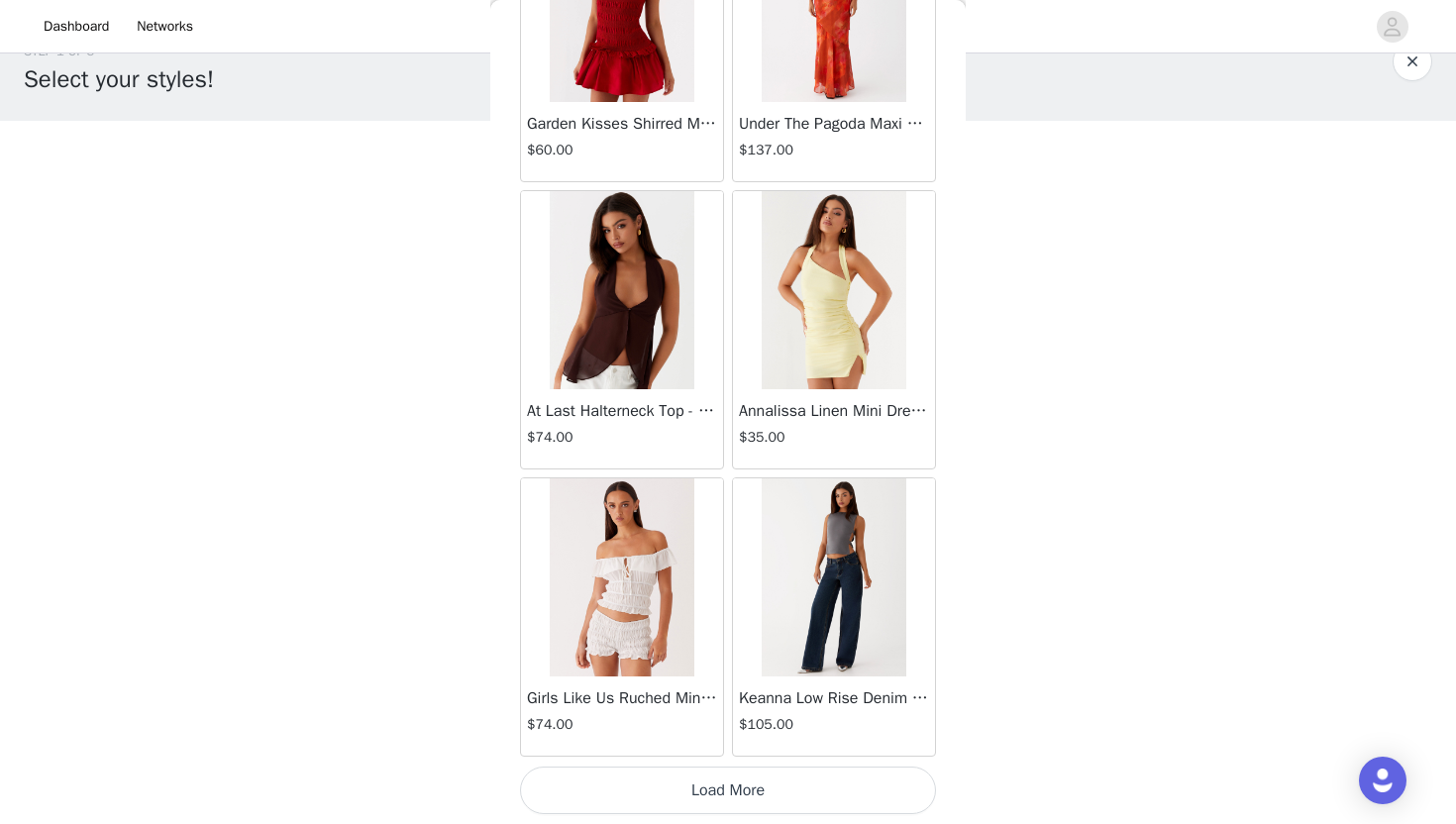 click on "Load More" at bounding box center (728, 790) 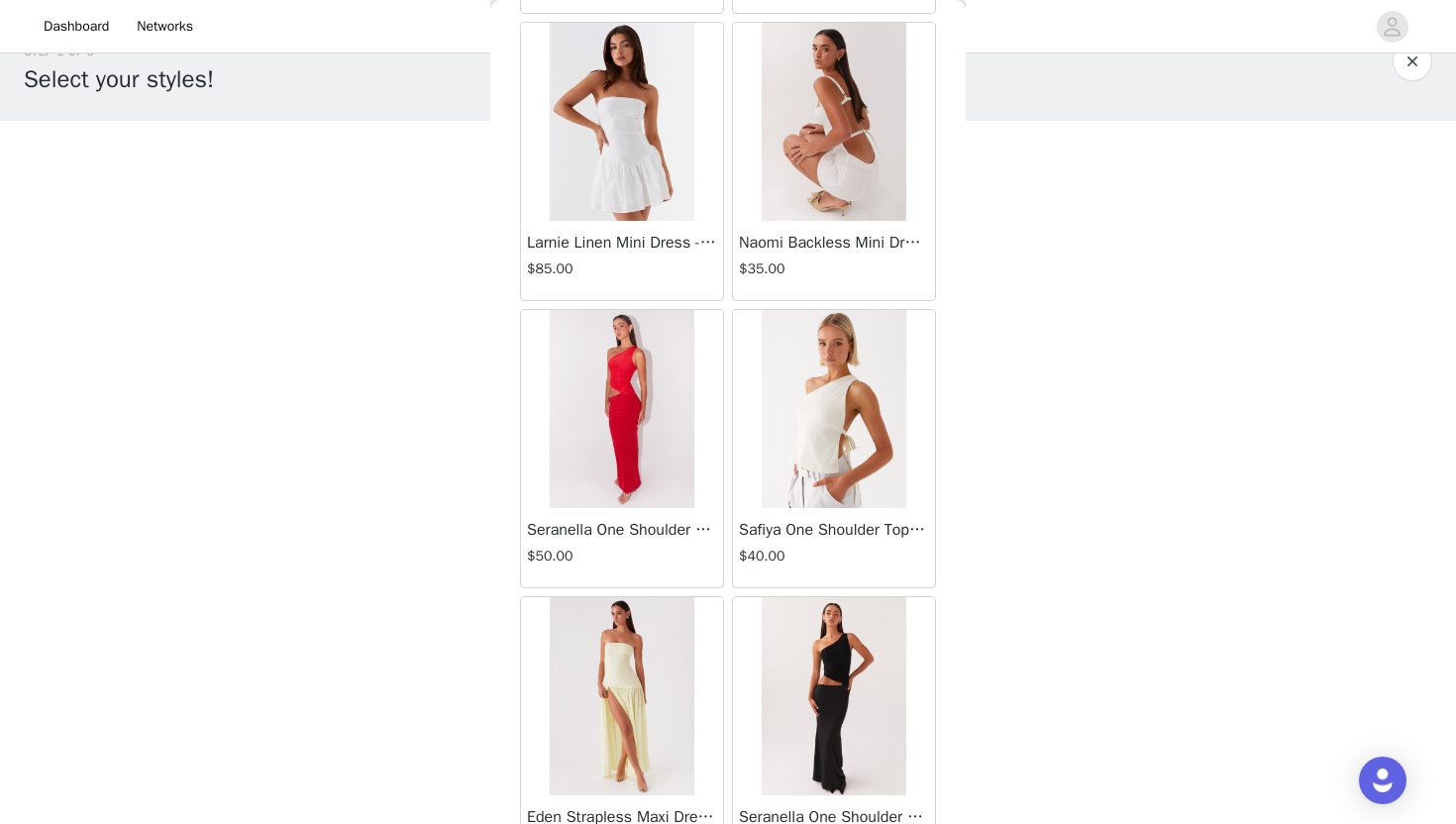 scroll, scrollTop: 5079, scrollLeft: 0, axis: vertical 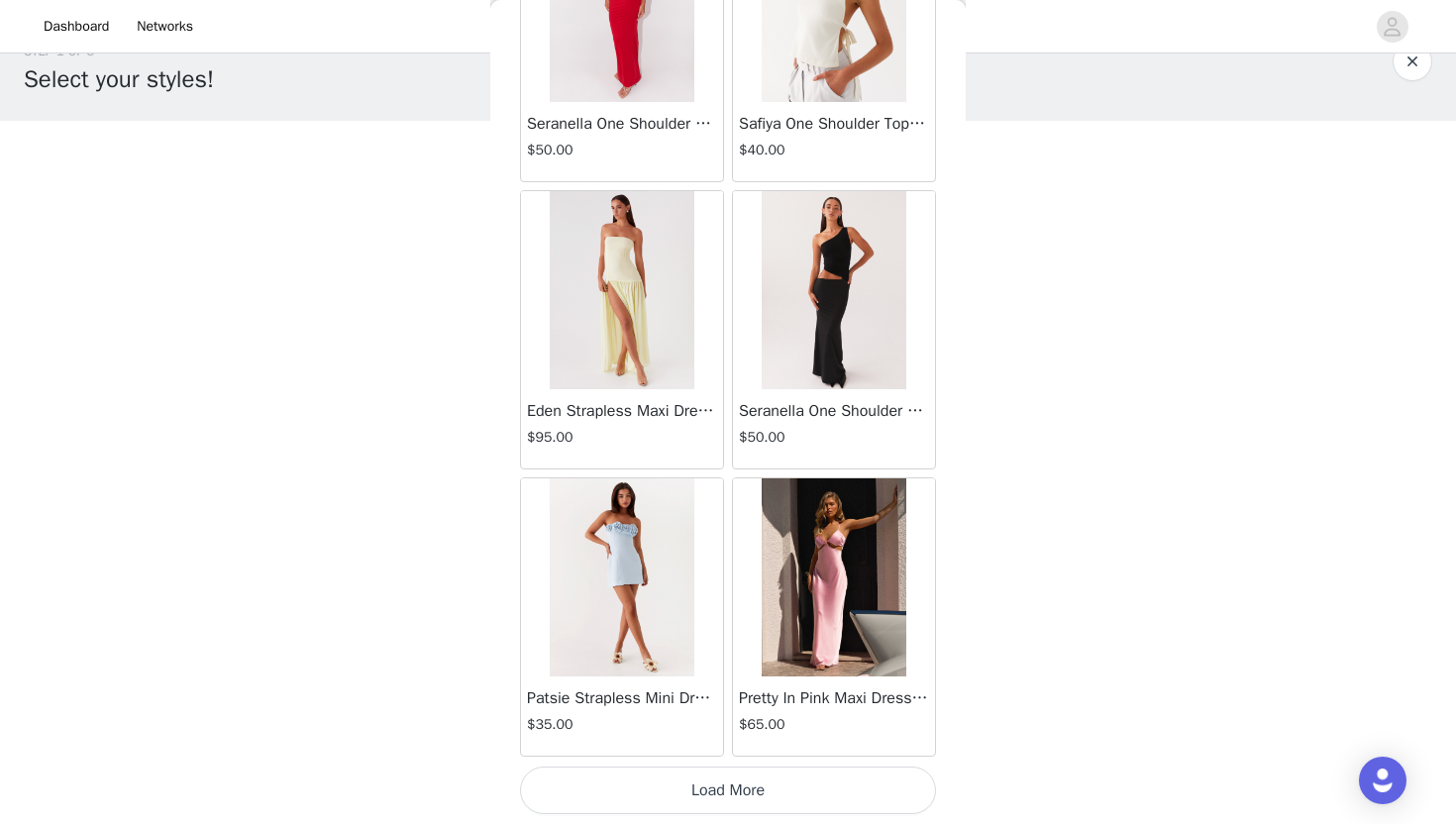 click on "Load More" at bounding box center [728, 790] 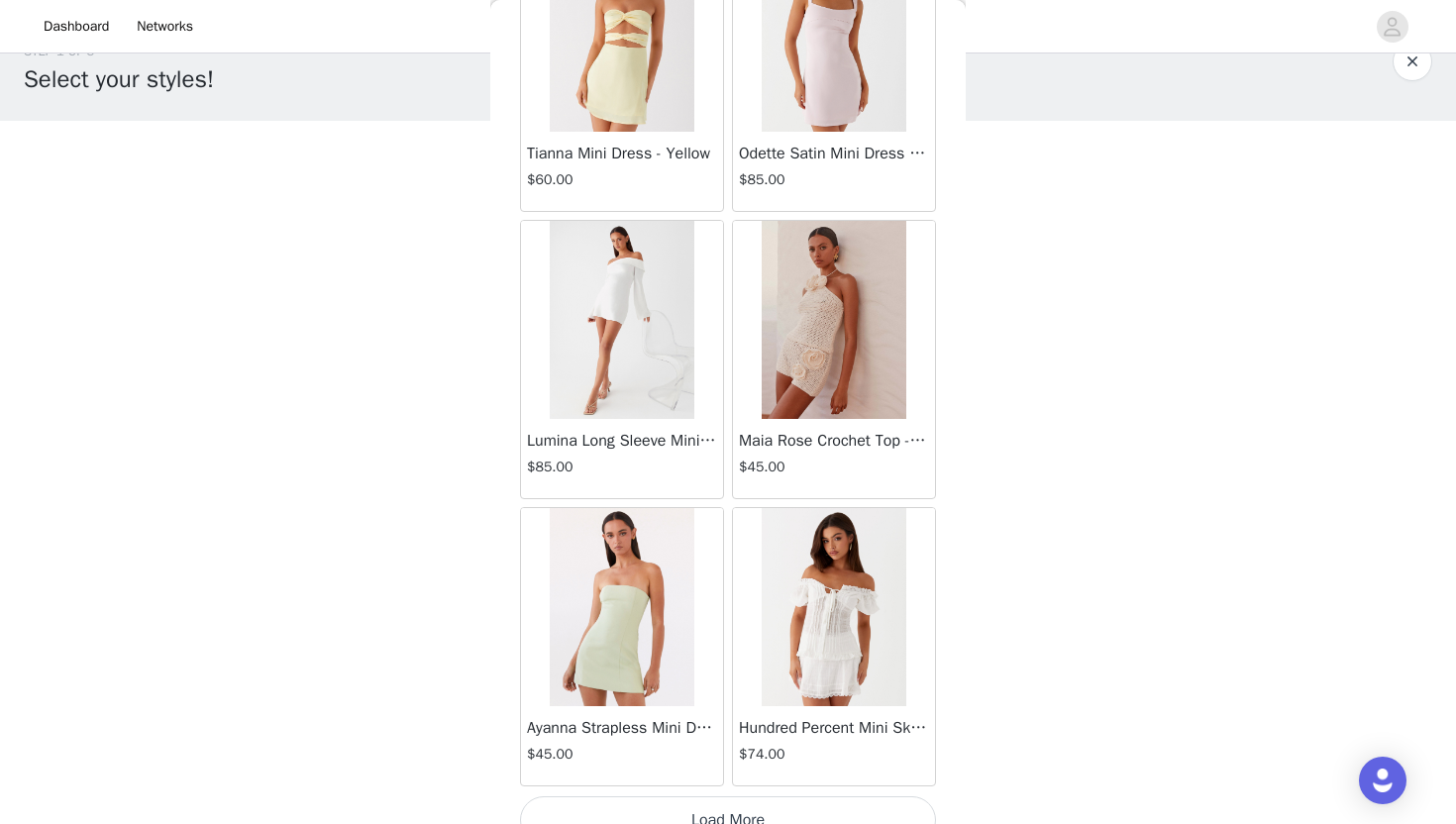 scroll, scrollTop: 7951, scrollLeft: 0, axis: vertical 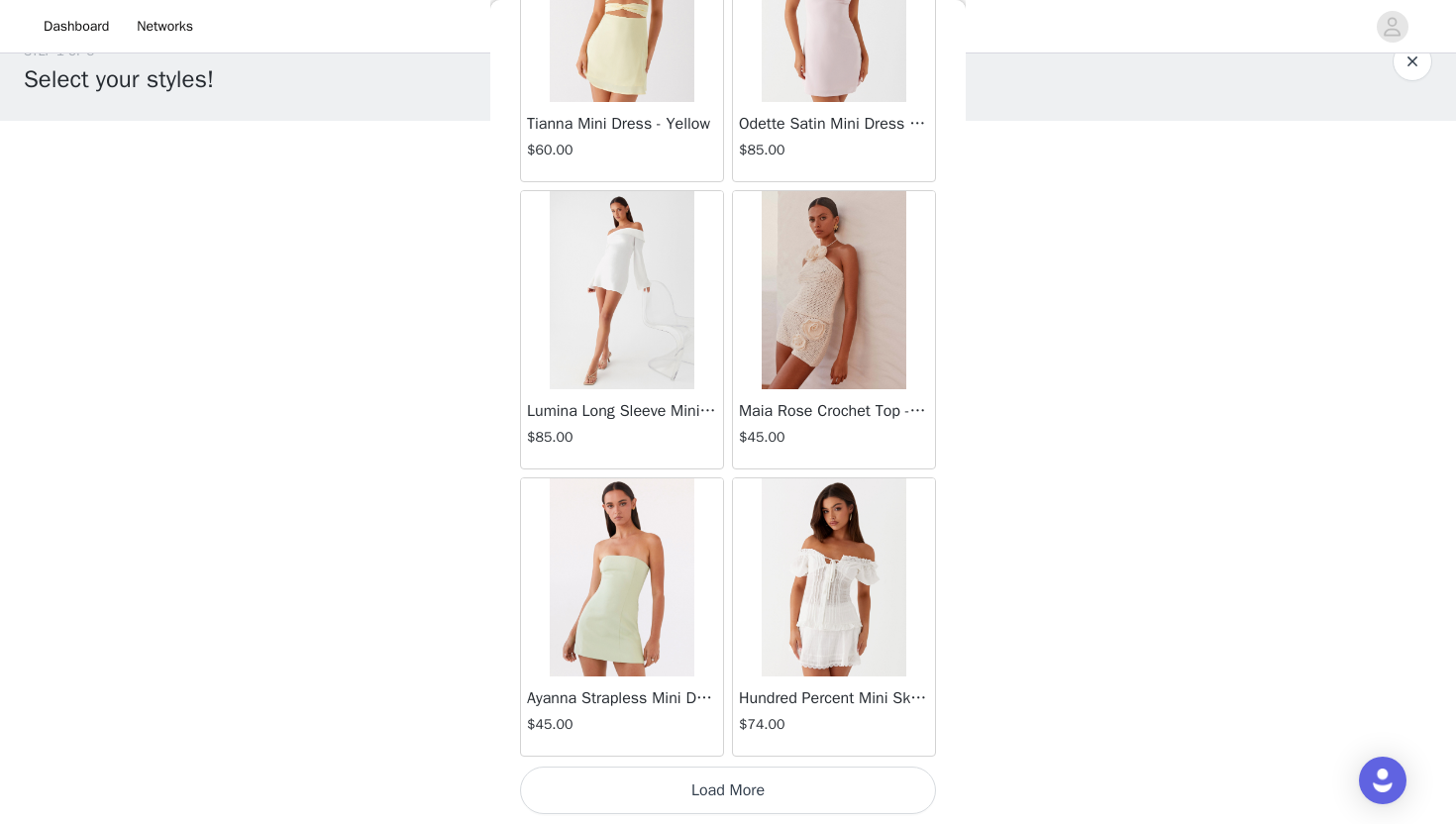 click on "Load More" at bounding box center [728, 790] 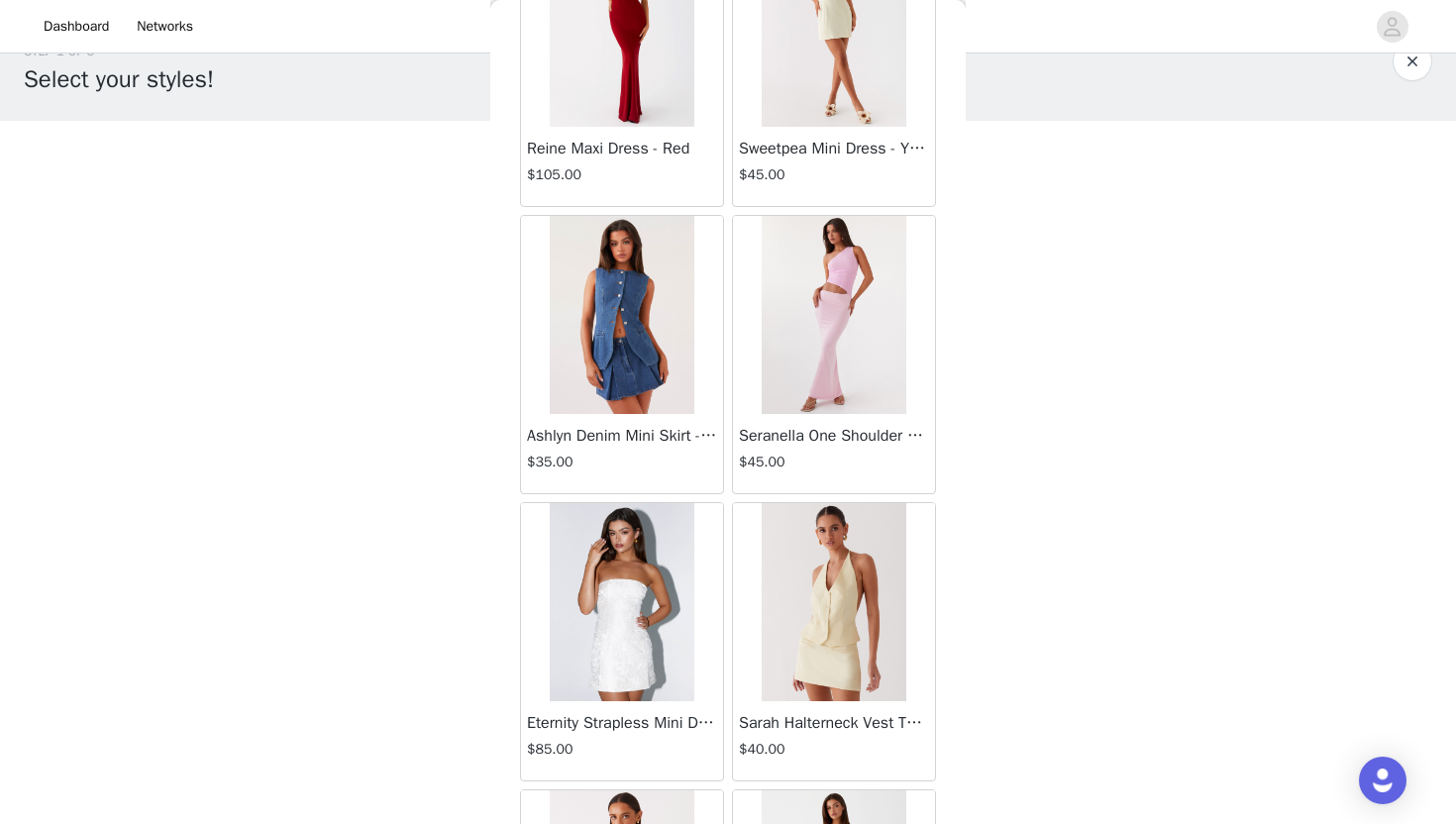 scroll, scrollTop: 10823, scrollLeft: 0, axis: vertical 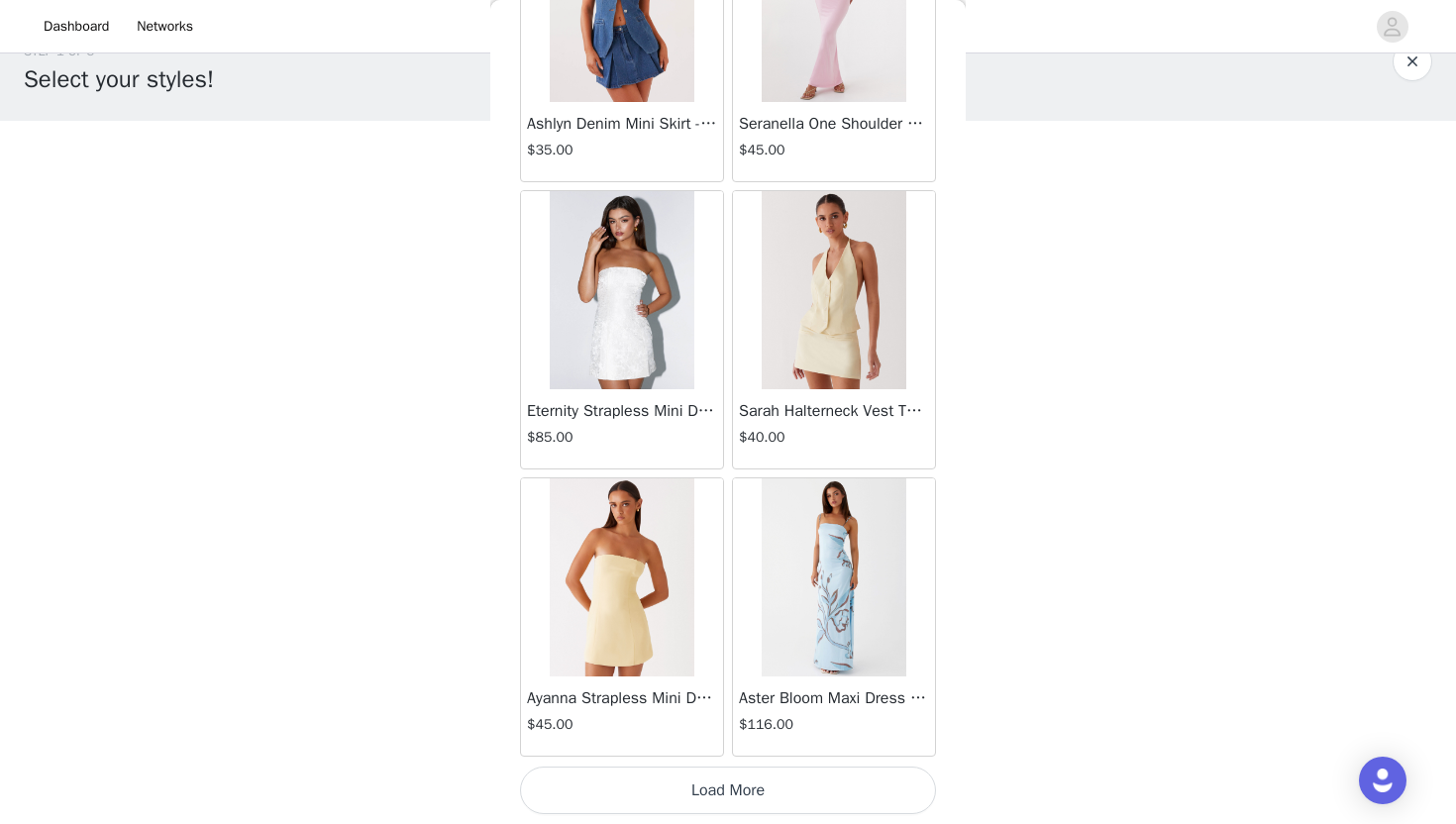 click on "Load More" at bounding box center (728, 790) 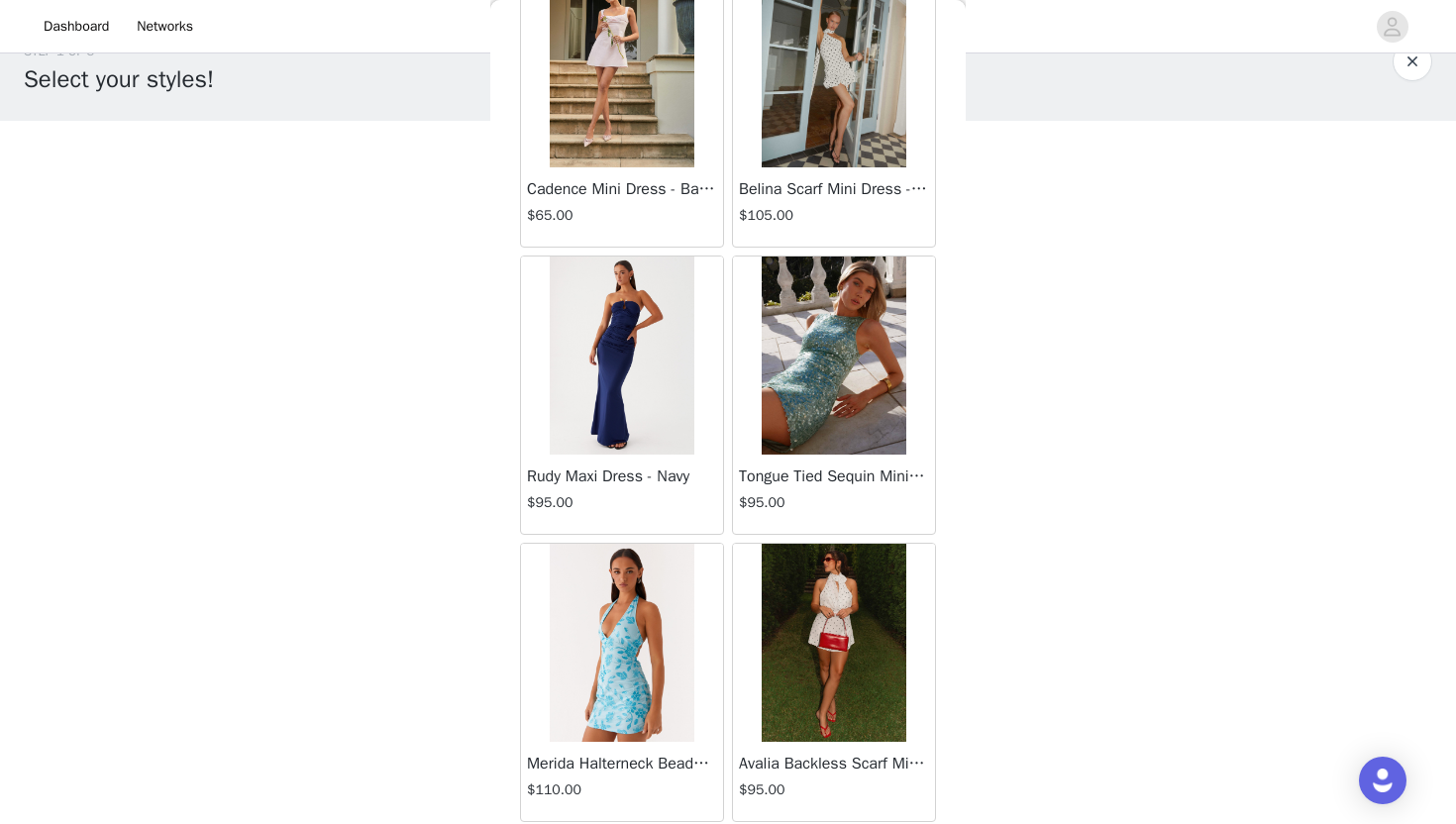 scroll, scrollTop: 13695, scrollLeft: 0, axis: vertical 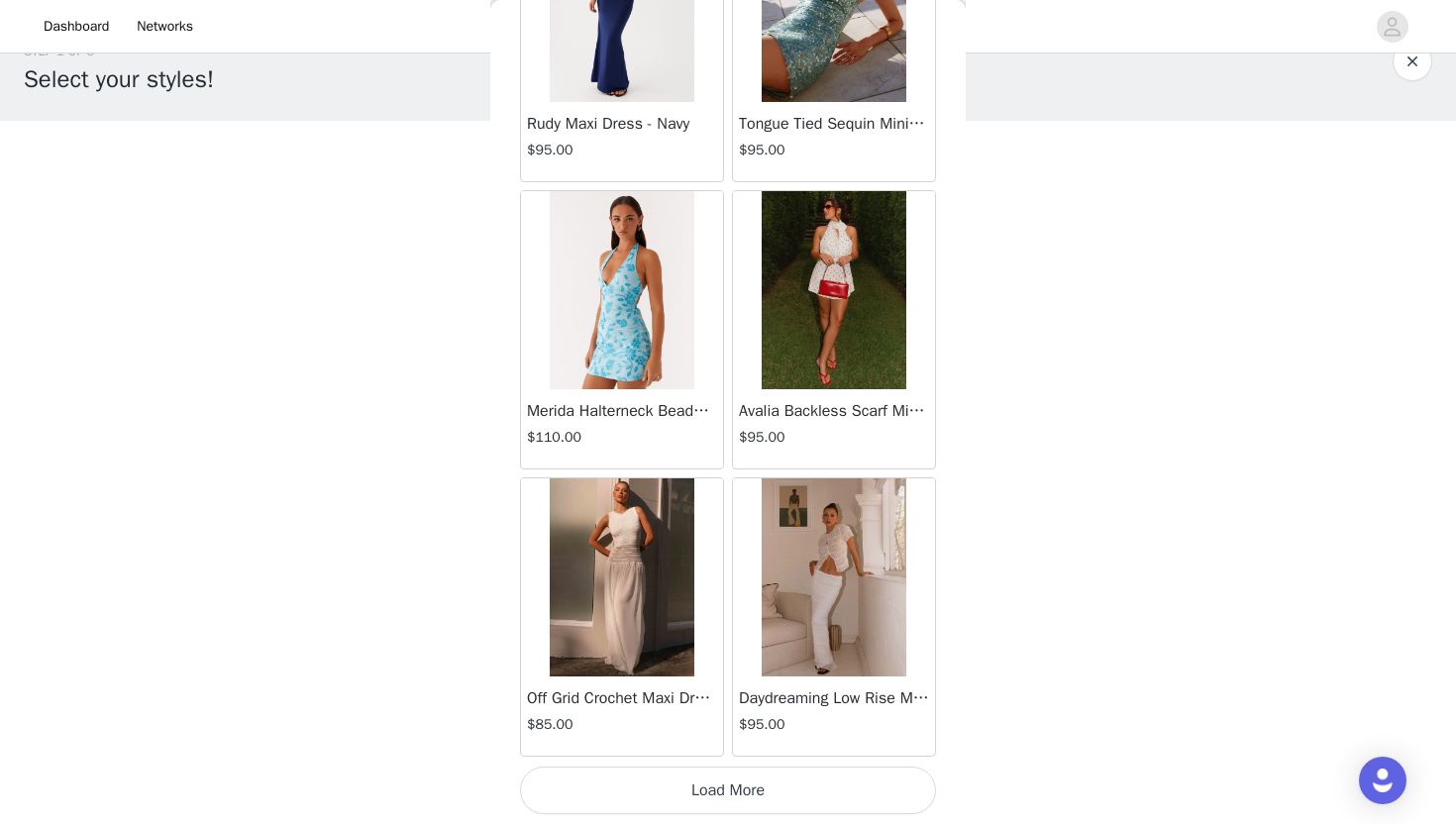 click on "Load More" at bounding box center (728, 790) 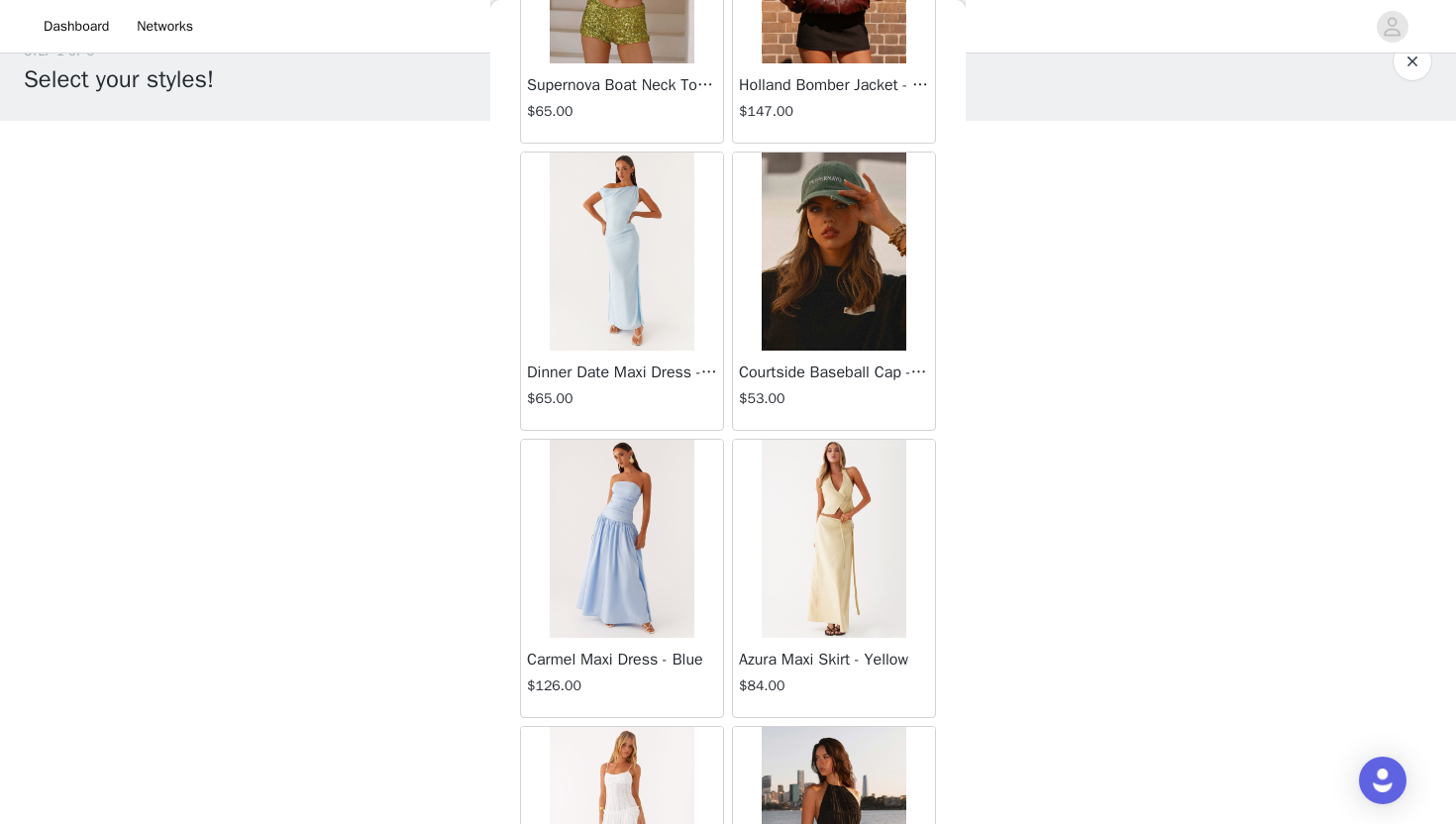 scroll, scrollTop: 16567, scrollLeft: 0, axis: vertical 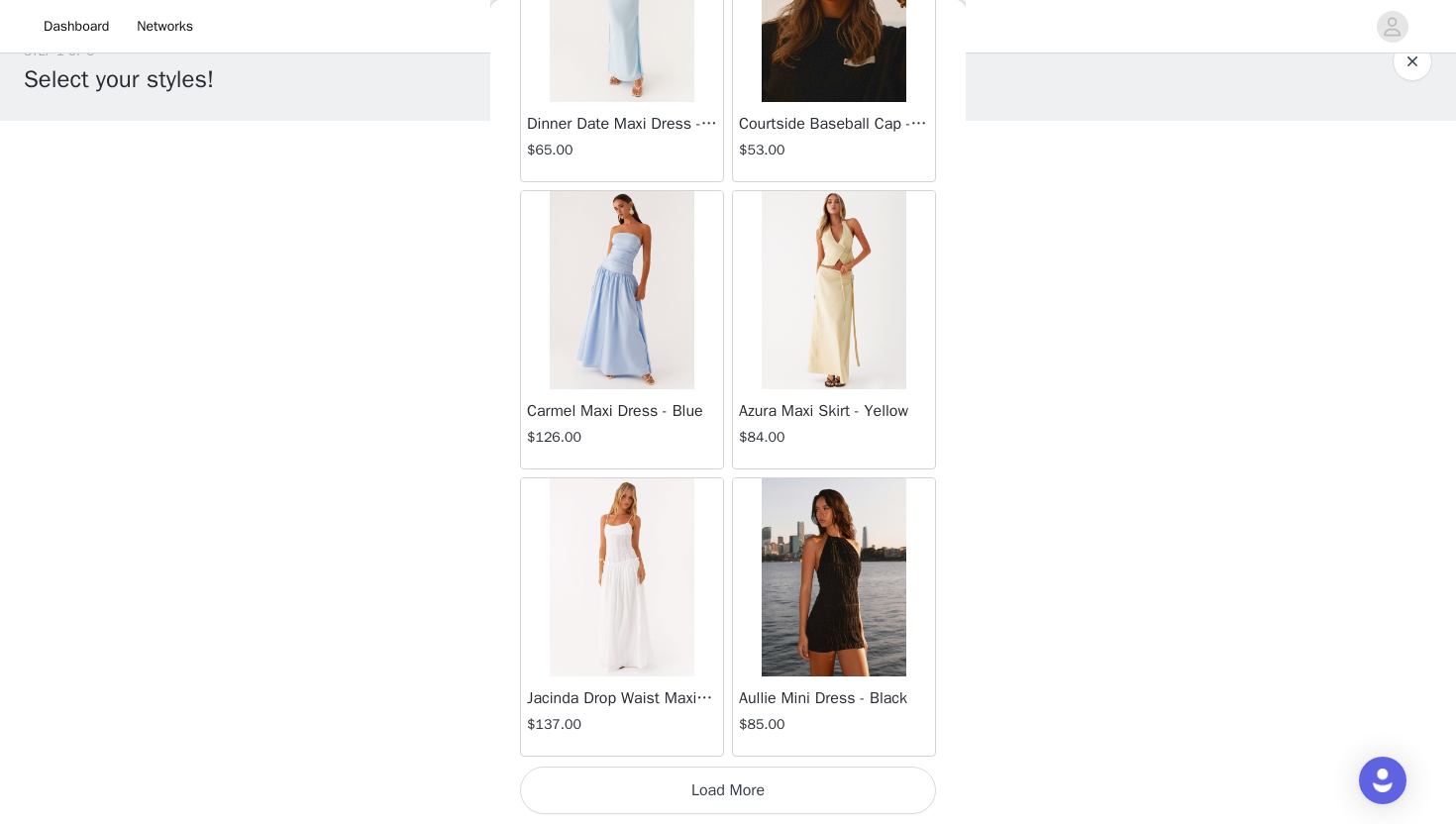 click on "Load More" at bounding box center (728, 790) 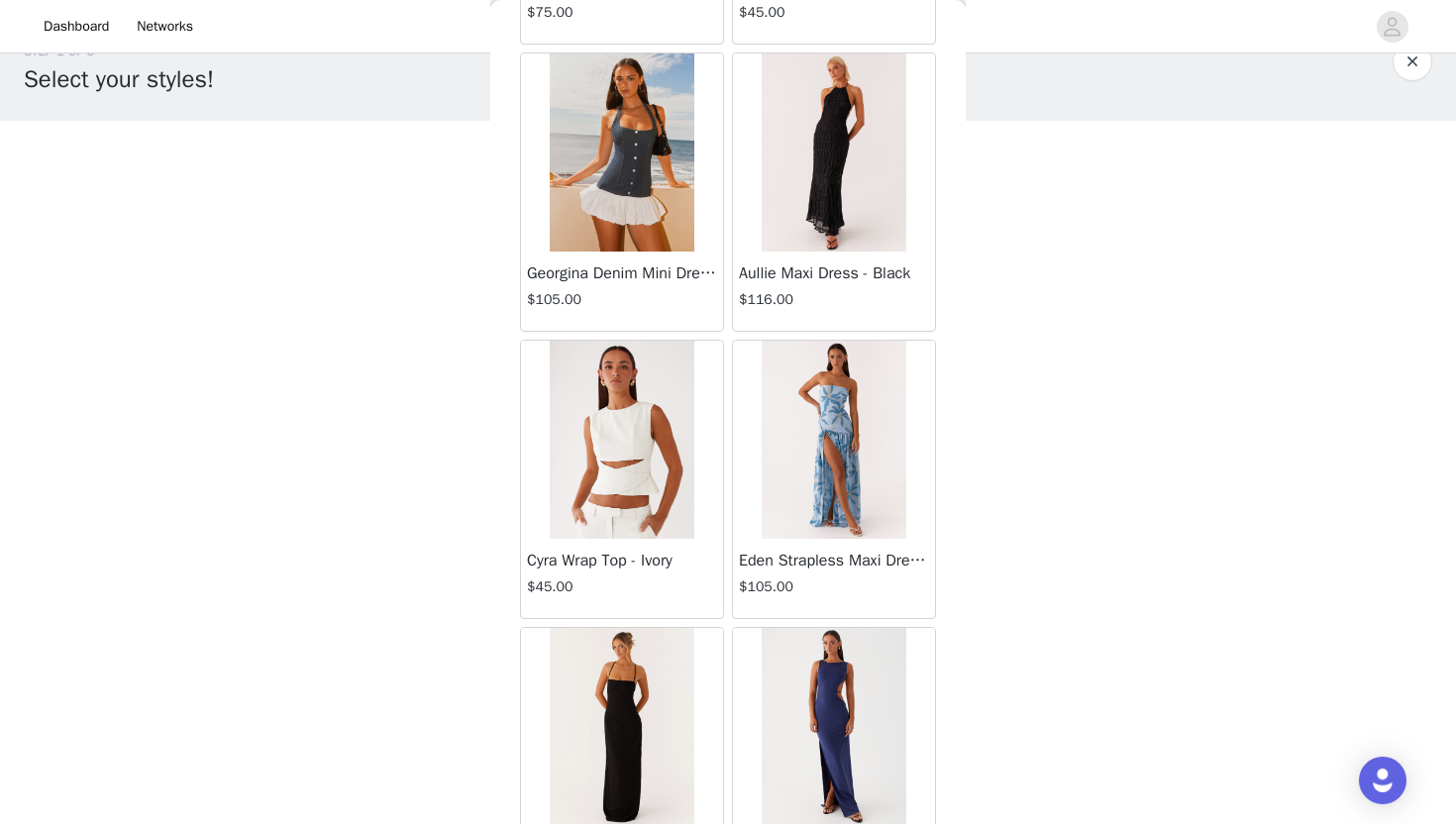 scroll, scrollTop: 19439, scrollLeft: 0, axis: vertical 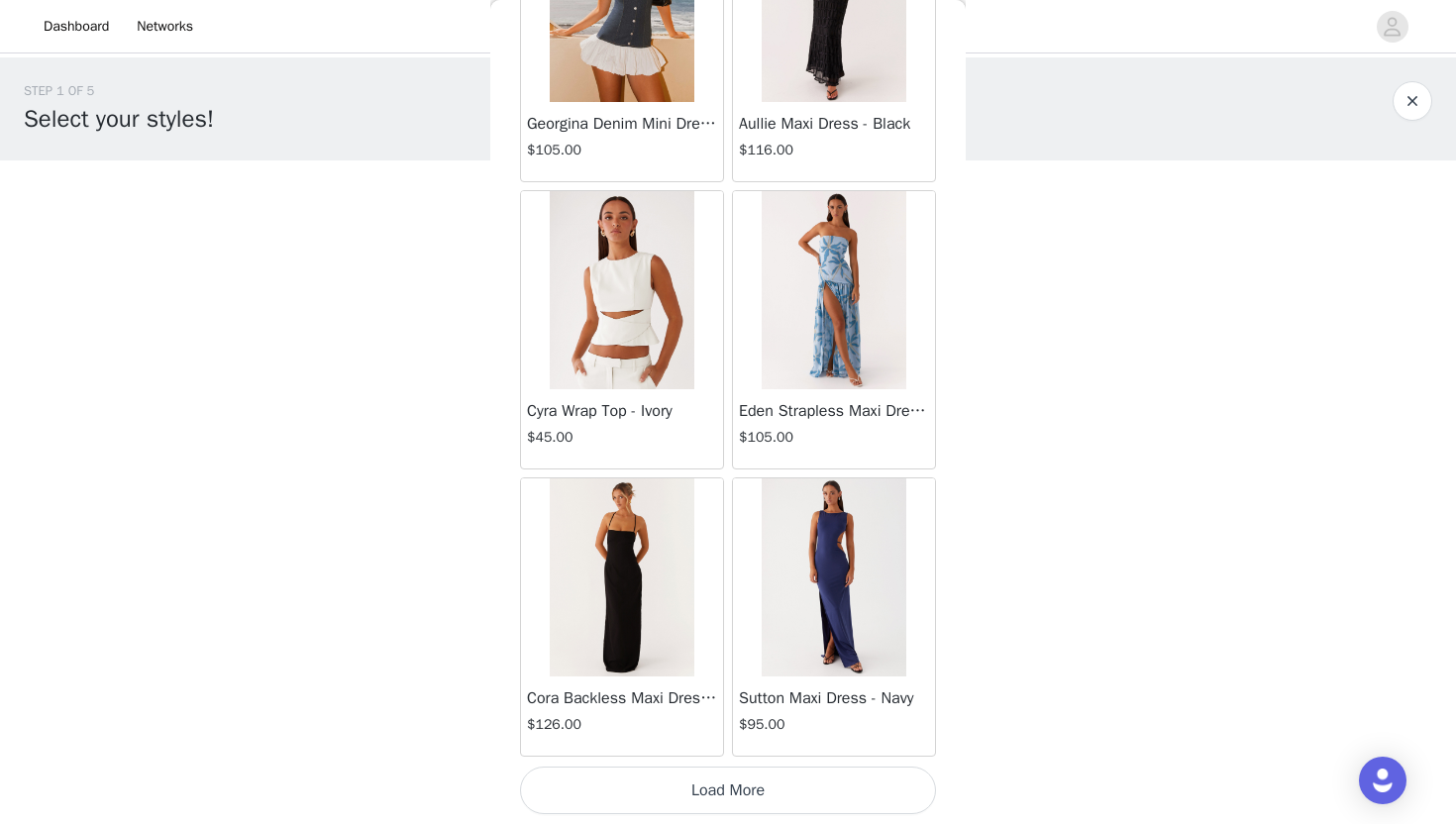 click on "Load More" at bounding box center [728, 790] 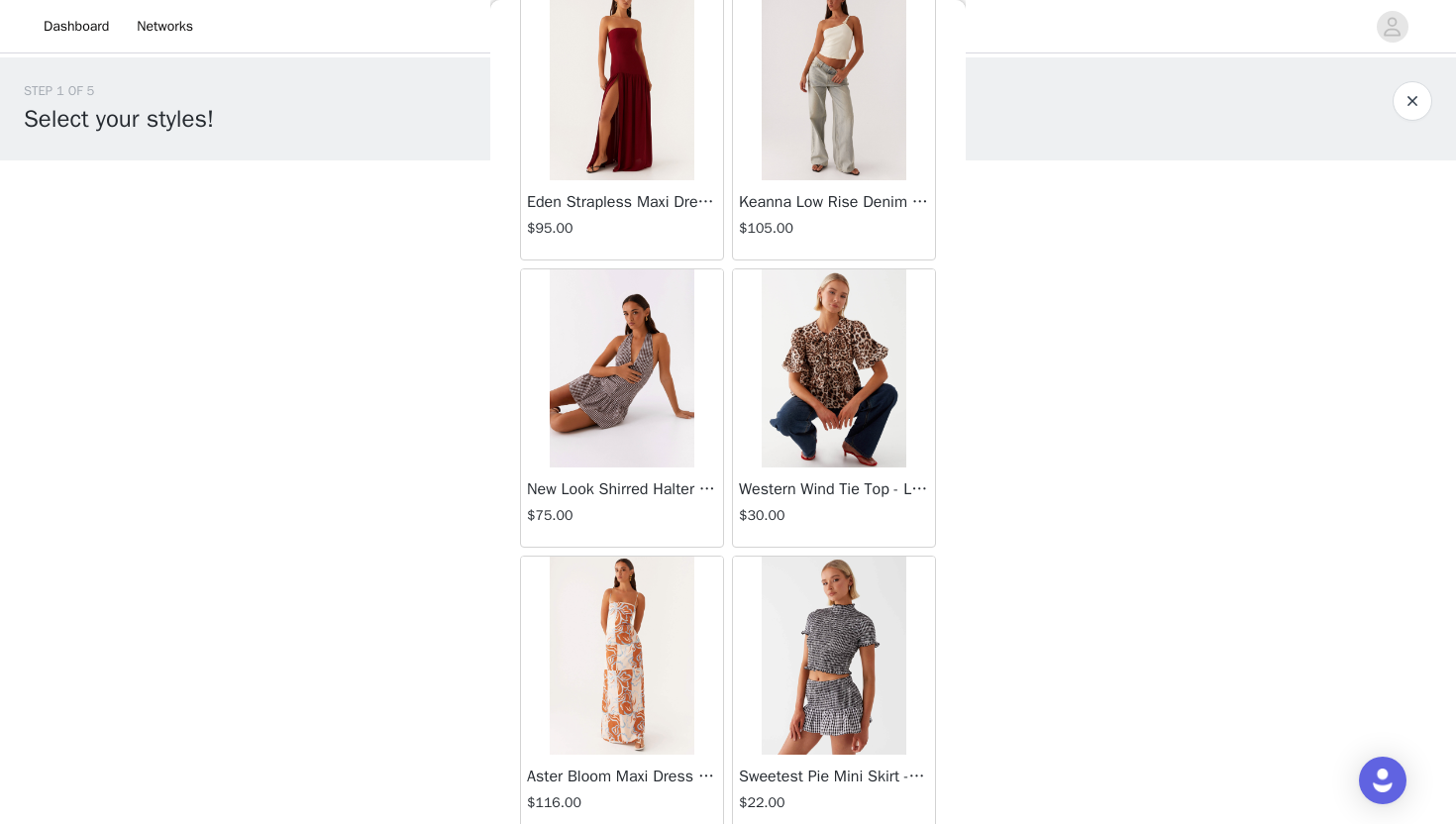 scroll, scrollTop: 22311, scrollLeft: 0, axis: vertical 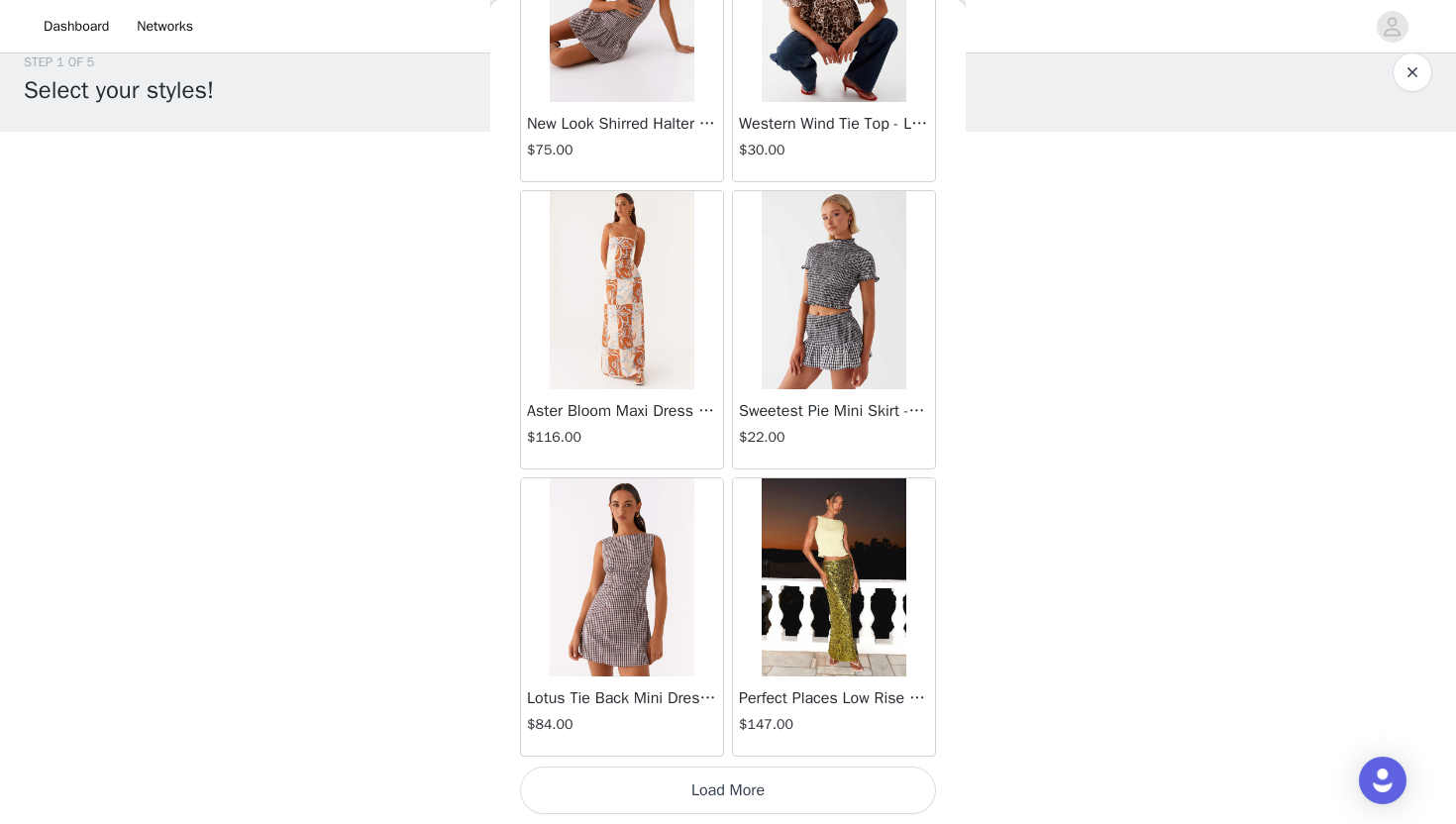 click on "Load More" at bounding box center (728, 790) 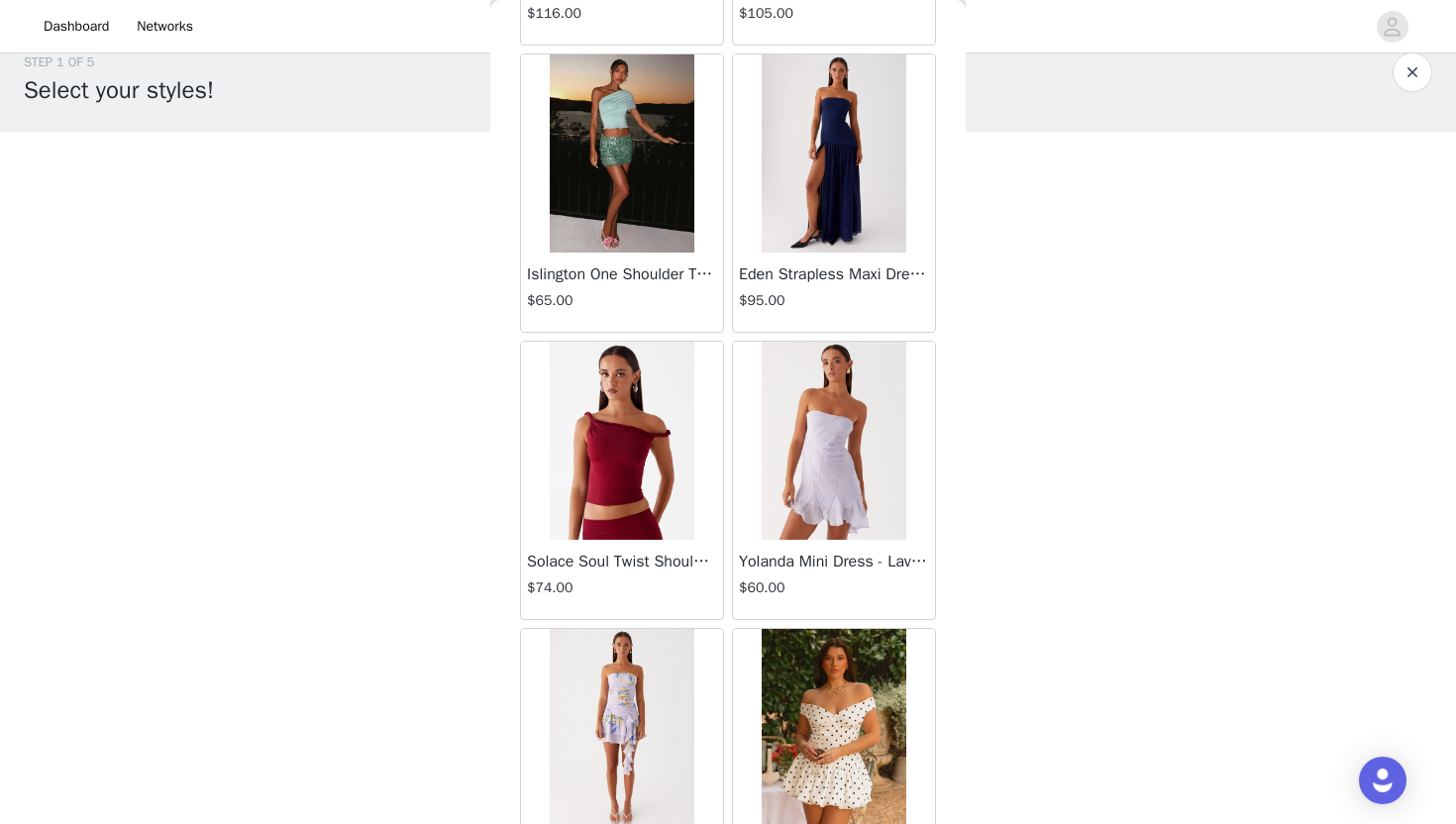 scroll, scrollTop: 25184, scrollLeft: 0, axis: vertical 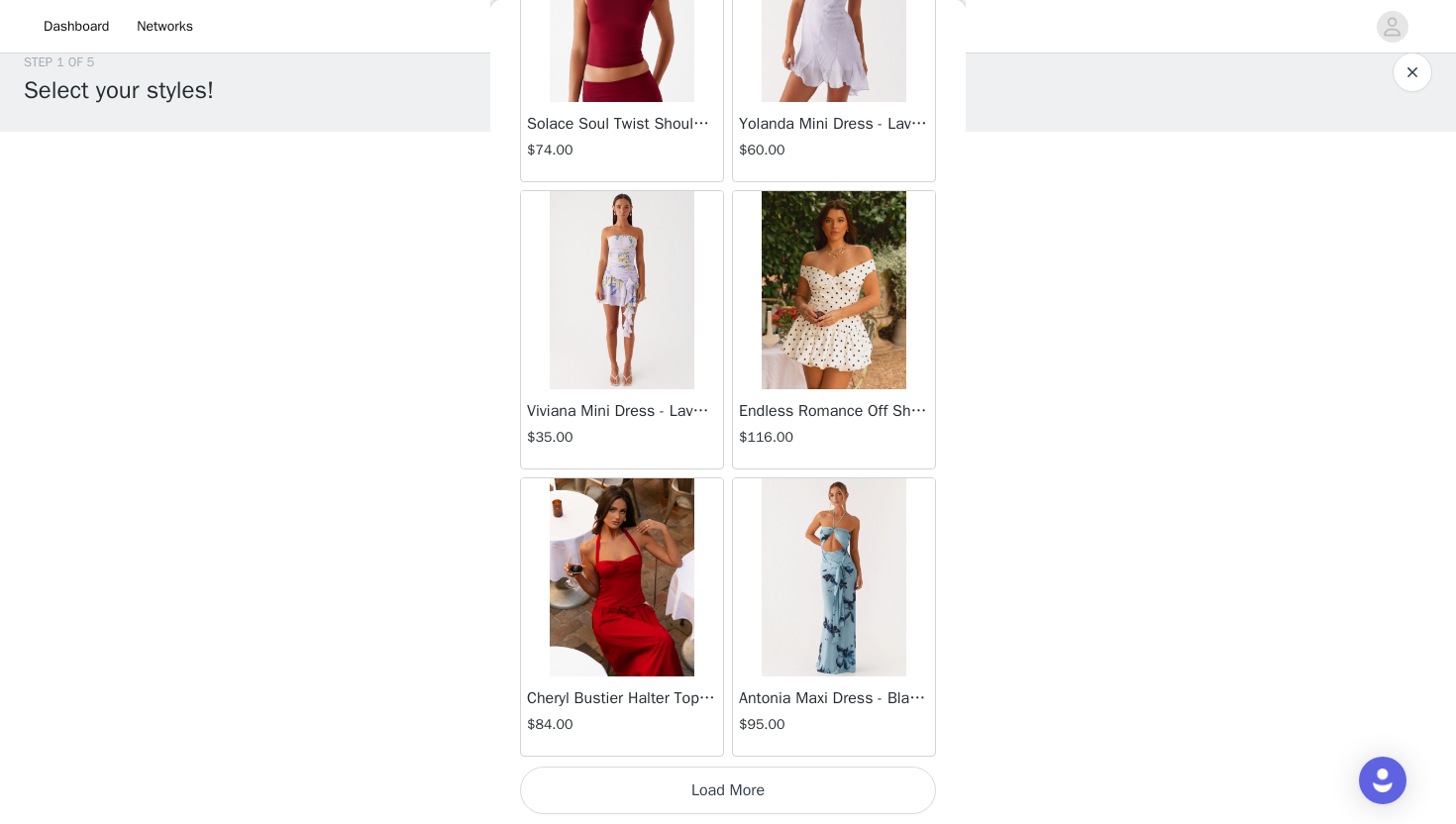 click on "Load More" at bounding box center [728, 790] 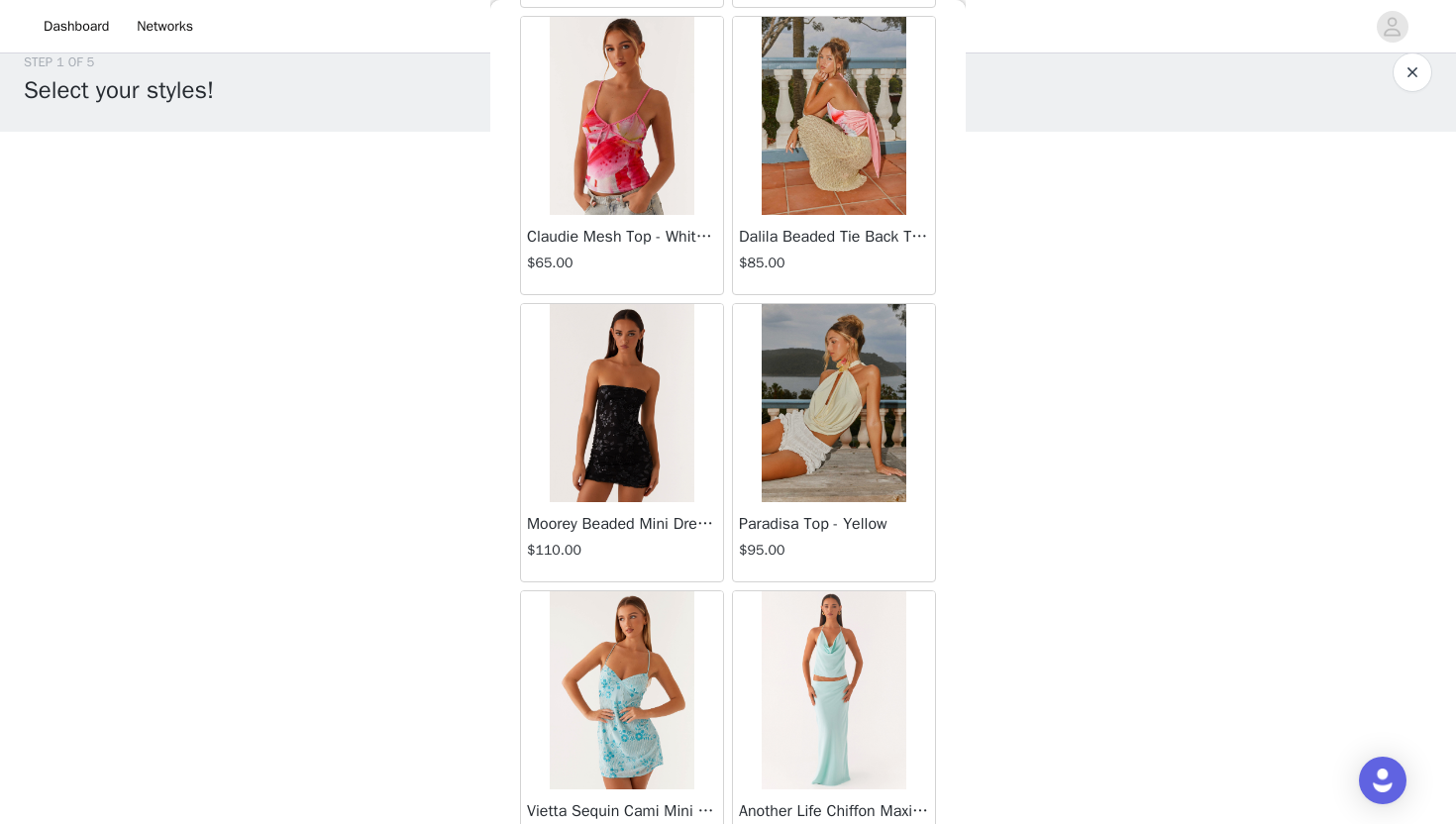 scroll, scrollTop: 28056, scrollLeft: 0, axis: vertical 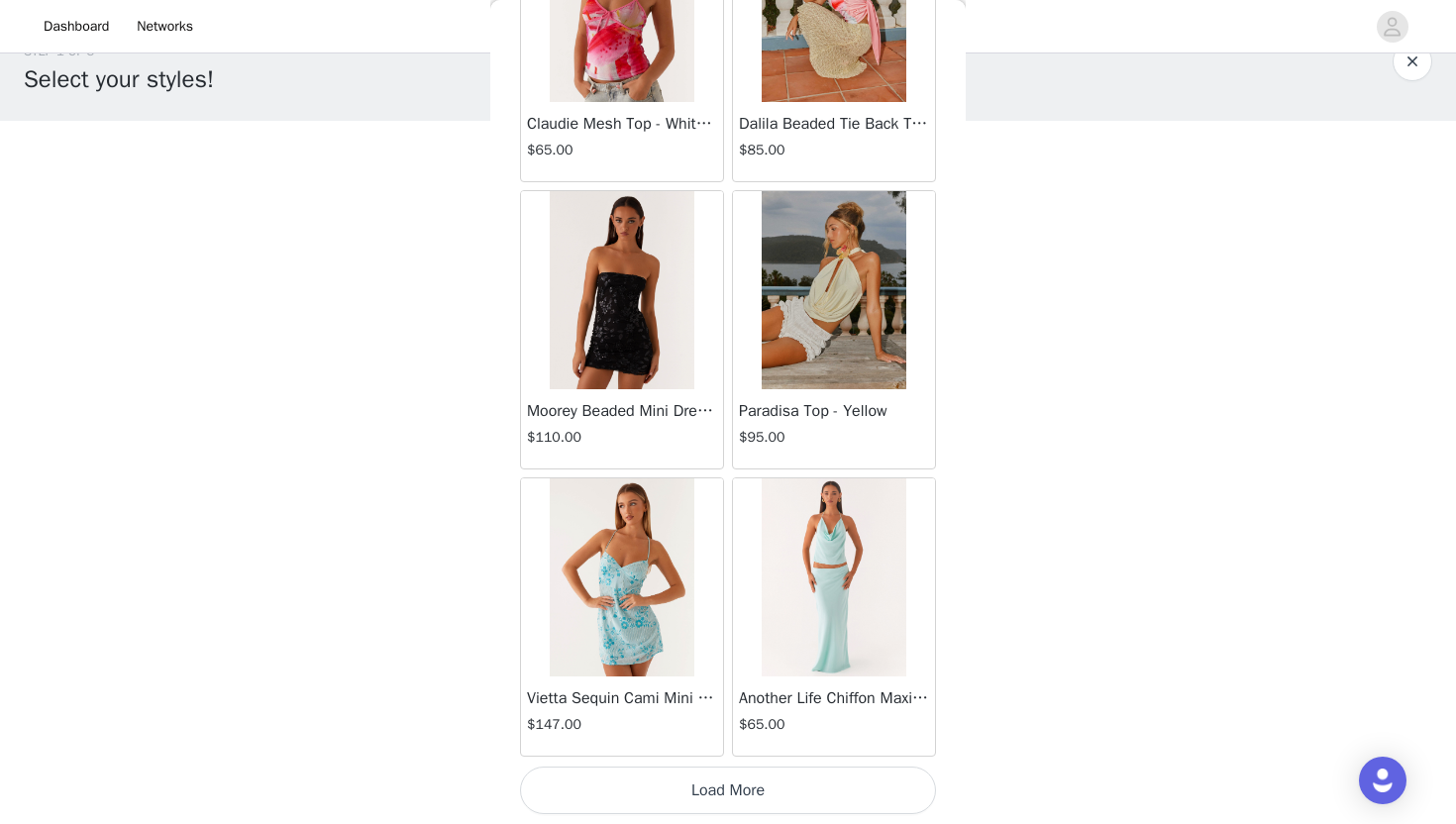click on "Load More" at bounding box center (728, 790) 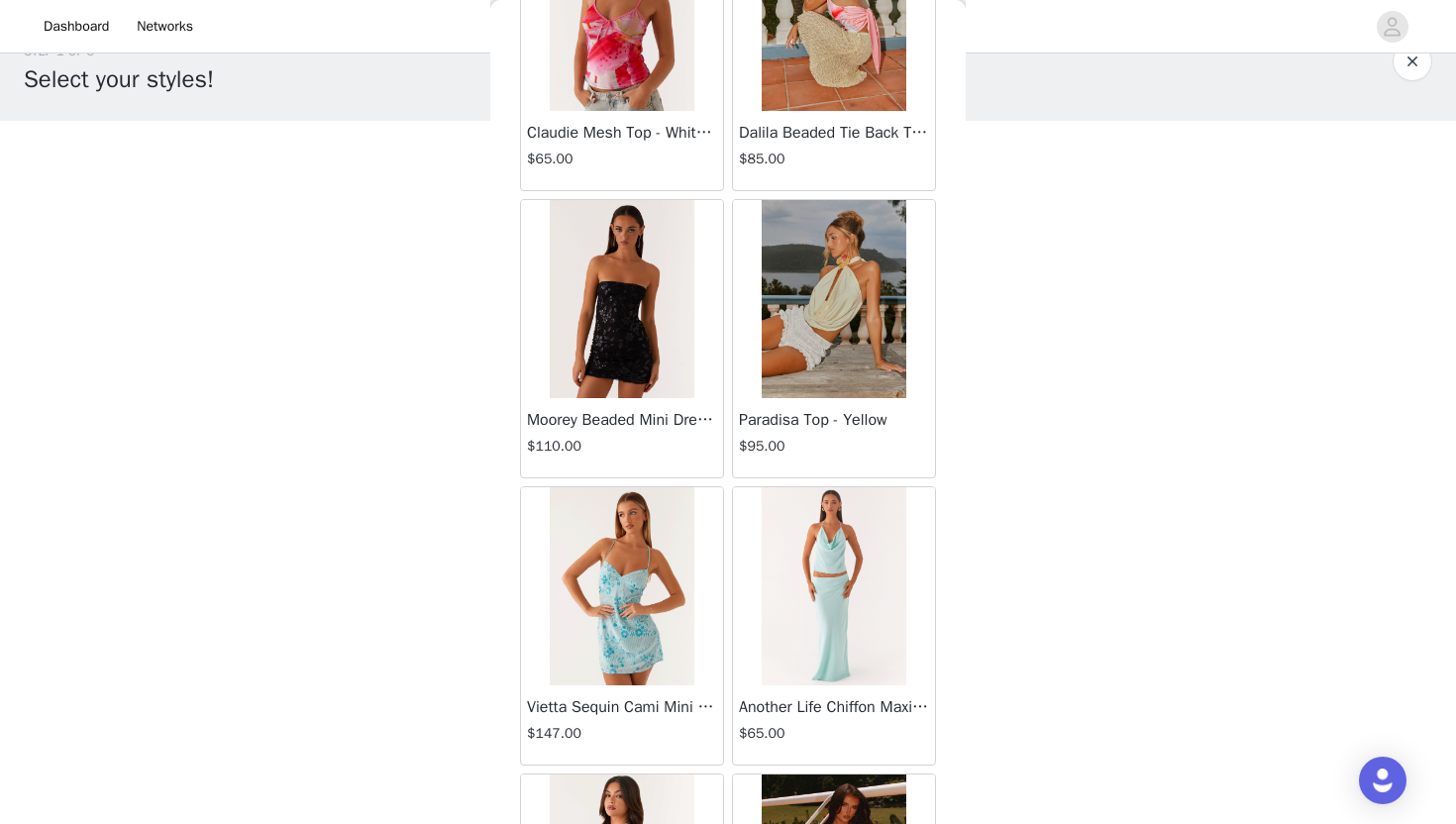 scroll, scrollTop: 28056, scrollLeft: 0, axis: vertical 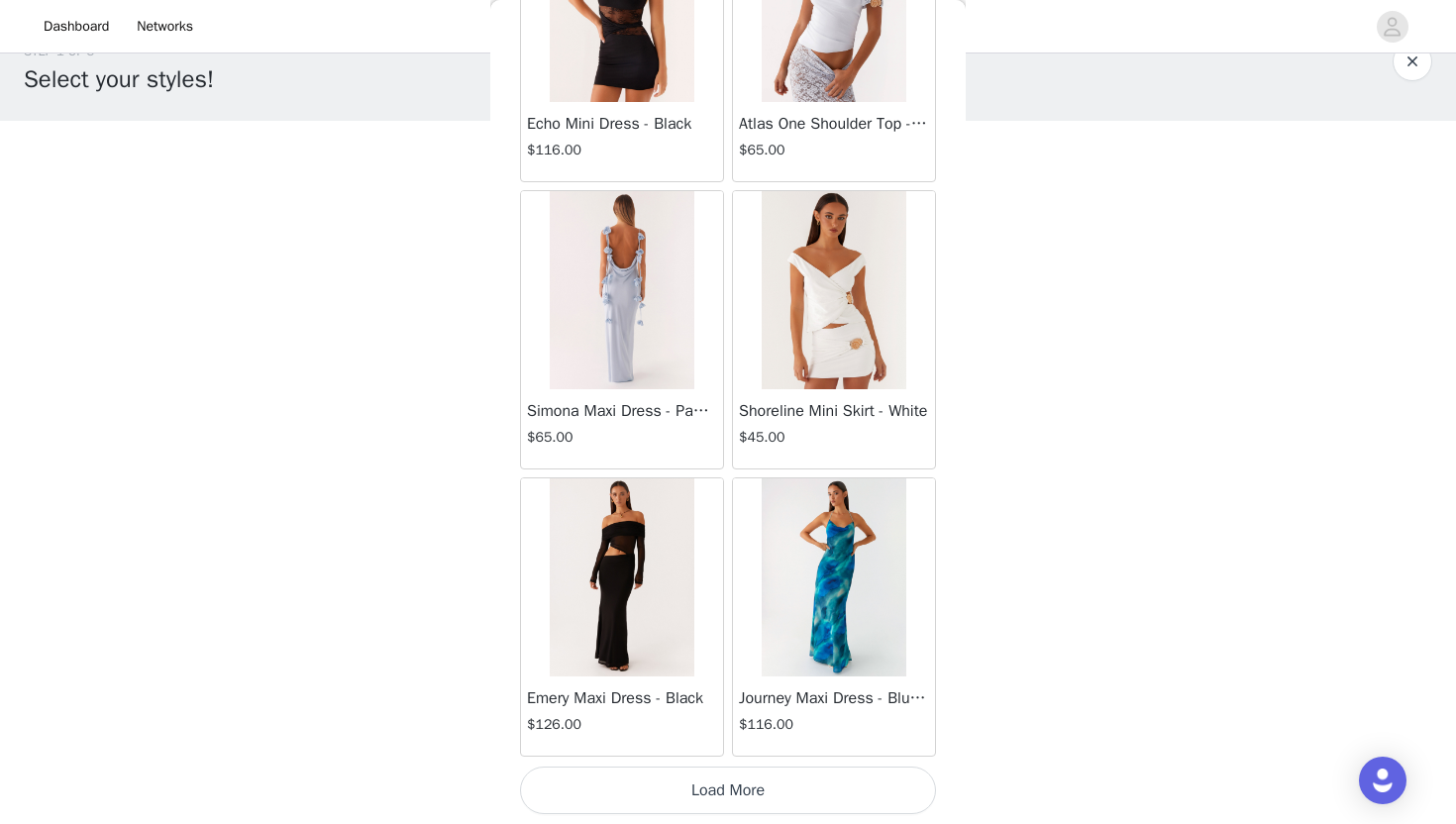 click on "Aullie Mini Dress - White   $60.00       Mira Halter Neck Mini Dress - Black   $85.00       Heavy Hearted Mini Dress - Yellow   $85.00       Hundred Percent Puff Sleeve Top - White   $105.00       Love Seeker Corset Mini Dress - Red   $45.00       Cherish You Buckle Top - Red   $30.00       Ayla Satin Mini Dress - Yellow   $105.00       Rudy Tube Top - Ivory   $30.00       Keira Linen Mini Dress - White   $105.00       Not One Time Knit Mini Dress - Red   $35.00       Carmel Maxi Dress - Brown   $126.00       Moorey Beaded Mini Dress - Blue   $45.00       Solaris Strapless Maxi Dress - Blue Floral   $126.00       Lyrical Maxi Dress - Ivory   $95.00       Garden Kisses Shirred Mini Dress - Red   $60.00       Under The Pagoda Maxi Dress - Amber   $137.00       At Last Halterneck Top - Brown   $74.00       Annalissa Linen Mini Dress - Yellow   $35.00       Girls Like Us Ruched Mini Shorts - White   $74.00       Keanna Low Rise Denim Jeans - Washed Denim   $105.00       Jocelyn Maxi Dress - Sage   $95.00" at bounding box center (728, -15004) 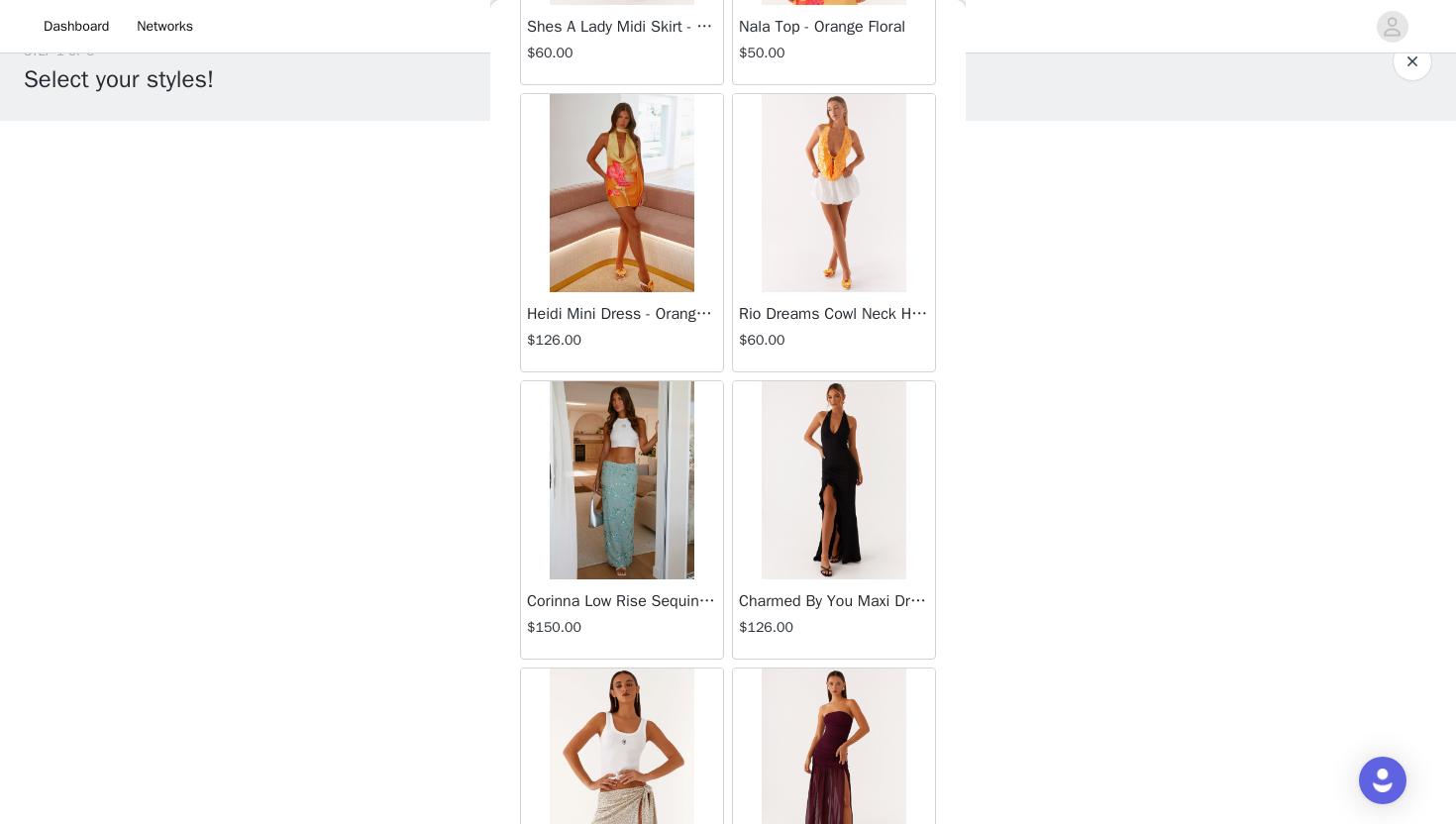 scroll, scrollTop: 33800, scrollLeft: 0, axis: vertical 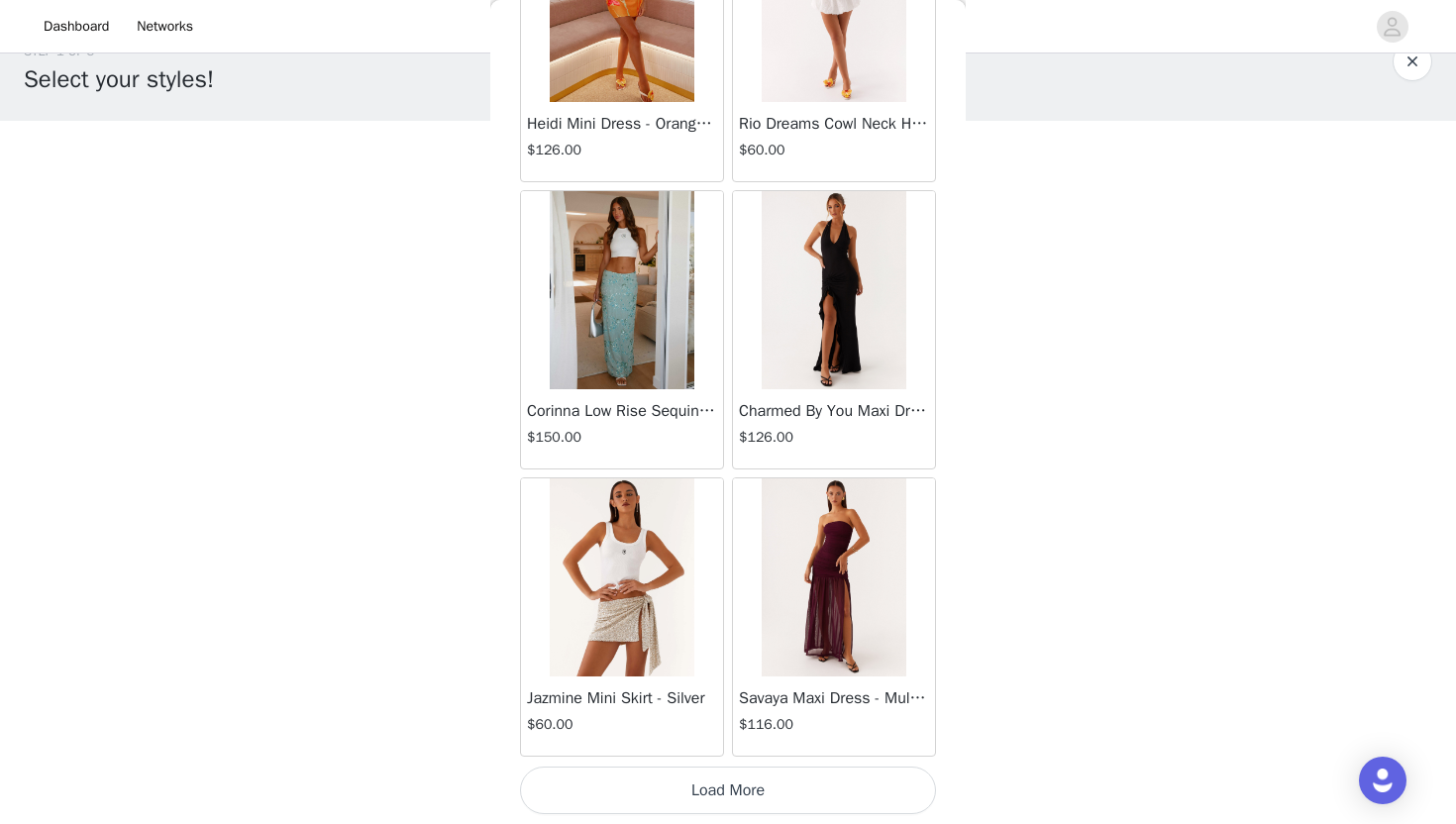 click on "Load More" at bounding box center (728, 790) 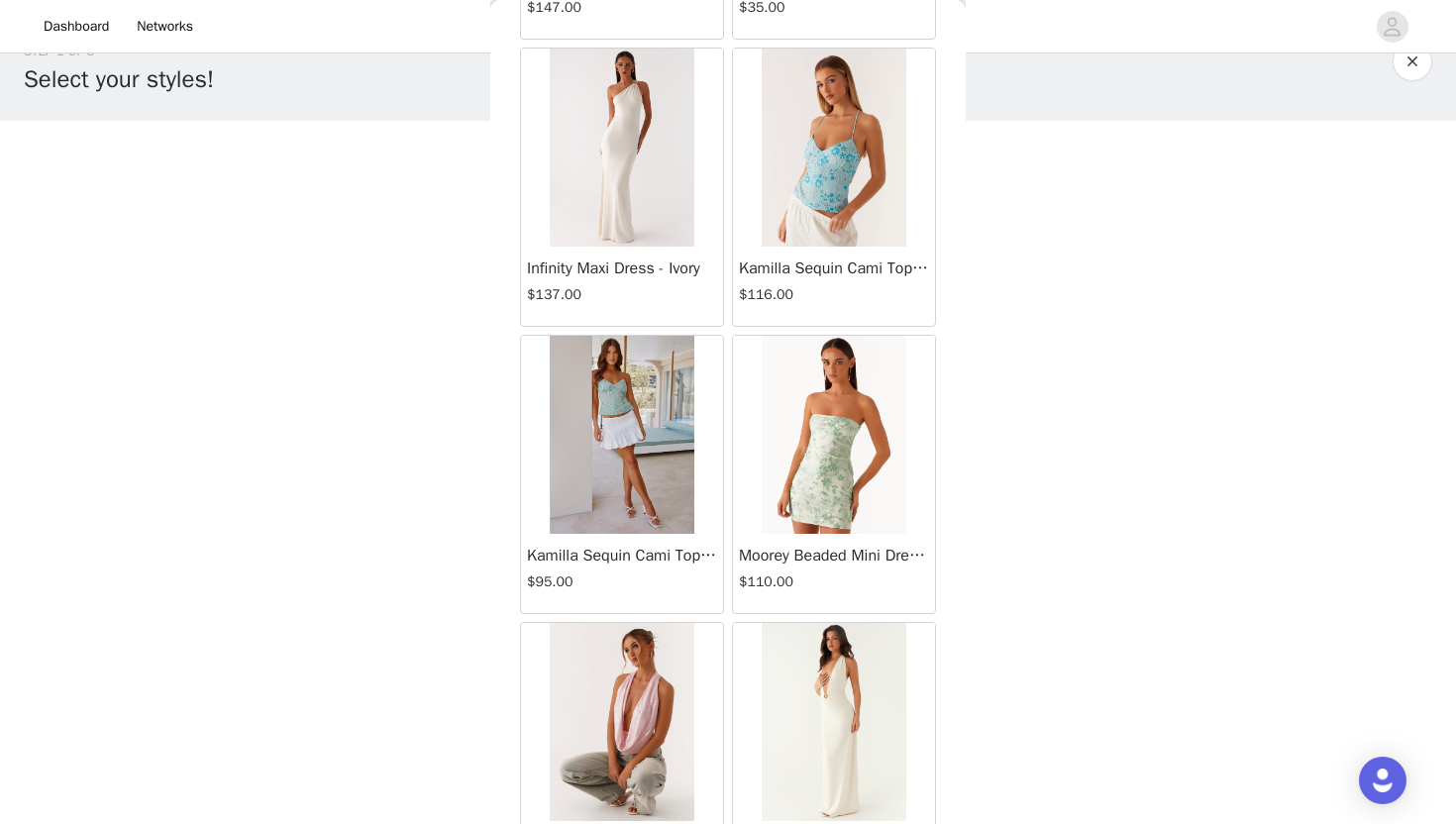 scroll, scrollTop: 36672, scrollLeft: 0, axis: vertical 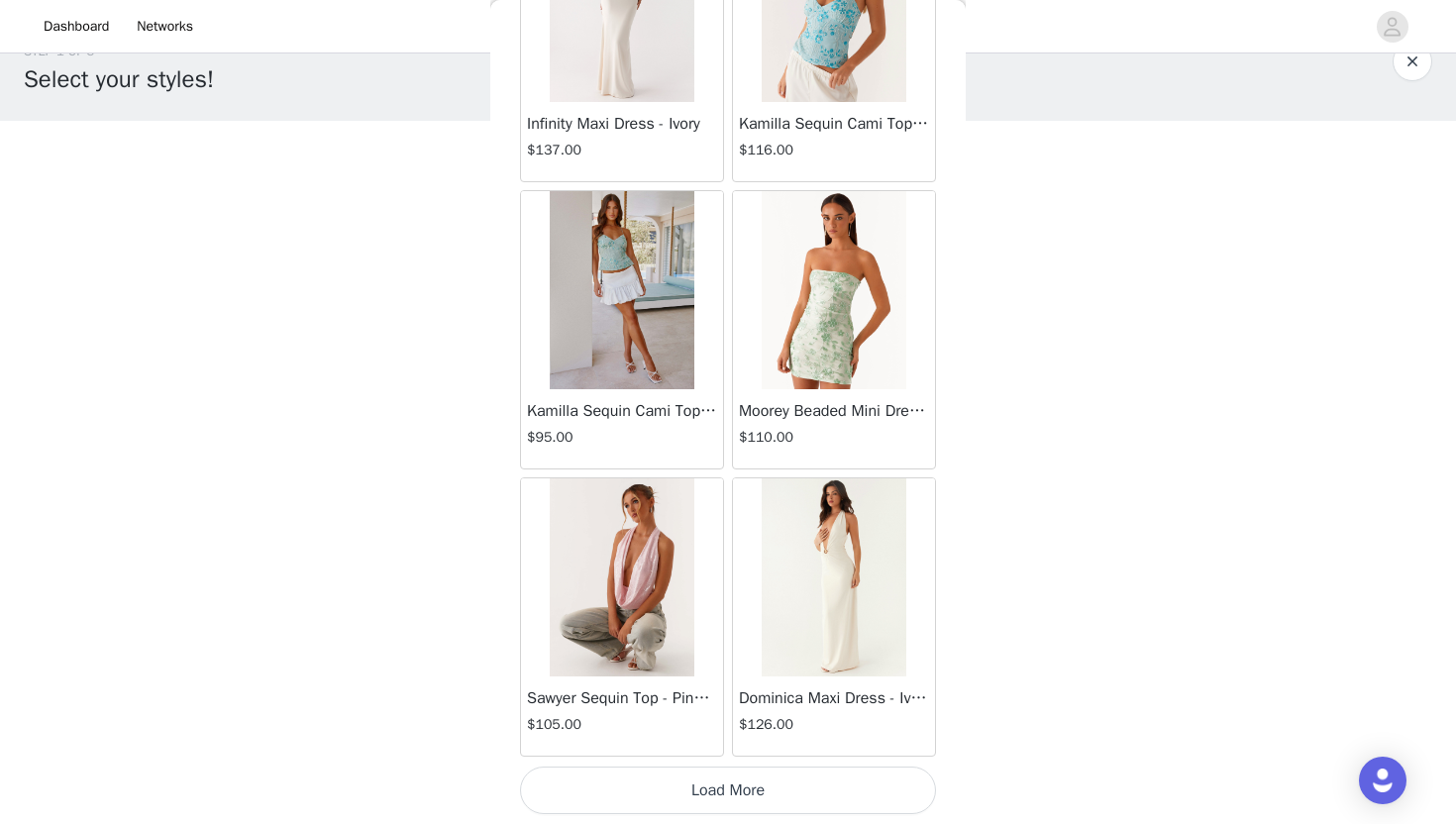click on "Load More" at bounding box center [728, 790] 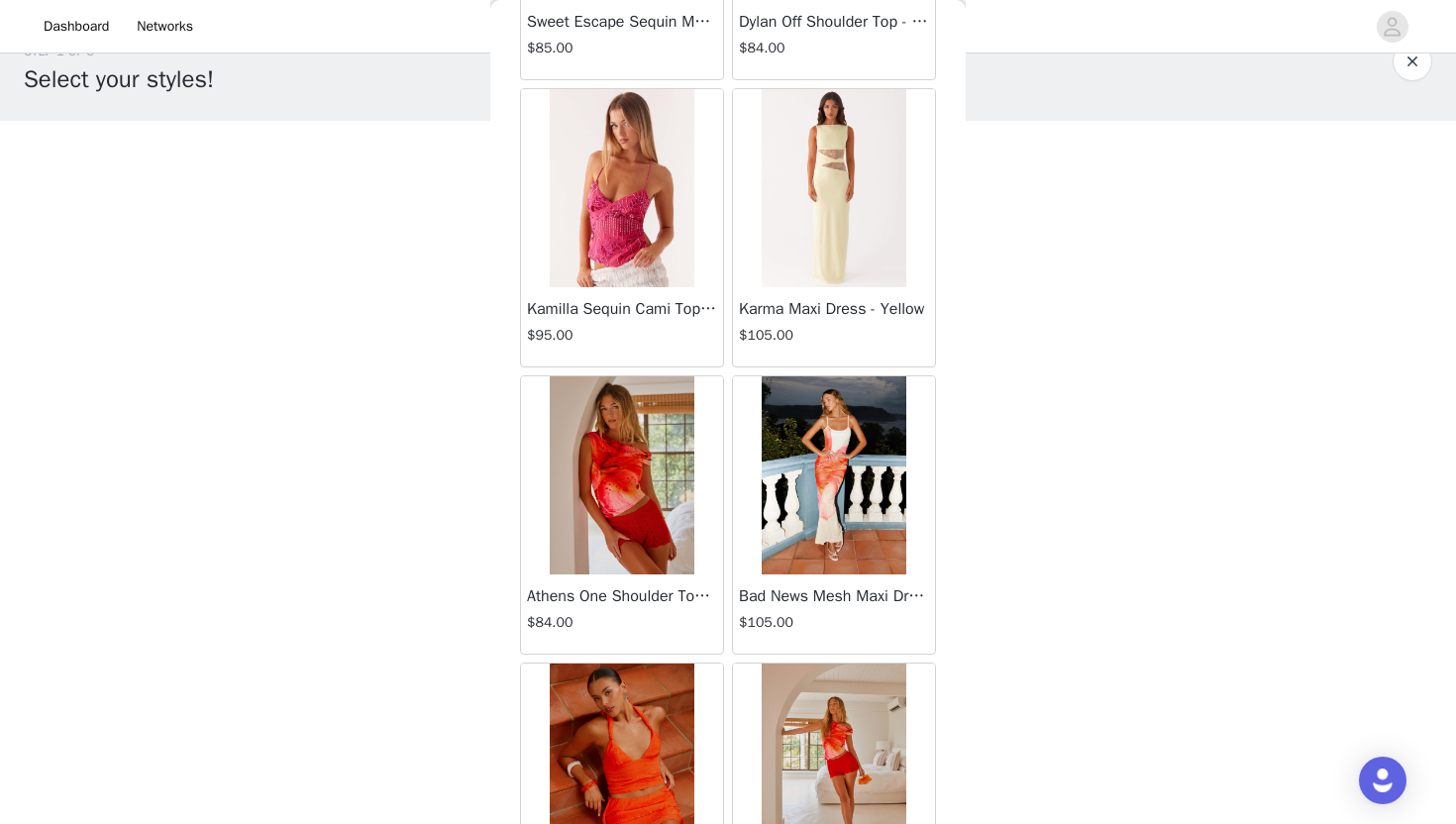 scroll, scrollTop: 38802, scrollLeft: 0, axis: vertical 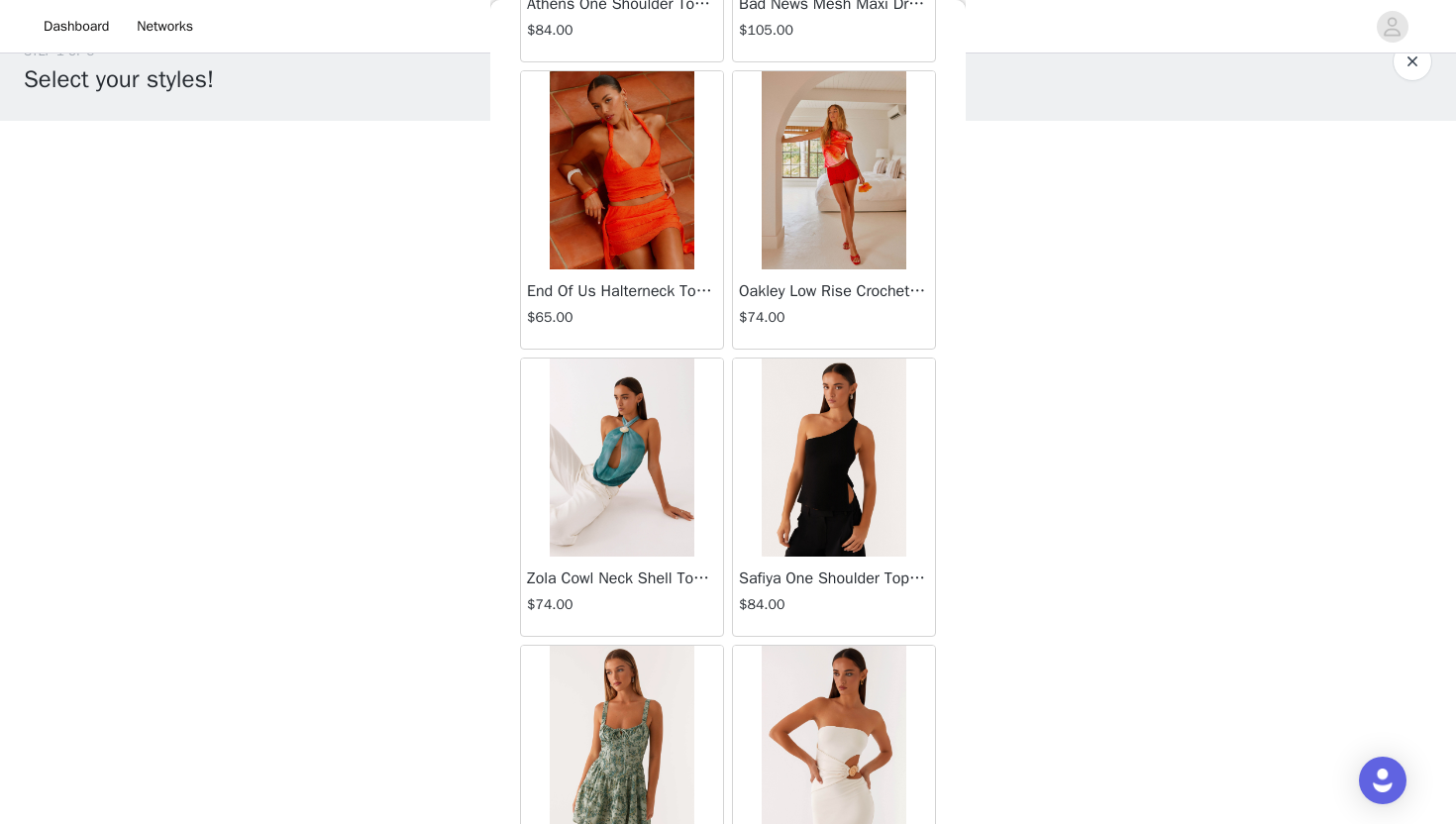 click at bounding box center (621, 745) 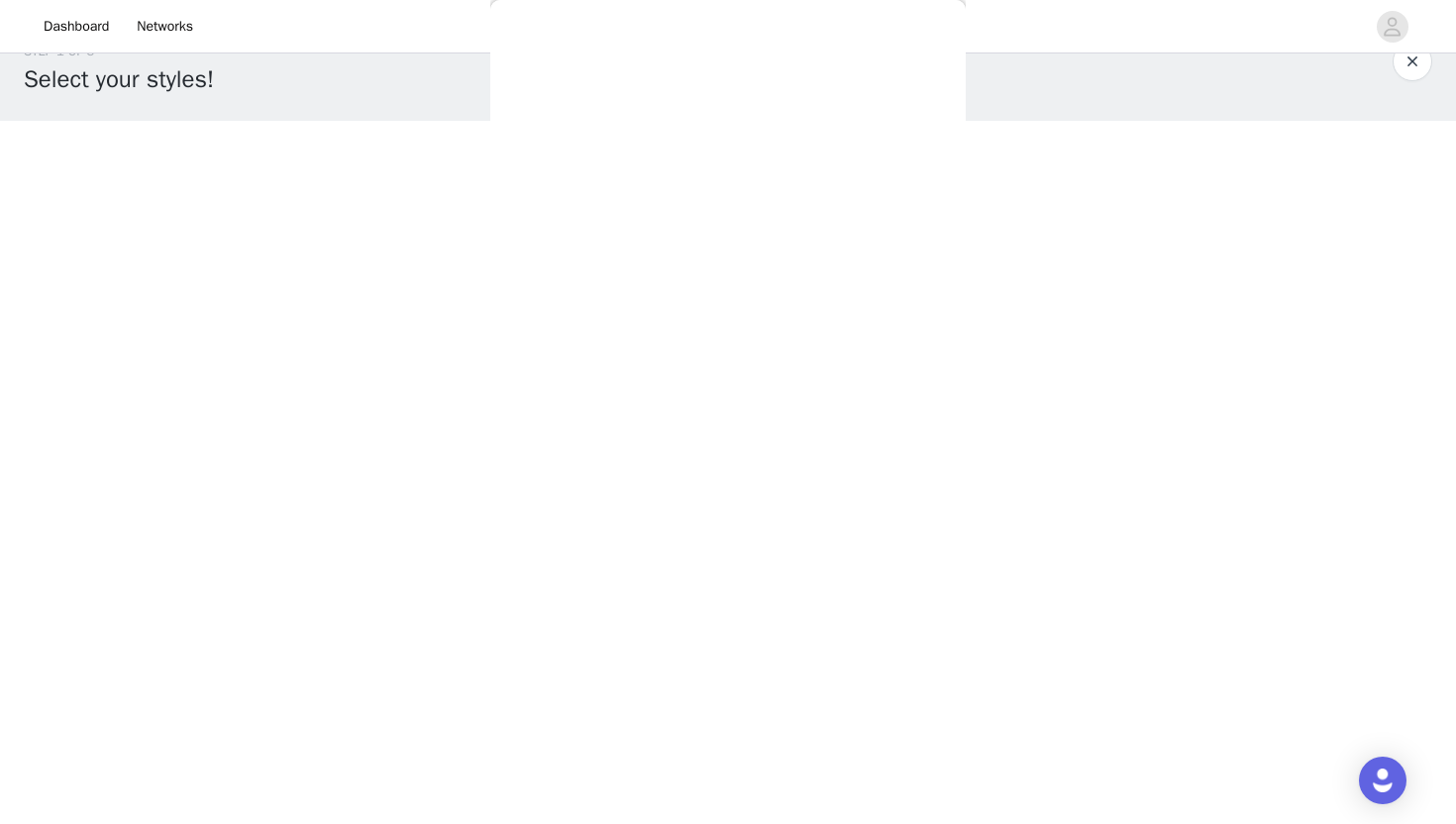 scroll, scrollTop: 0, scrollLeft: 0, axis: both 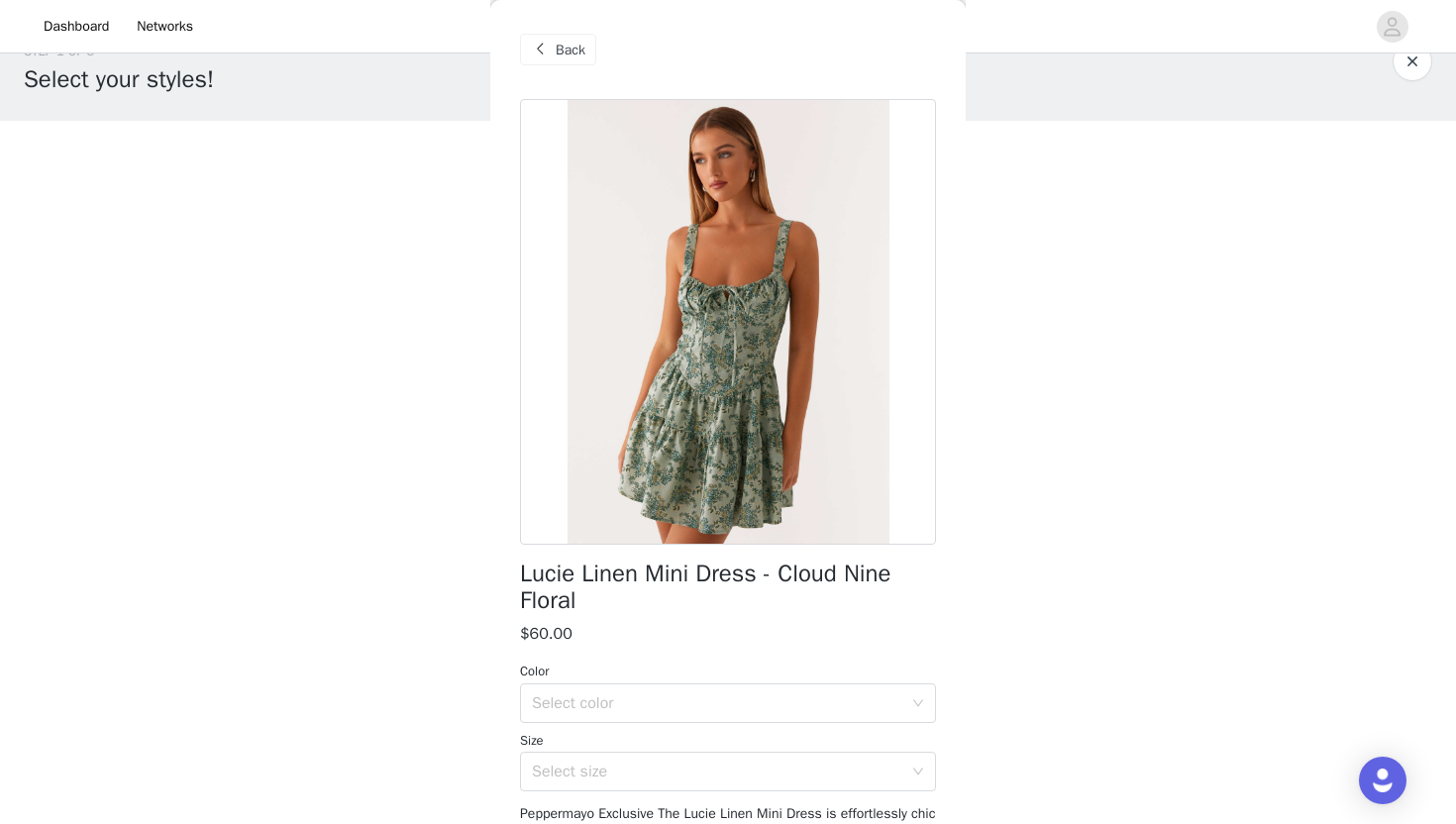 click on "Back" at bounding box center [558, 50] 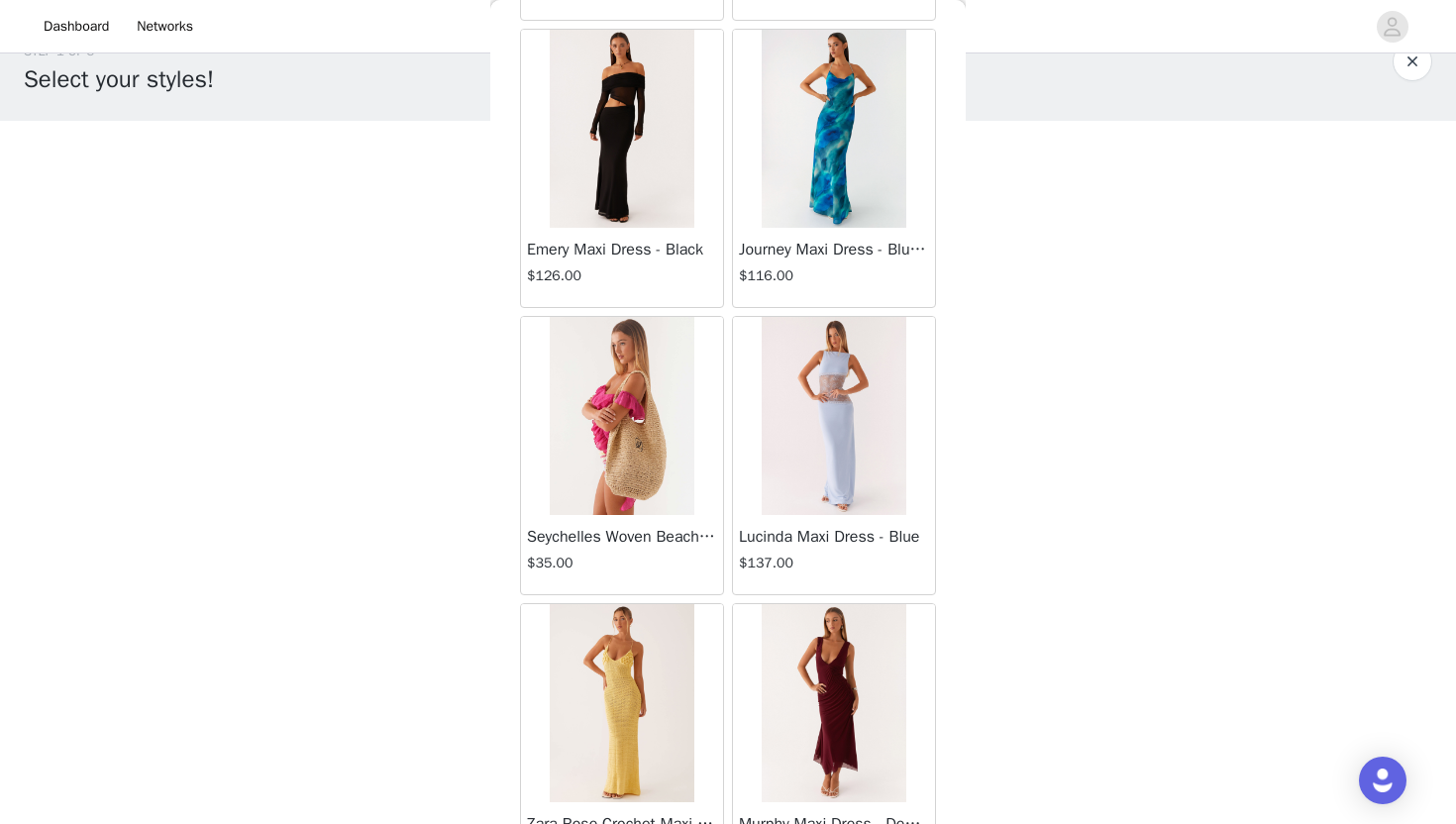 scroll, scrollTop: 31672, scrollLeft: 0, axis: vertical 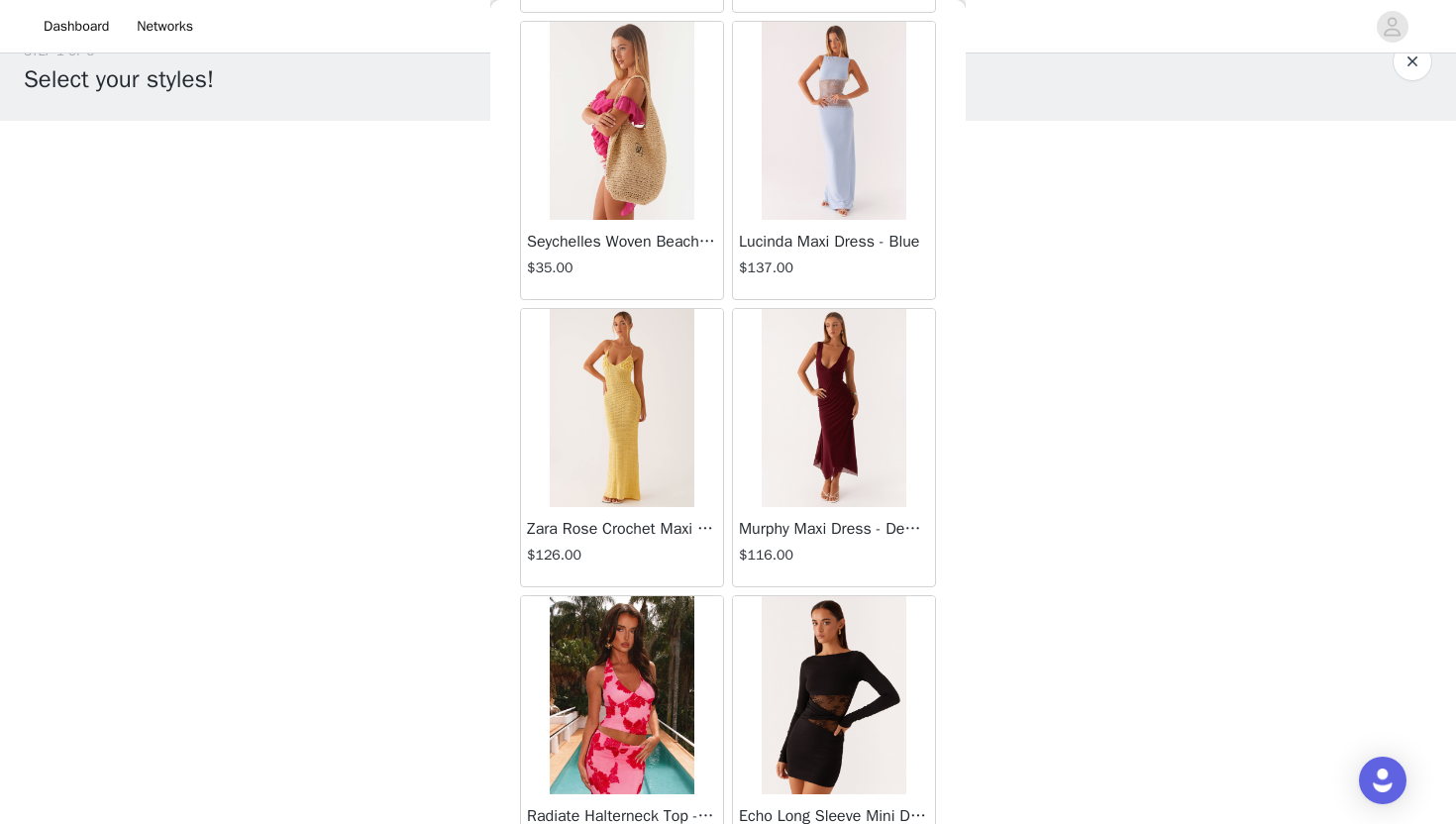 click at bounding box center [621, 695] 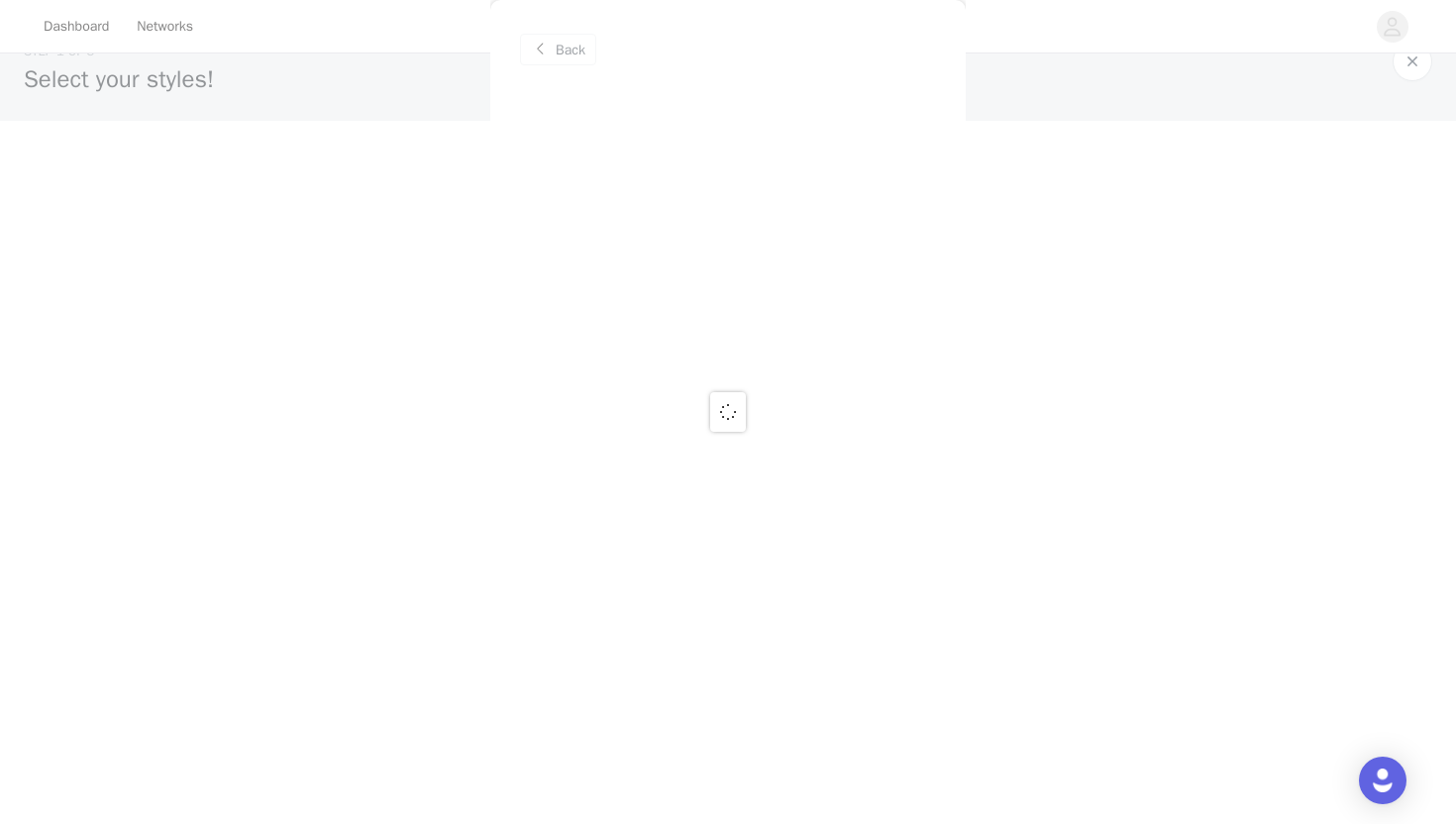 scroll, scrollTop: 0, scrollLeft: 0, axis: both 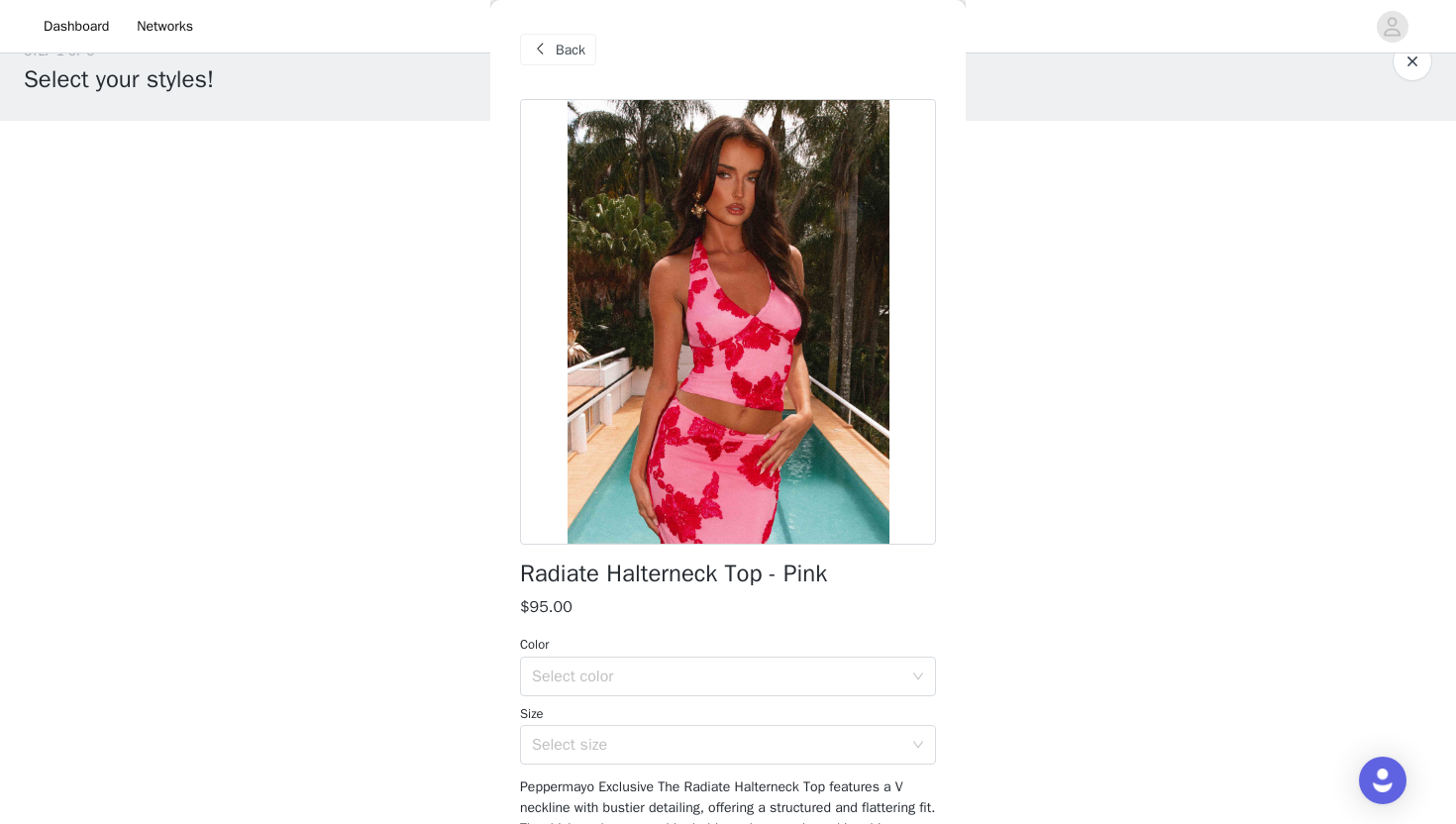 click at bounding box center (540, 50) 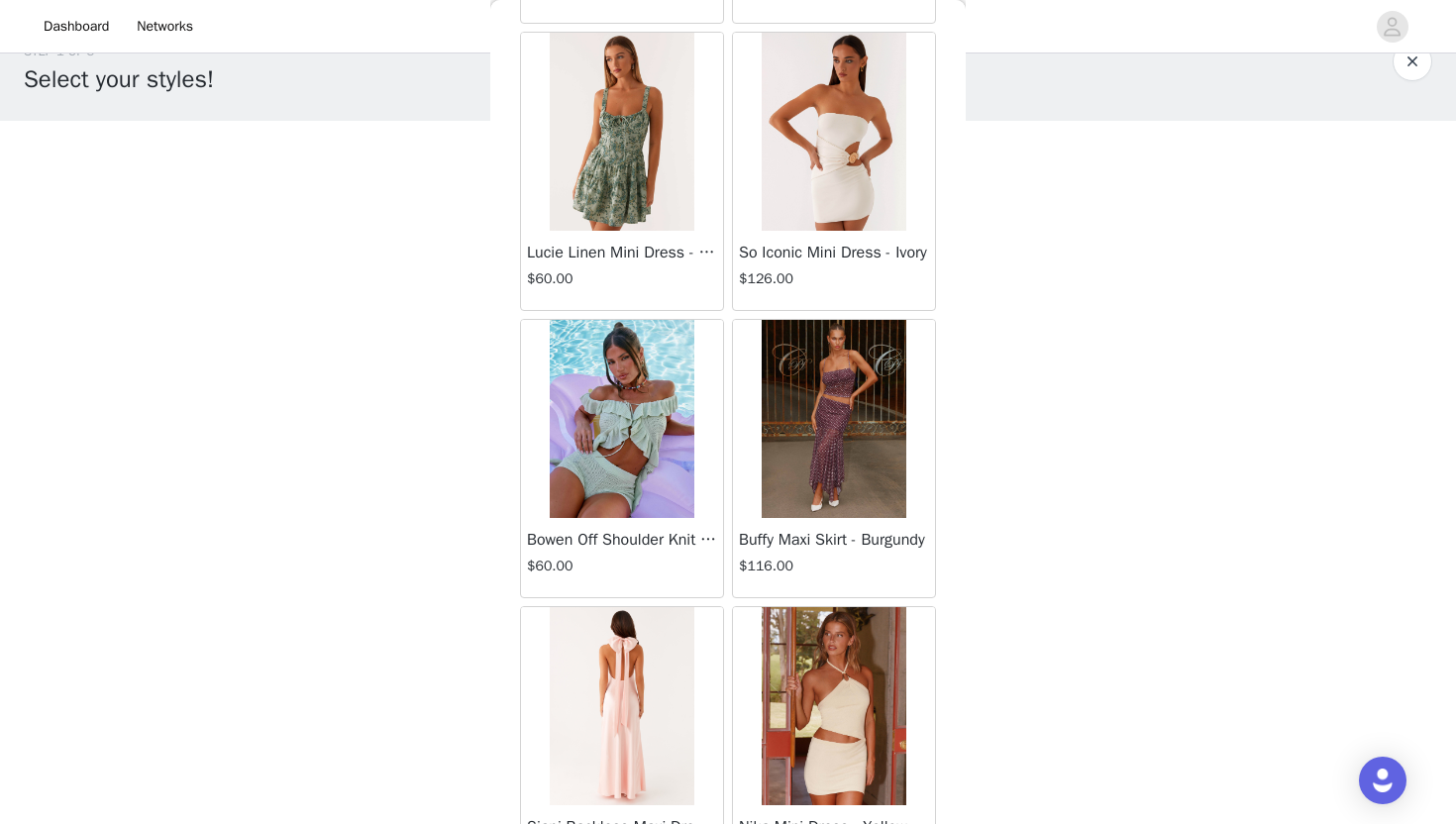 scroll, scrollTop: 39544, scrollLeft: 0, axis: vertical 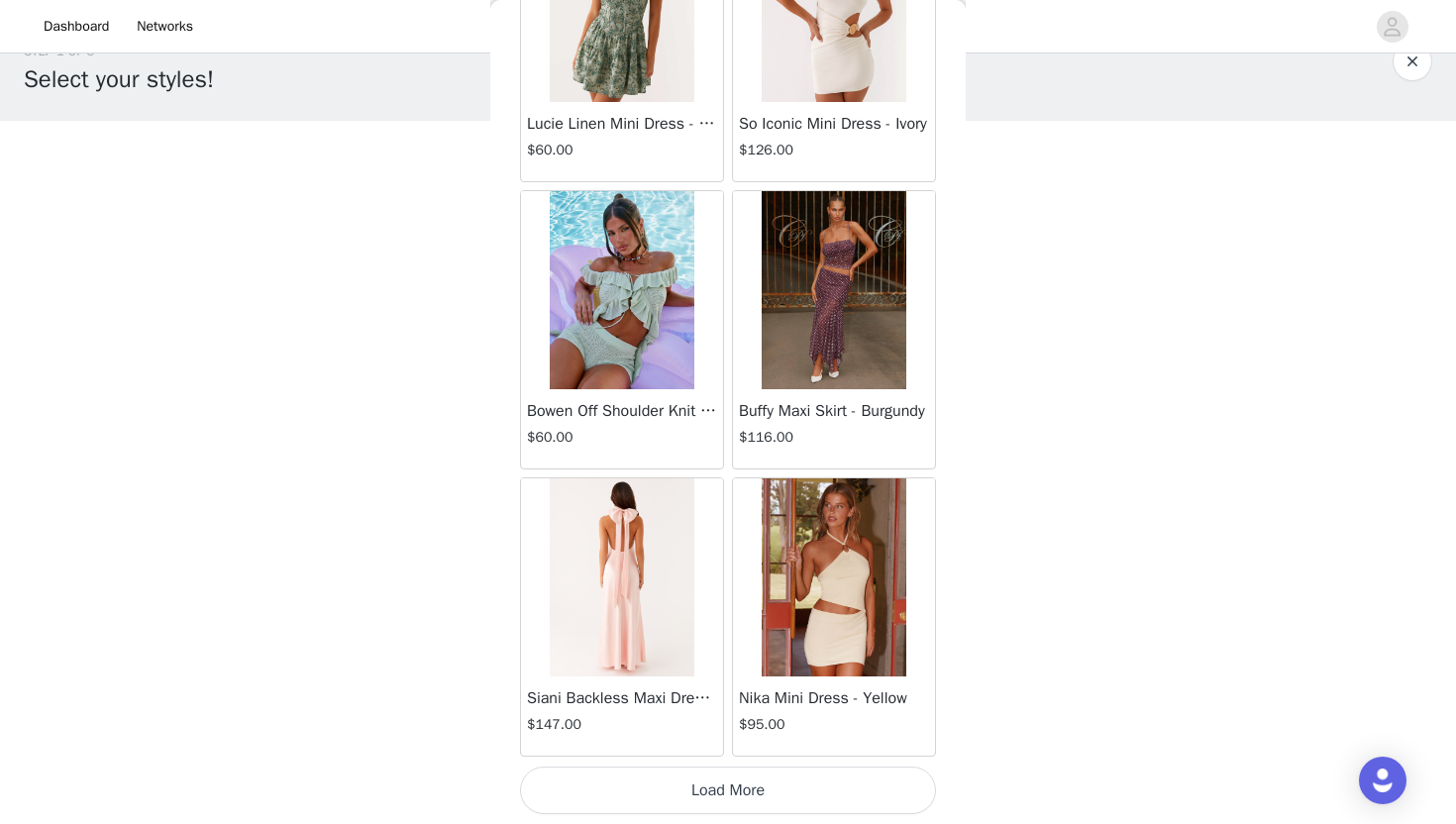 click on "Load More" at bounding box center (728, 790) 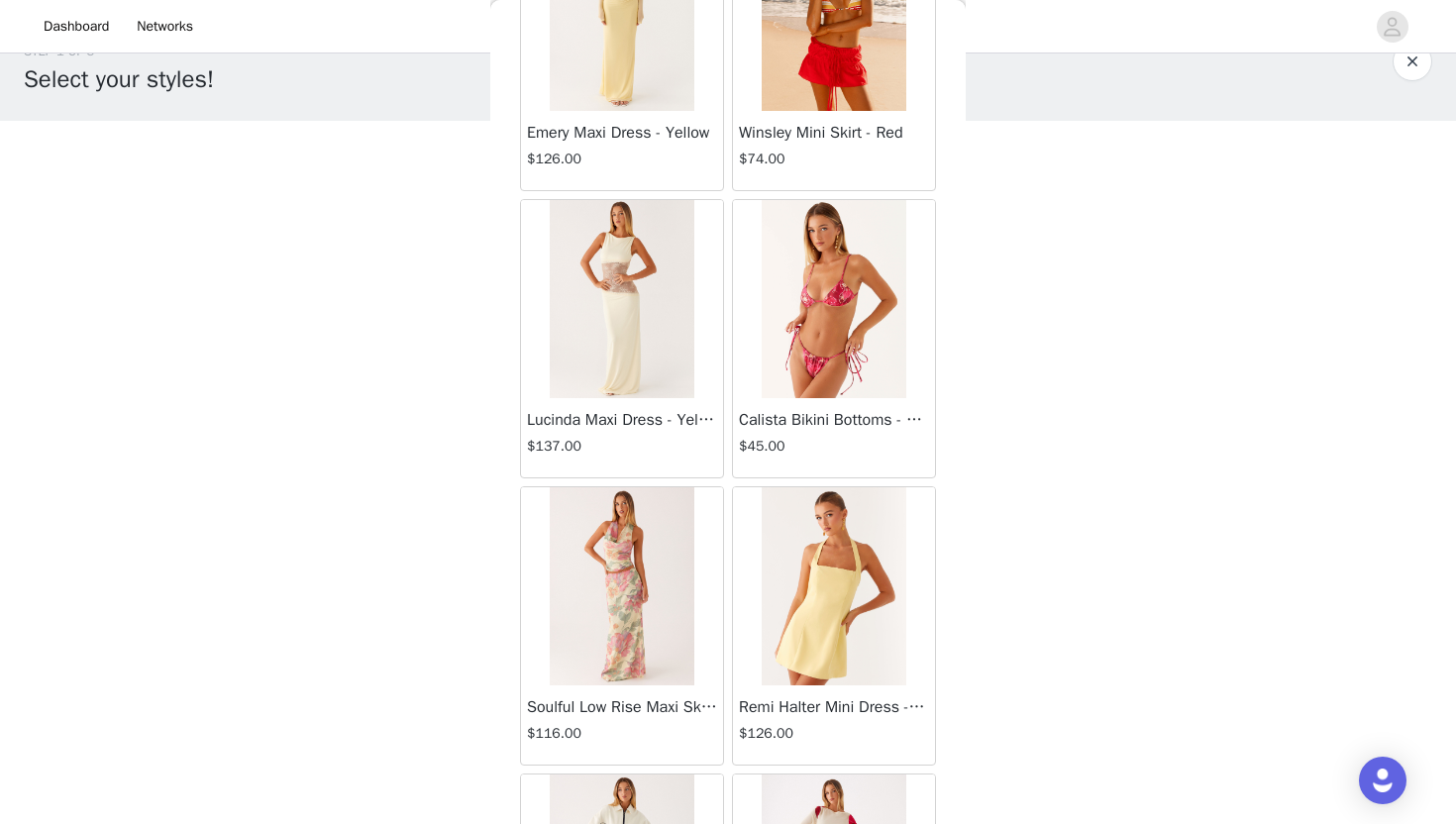 scroll, scrollTop: 42416, scrollLeft: 0, axis: vertical 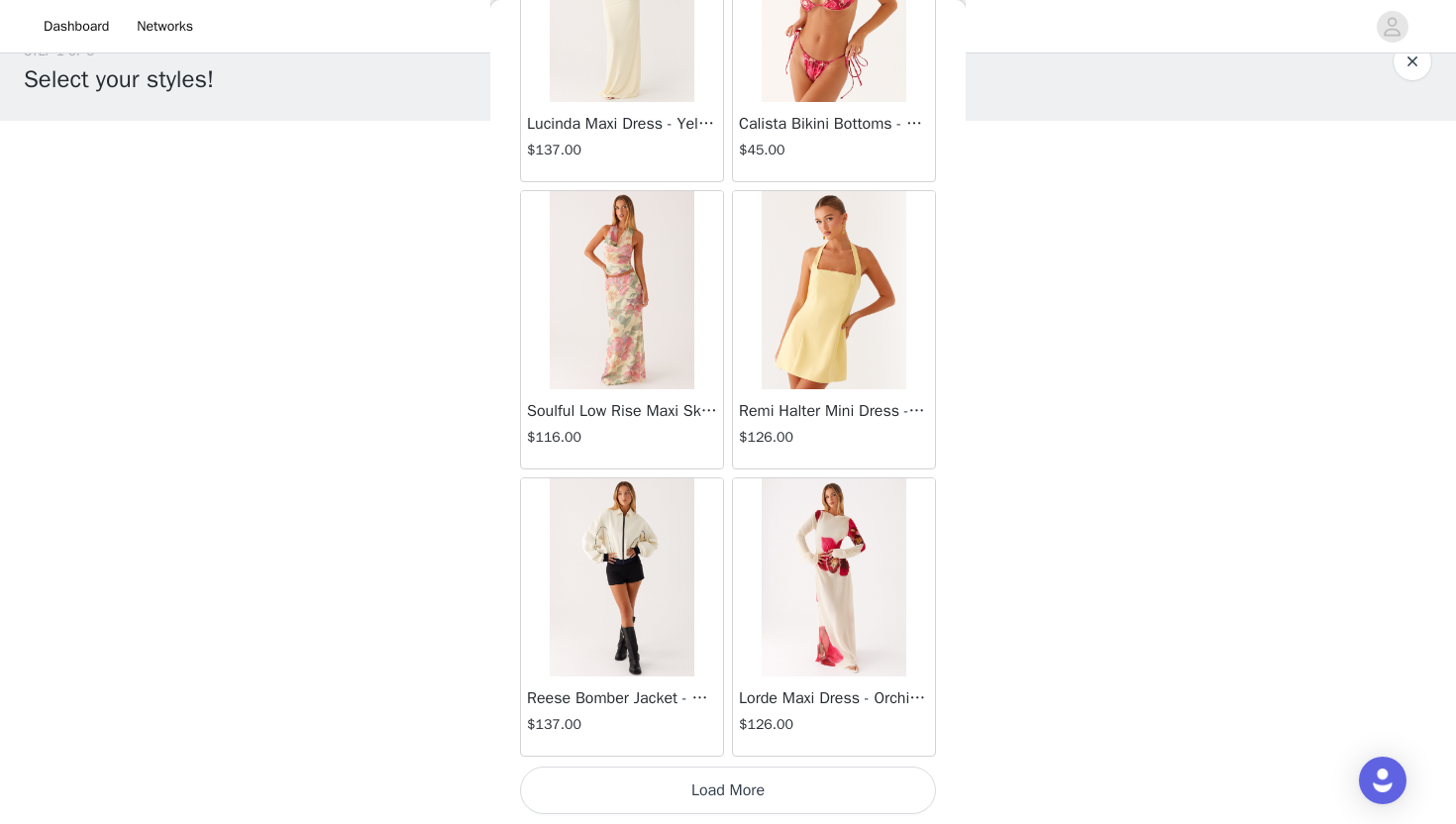 click on "Load More" at bounding box center (728, 790) 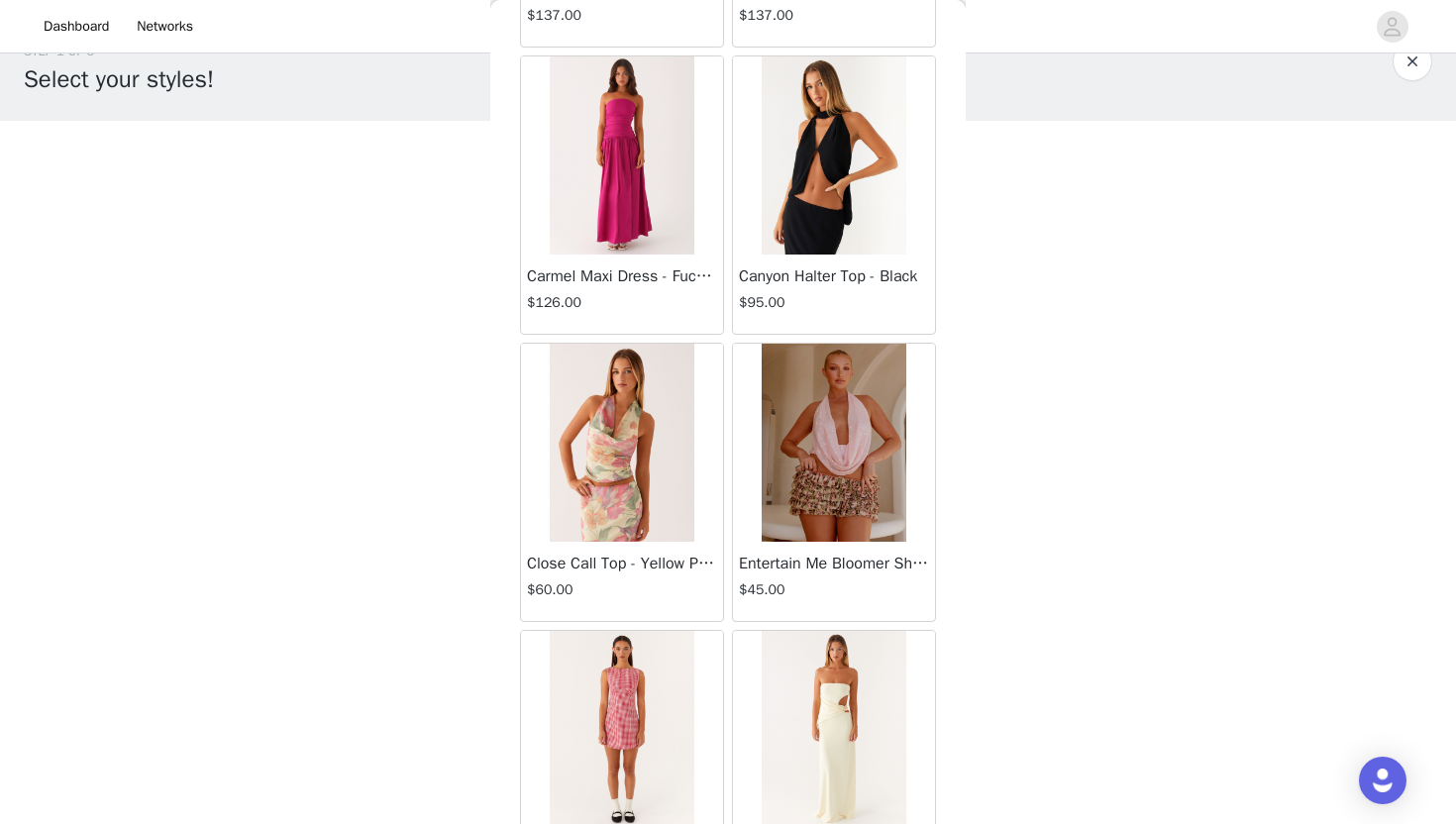scroll, scrollTop: 45288, scrollLeft: 0, axis: vertical 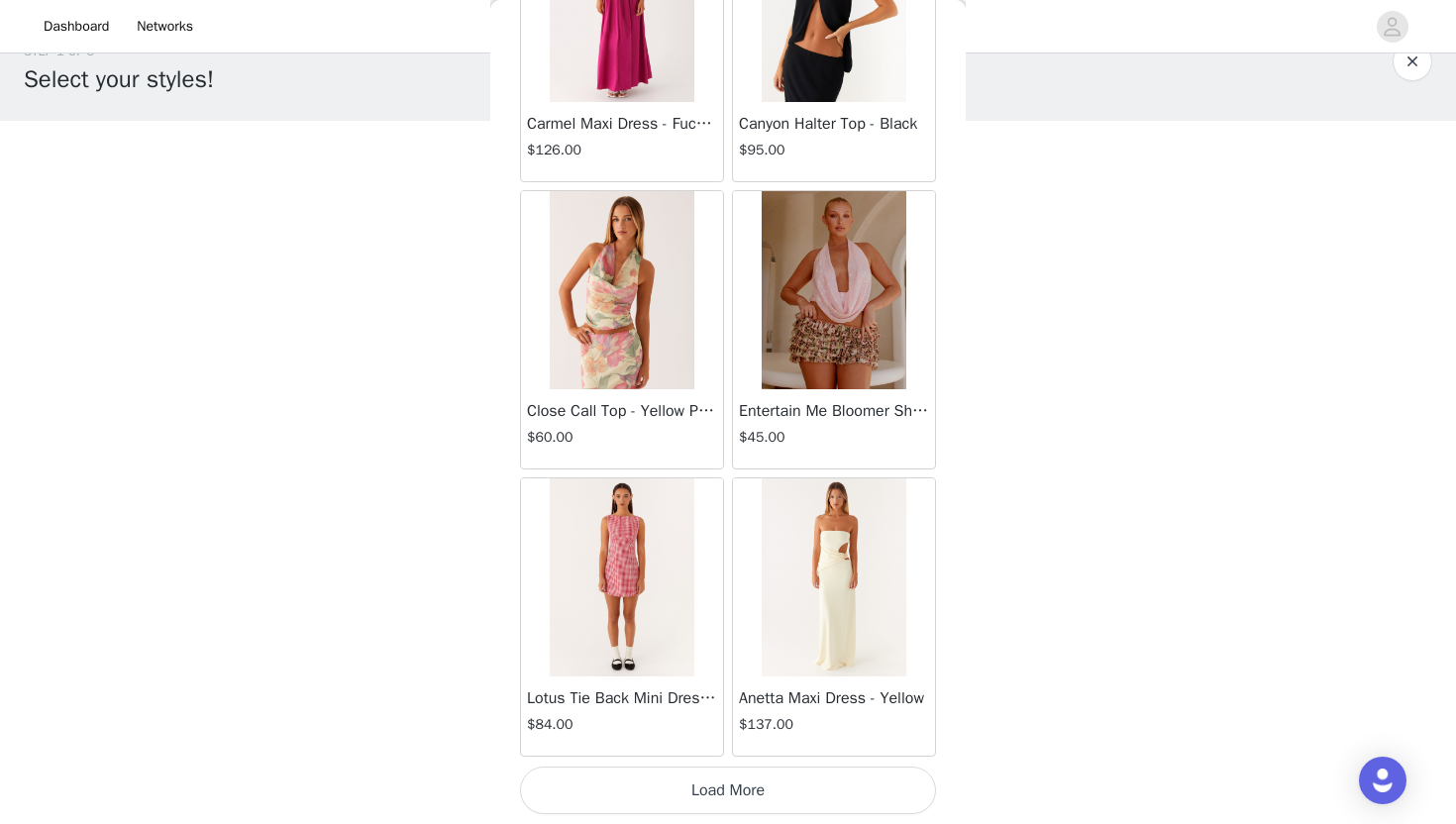 click on "Load More" at bounding box center (728, 790) 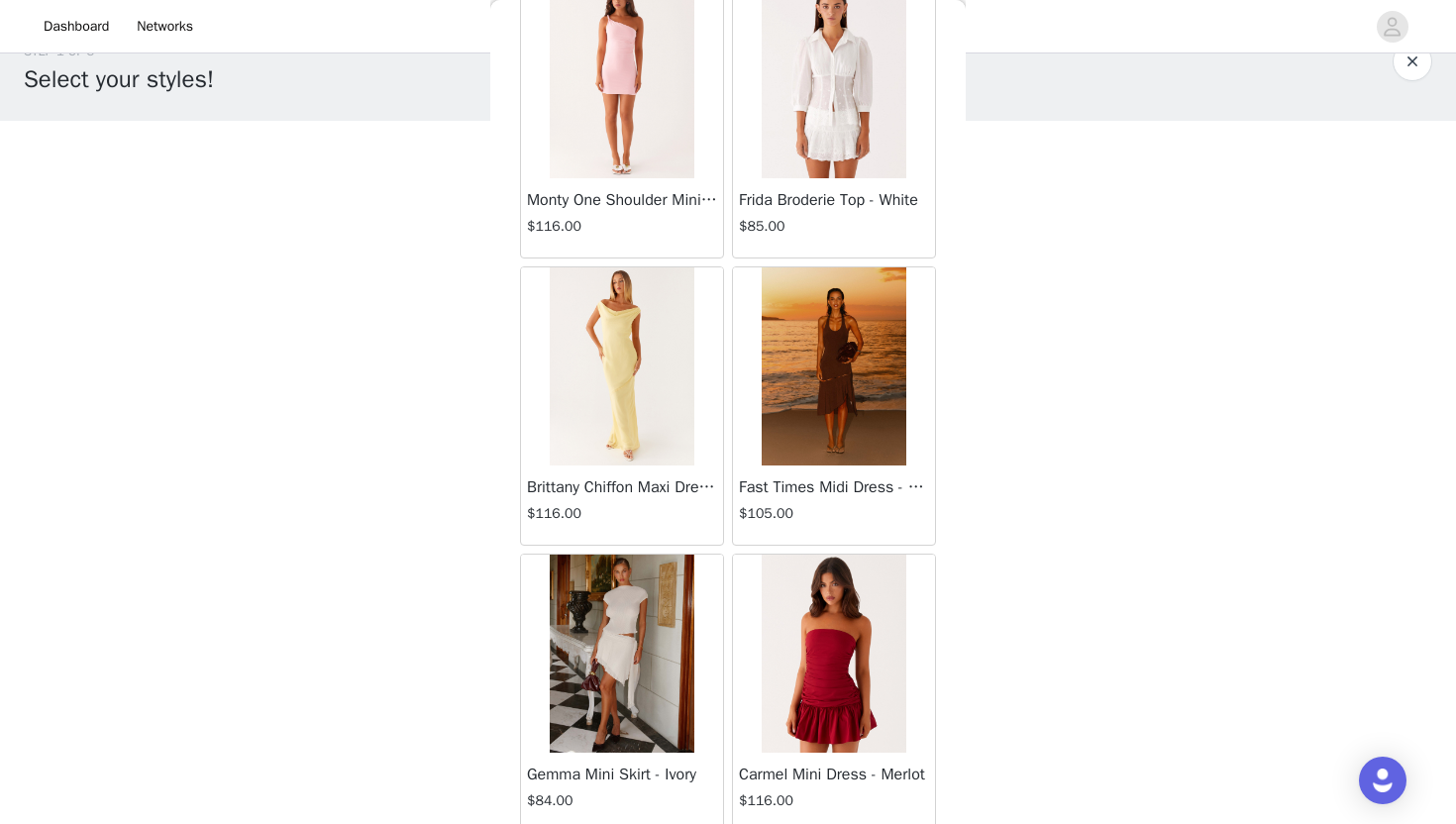 scroll, scrollTop: 48160, scrollLeft: 0, axis: vertical 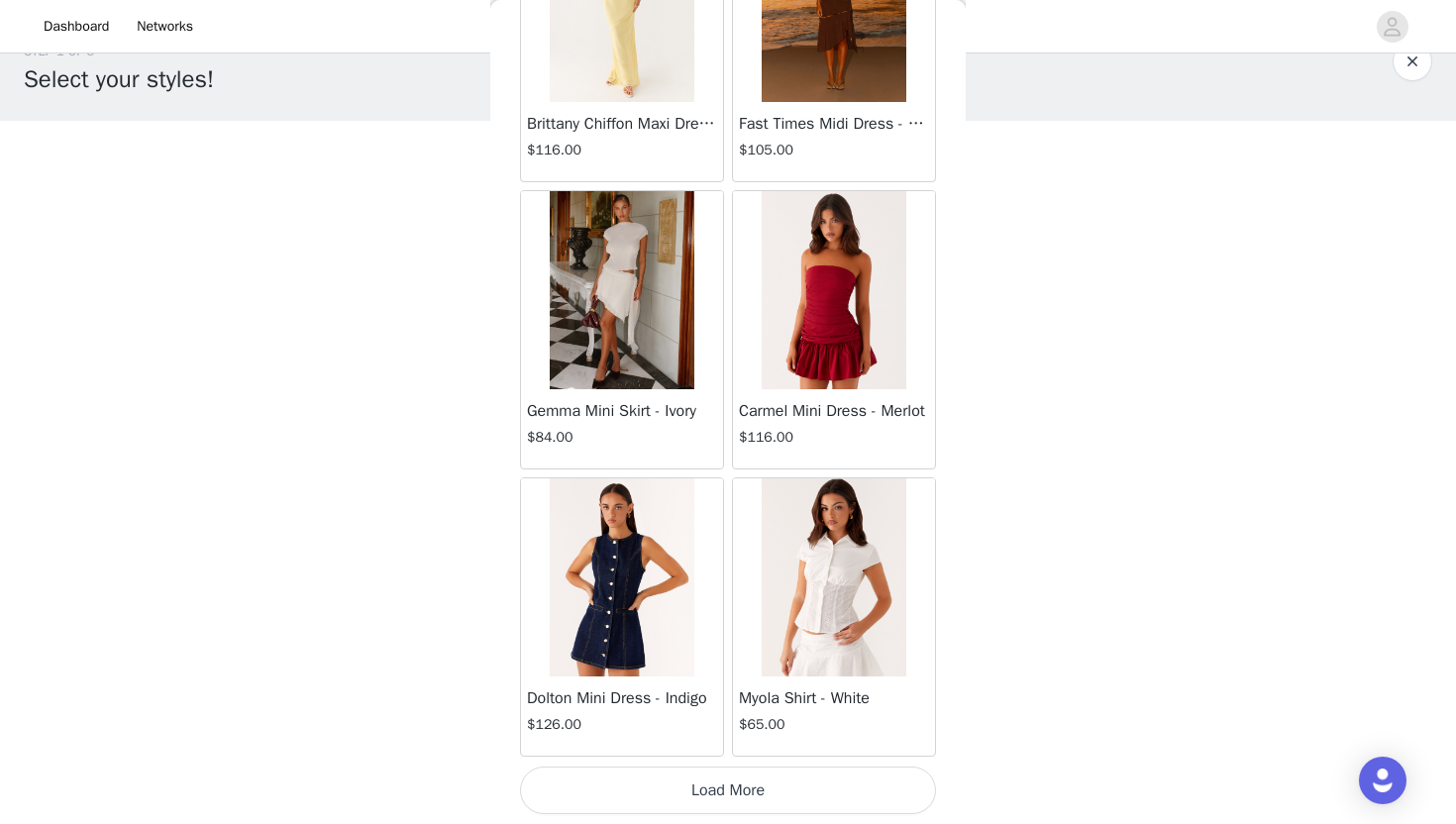 click on "Load More" at bounding box center (728, 790) 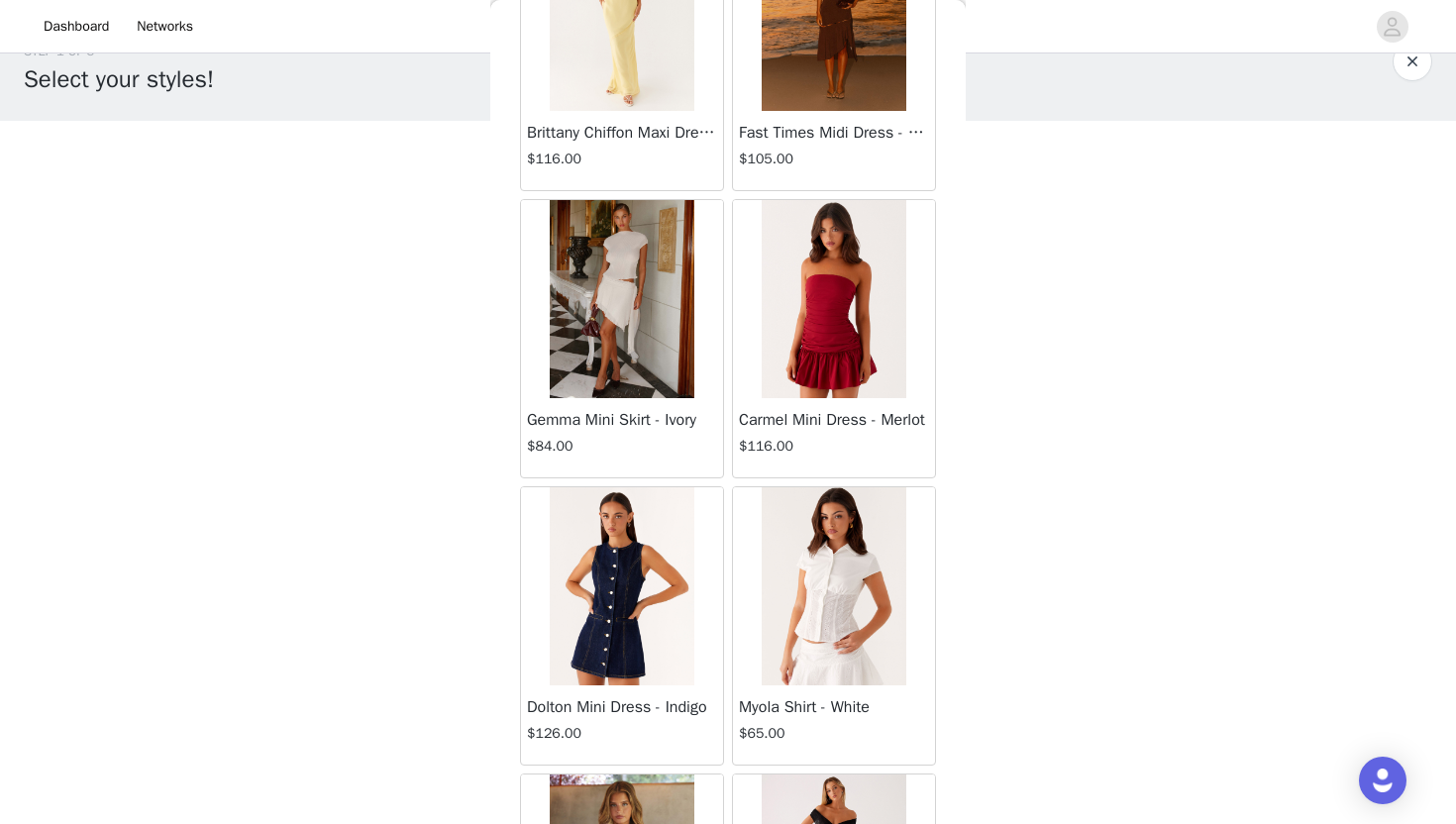 scroll, scrollTop: 48160, scrollLeft: 0, axis: vertical 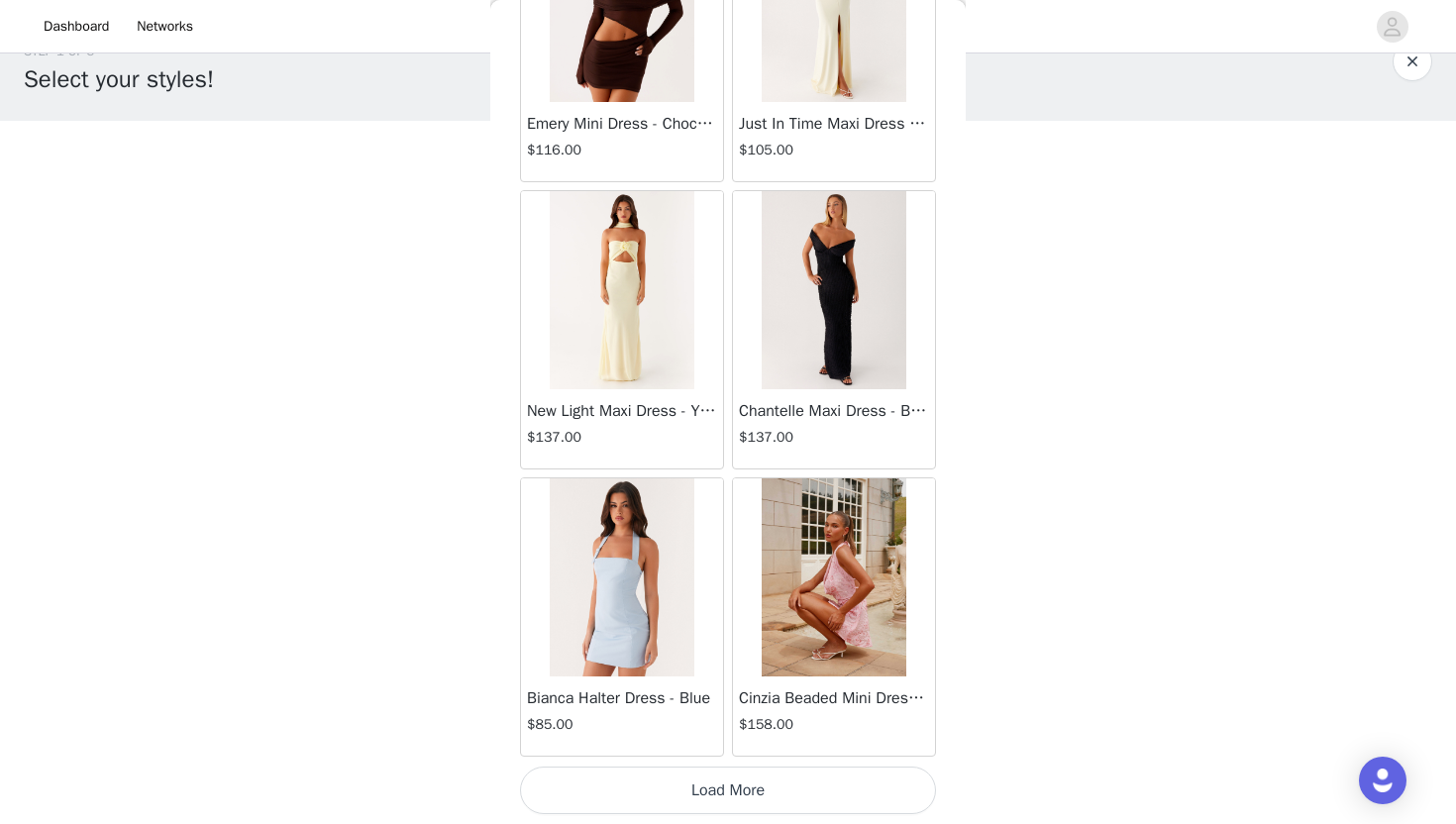 click on "Load More" at bounding box center (728, 790) 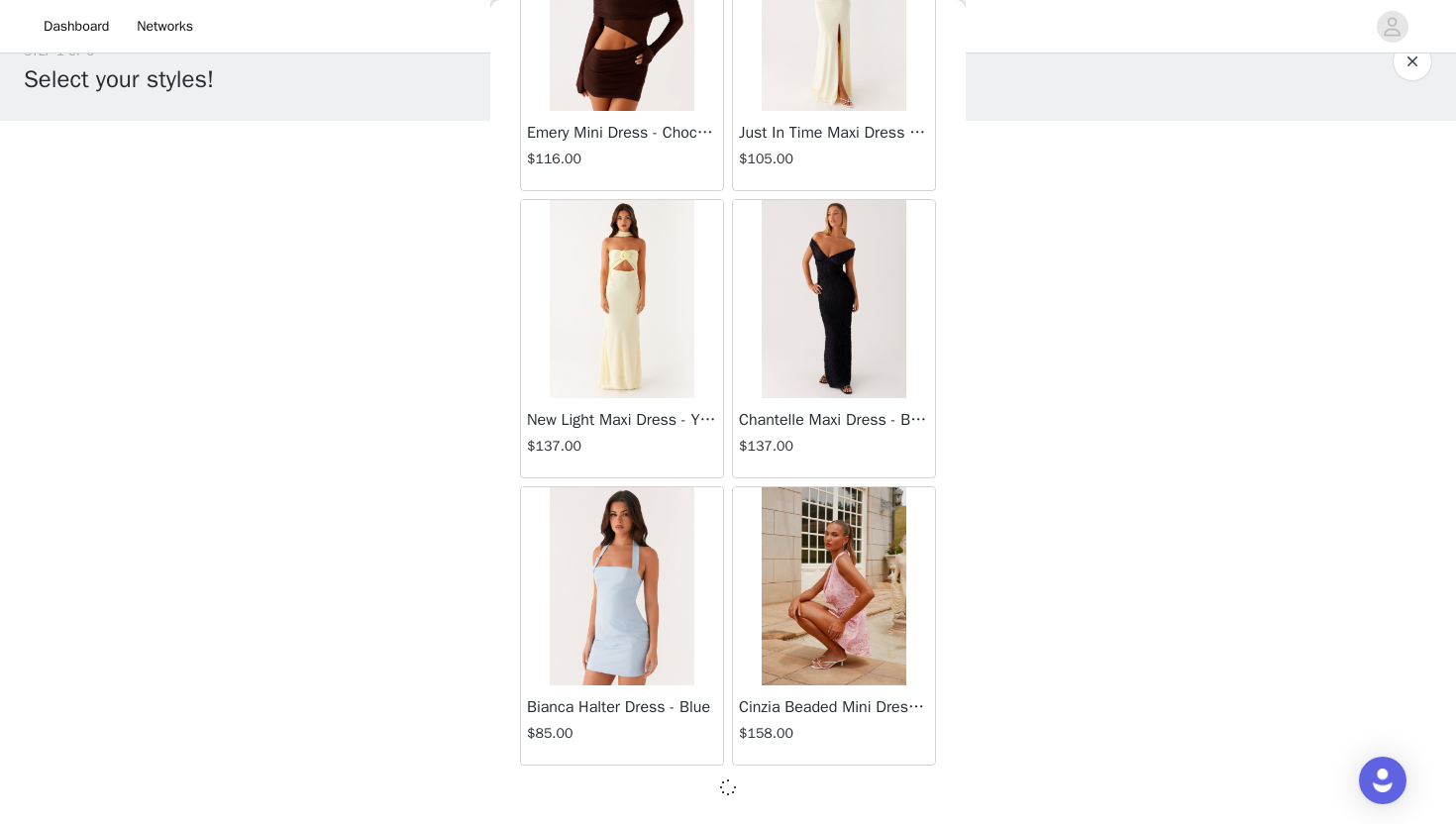 scroll, scrollTop: 51024, scrollLeft: 0, axis: vertical 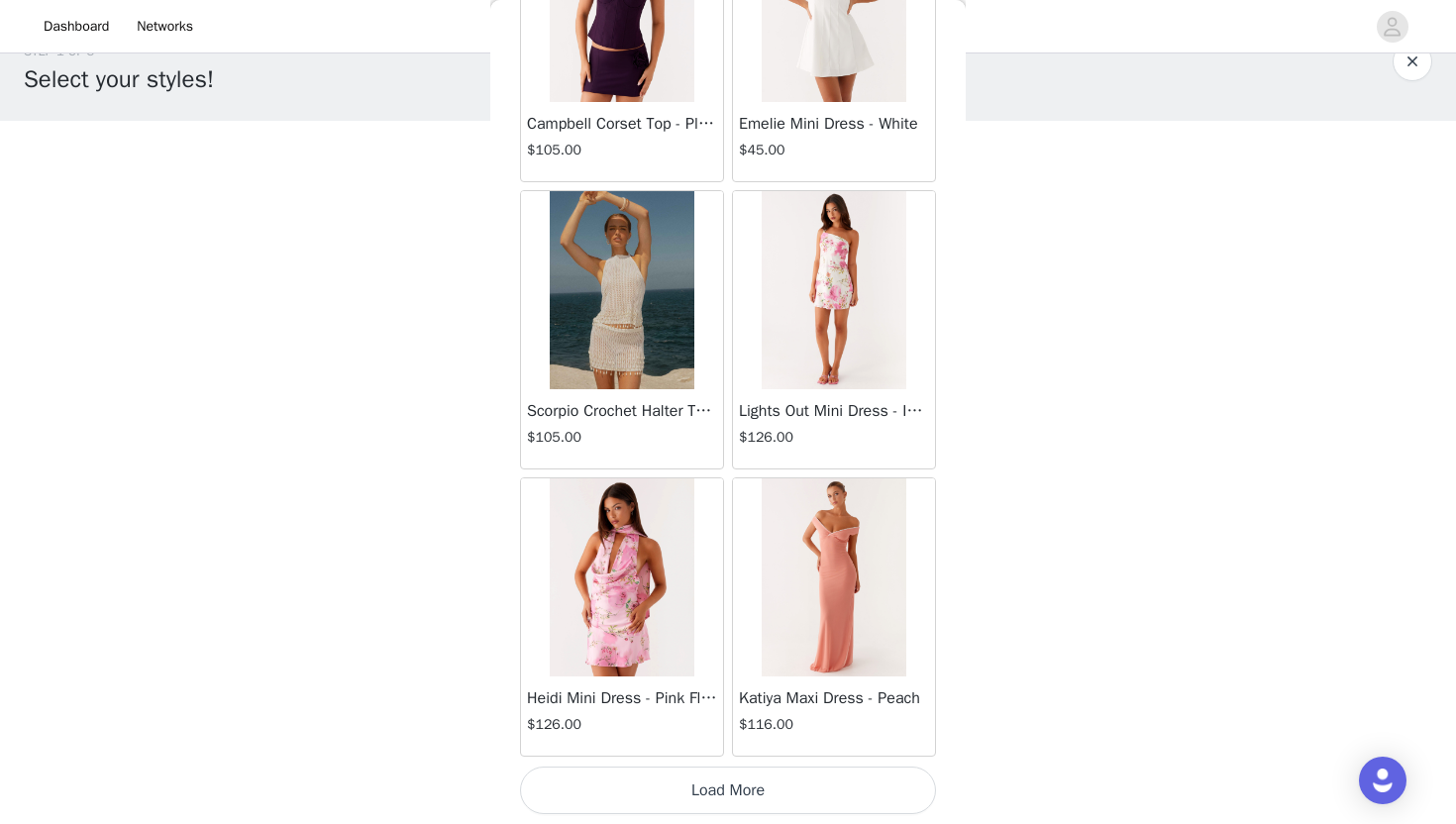 click on "Load More" at bounding box center [728, 790] 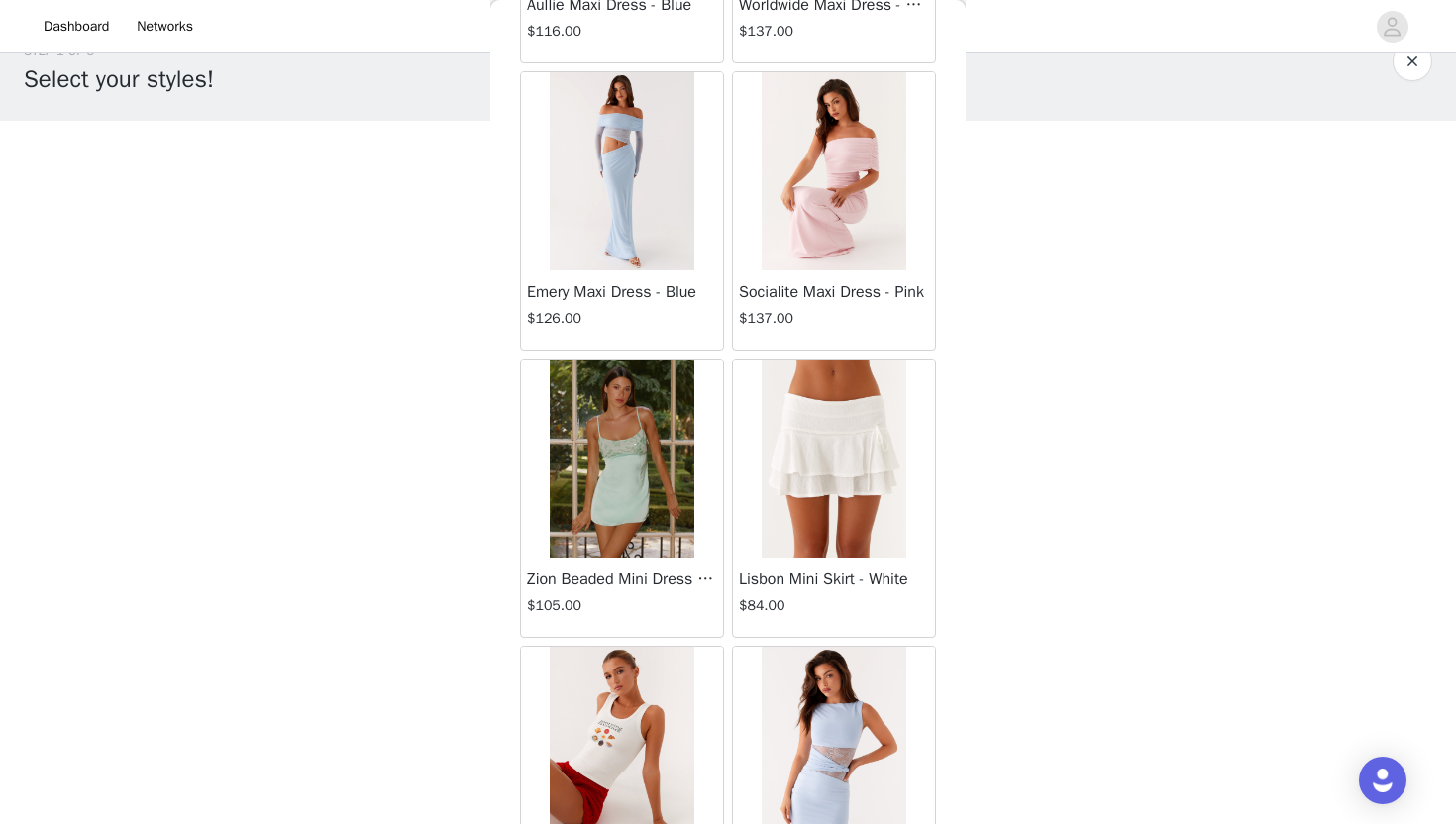 scroll, scrollTop: 56777, scrollLeft: 0, axis: vertical 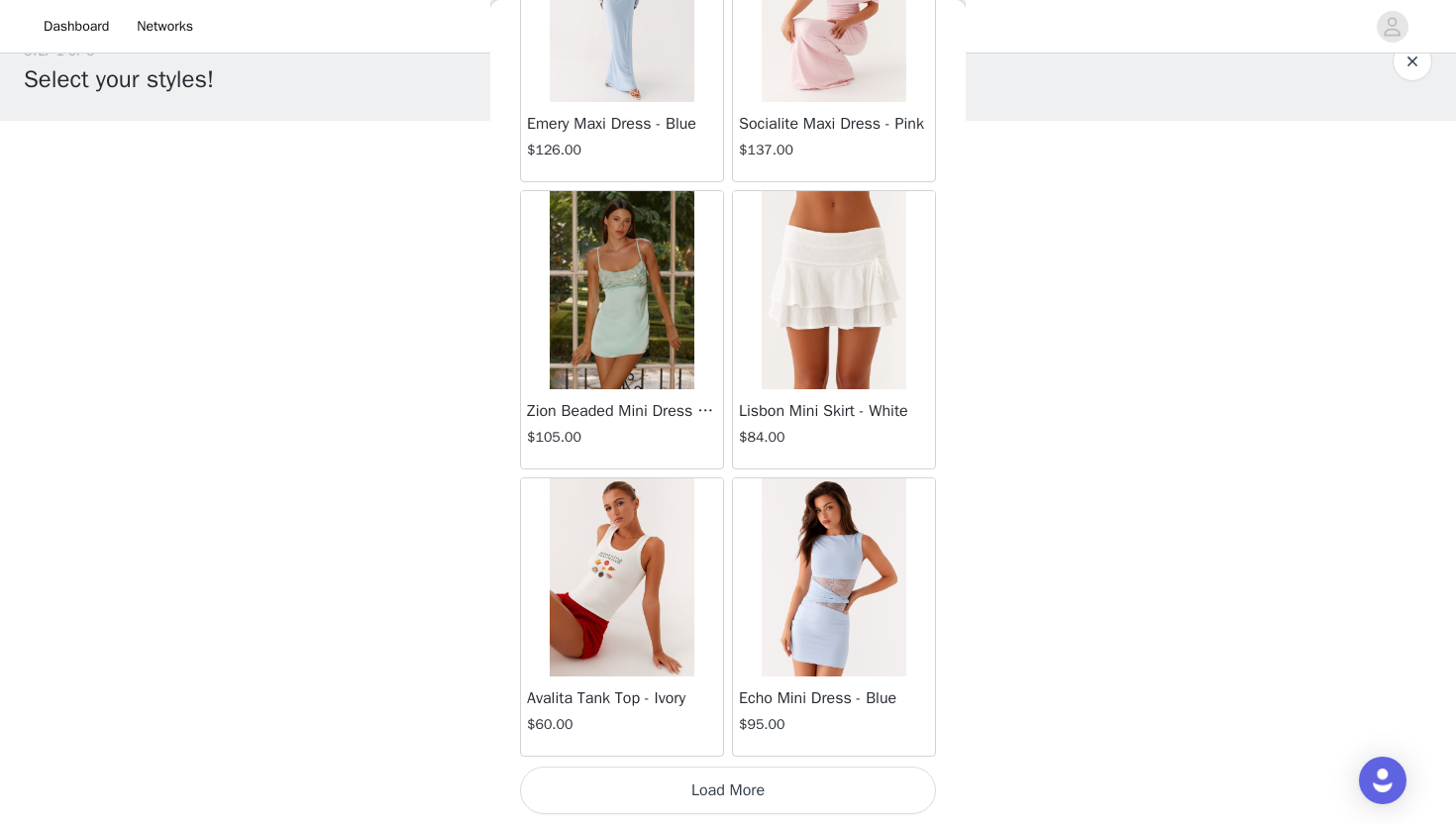 click on "Load More" at bounding box center [728, 790] 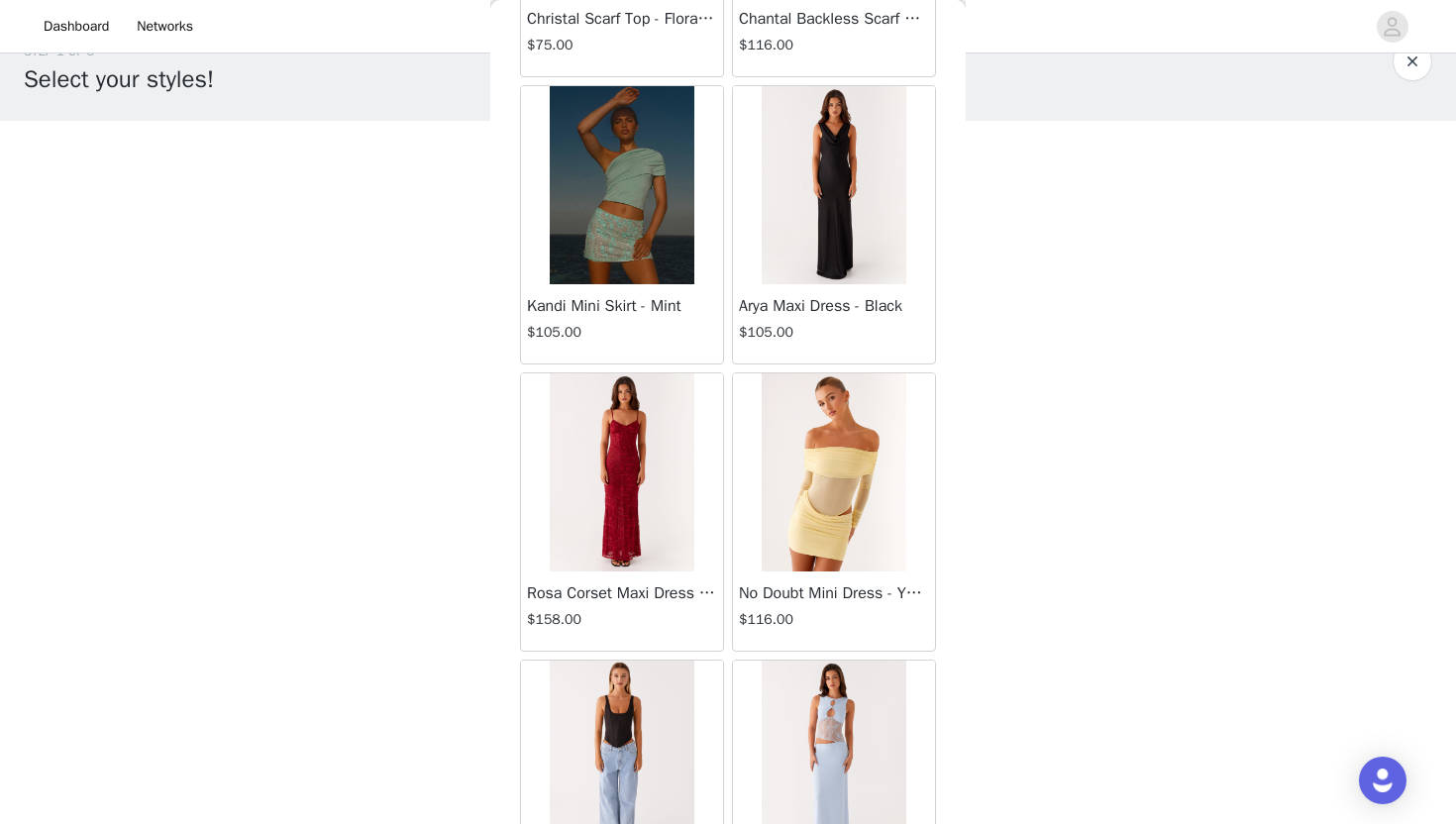 scroll, scrollTop: 59649, scrollLeft: 0, axis: vertical 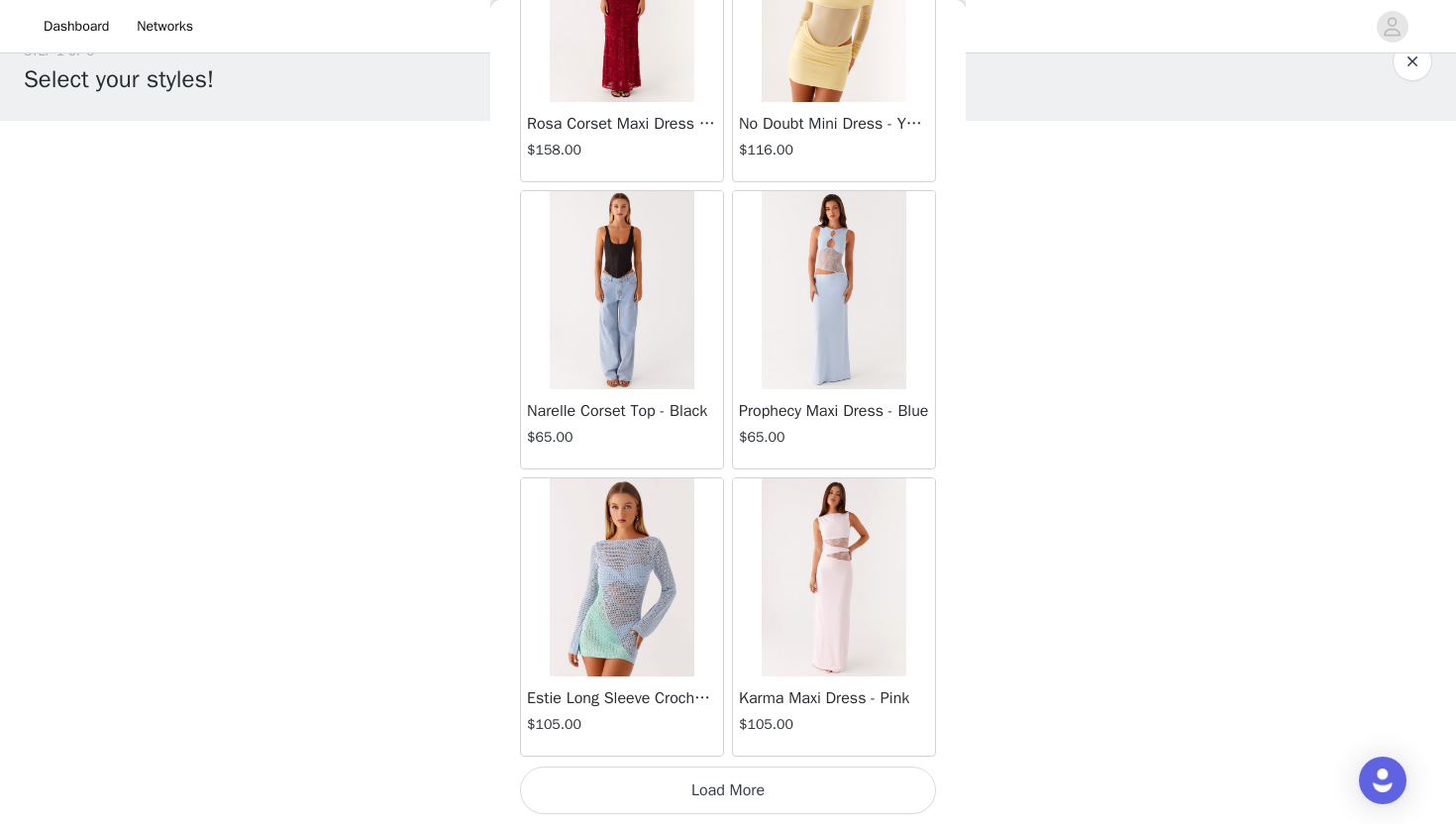 click on "Load More" at bounding box center (728, 790) 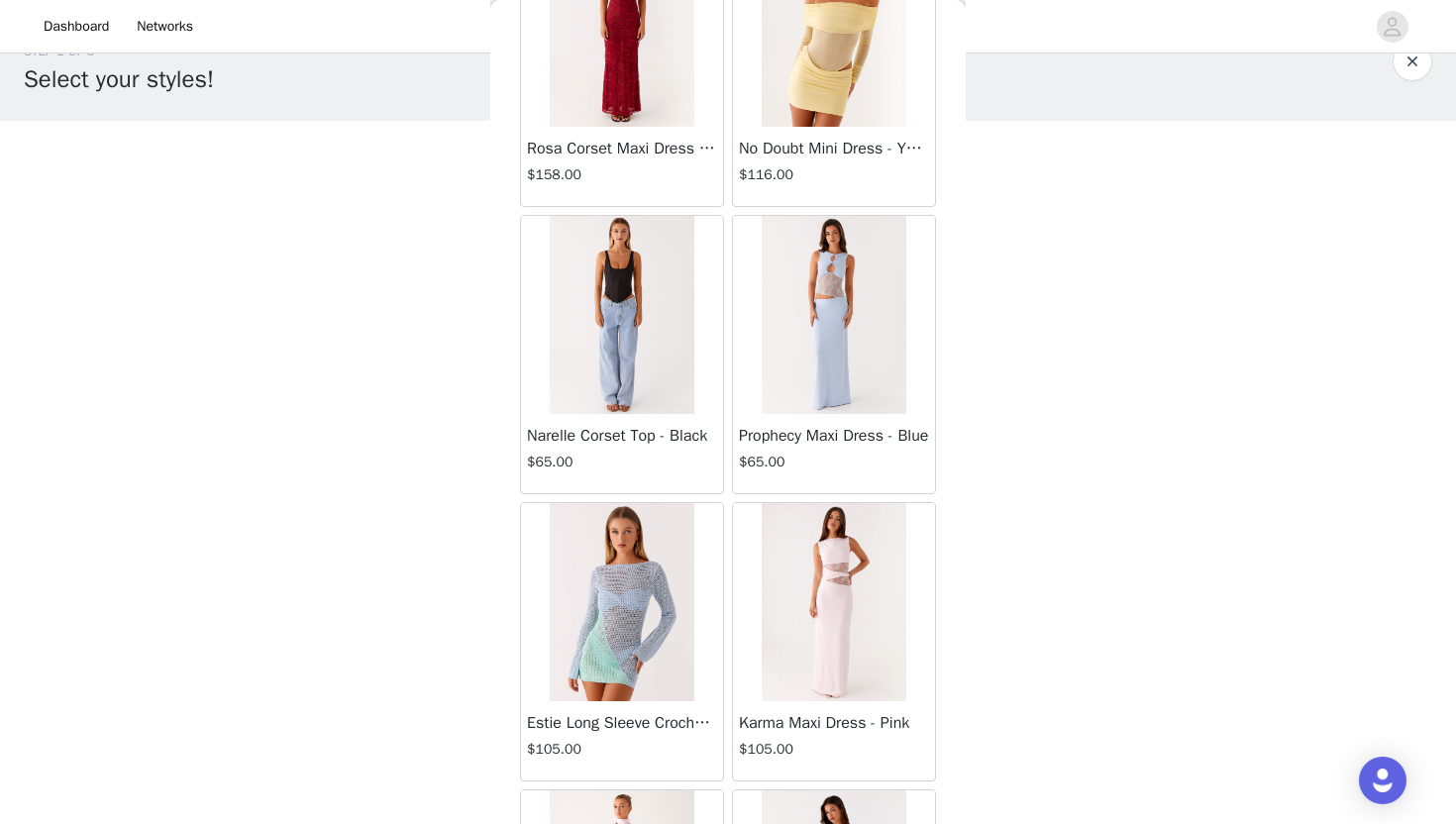 scroll, scrollTop: 59586, scrollLeft: 0, axis: vertical 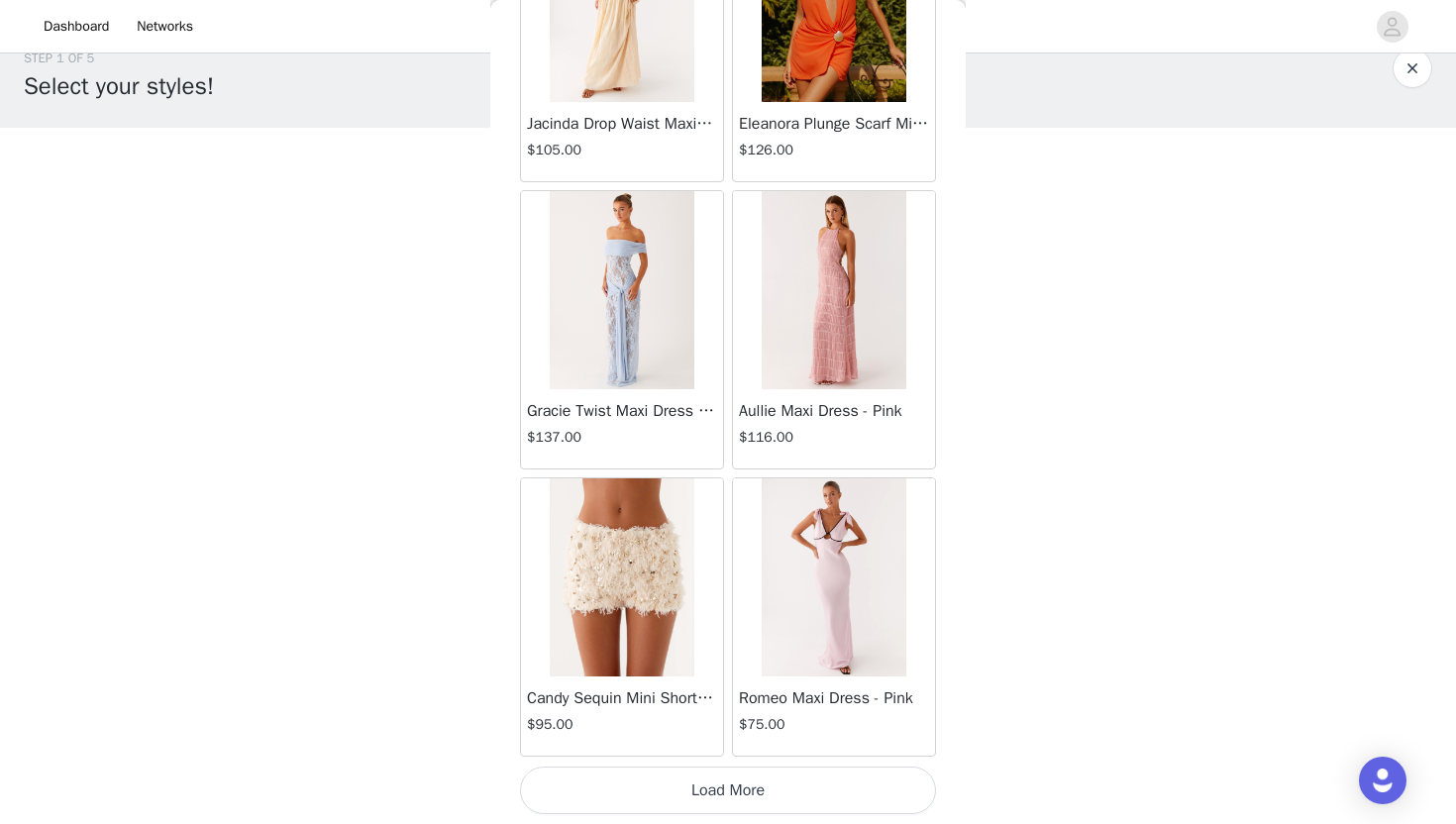 click on "Load More" at bounding box center (728, 790) 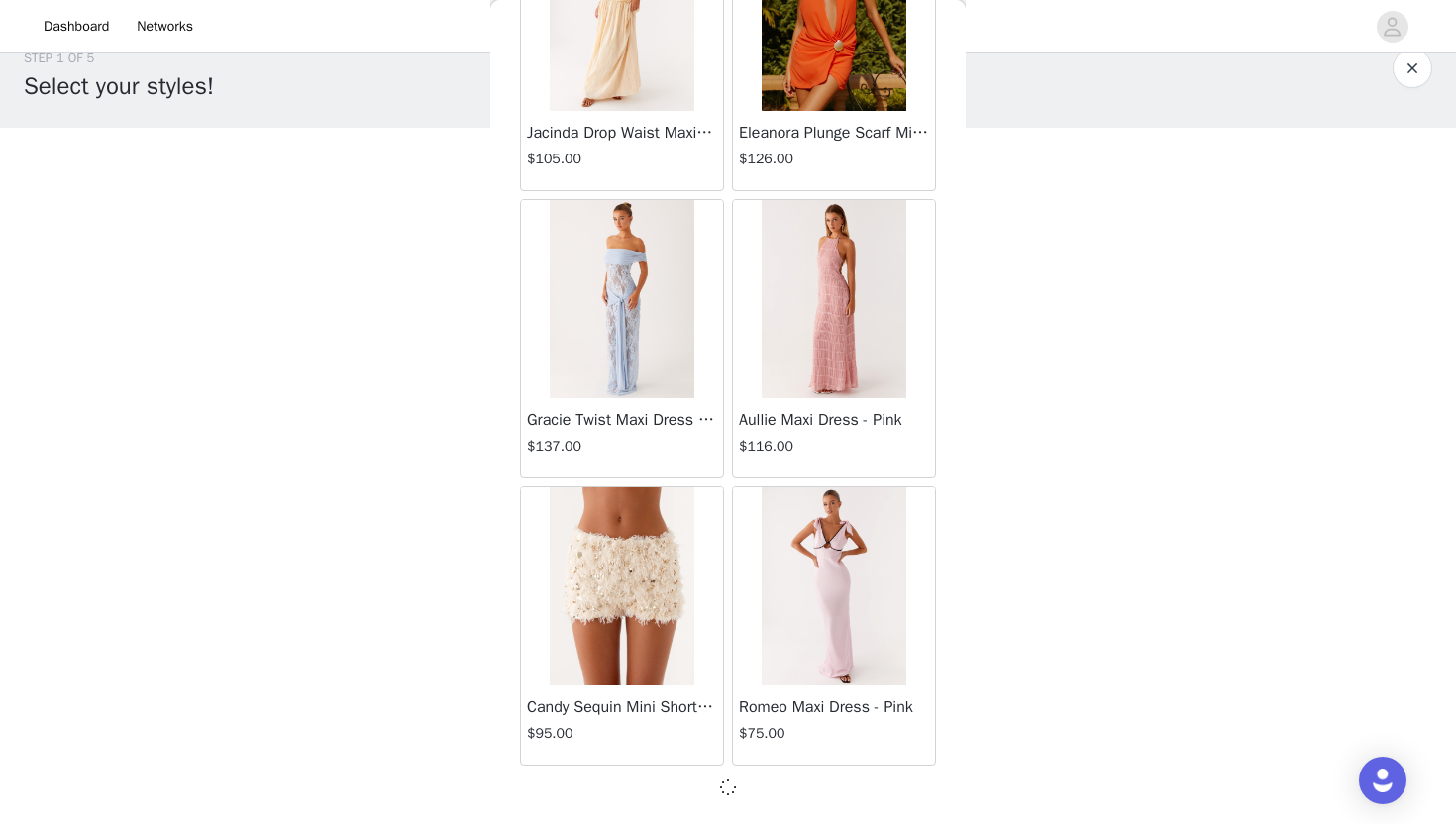 scroll, scrollTop: 62512, scrollLeft: 0, axis: vertical 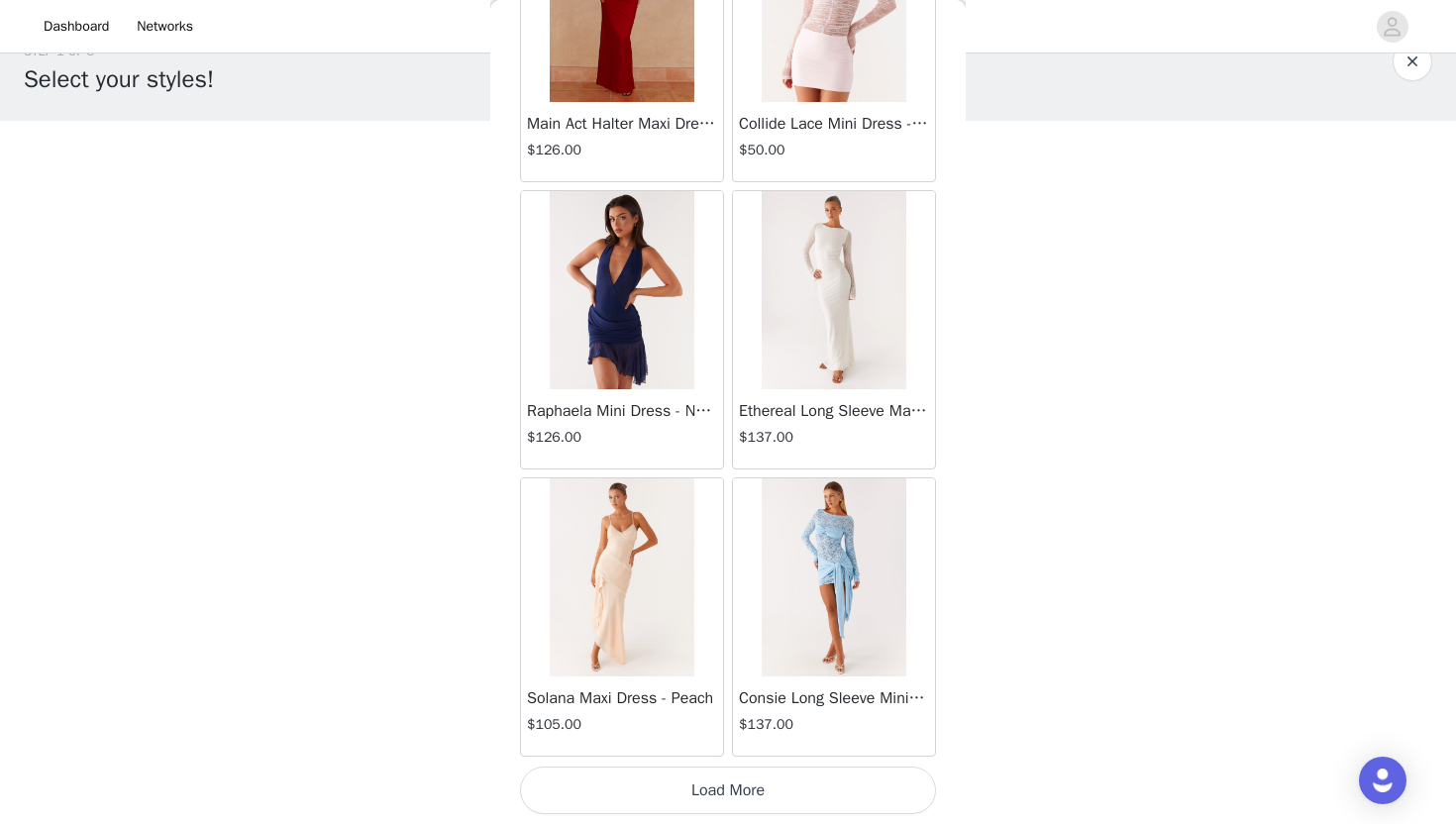 click on "Aullie Mini Dress - White   $60.00       Mira Halter Neck Mini Dress - Black   $85.00       Heavy Hearted Mini Dress - Yellow   $85.00       Hundred Percent Puff Sleeve Top - White   $105.00       Love Seeker Corset Mini Dress - Red   $45.00       Cherish You Buckle Top - Red   $30.00       Ayla Satin Mini Dress - Yellow   $105.00       Rudy Tube Top - Ivory   $30.00       Keira Linen Mini Dress - White   $105.00       Not One Time Knit Mini Dress - Red   $35.00       Carmel Maxi Dress - Brown   $126.00       Moorey Beaded Mini Dress - Blue   $45.00       Solaris Strapless Maxi Dress - Blue Floral   $126.00       Lyrical Maxi Dress - Ivory   $95.00       Garden Kisses Shirred Mini Dress - Red   $60.00       Under The Pagoda Maxi Dress - Amber   $137.00       At Last Halterneck Top - Brown   $74.00       Annalissa Linen Mini Dress - Yellow   $35.00       Girls Like Us Ruched Mini Shorts - White   $74.00       Keanna Low Rise Denim Jeans - Washed Denim   $105.00       Jocelyn Maxi Dress - Sage   $95.00" at bounding box center (728, -32237) 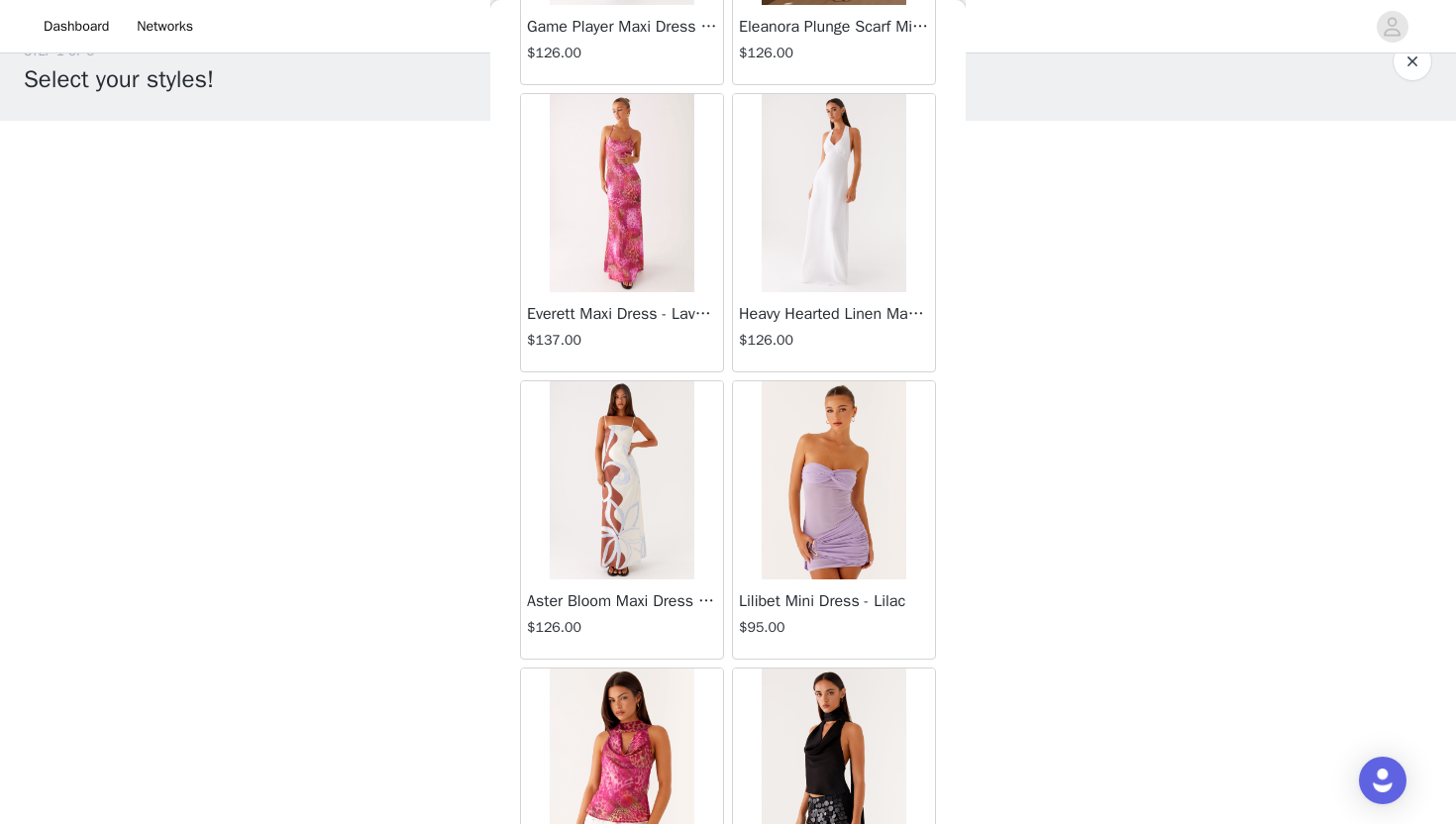 scroll, scrollTop: 68265, scrollLeft: 0, axis: vertical 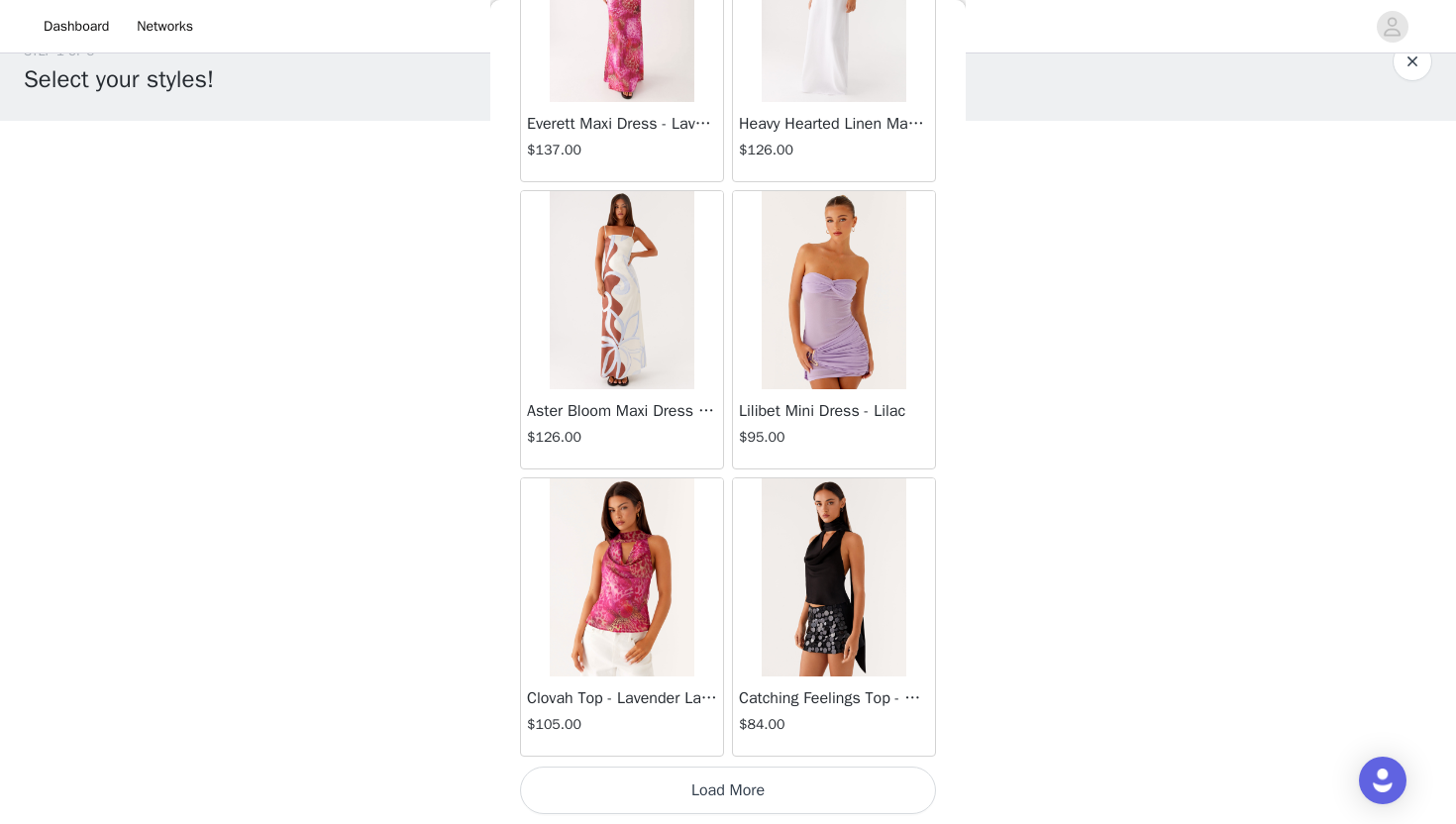 click on "Load More" at bounding box center [728, 790] 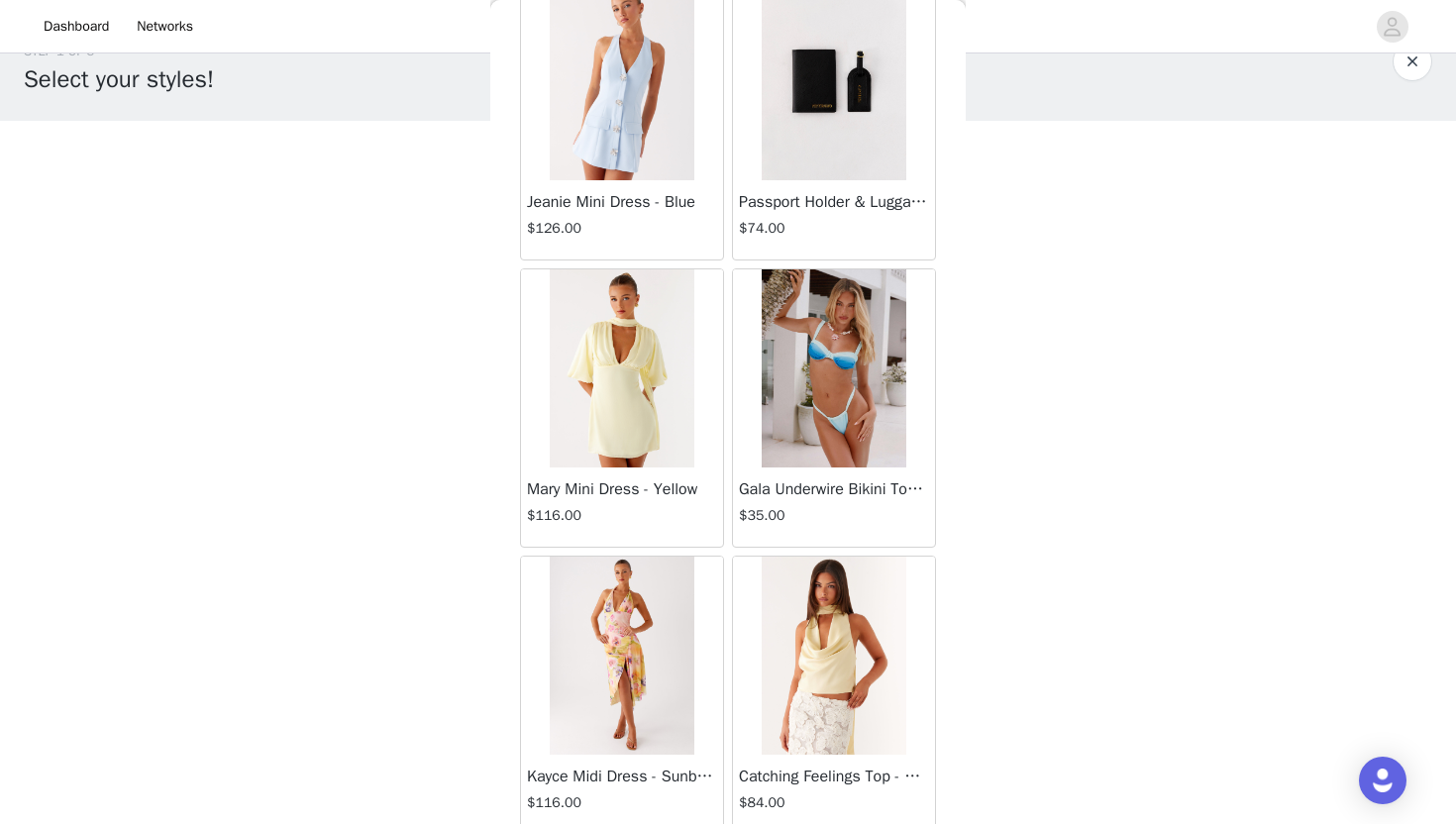 scroll, scrollTop: 71137, scrollLeft: 0, axis: vertical 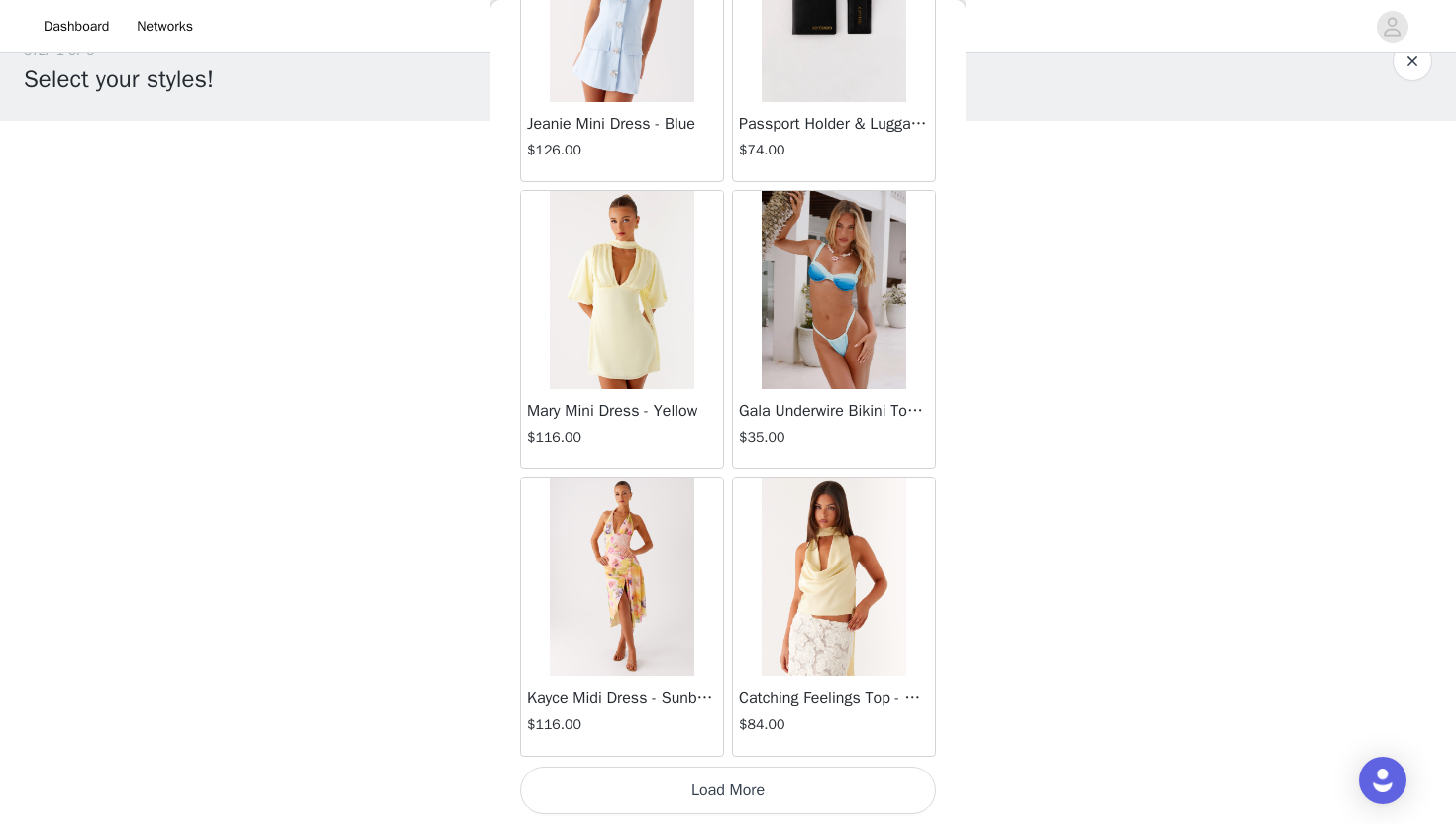 click on "Load More" at bounding box center (728, 790) 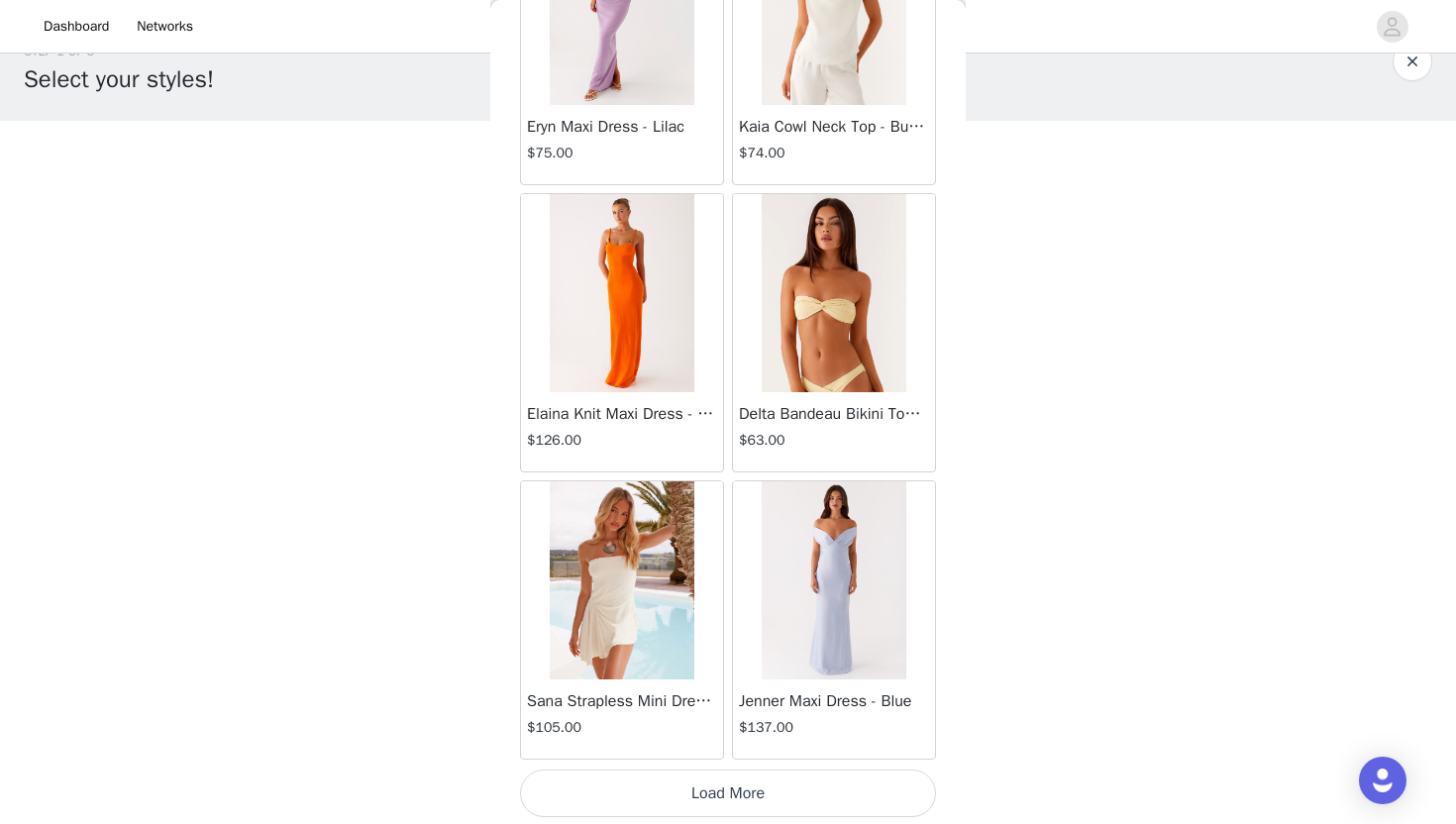 scroll, scrollTop: 74009, scrollLeft: 0, axis: vertical 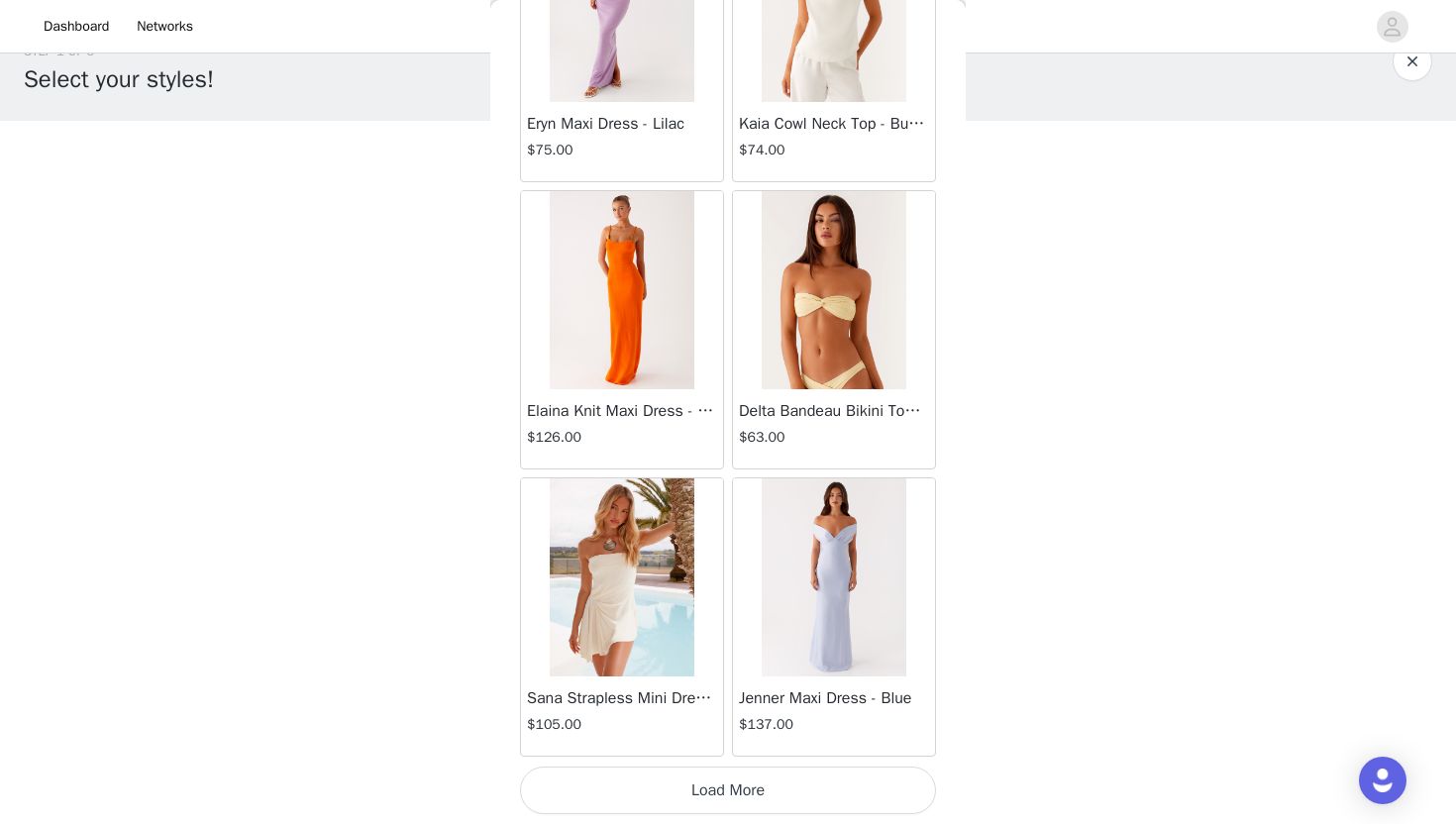 click on "Load More" at bounding box center [728, 790] 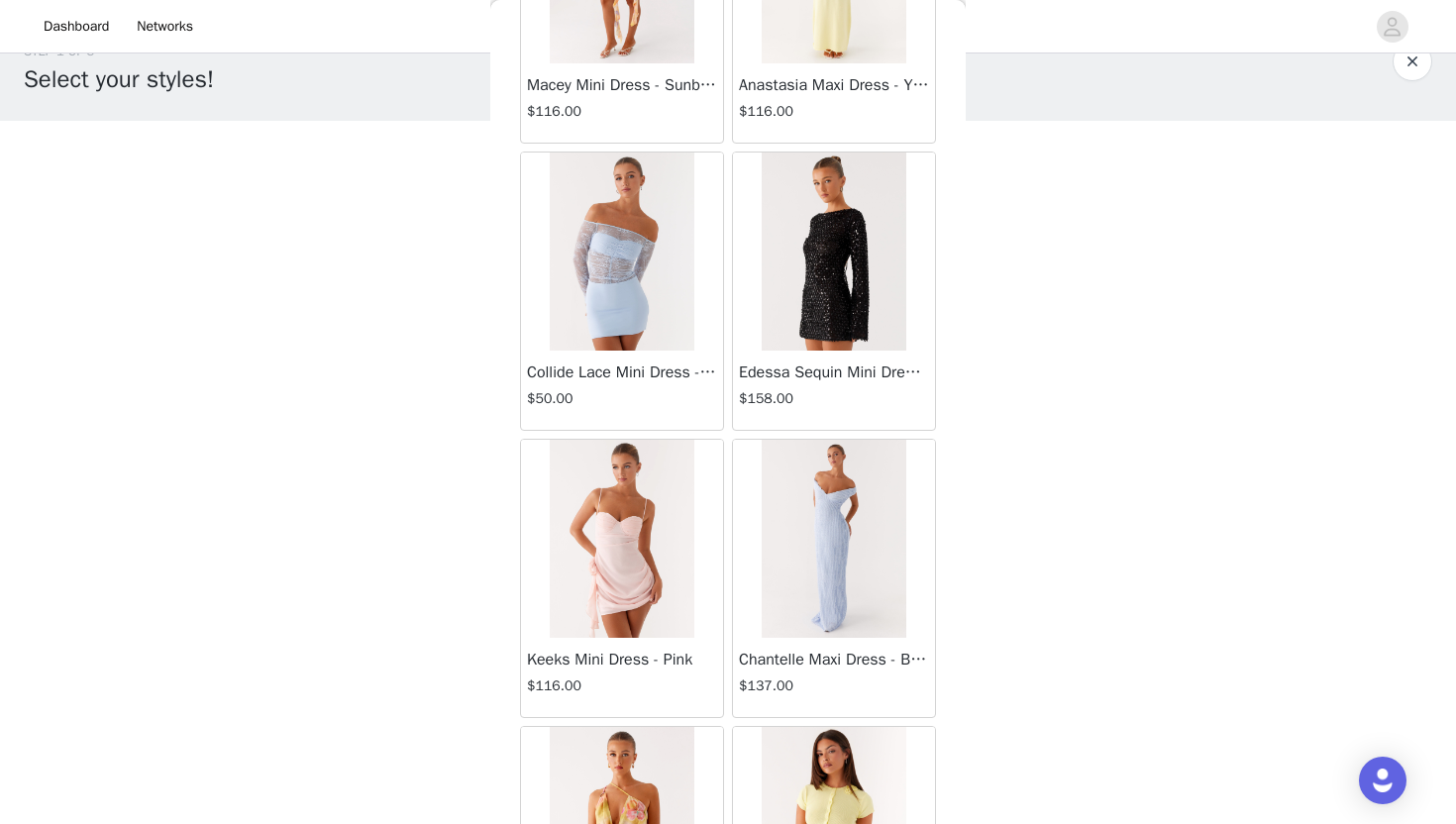 scroll, scrollTop: 76882, scrollLeft: 0, axis: vertical 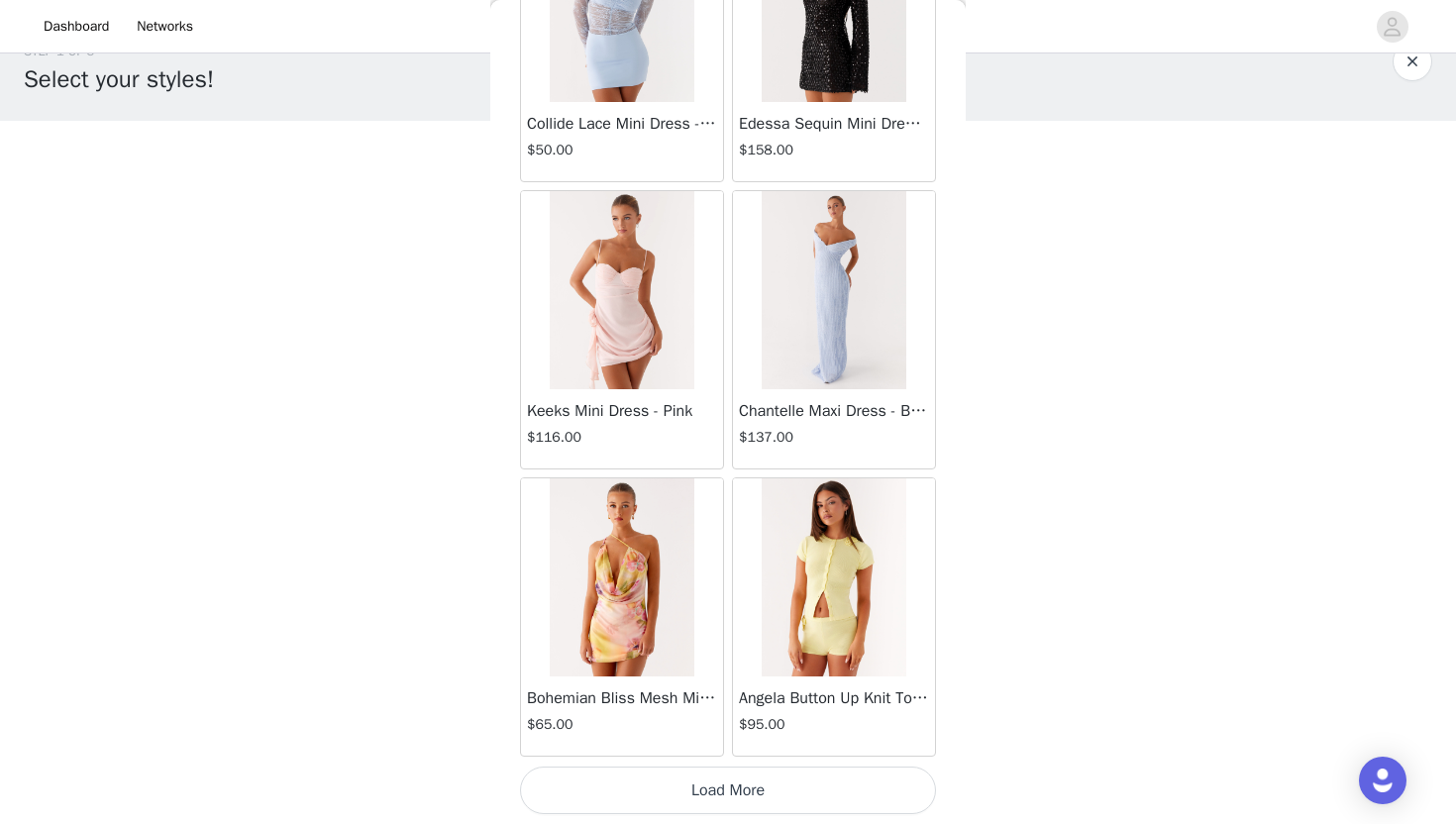 click on "Load More" at bounding box center (728, 790) 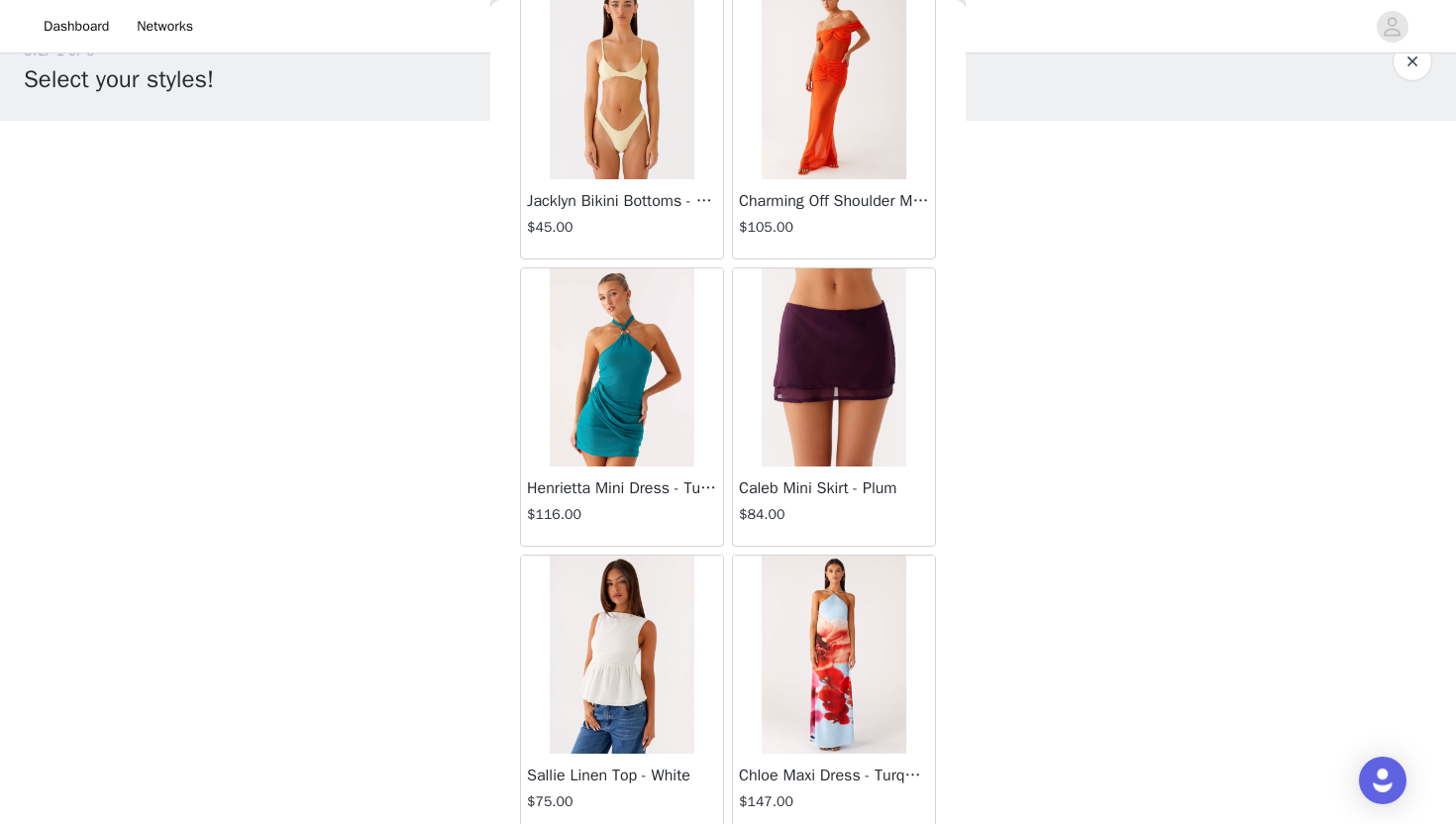 scroll, scrollTop: 79754, scrollLeft: 0, axis: vertical 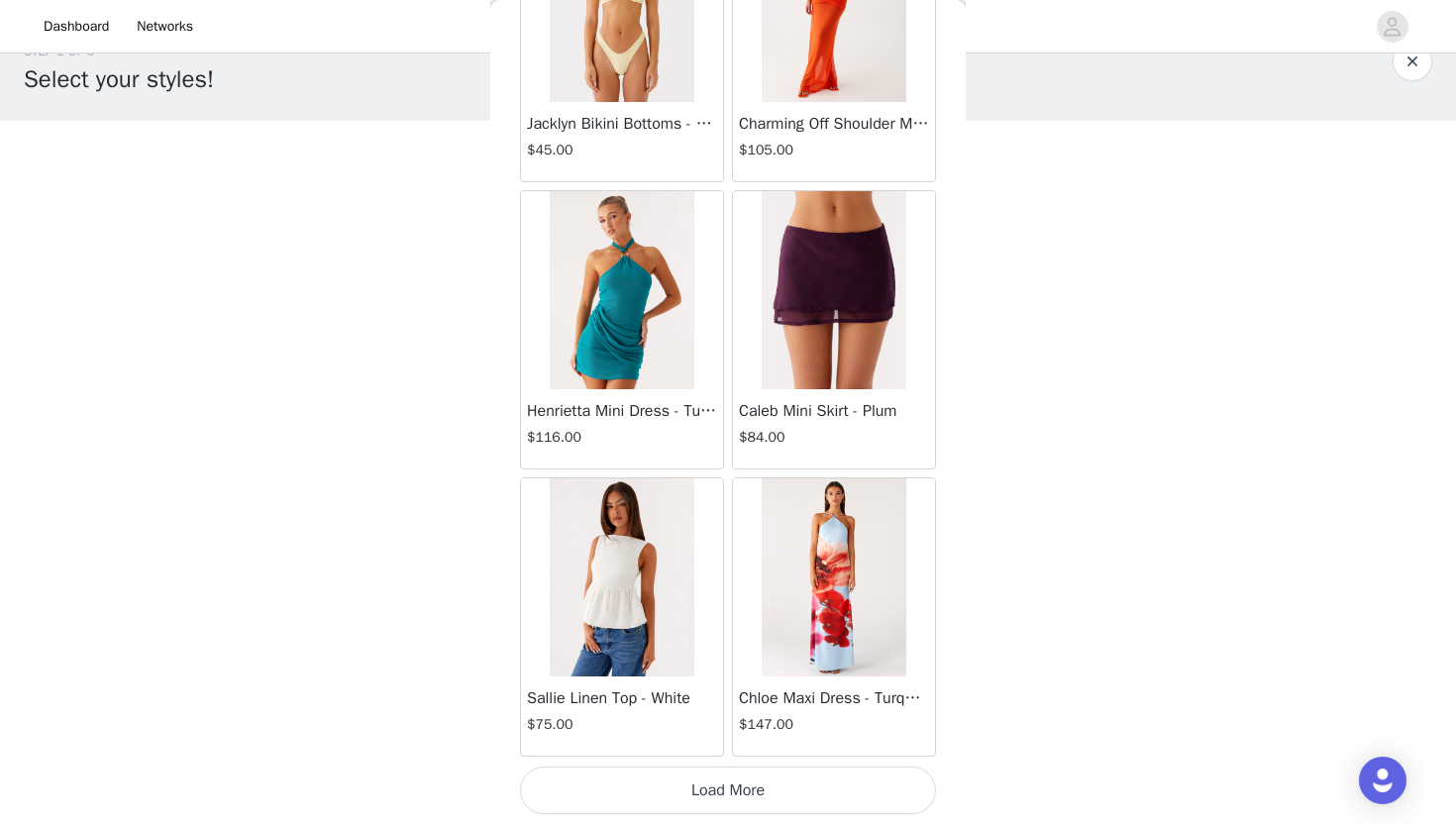 click on "Load More" at bounding box center [728, 790] 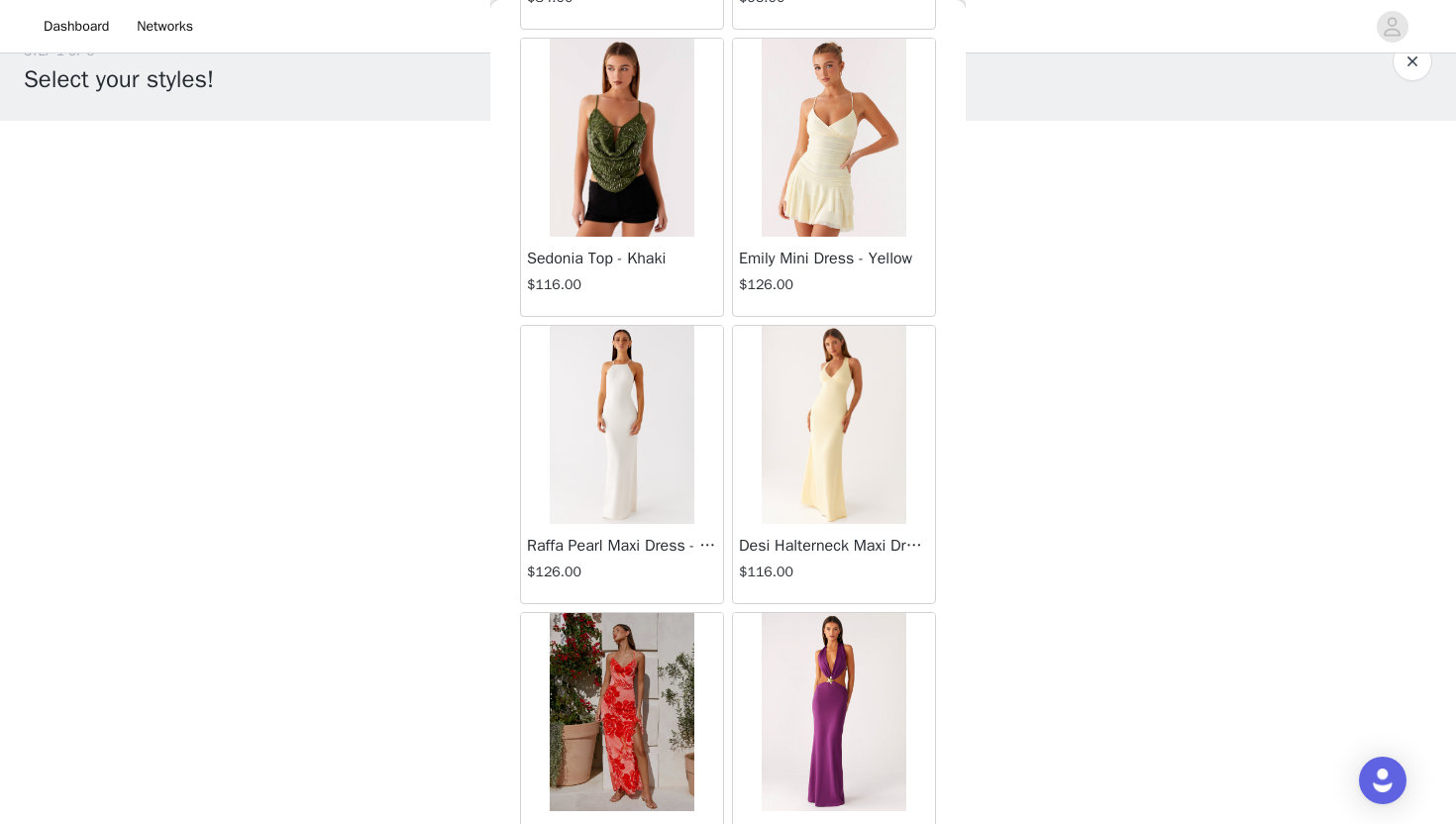 scroll, scrollTop: 82626, scrollLeft: 0, axis: vertical 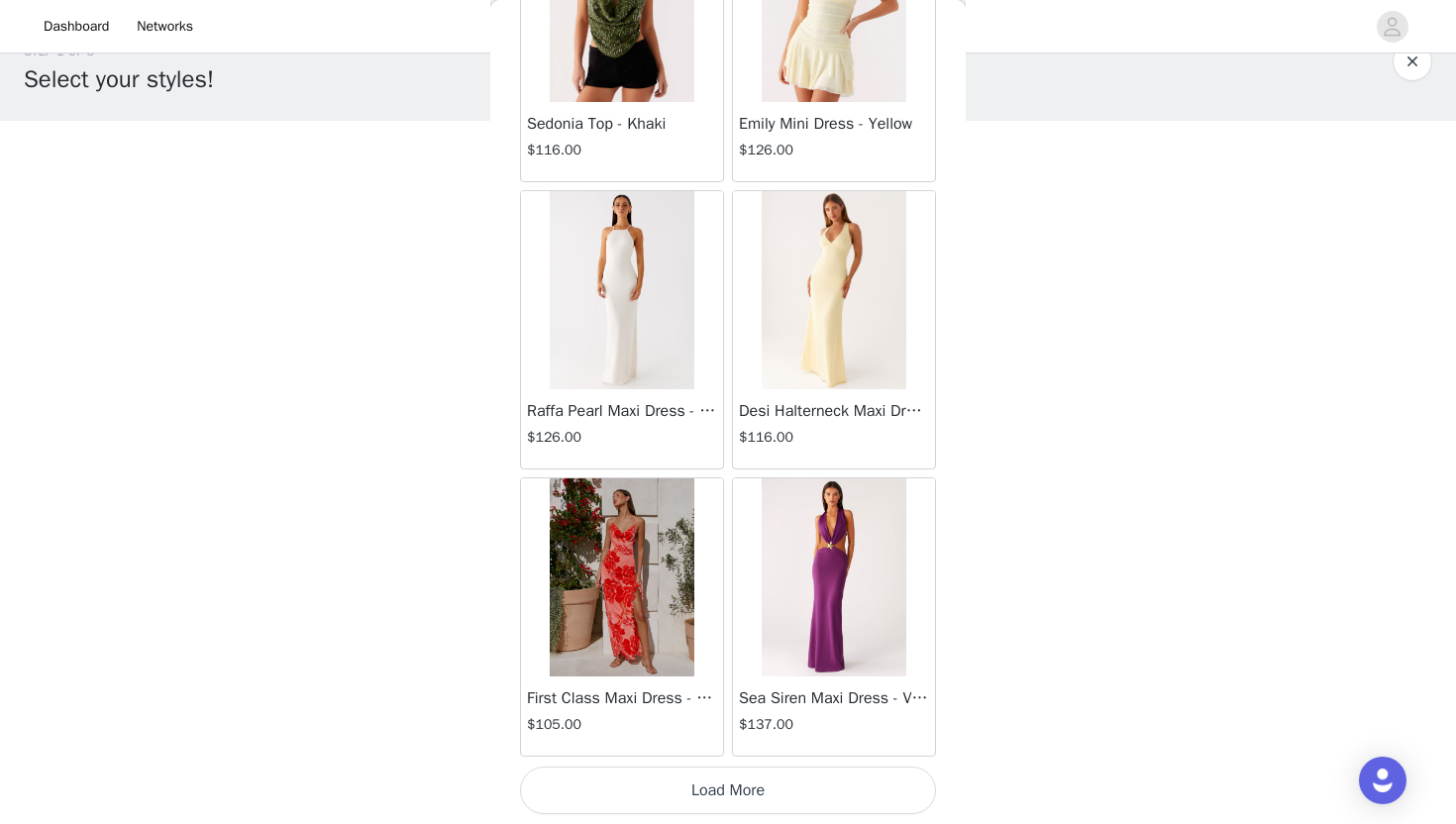 click on "Load More" at bounding box center [728, 790] 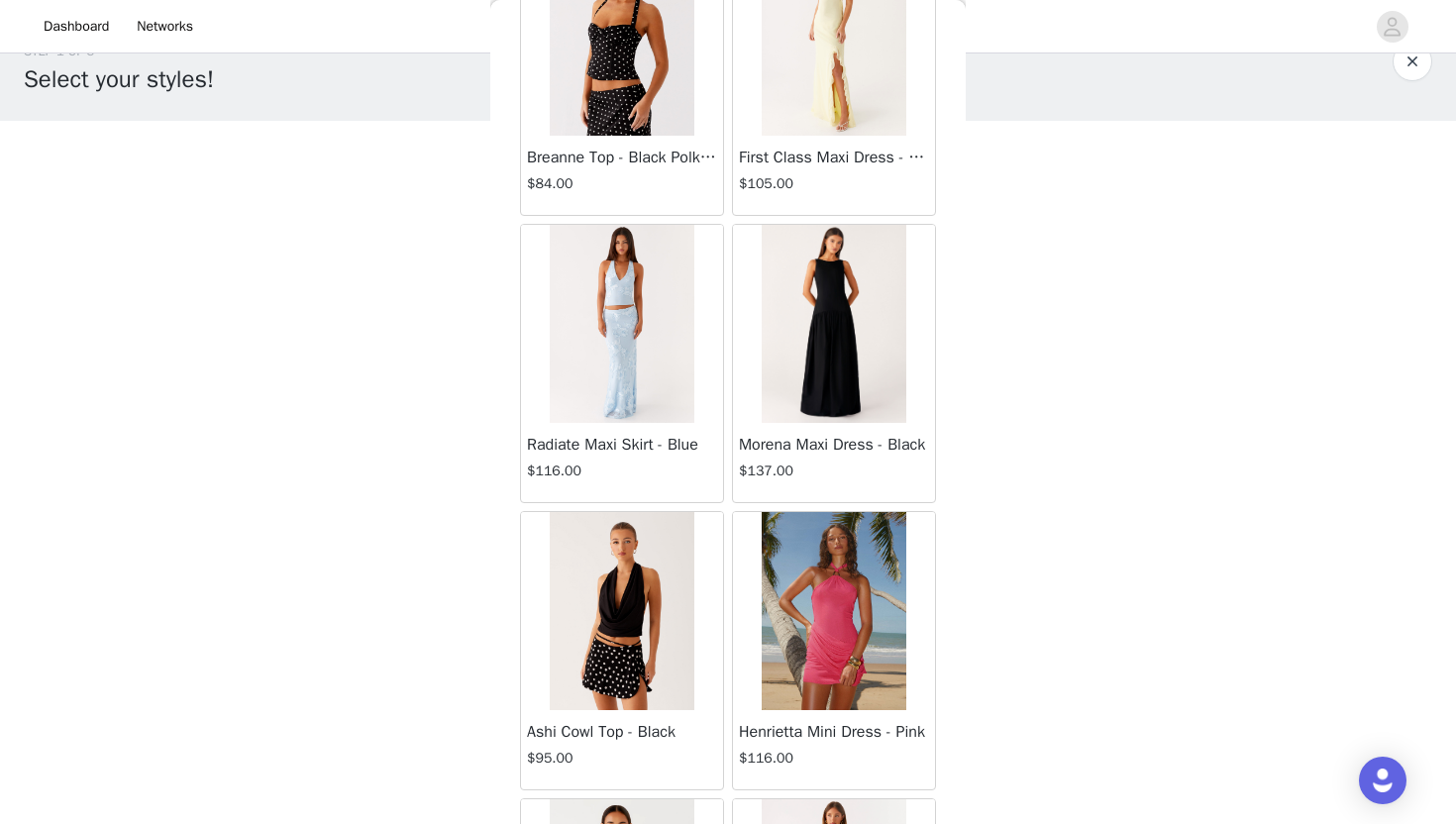 scroll, scrollTop: 84310, scrollLeft: 0, axis: vertical 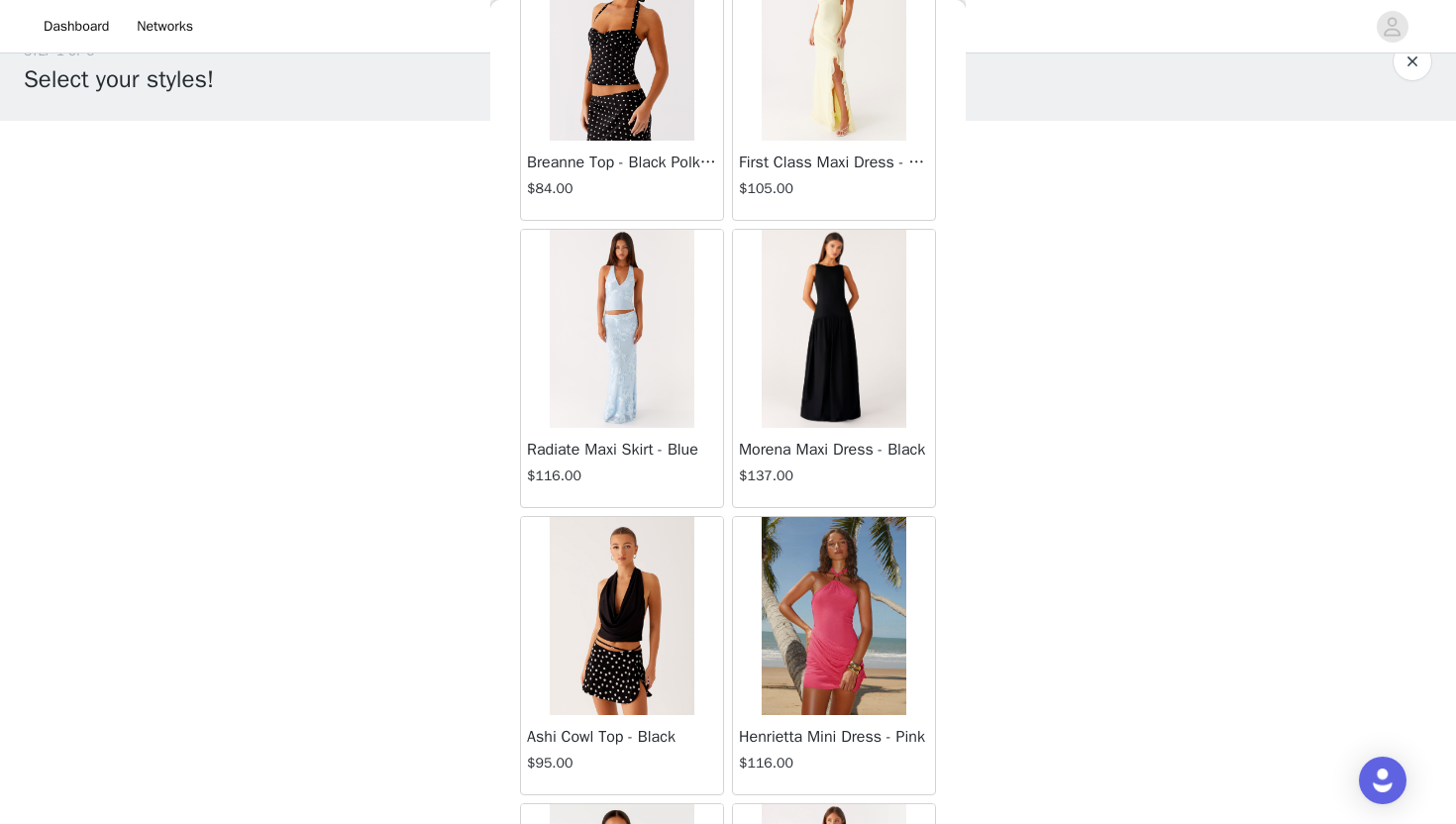 click on "Breanne Top - Black Polka Dot" at bounding box center [622, 162] 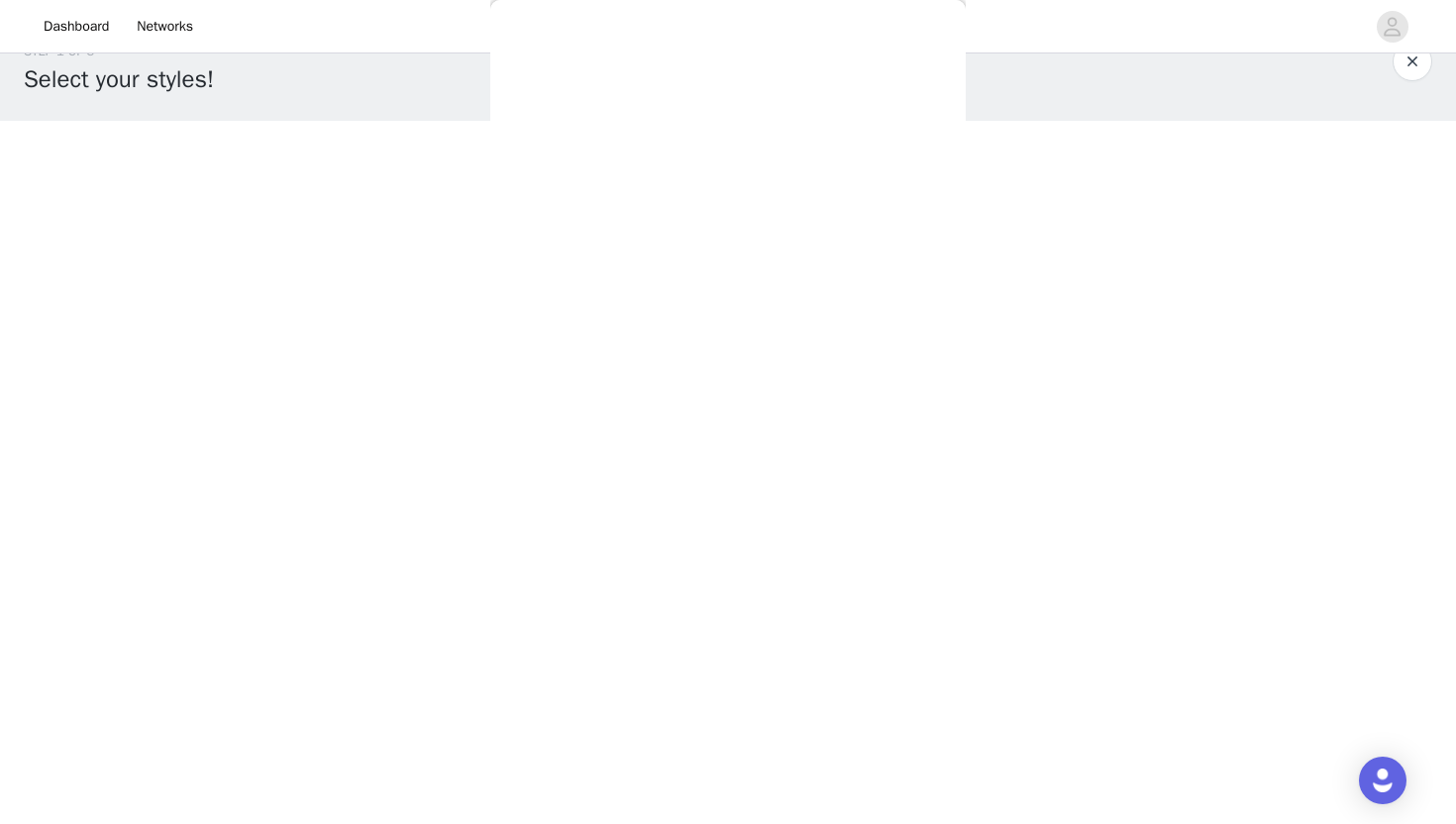 scroll, scrollTop: 0, scrollLeft: 0, axis: both 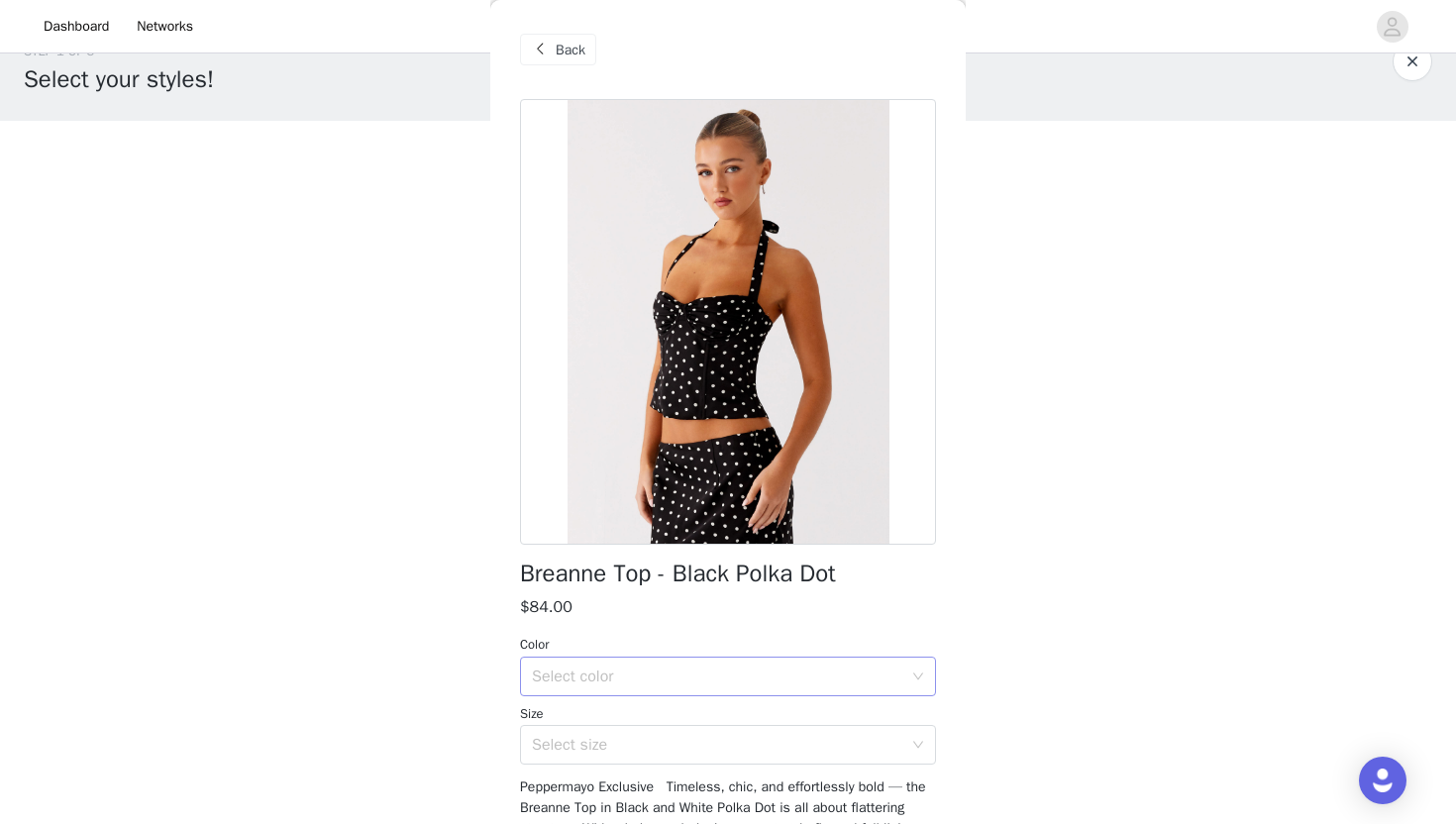 click on "Select color" at bounding box center (717, 676) 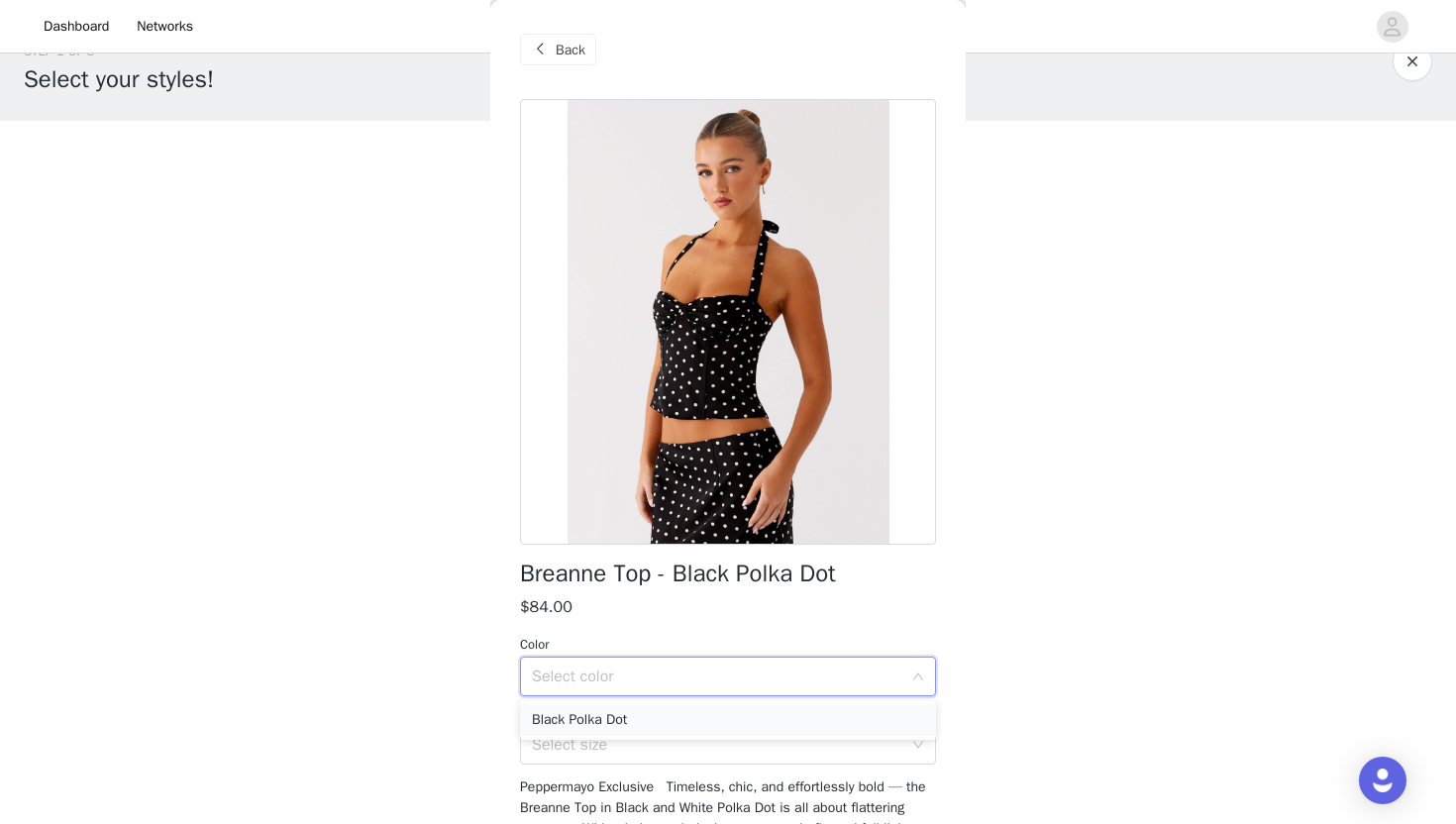 click on "Black Polka Dot" at bounding box center (728, 720) 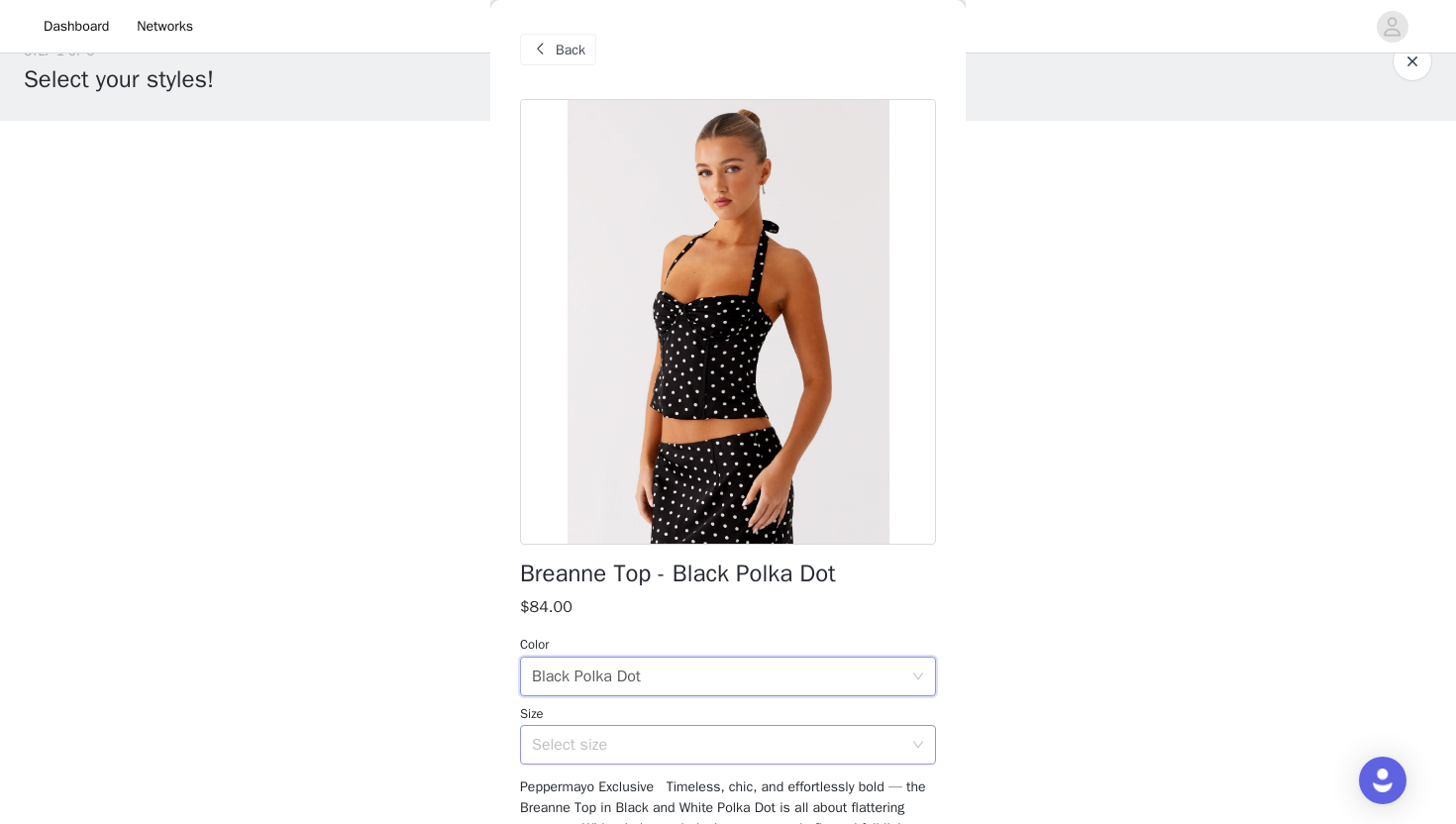 click on "Select size" at bounding box center (717, 745) 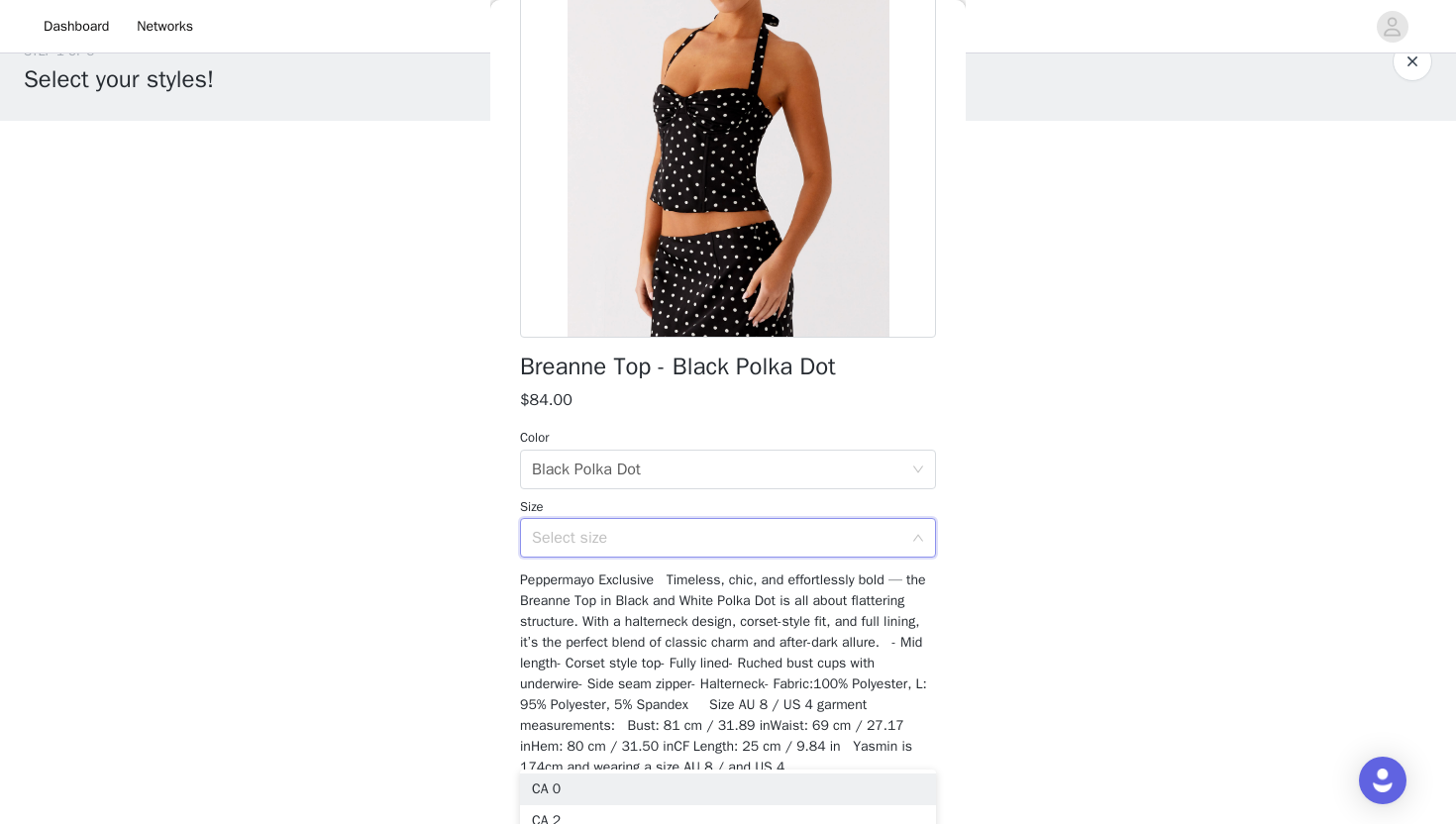 scroll, scrollTop: 244, scrollLeft: 0, axis: vertical 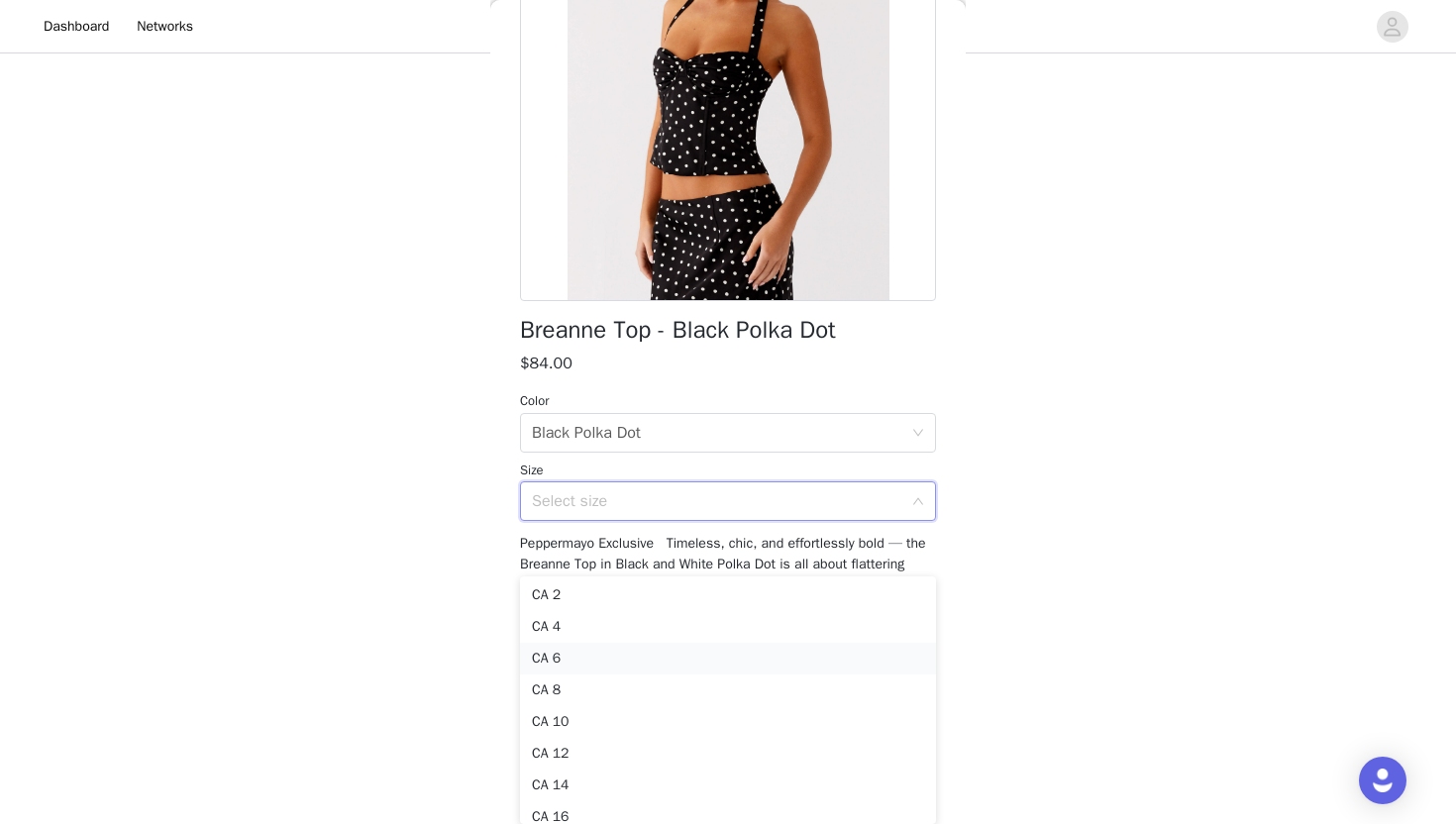 click on "CA 6" at bounding box center (728, 659) 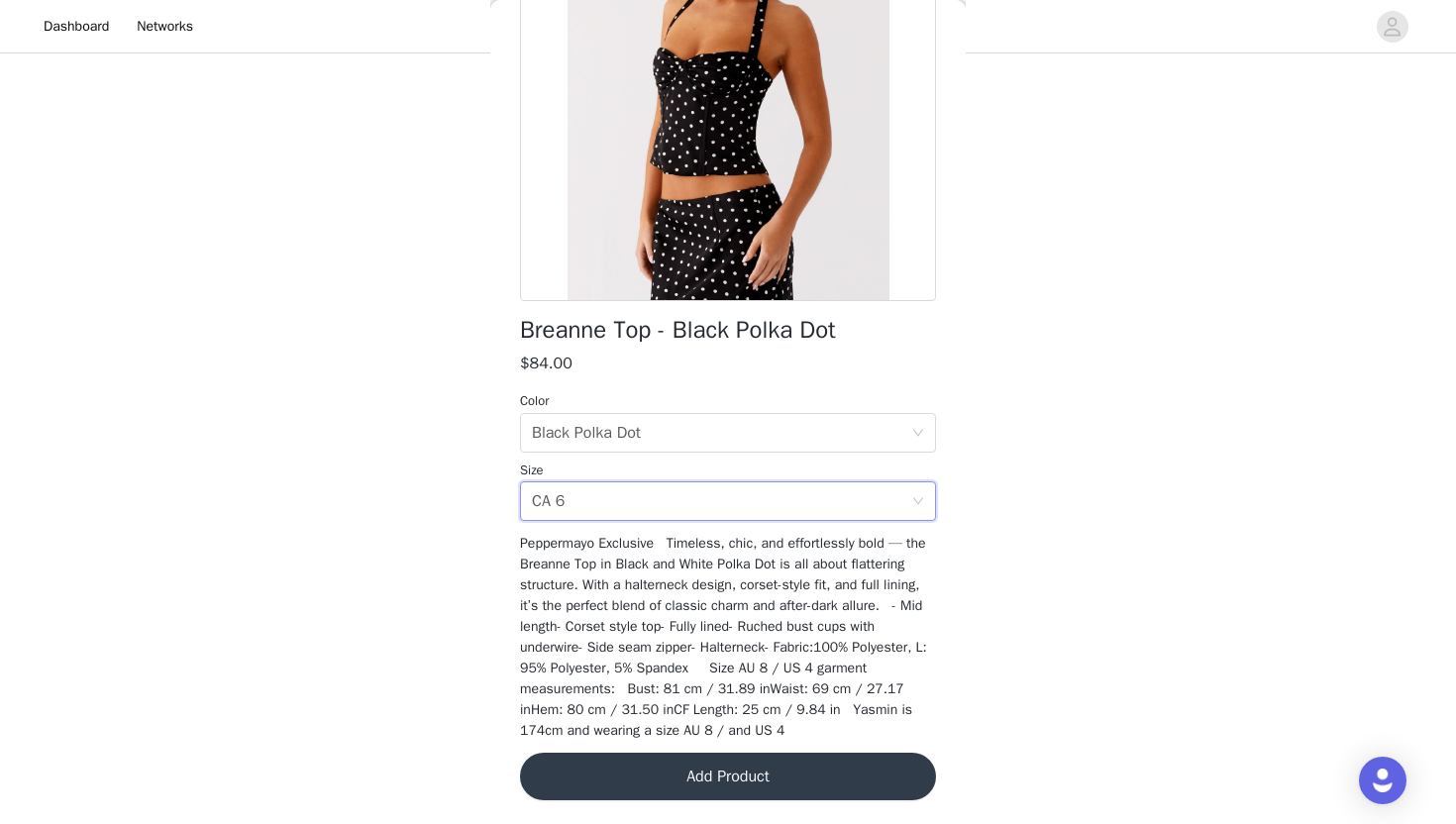 scroll, scrollTop: 40, scrollLeft: 0, axis: vertical 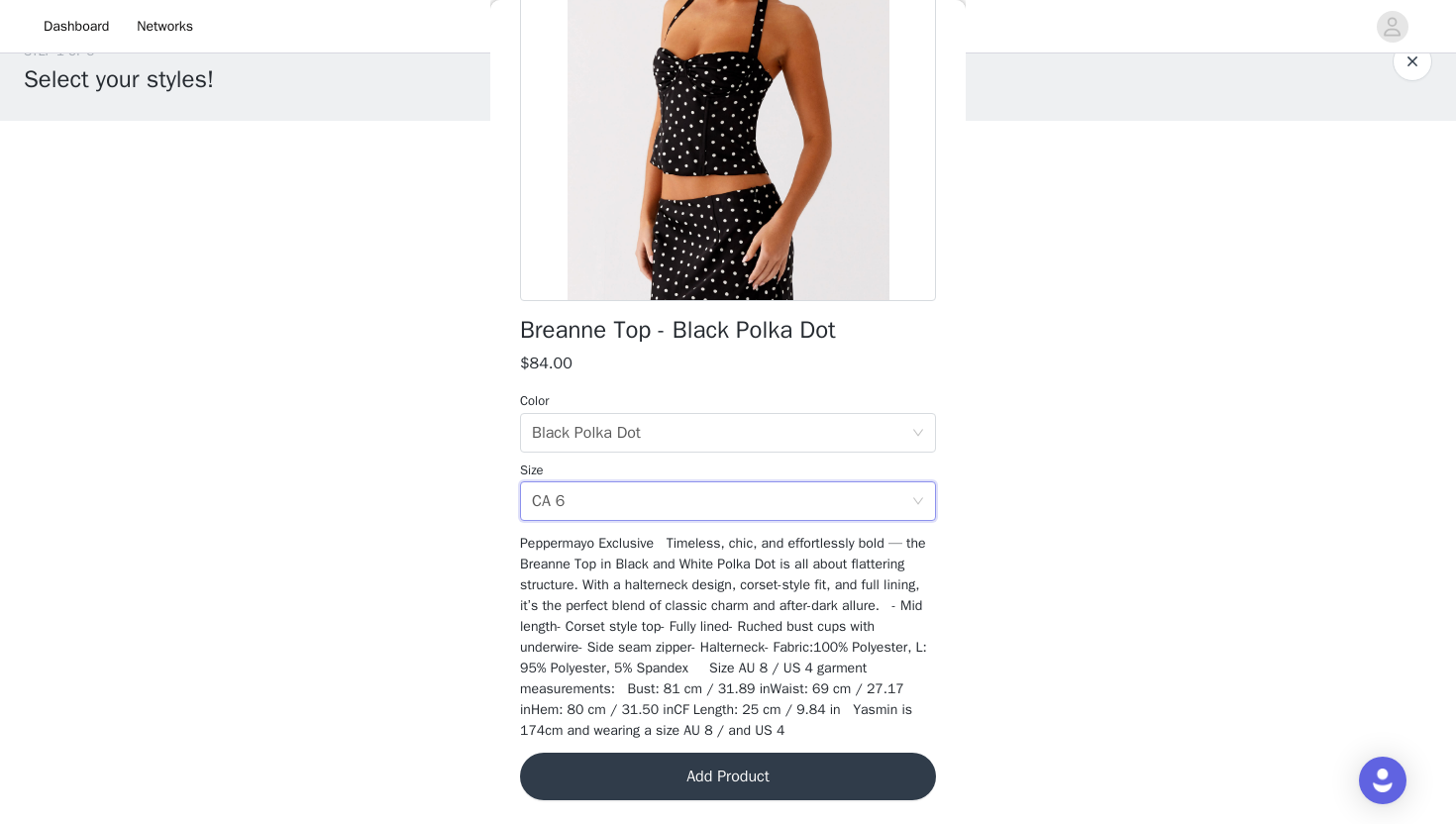 click on "Add Product" at bounding box center (728, 776) 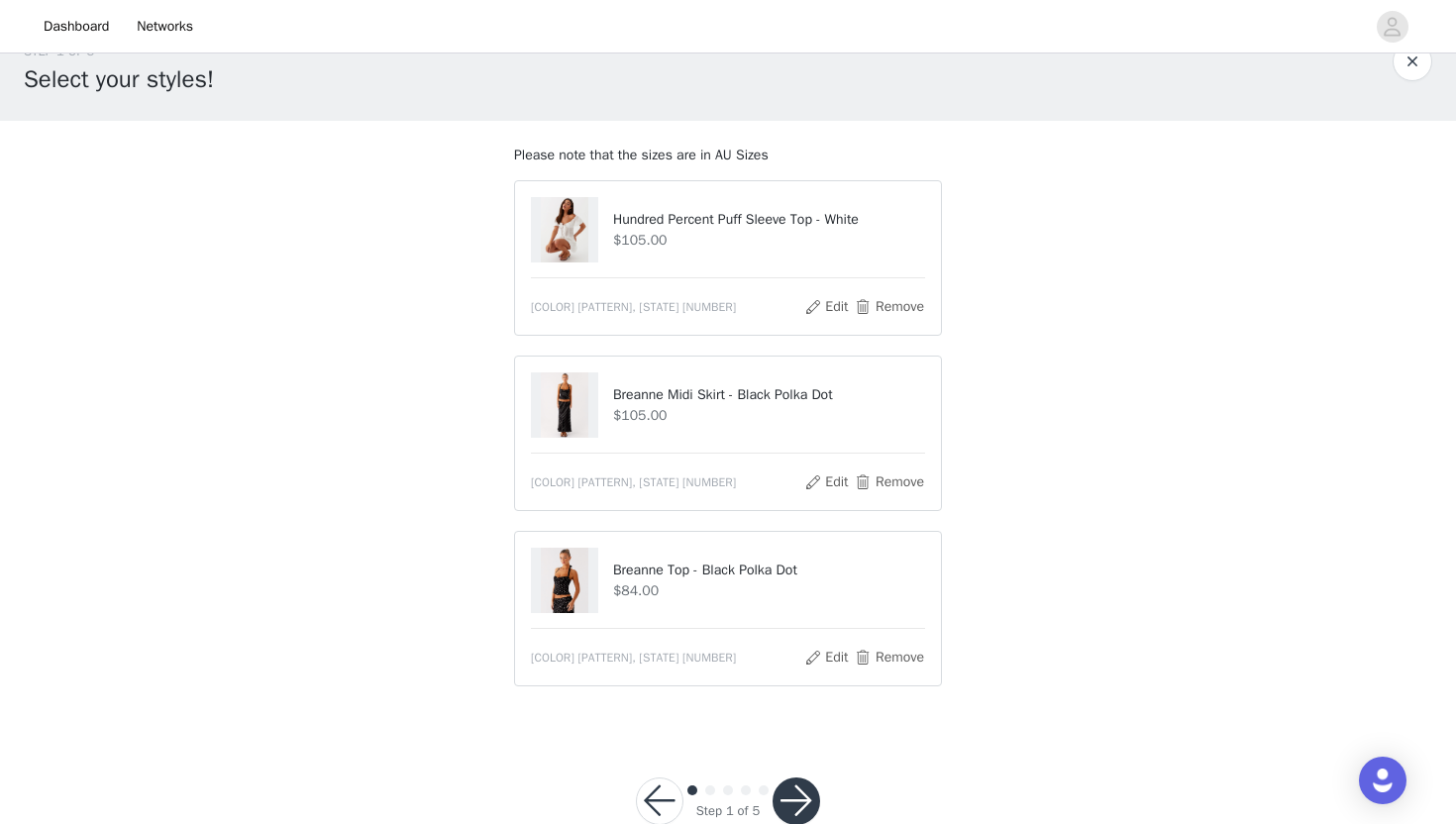 click at bounding box center (796, 801) 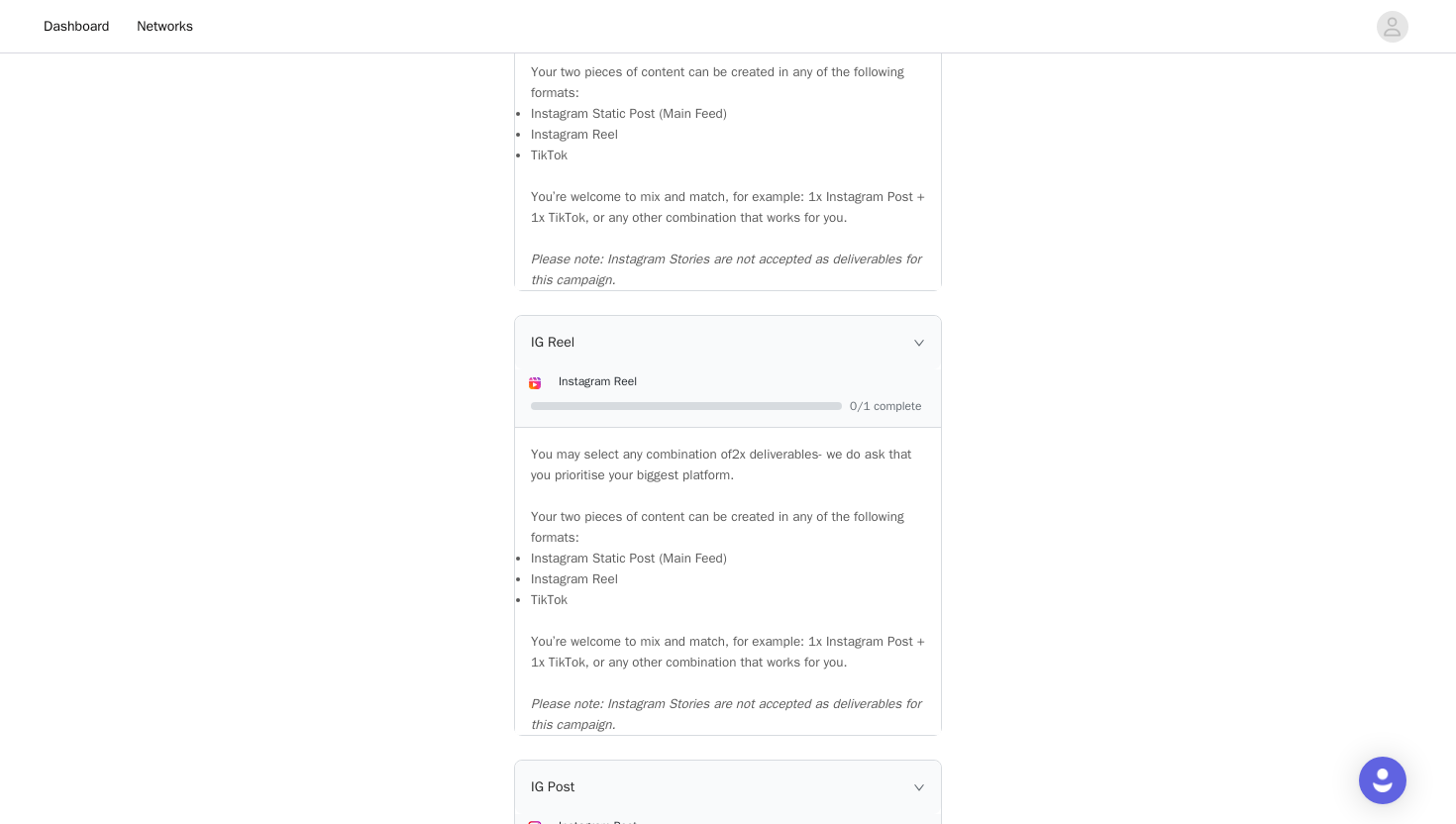 scroll, scrollTop: 2104, scrollLeft: 0, axis: vertical 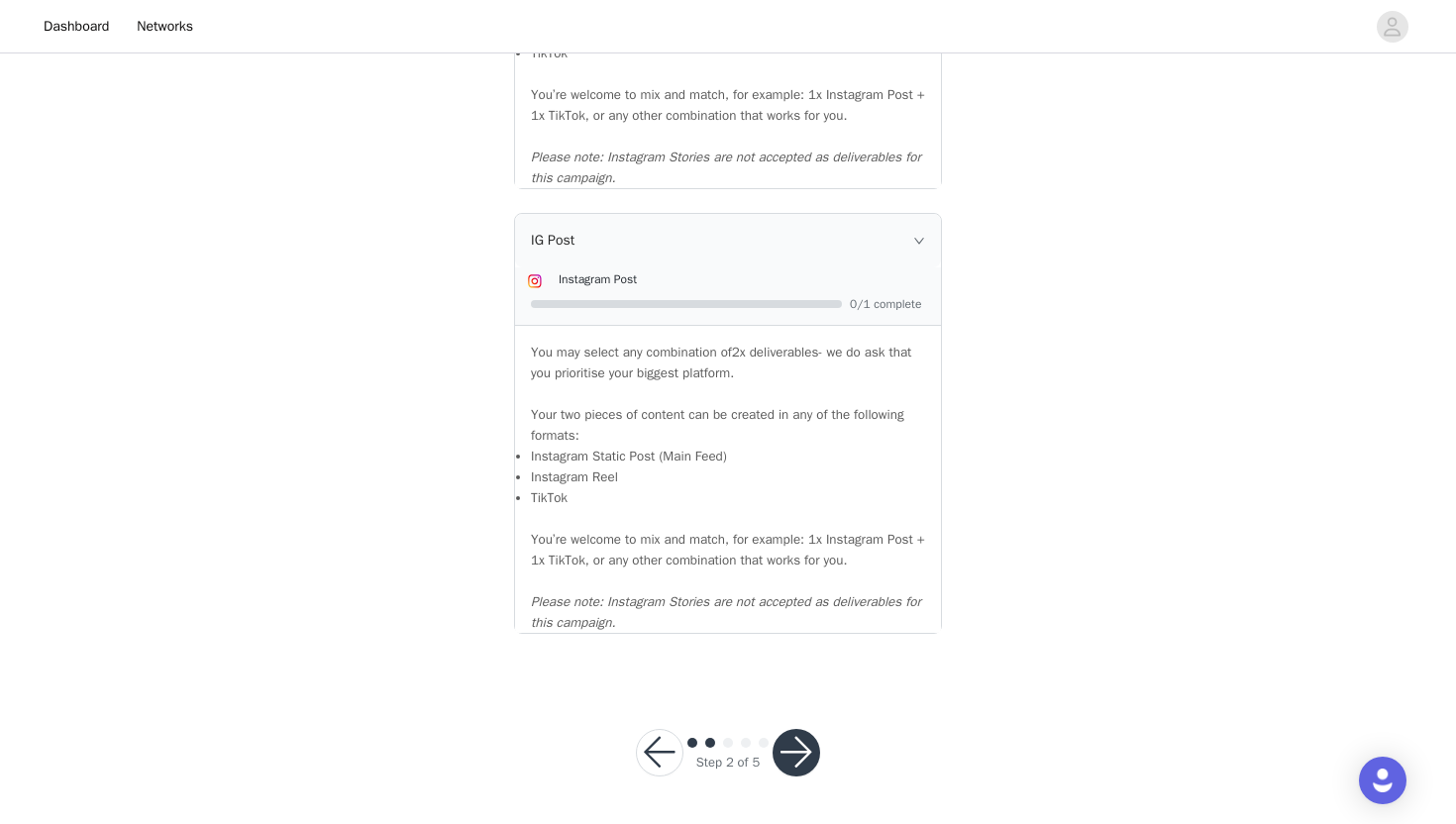 click at bounding box center [796, 753] 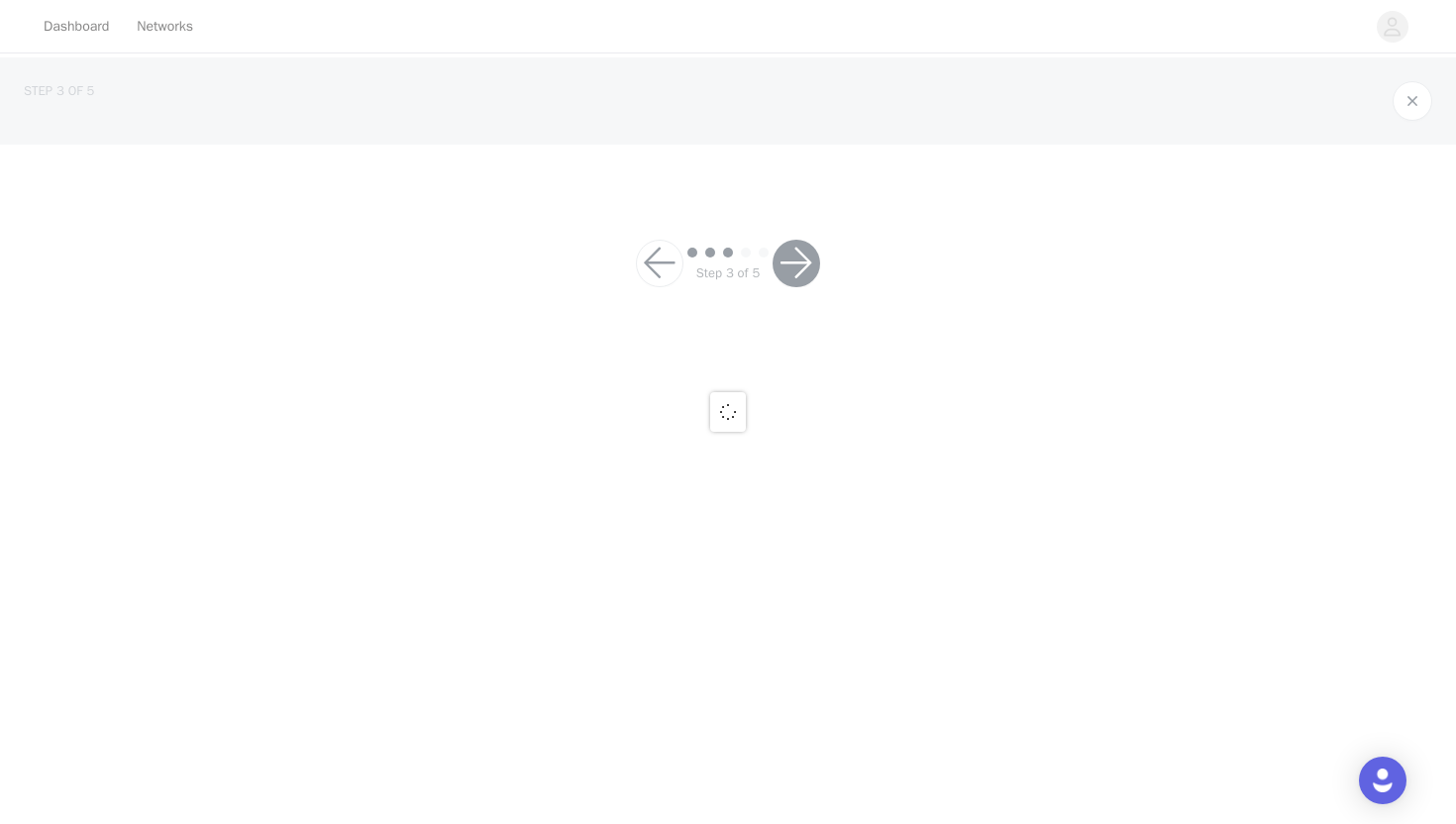 scroll, scrollTop: 0, scrollLeft: 0, axis: both 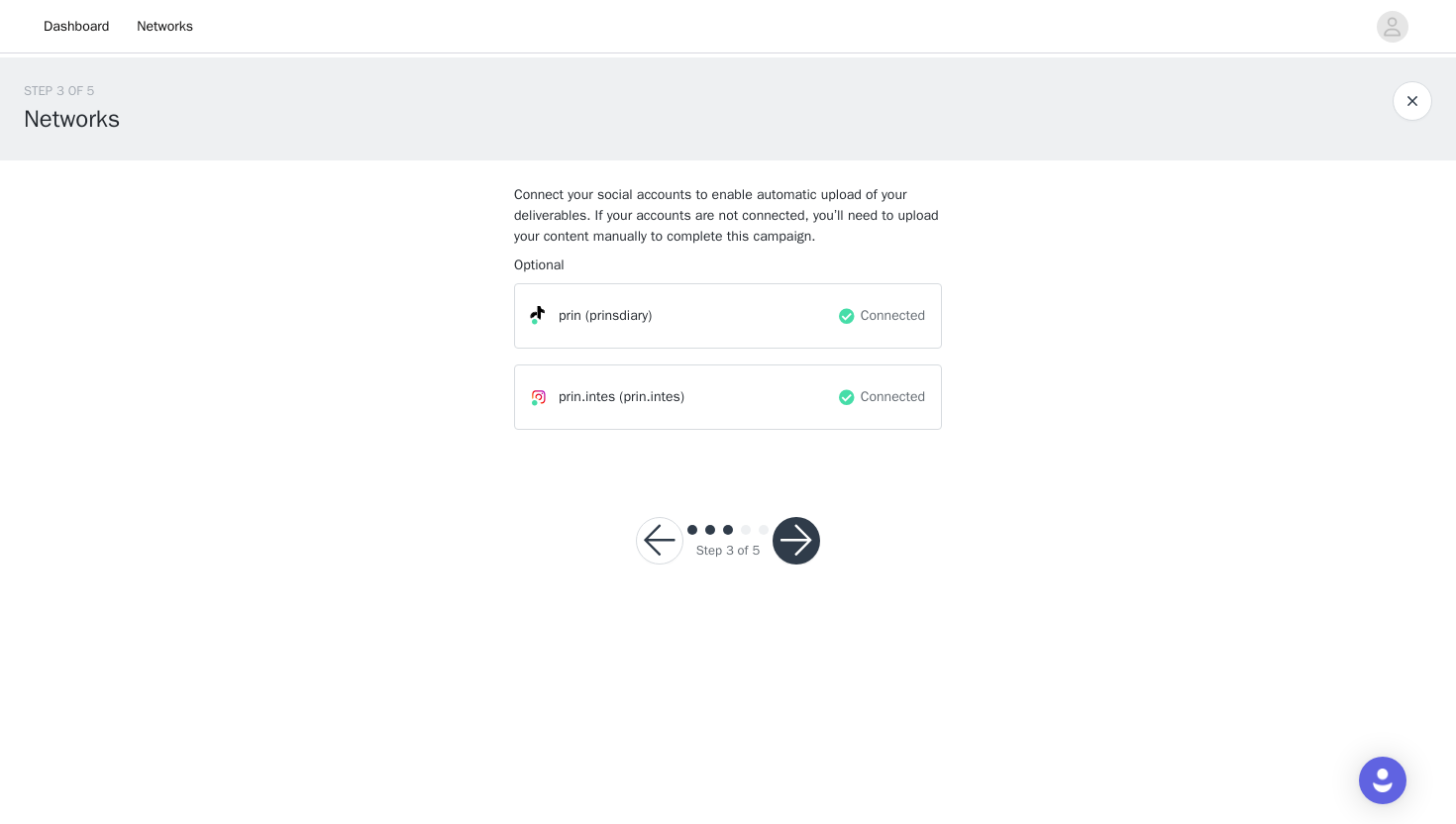 click at bounding box center (796, 541) 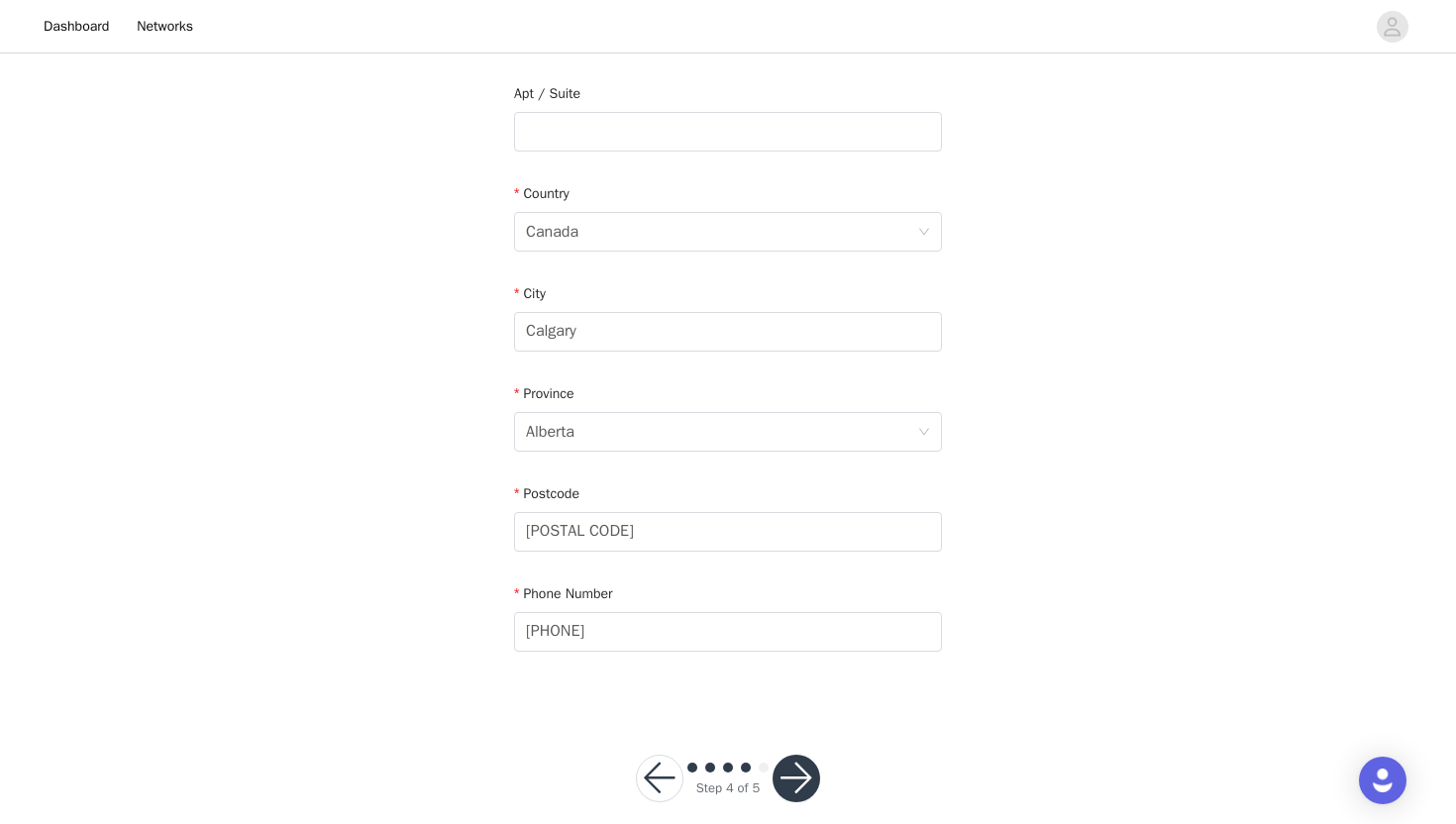 scroll, scrollTop: 567, scrollLeft: 0, axis: vertical 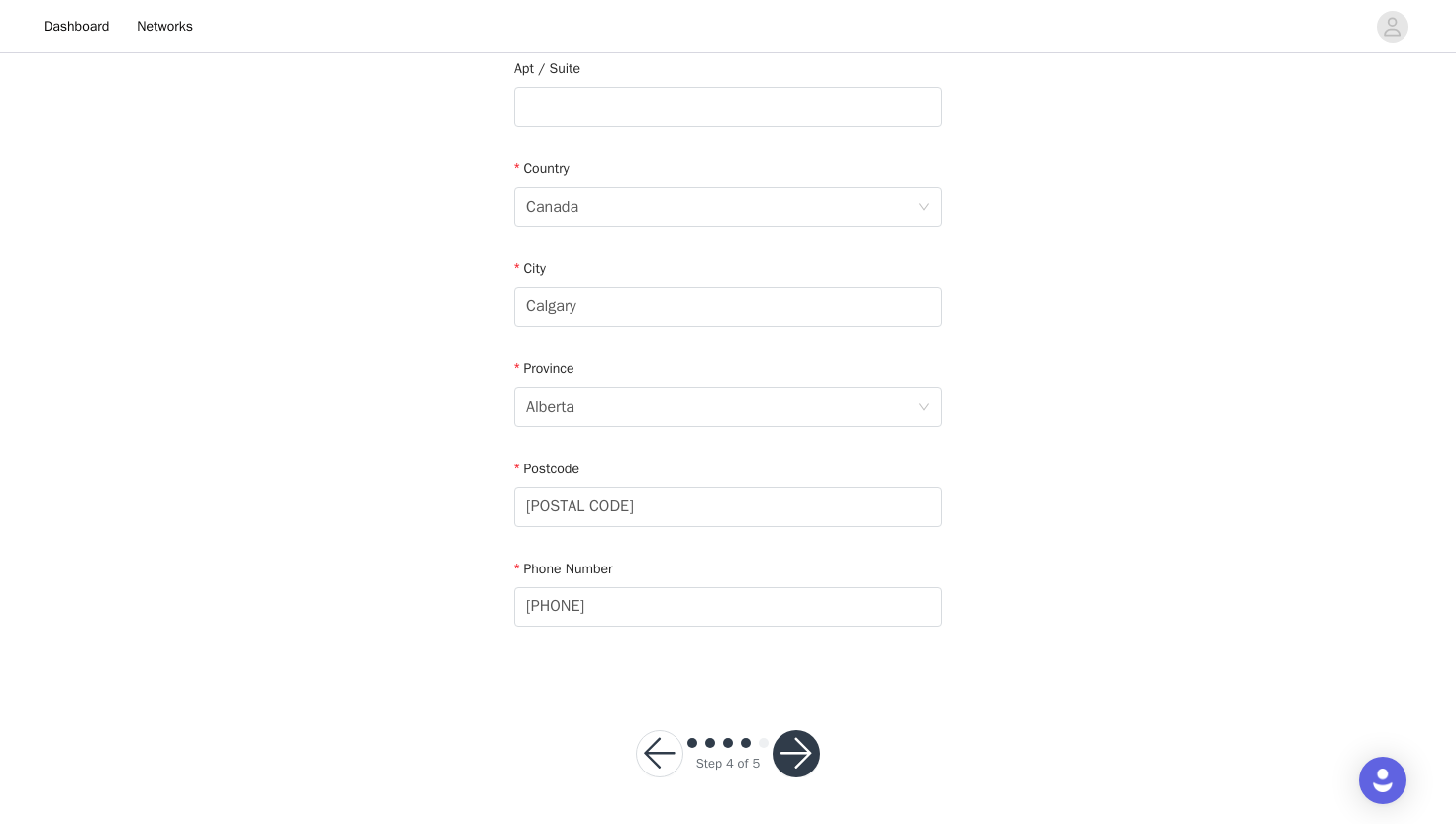 click at bounding box center [796, 754] 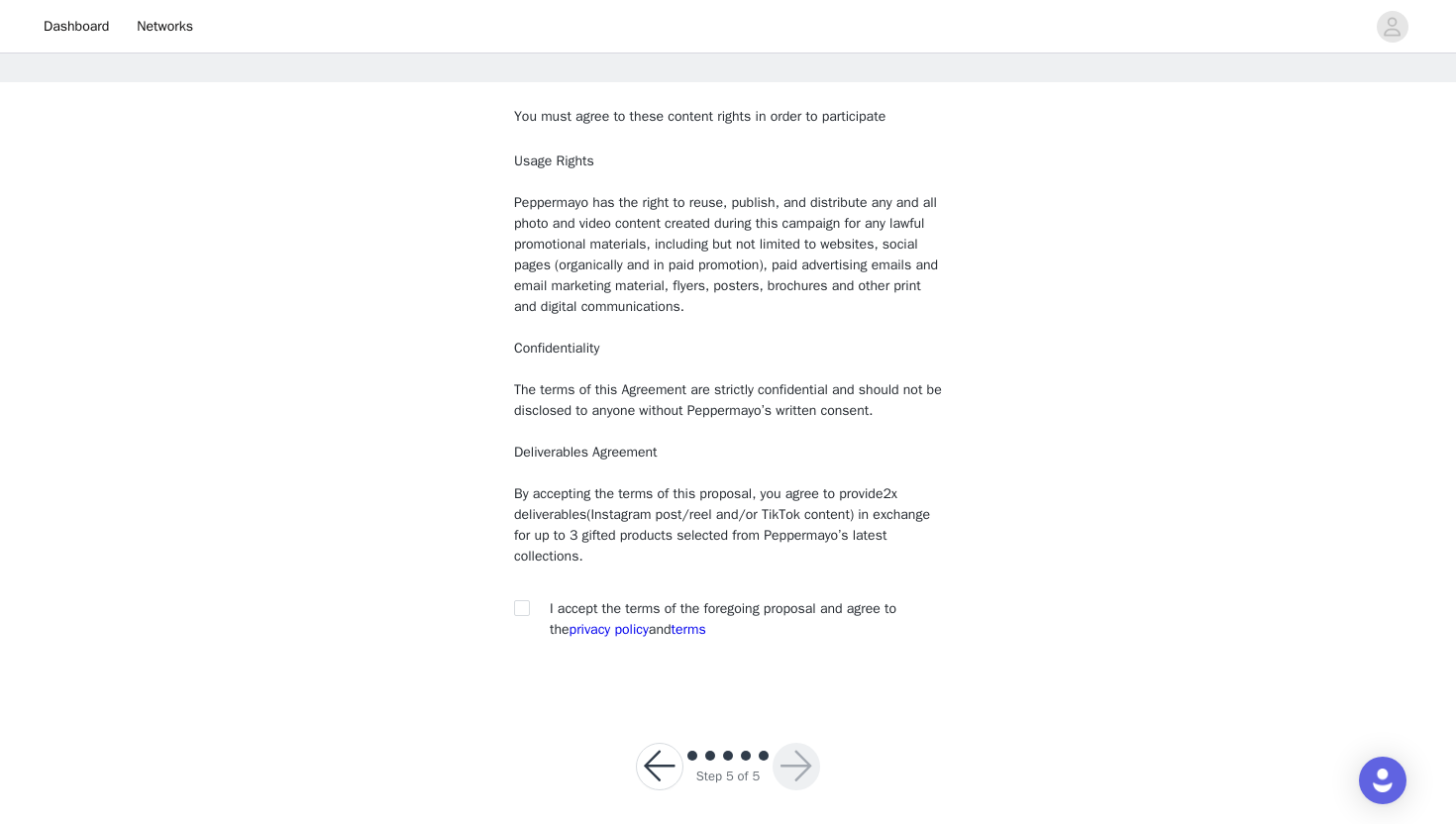 scroll, scrollTop: 91, scrollLeft: 0, axis: vertical 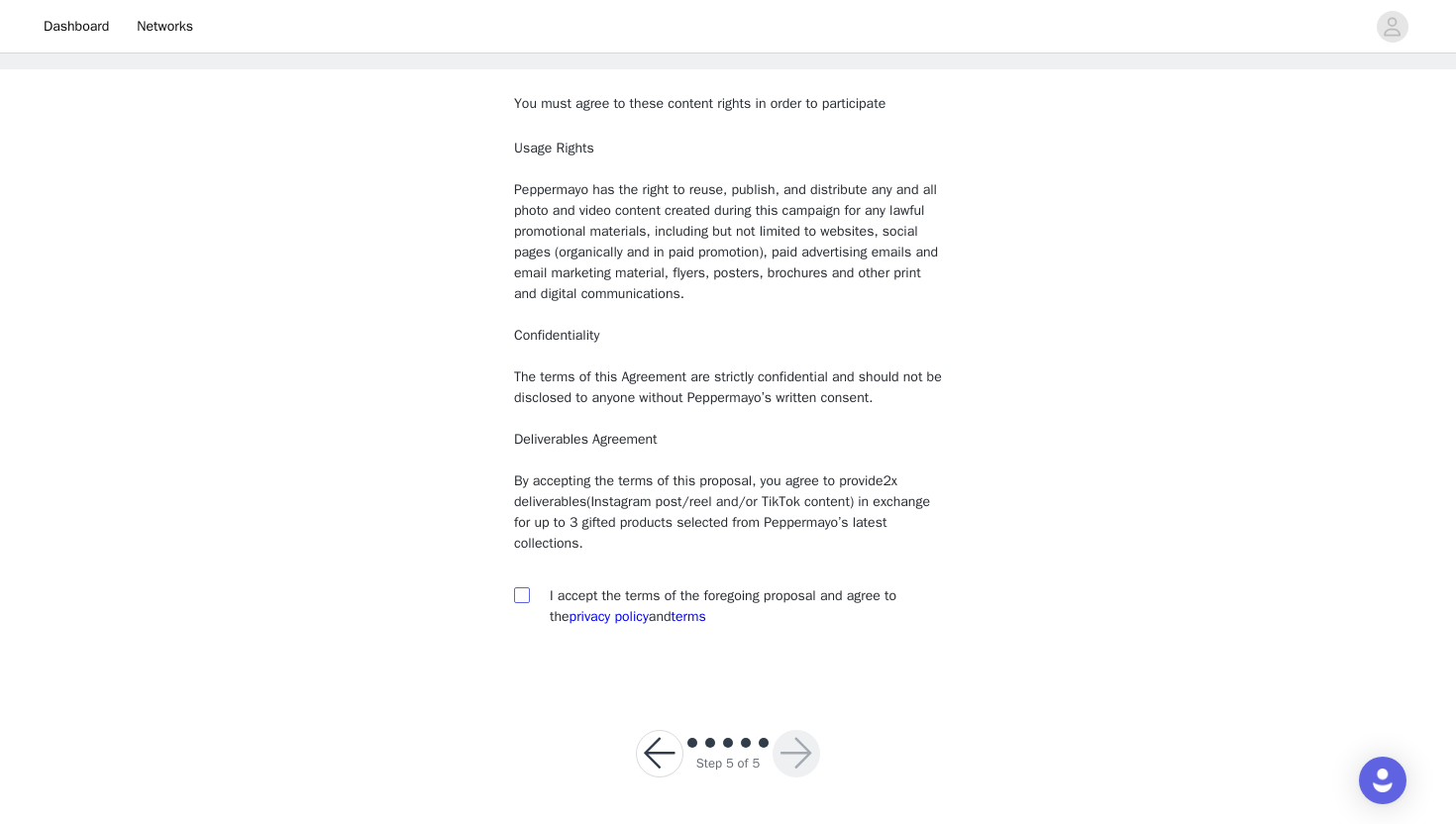 click at bounding box center [522, 595] 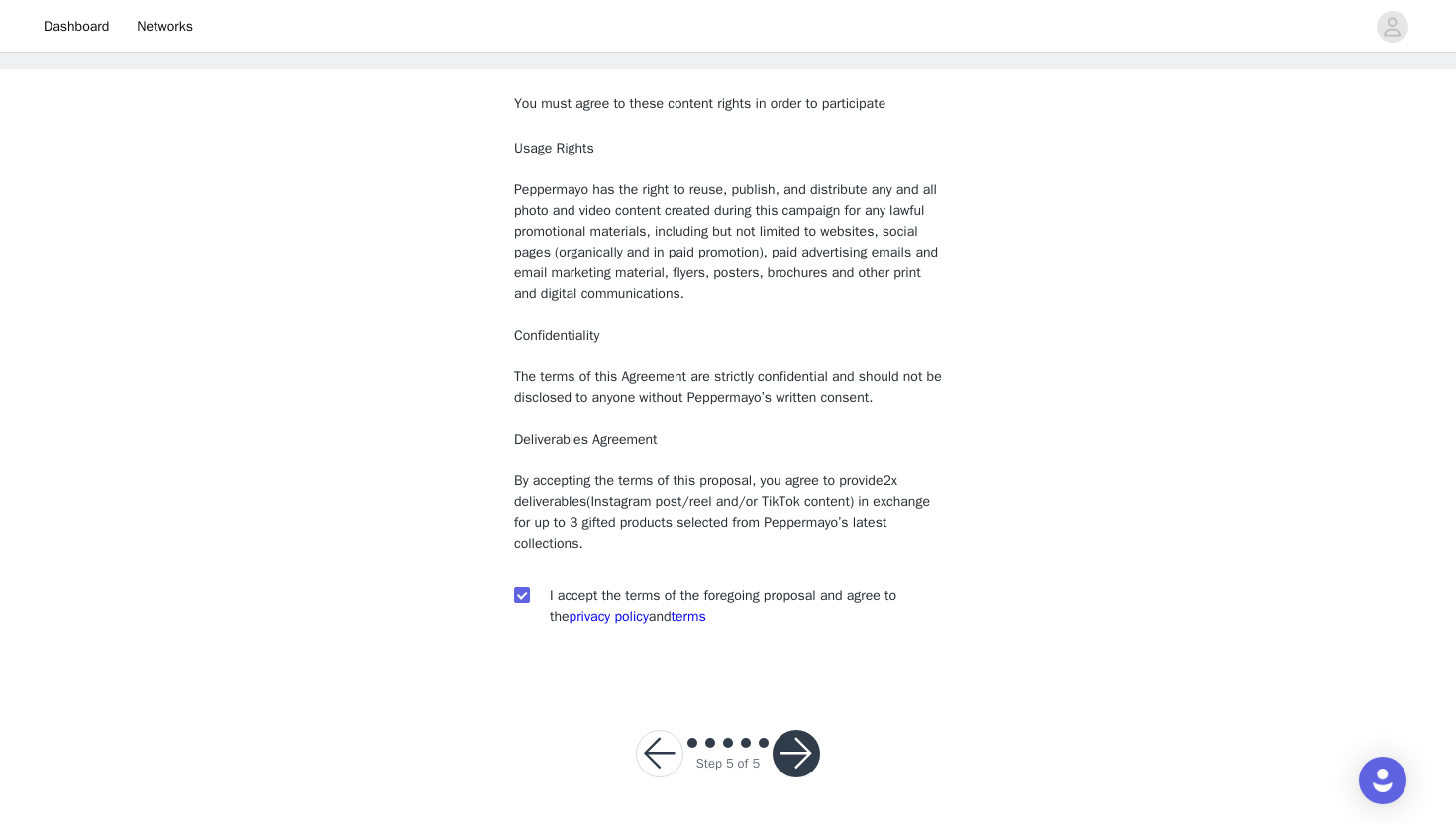 click at bounding box center [796, 754] 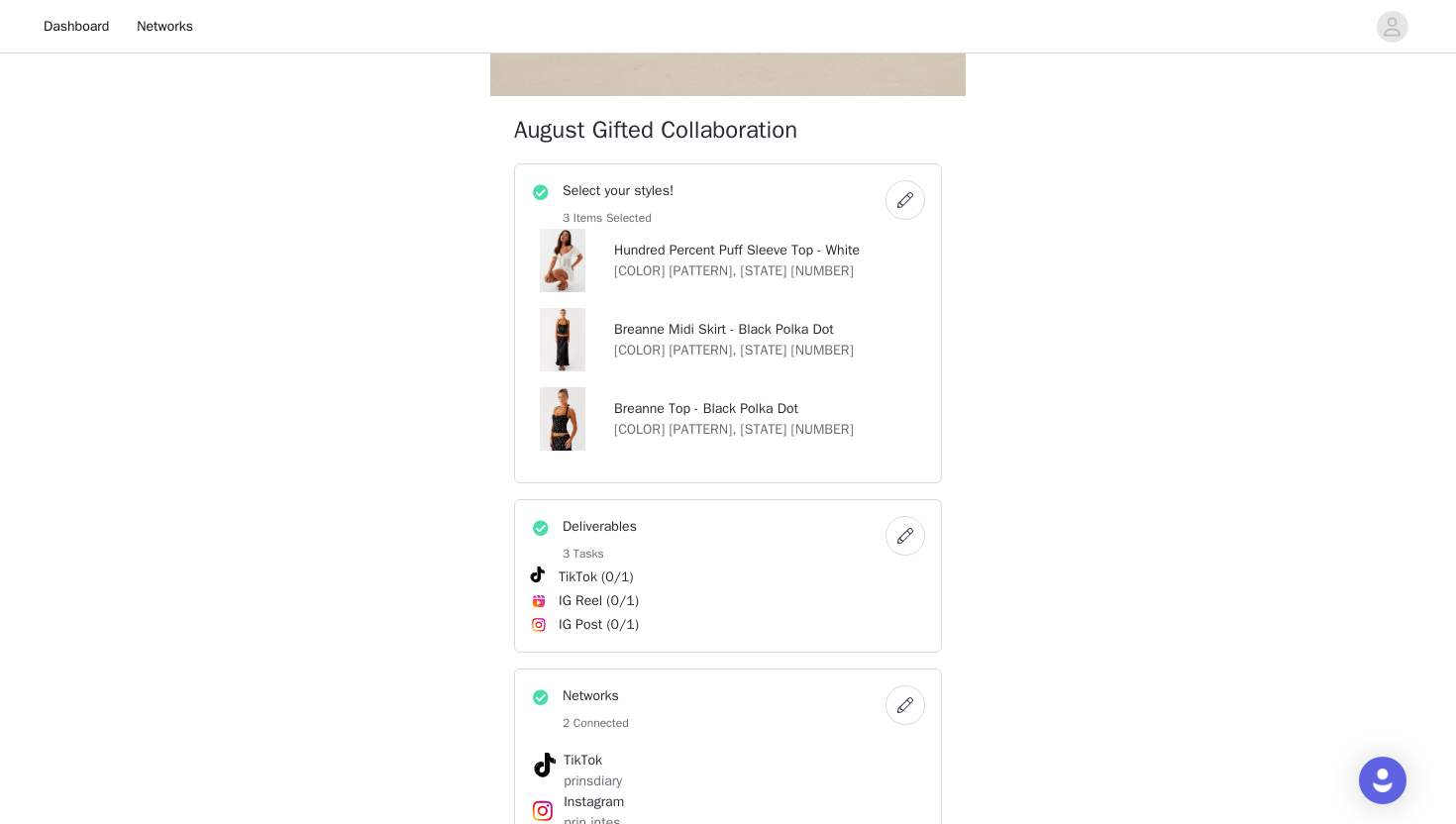 scroll, scrollTop: 673, scrollLeft: 0, axis: vertical 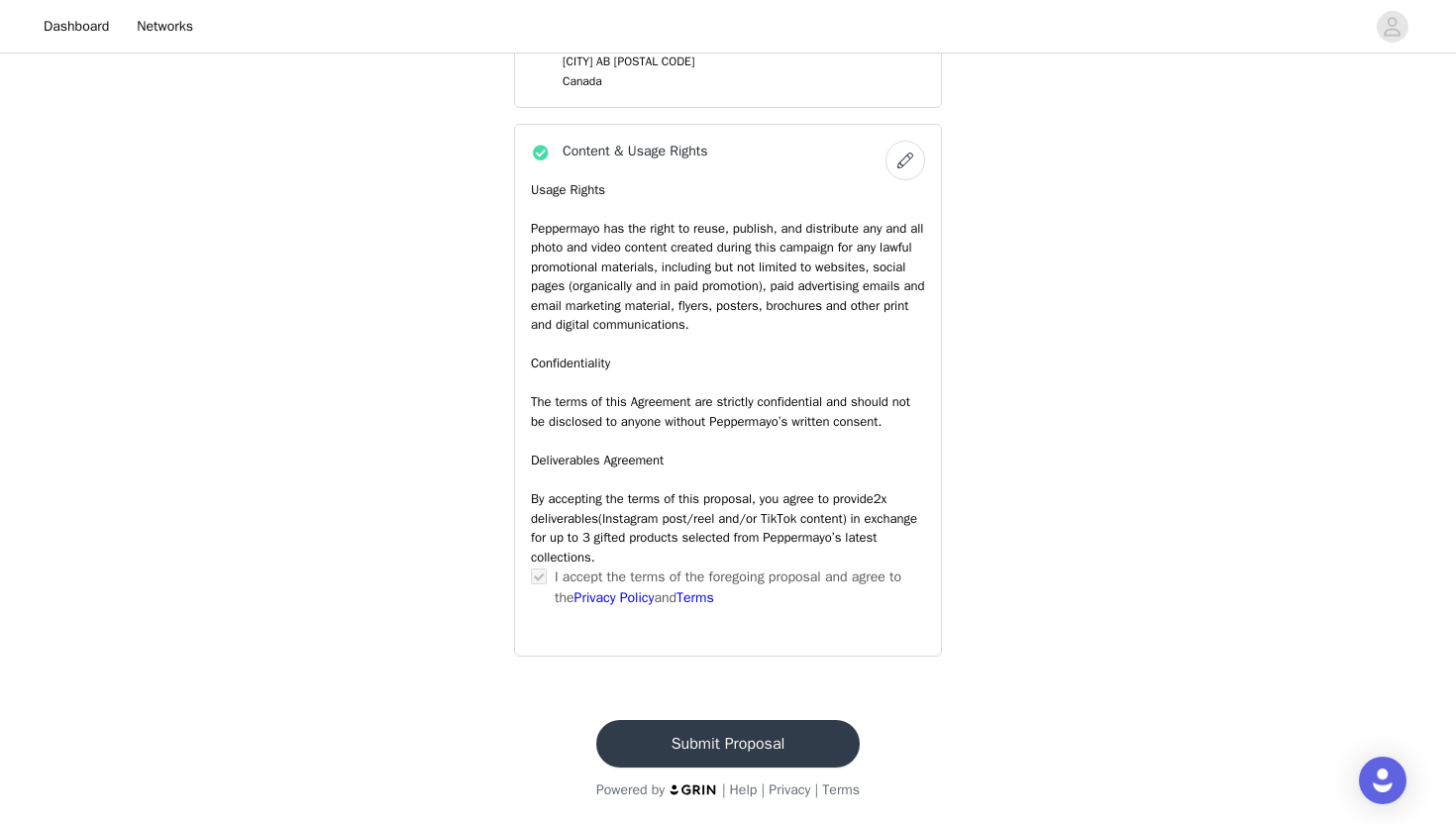 click on "Submit Proposal" at bounding box center [728, 744] 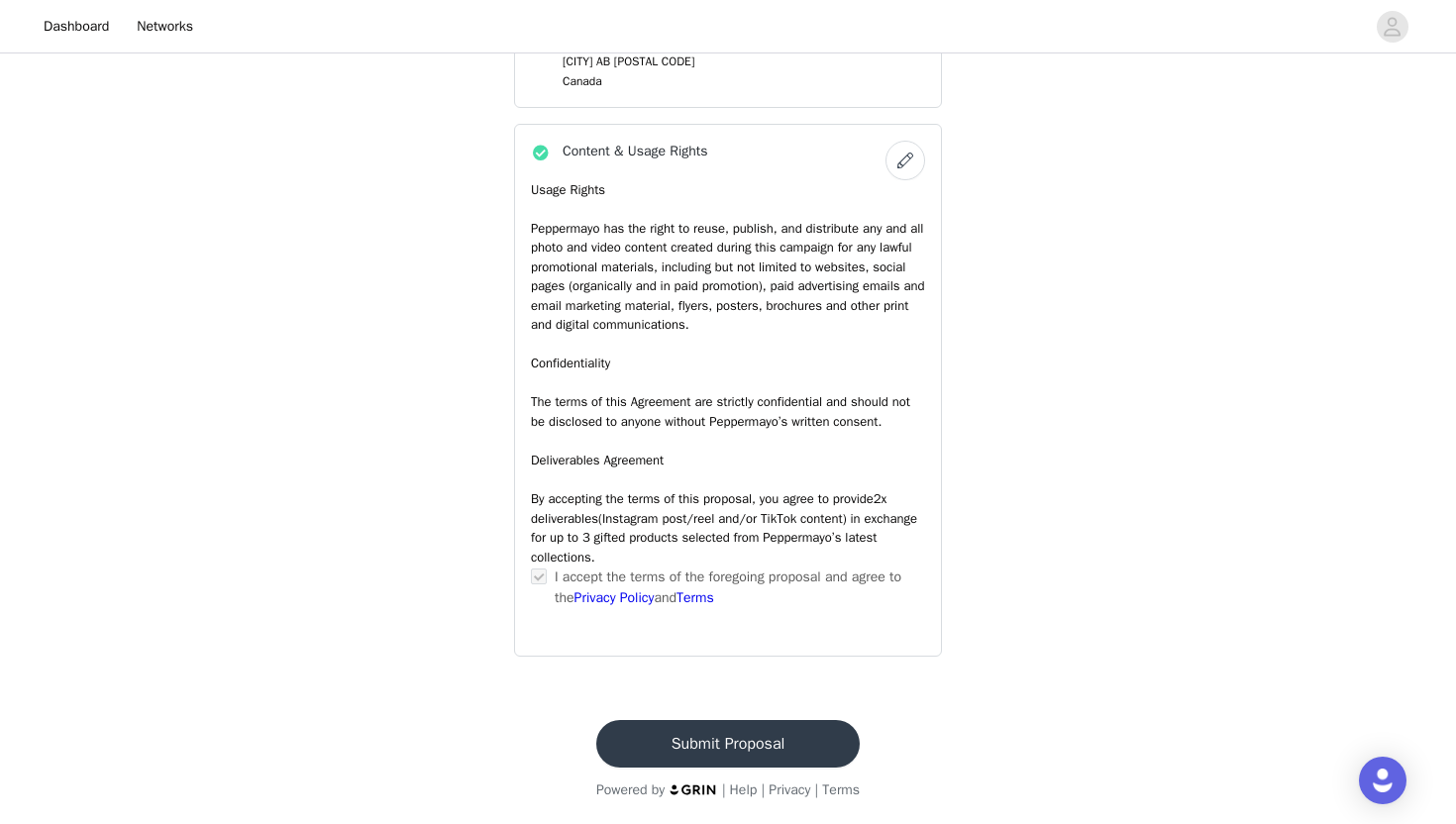 scroll, scrollTop: 0, scrollLeft: 0, axis: both 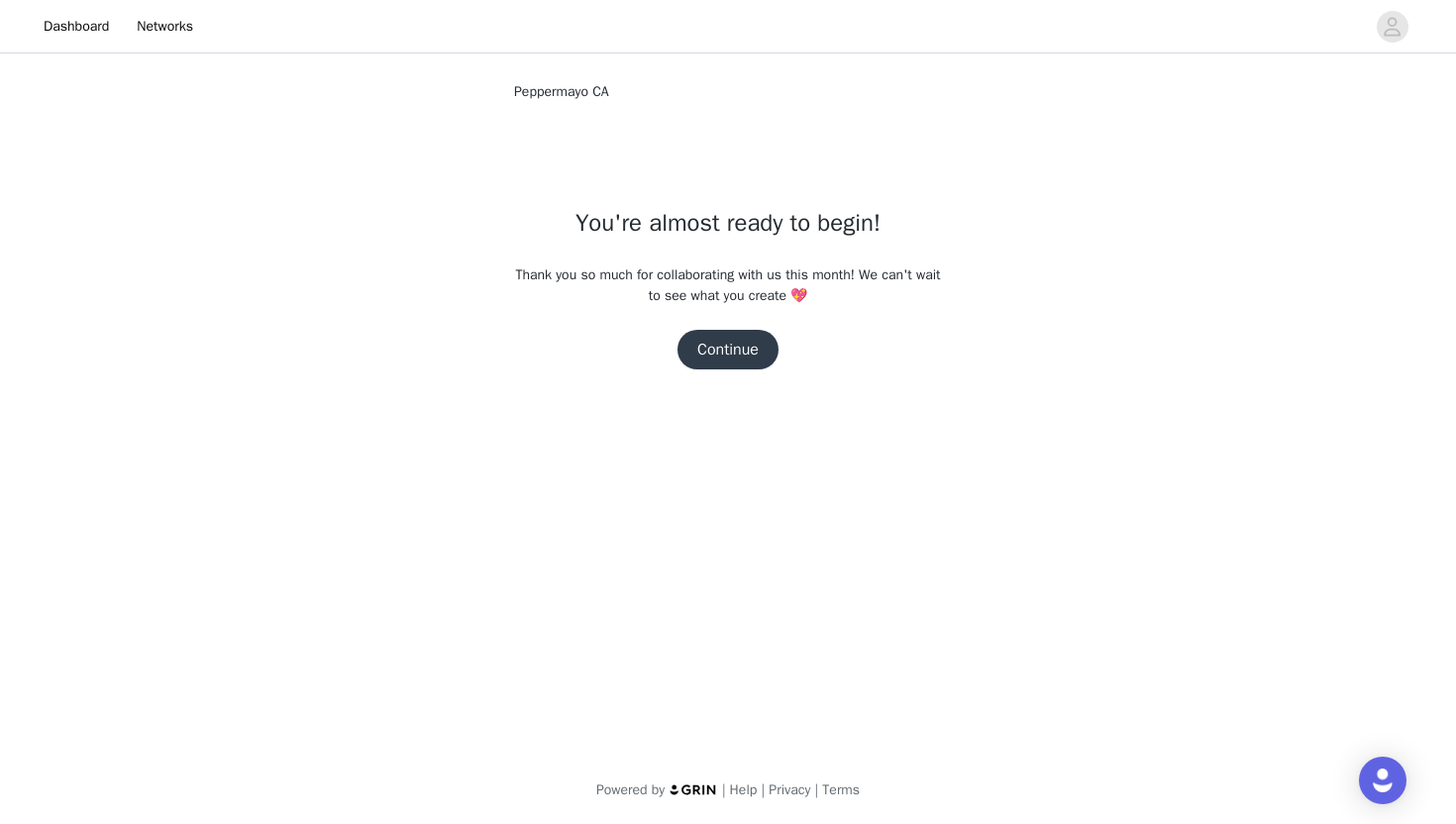 click on "Continue" at bounding box center [728, 350] 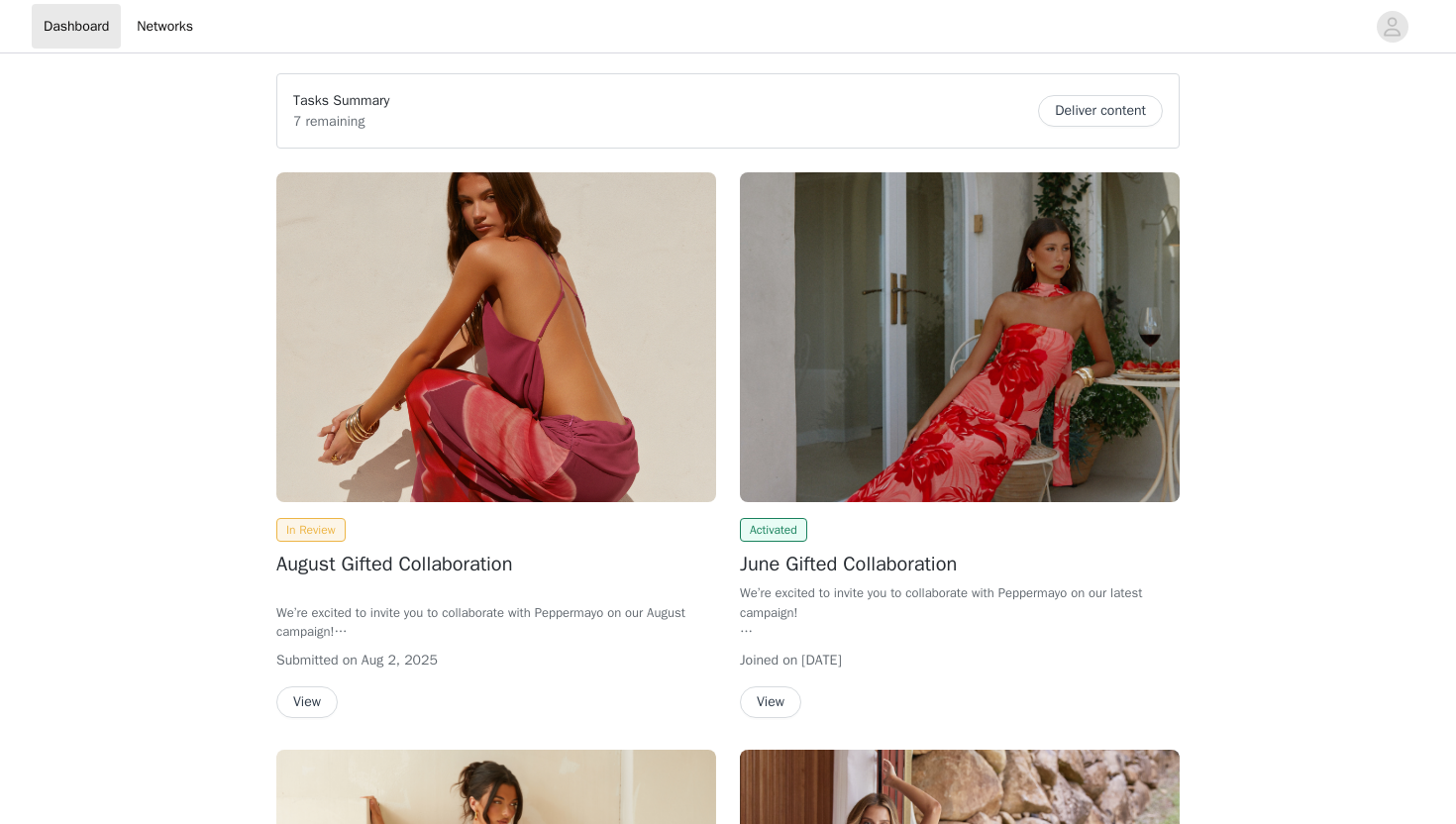 scroll, scrollTop: 0, scrollLeft: 0, axis: both 